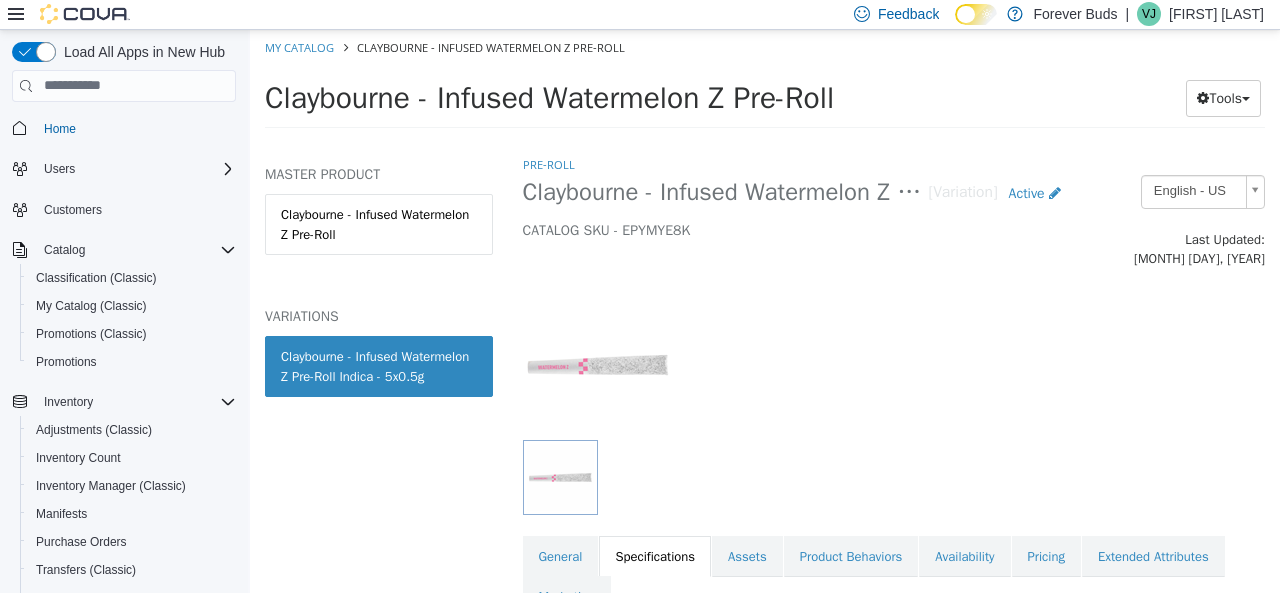 scroll, scrollTop: 0, scrollLeft: 0, axis: both 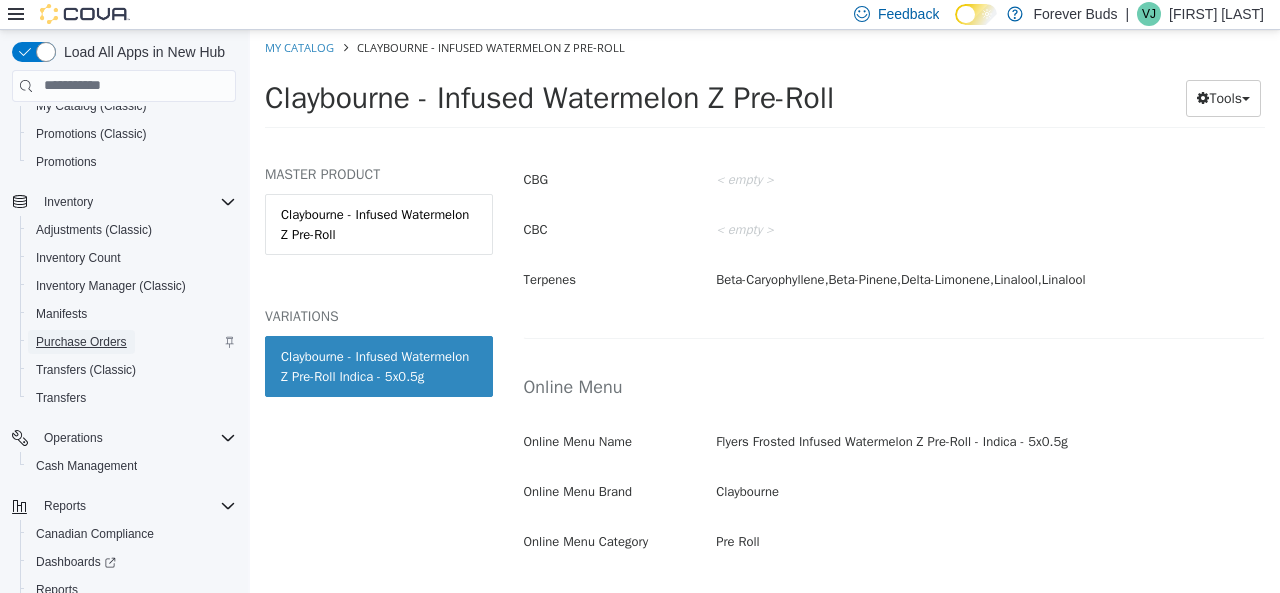 click on "Purchase Orders" at bounding box center (81, 342) 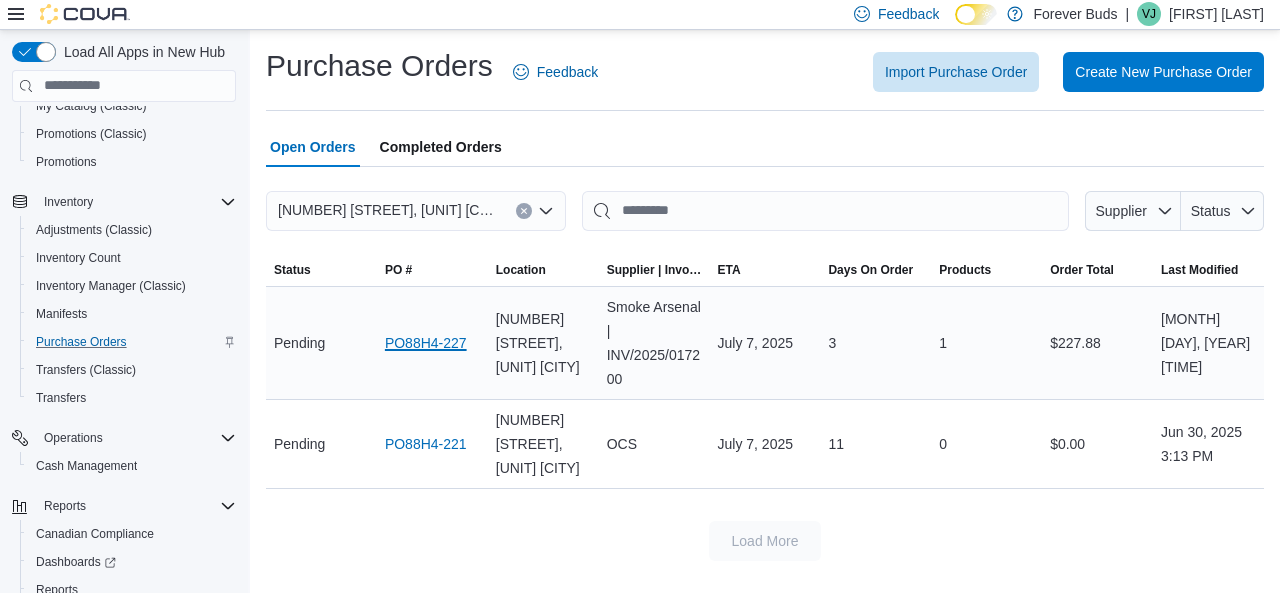 click on "PO88H4-227" at bounding box center (426, 343) 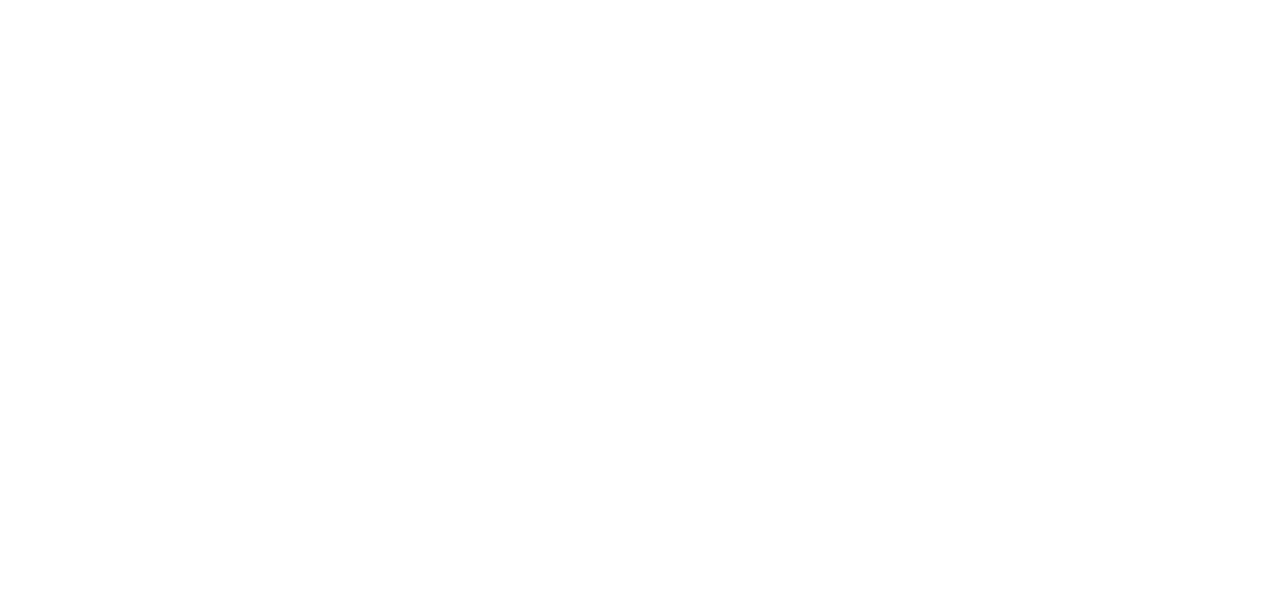 scroll, scrollTop: 0, scrollLeft: 0, axis: both 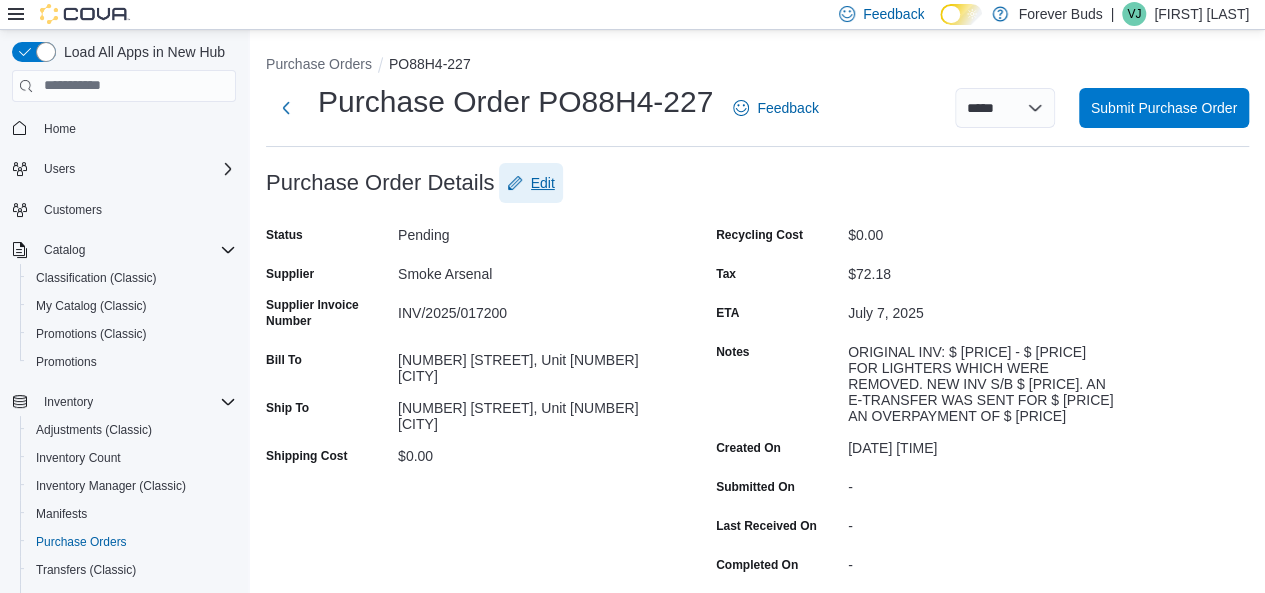 click on "Edit" at bounding box center [543, 183] 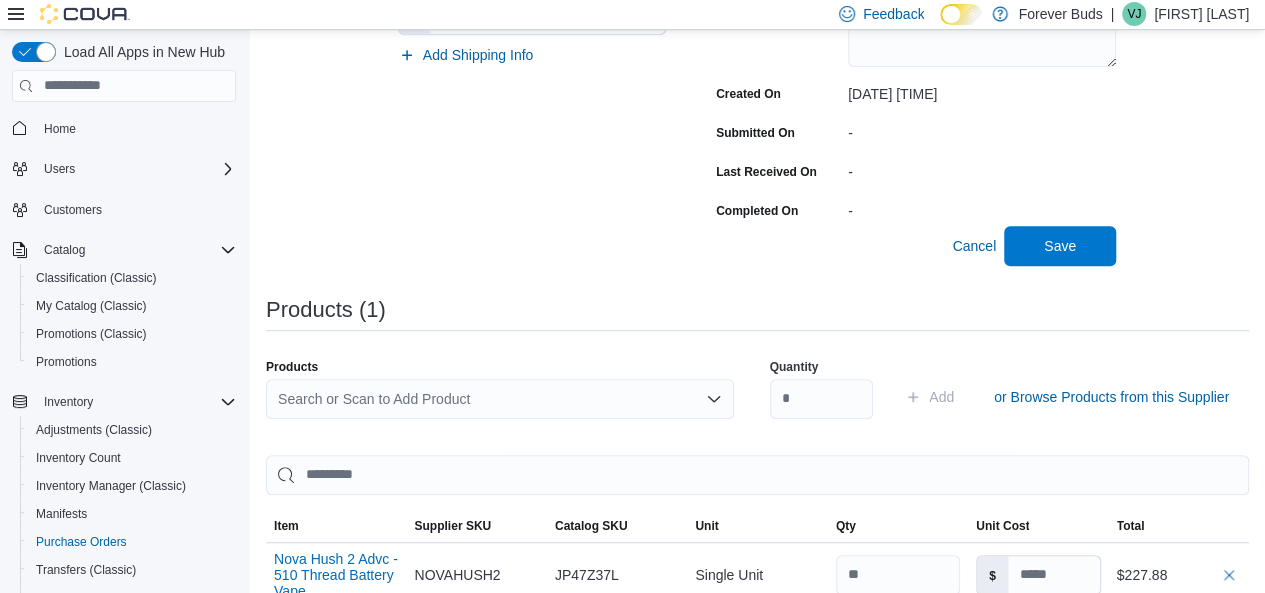 scroll, scrollTop: 546, scrollLeft: 0, axis: vertical 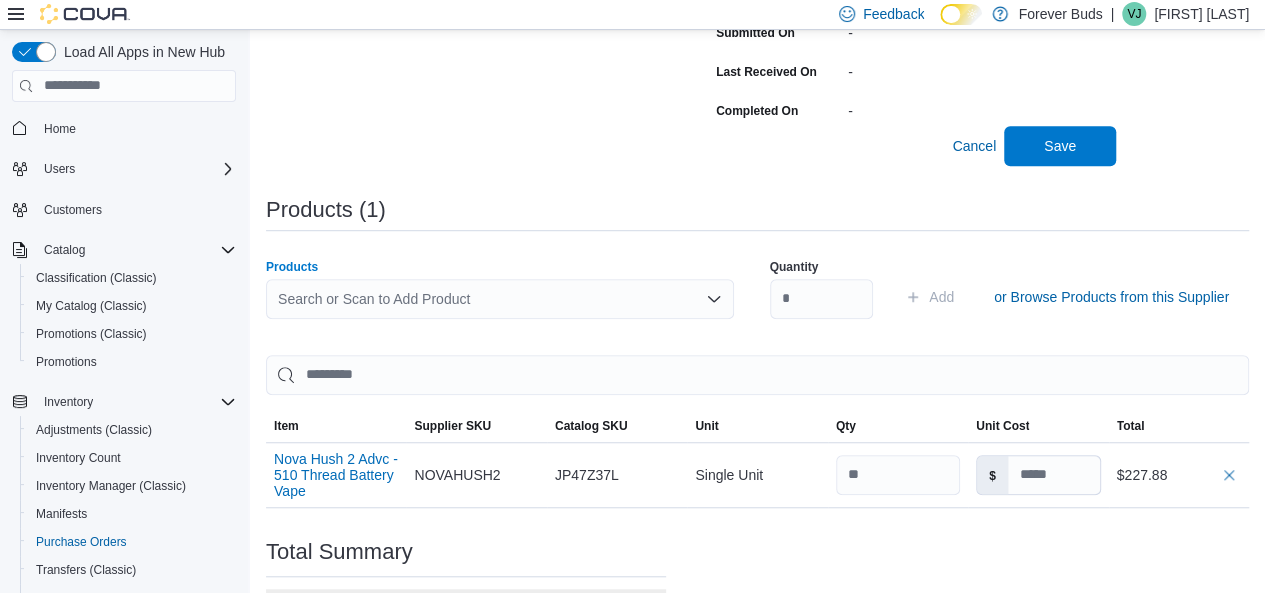 click on "Search or Scan to Add Product" at bounding box center (500, 299) 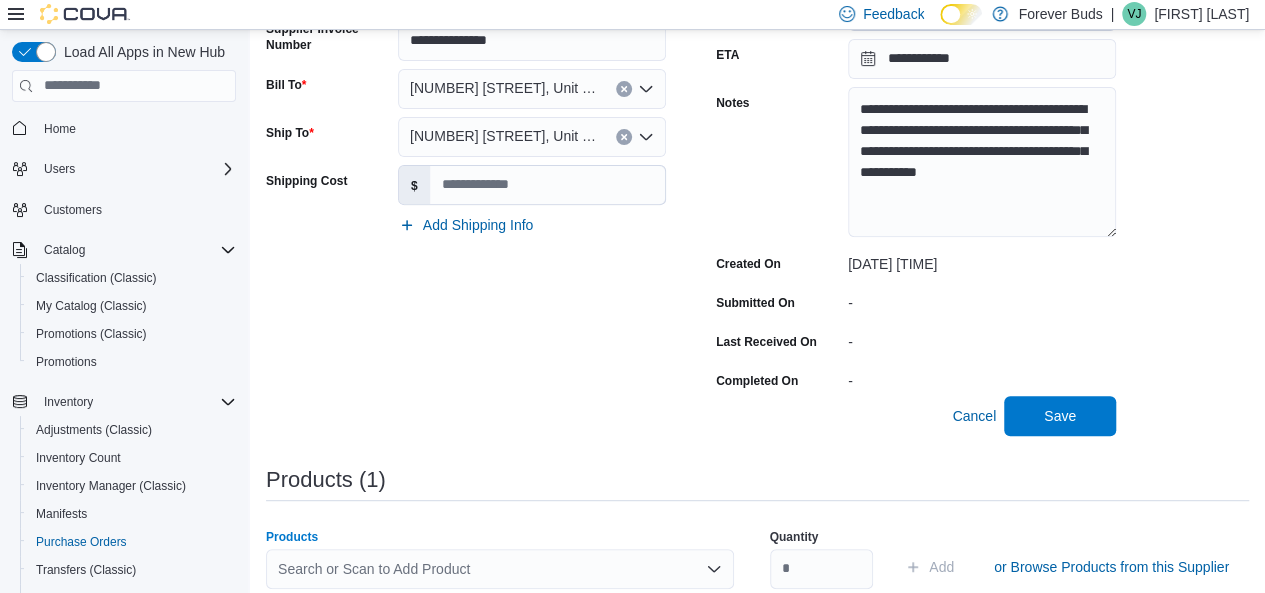 scroll, scrollTop: 500, scrollLeft: 0, axis: vertical 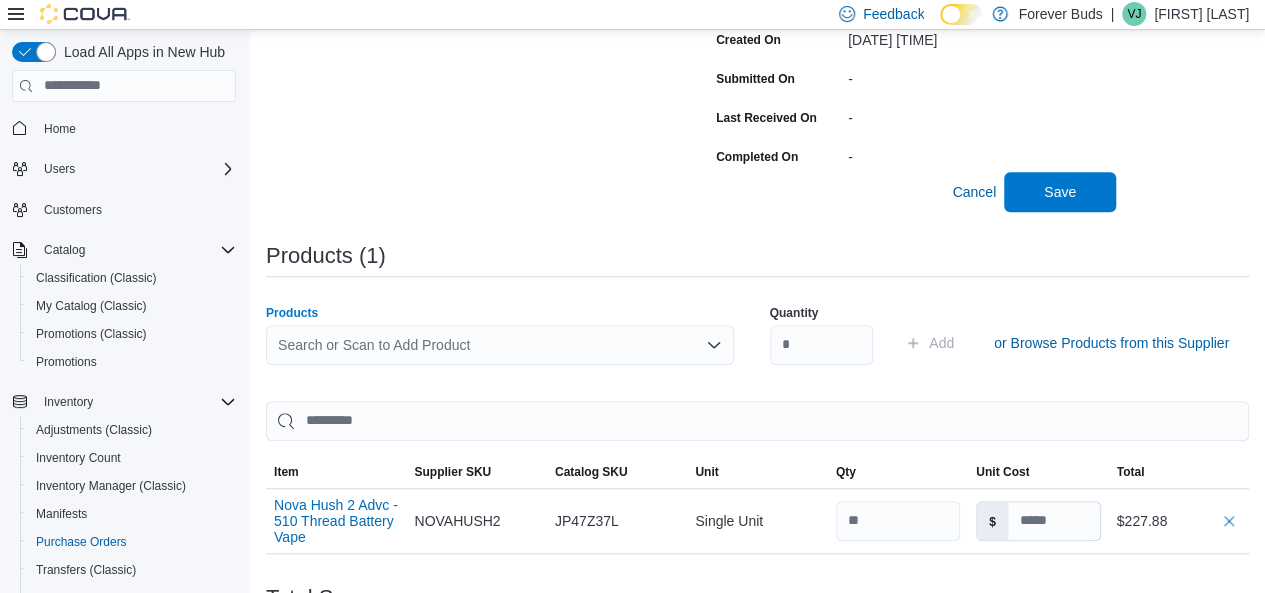 click on "Search or Scan to Add Product Combo box. Selected. Combo box input. Search or Scan to Add Product. Type some text or, to display a list of choices, press Down Arrow. To exit the list of choices, press Escape." at bounding box center (500, 345) 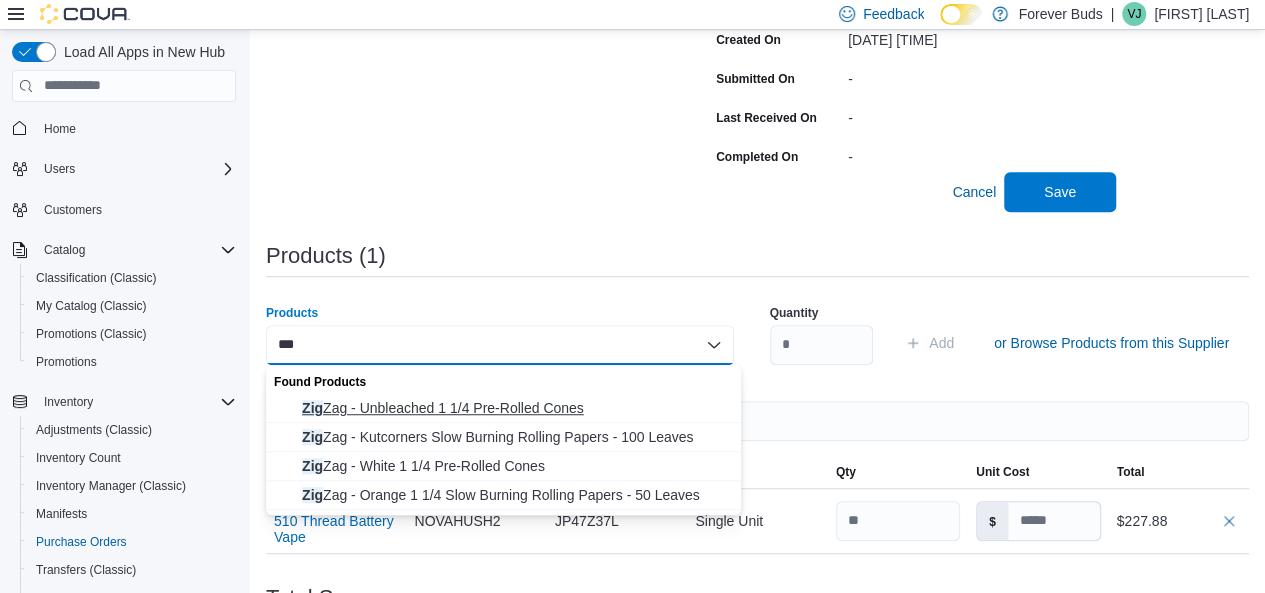 type on "***" 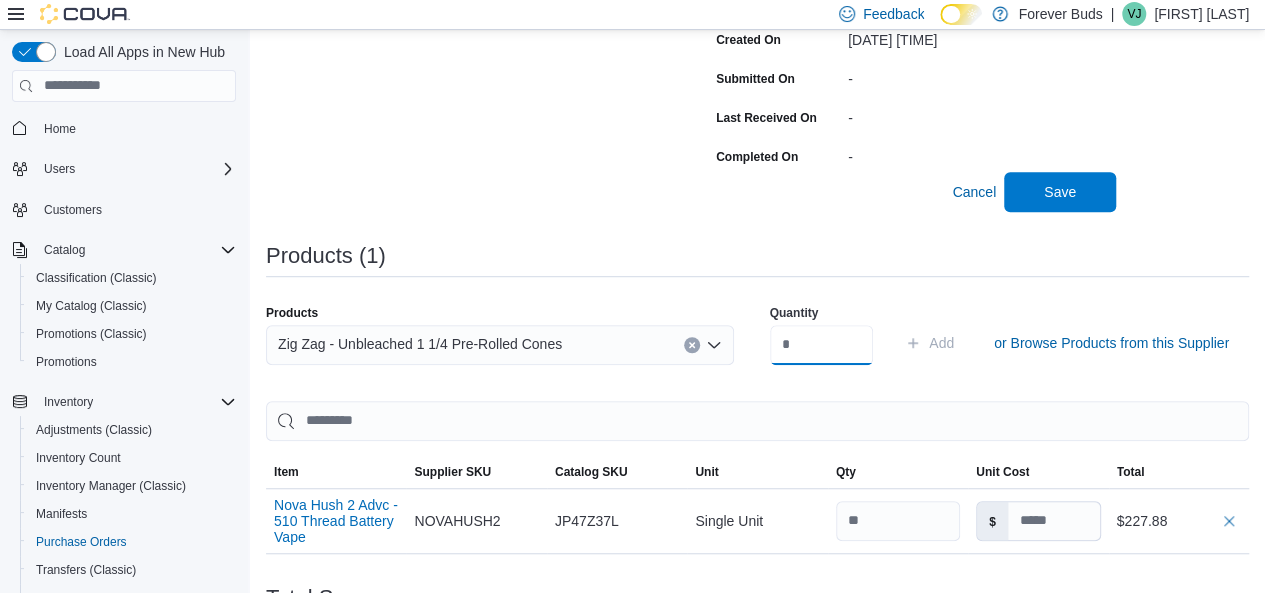 click at bounding box center (822, 345) 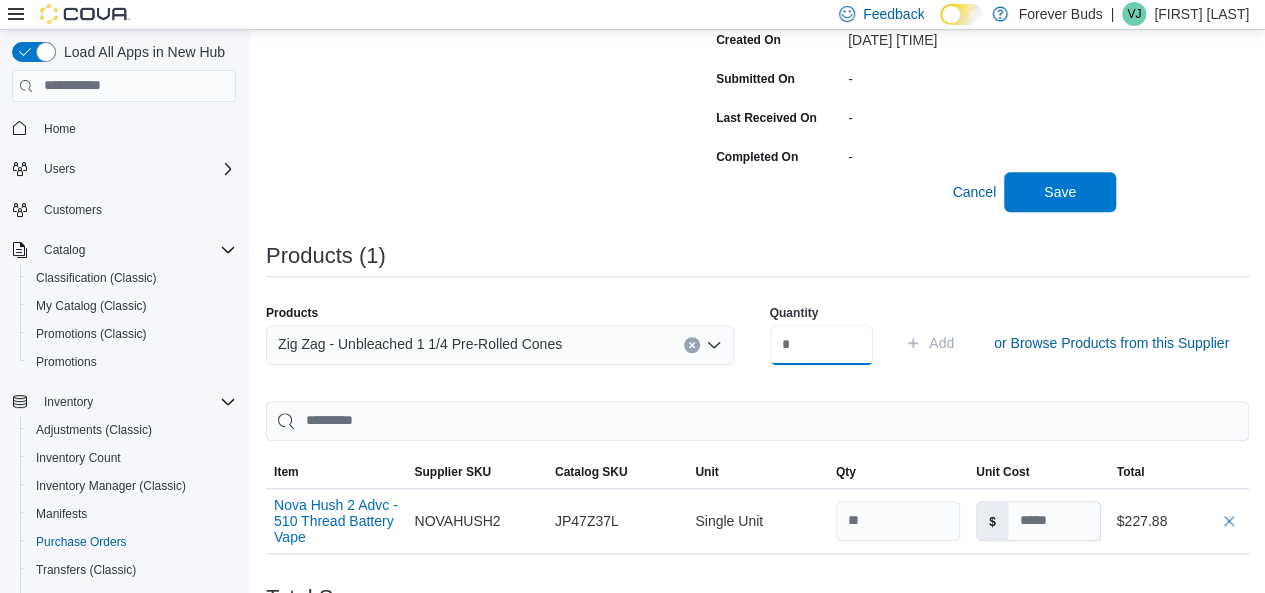 drag, startPoint x: 814, startPoint y: 349, endPoint x: 722, endPoint y: 357, distance: 92.34717 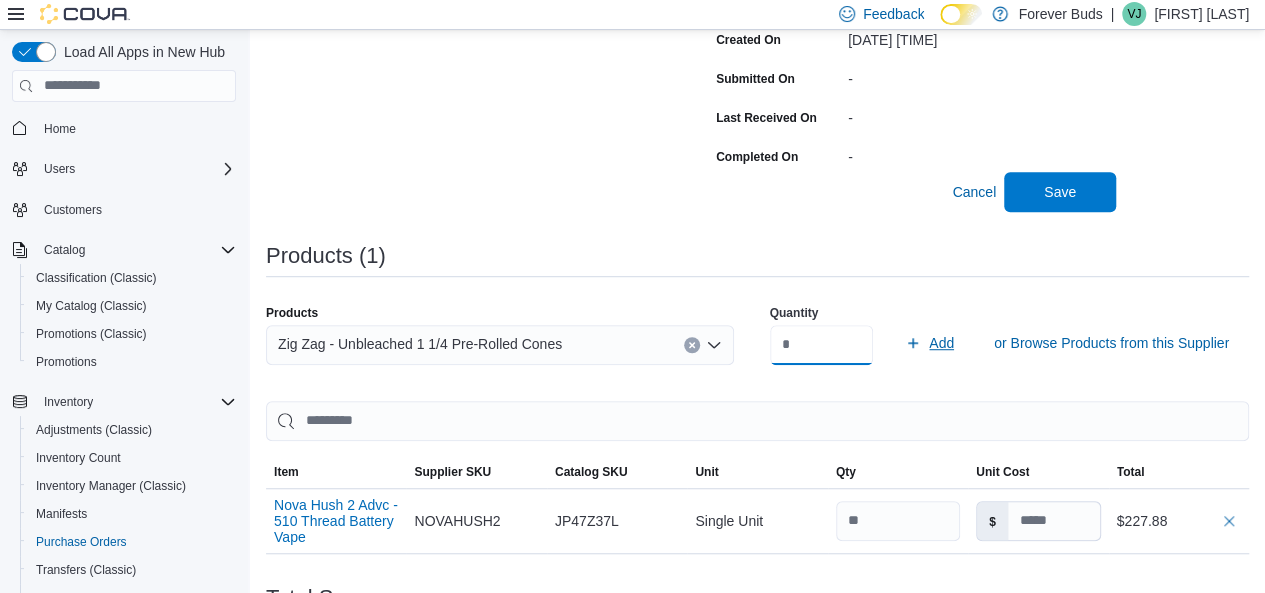 type on "**" 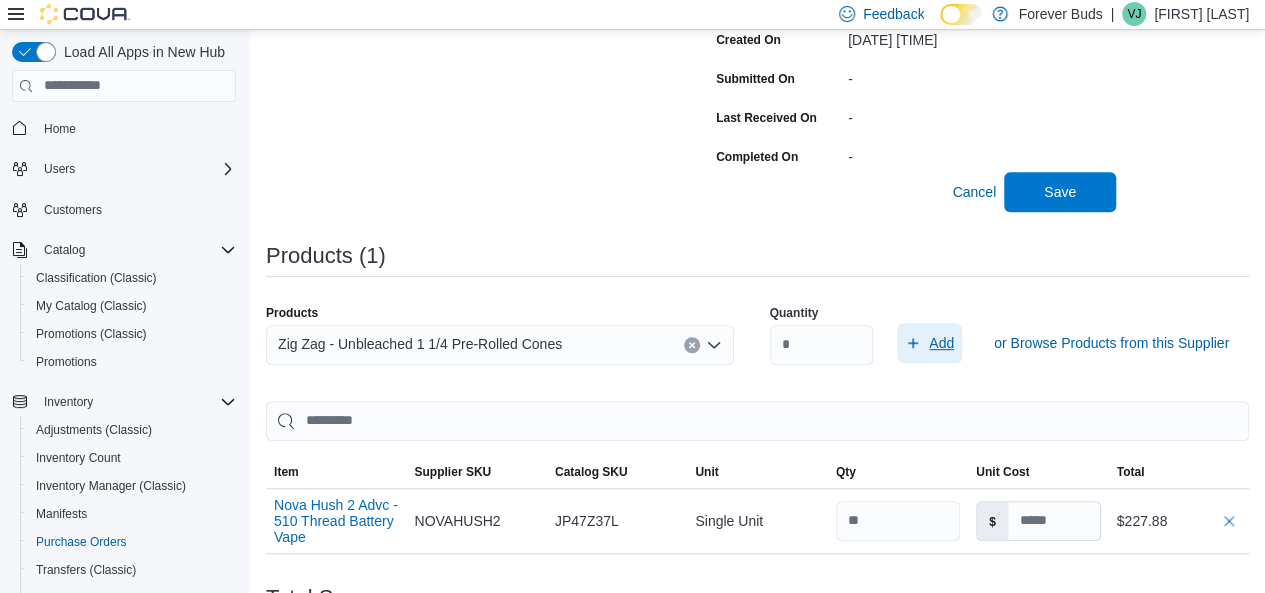 click on "Add" at bounding box center [941, 343] 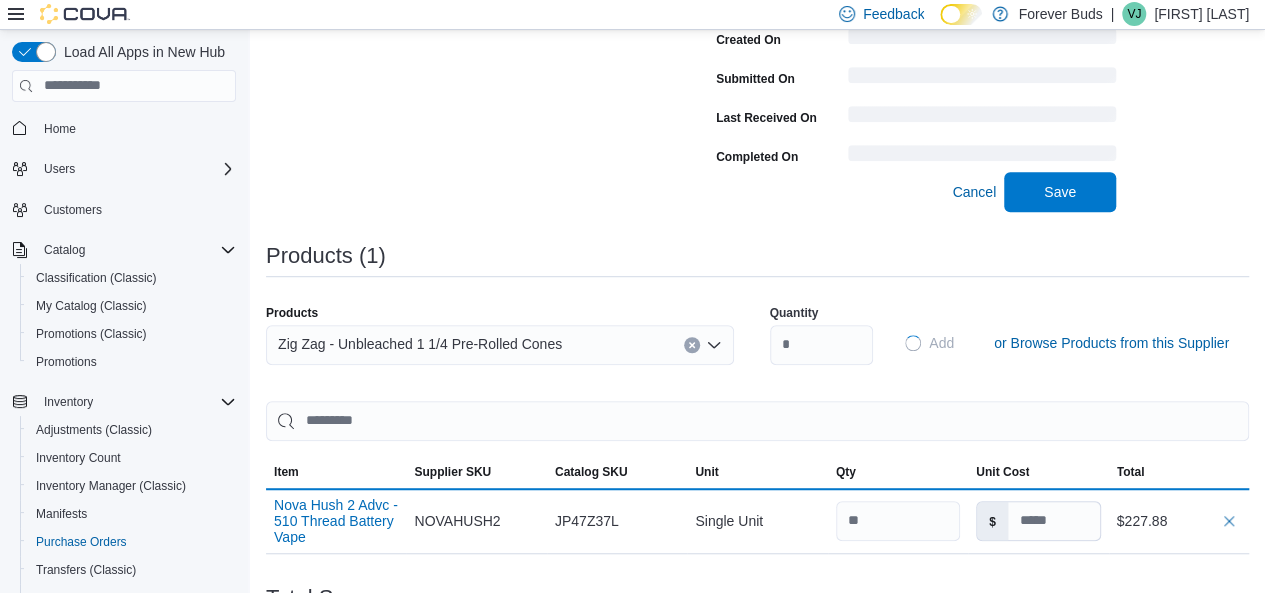 type 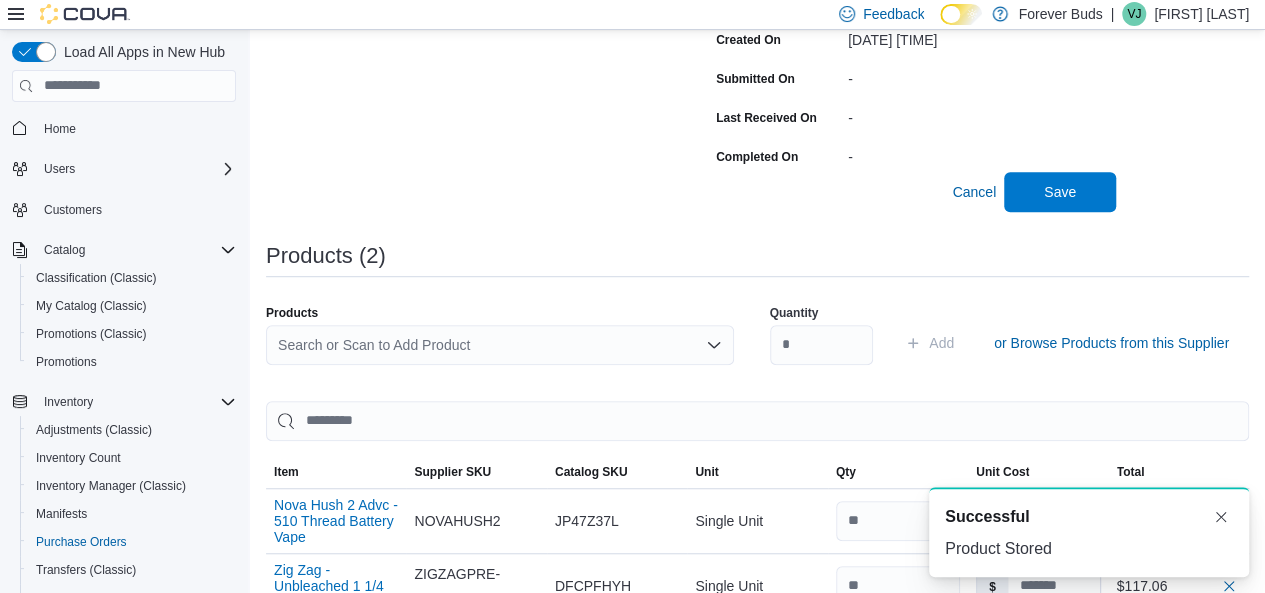 scroll, scrollTop: 0, scrollLeft: 0, axis: both 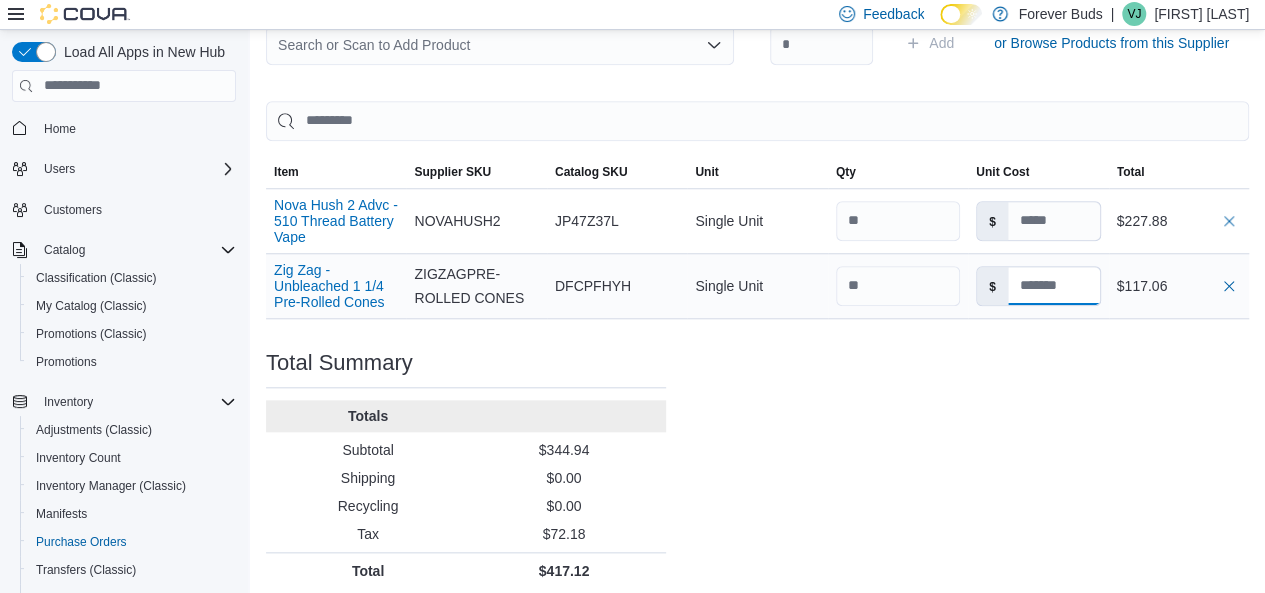click at bounding box center [1054, 286] 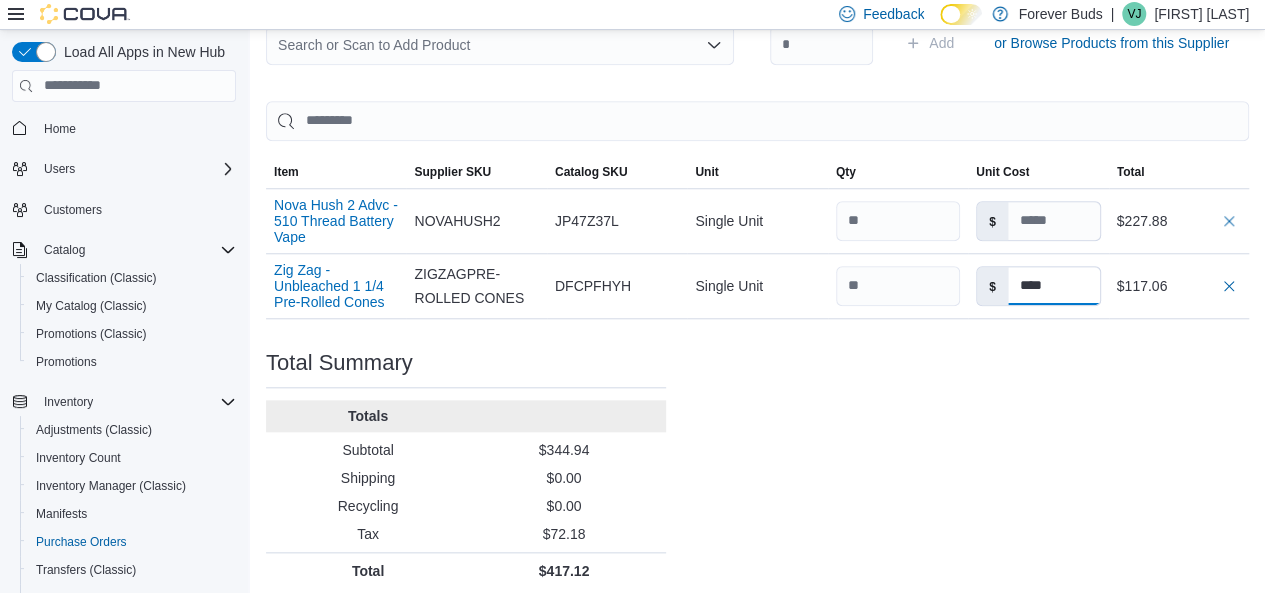 type on "****" 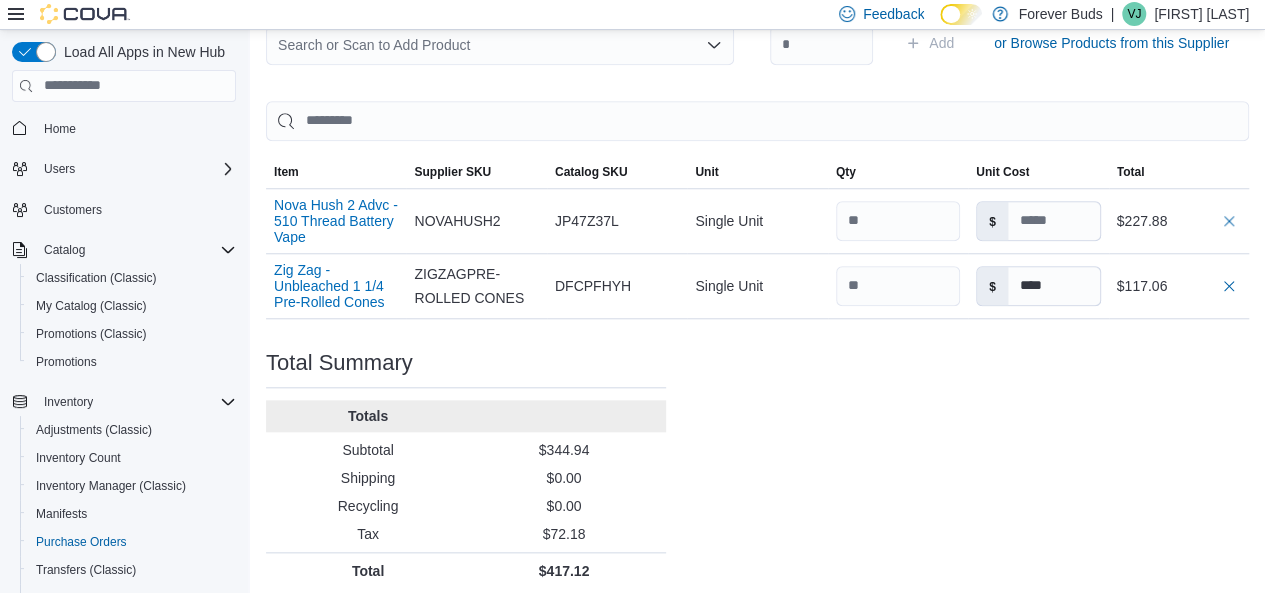 click on "**********" at bounding box center [757, -24] 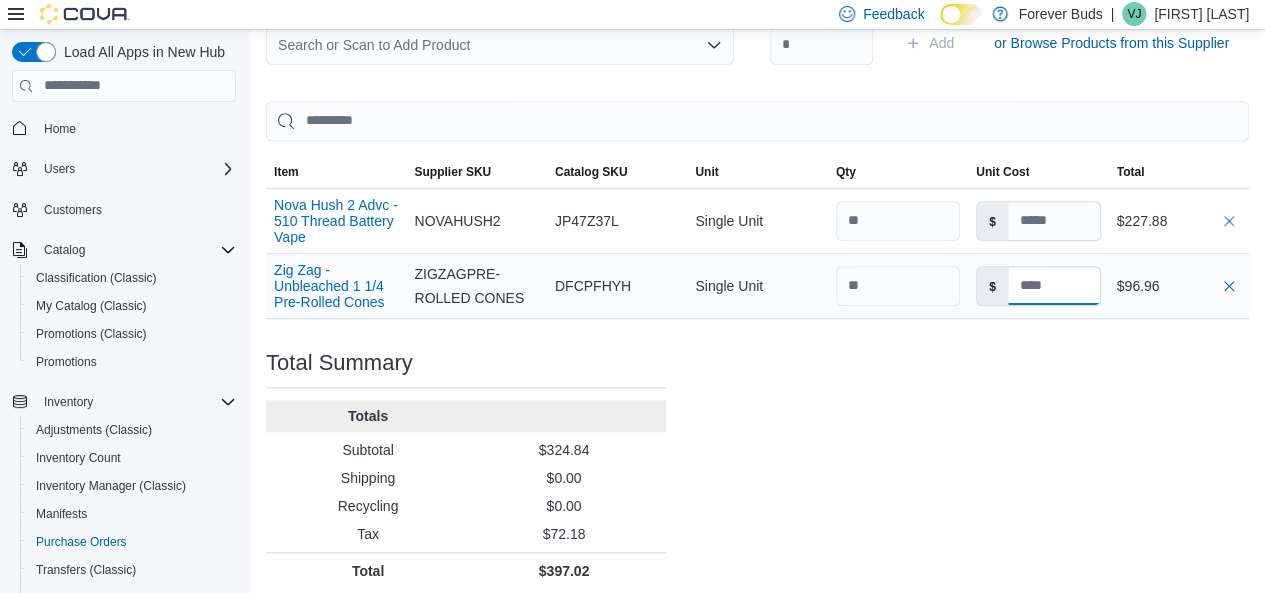 click at bounding box center (1054, 286) 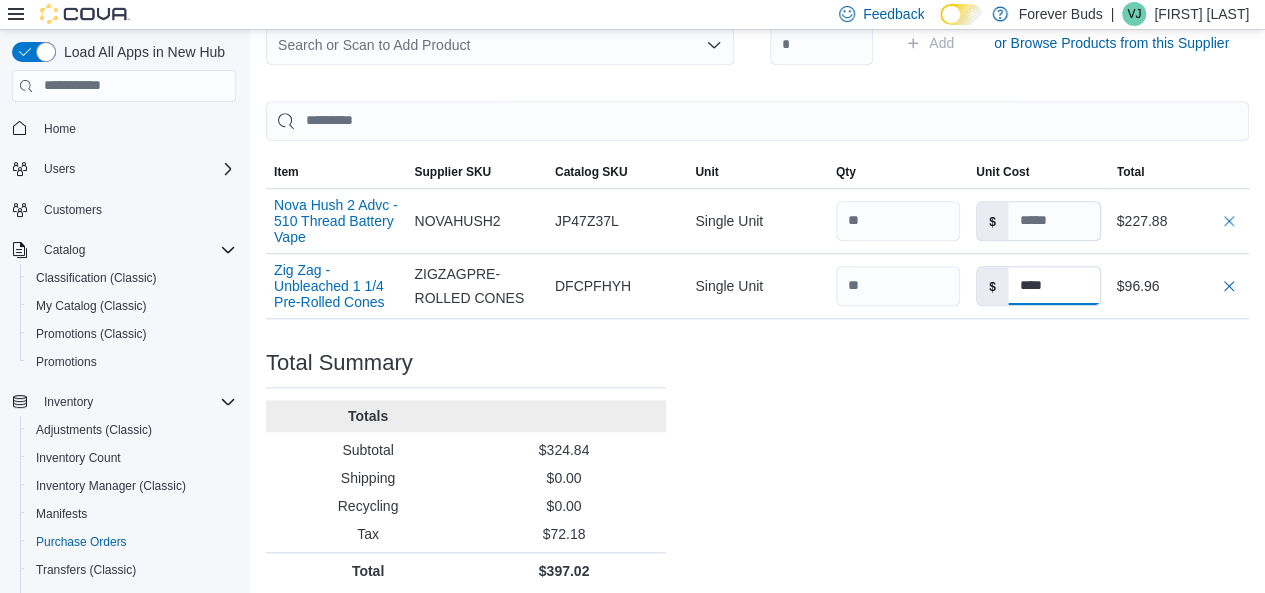 type on "****" 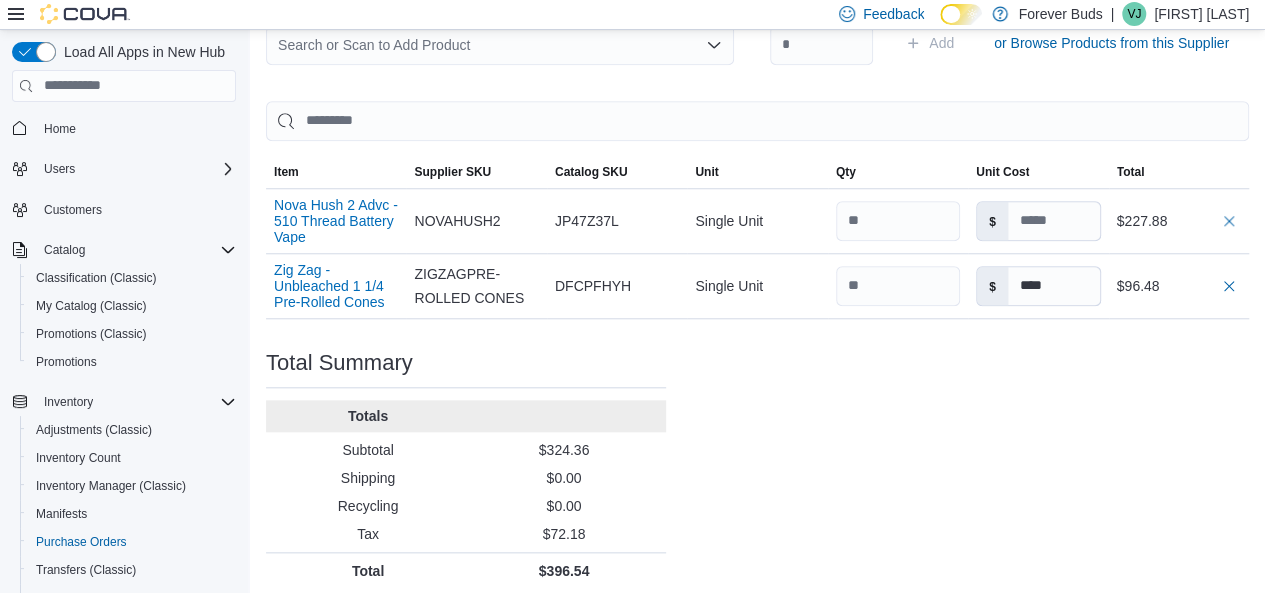 click on "**********" at bounding box center [757, -24] 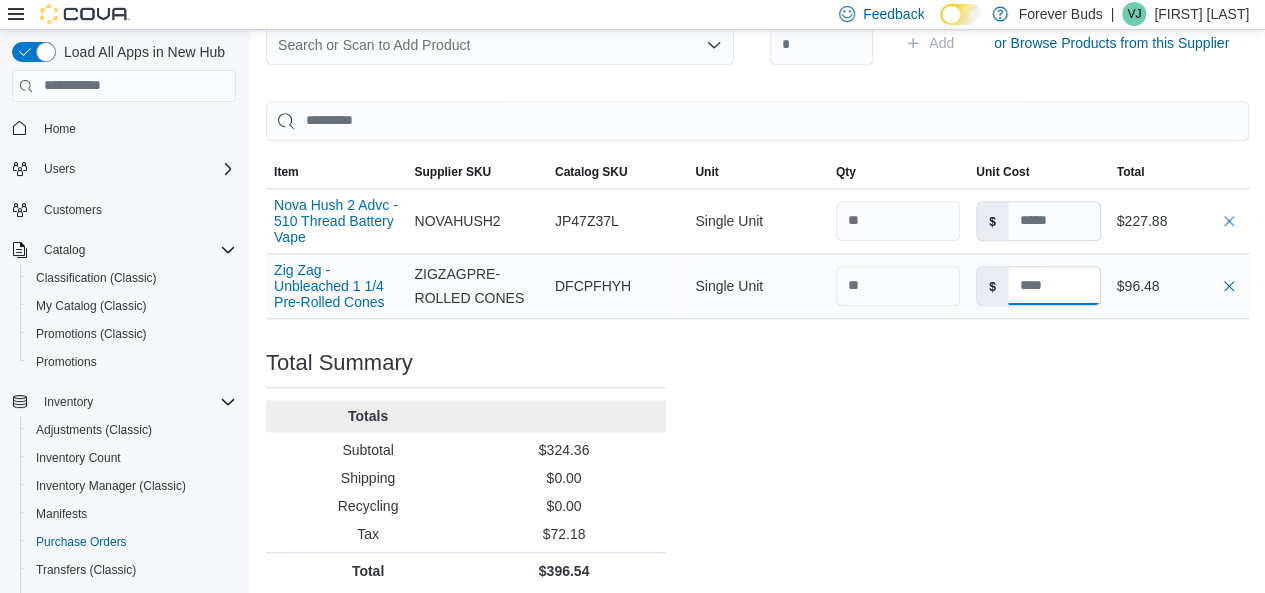 click at bounding box center (1054, 286) 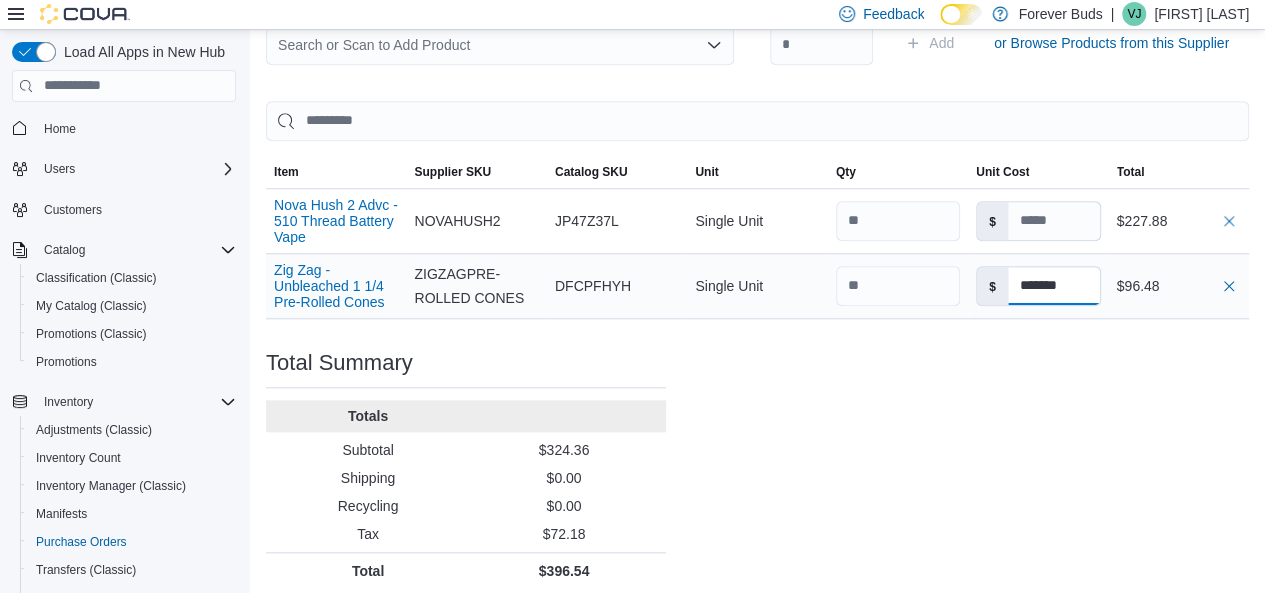 type on "********" 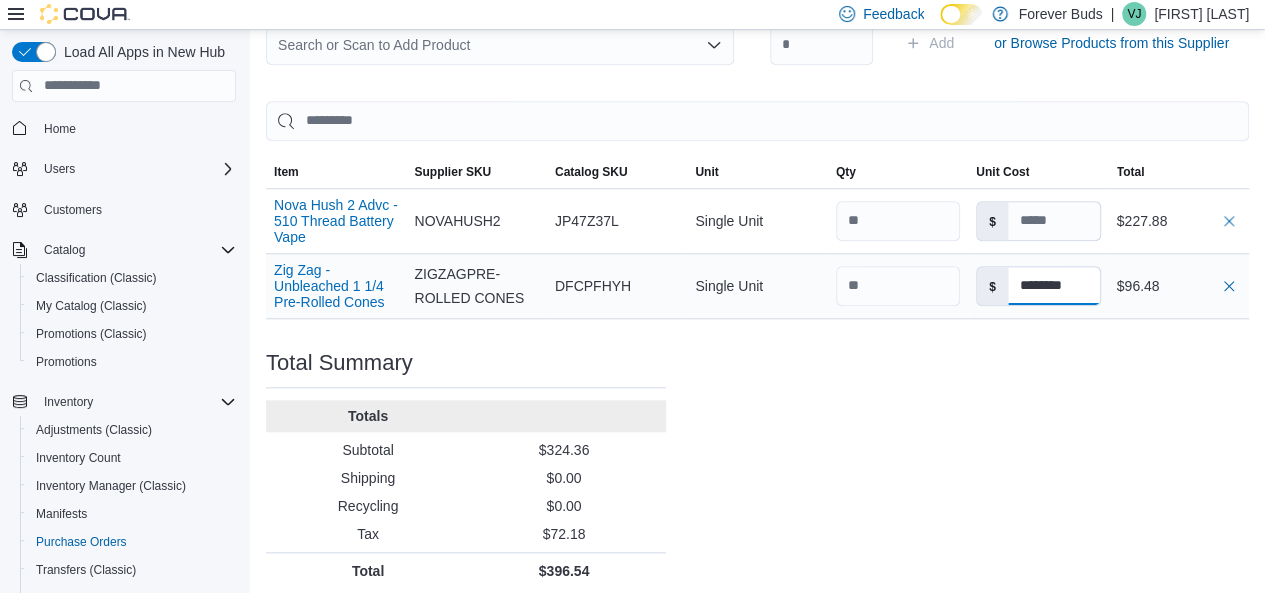 drag, startPoint x: 1089, startPoint y: 283, endPoint x: 897, endPoint y: 289, distance: 192.09373 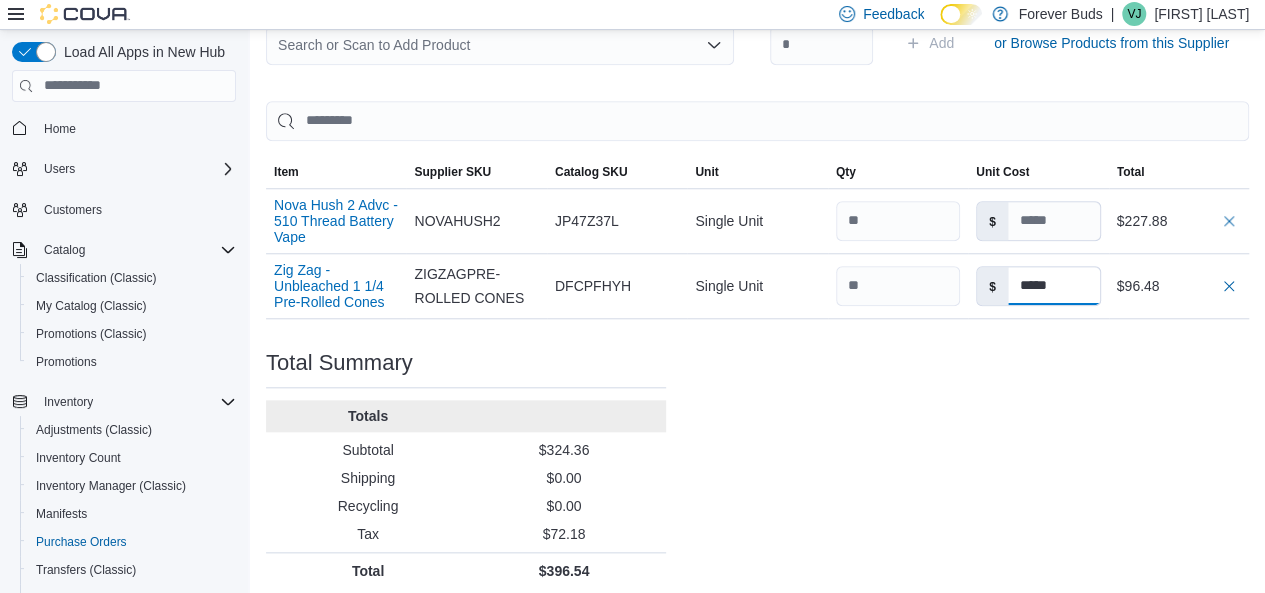 type on "*****" 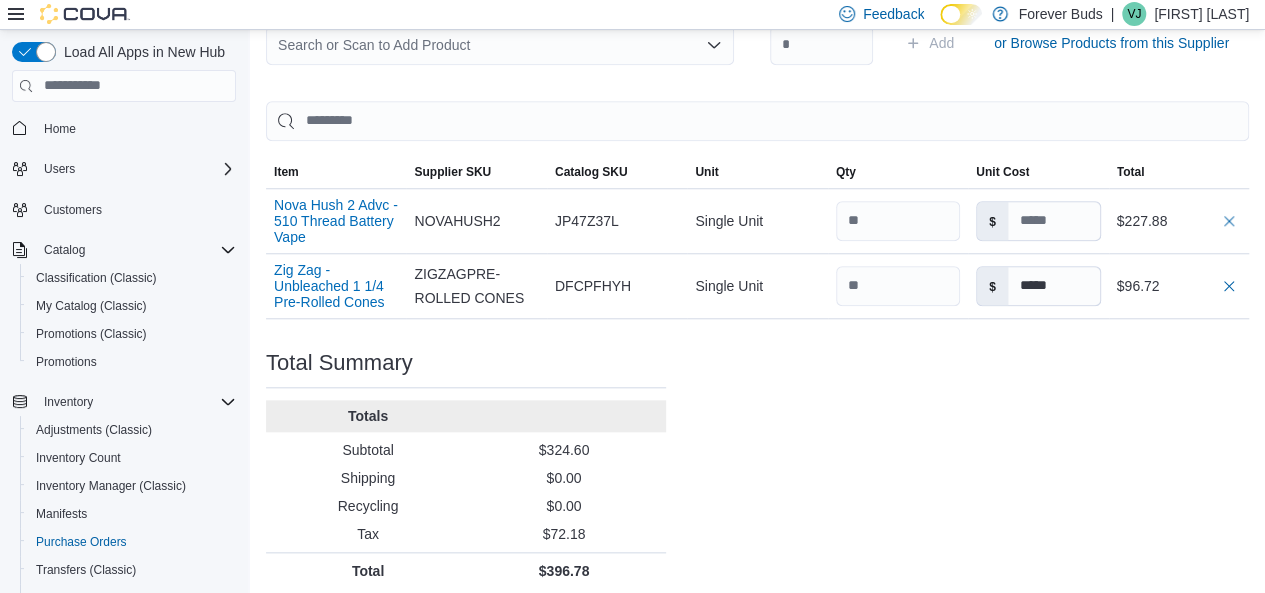 click on "**********" at bounding box center [757, -24] 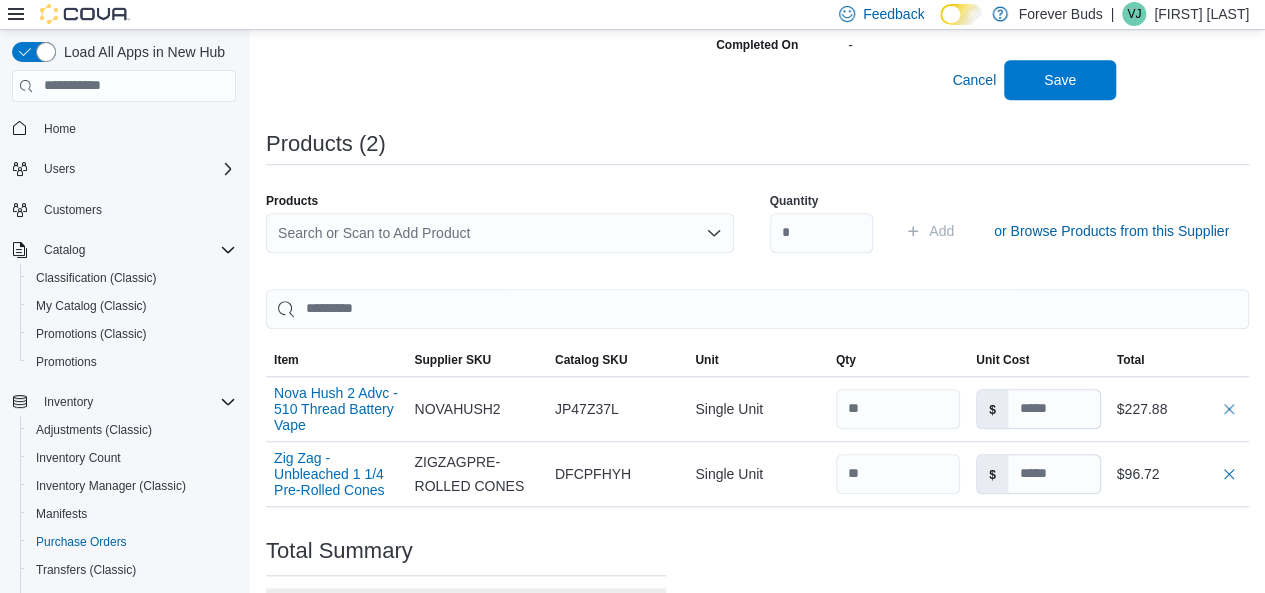 scroll, scrollTop: 600, scrollLeft: 0, axis: vertical 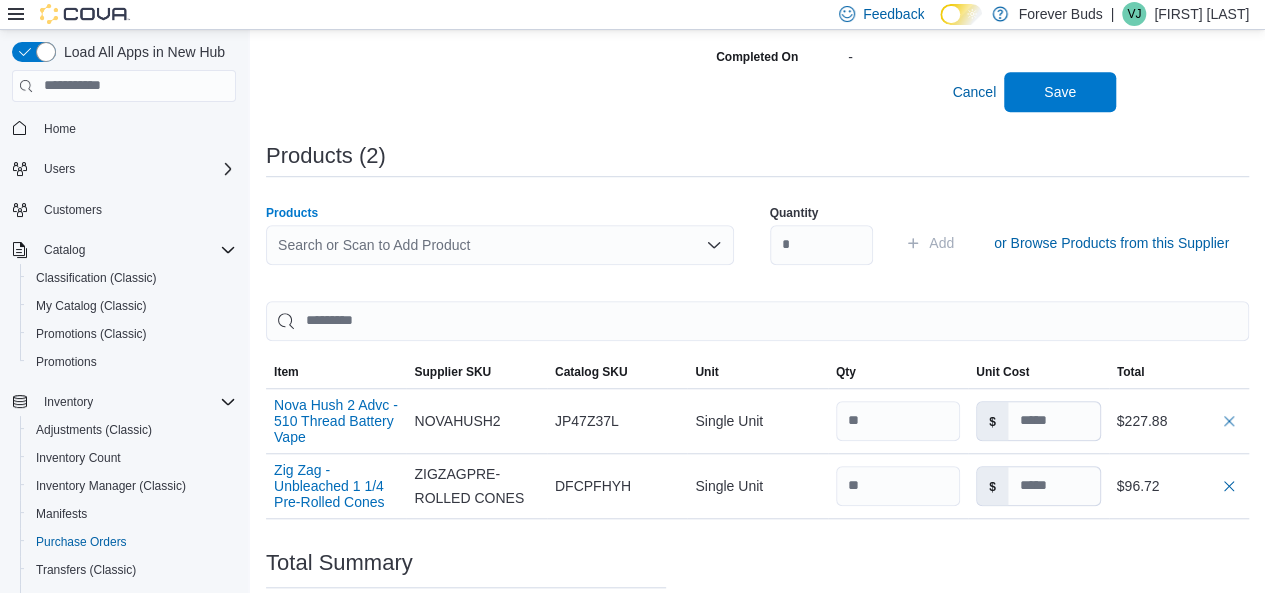 click on "Search or Scan to Add Product" at bounding box center [500, 245] 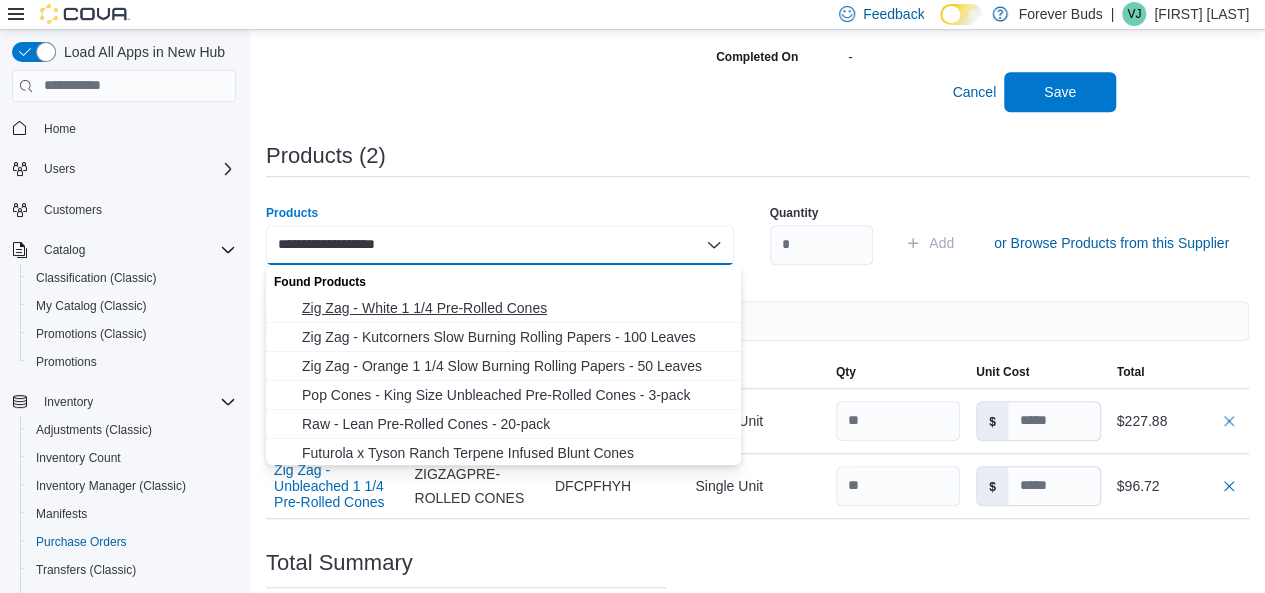 type on "**********" 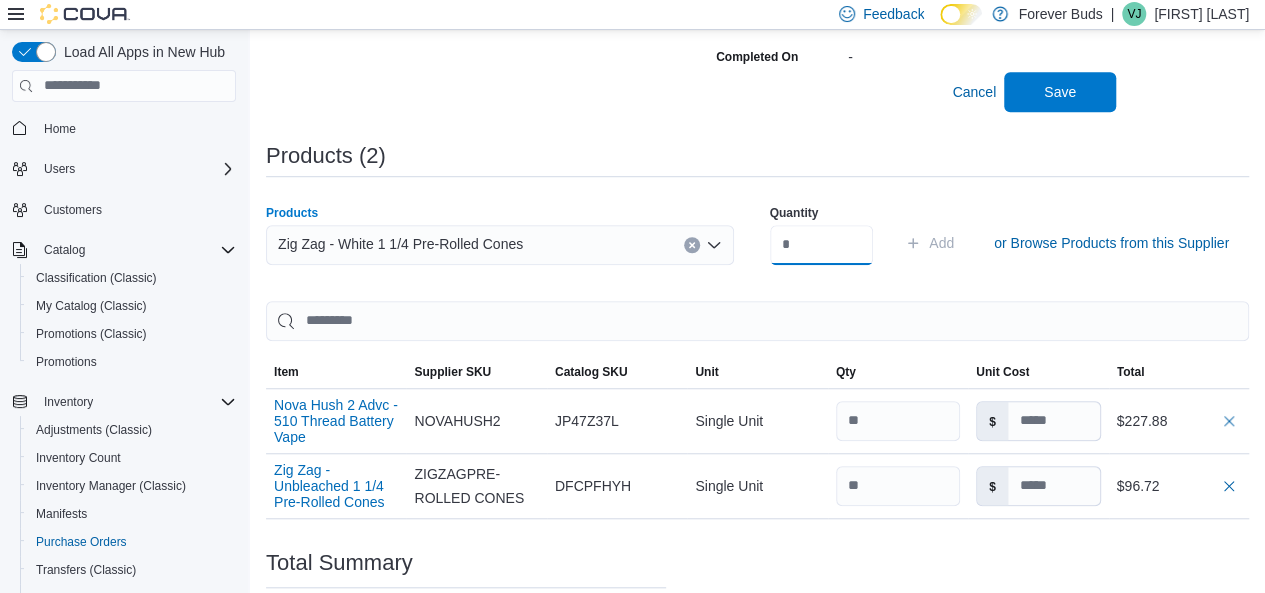 click at bounding box center (822, 245) 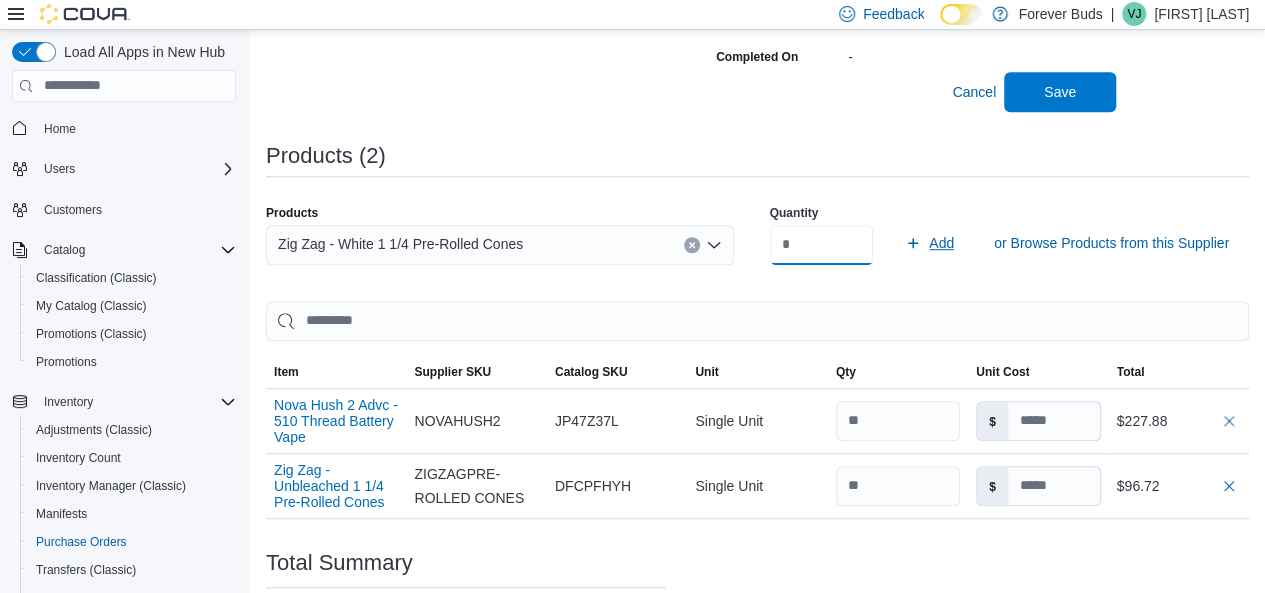 type on "**" 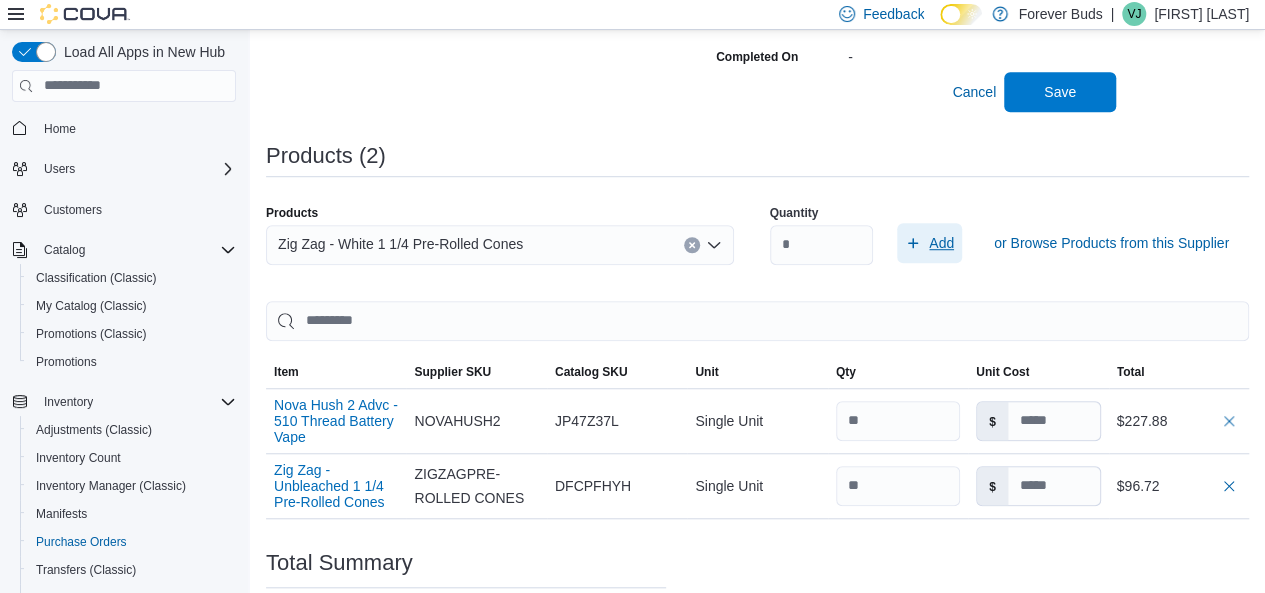 click on "Add" at bounding box center [941, 243] 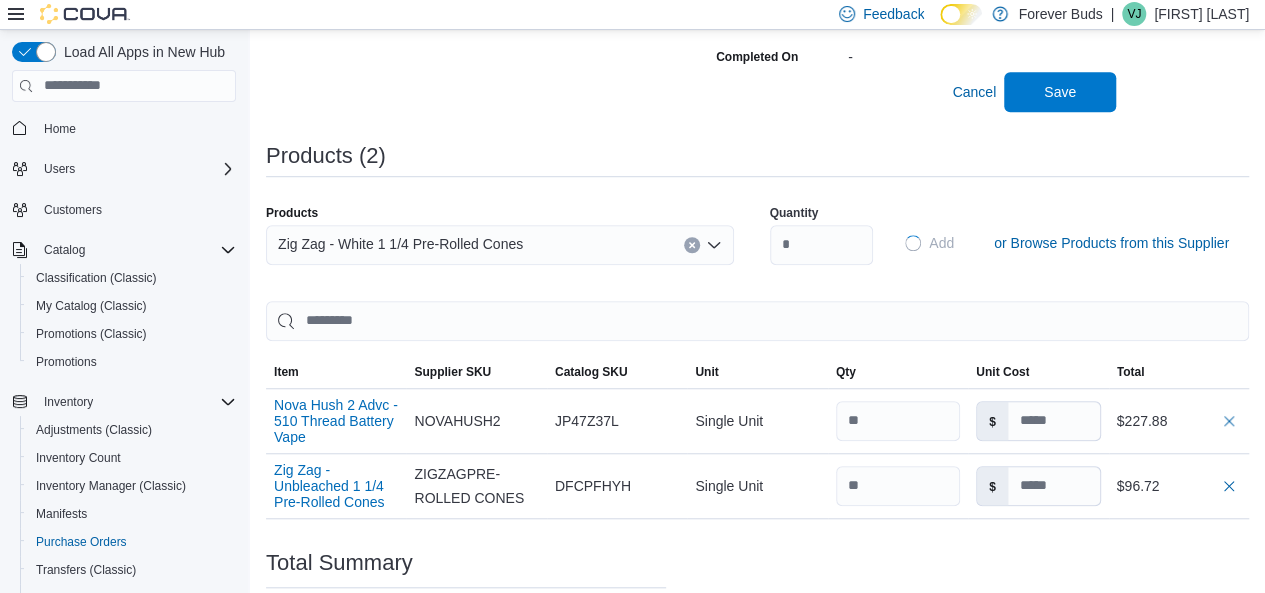 type on "*****" 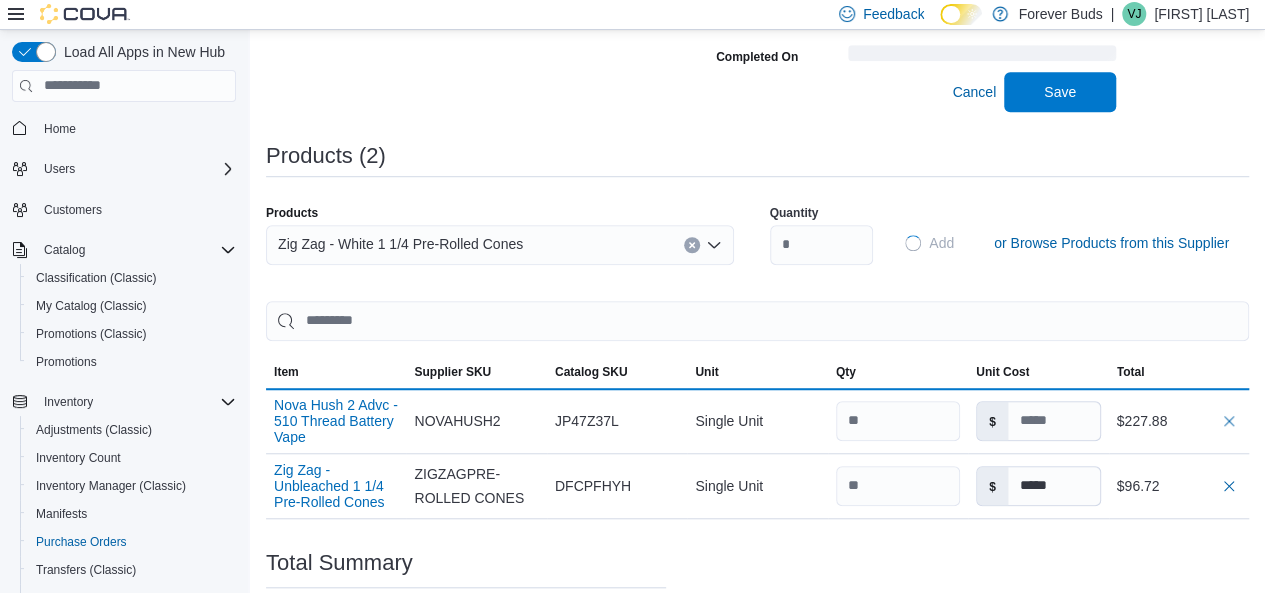 type 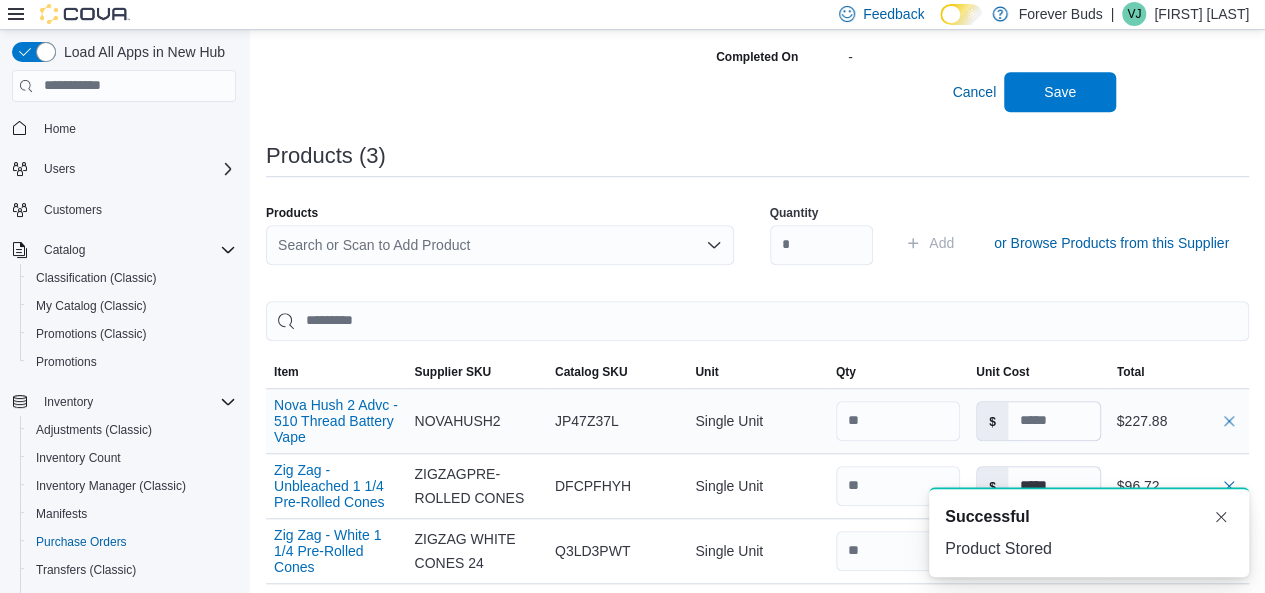scroll, scrollTop: 0, scrollLeft: 0, axis: both 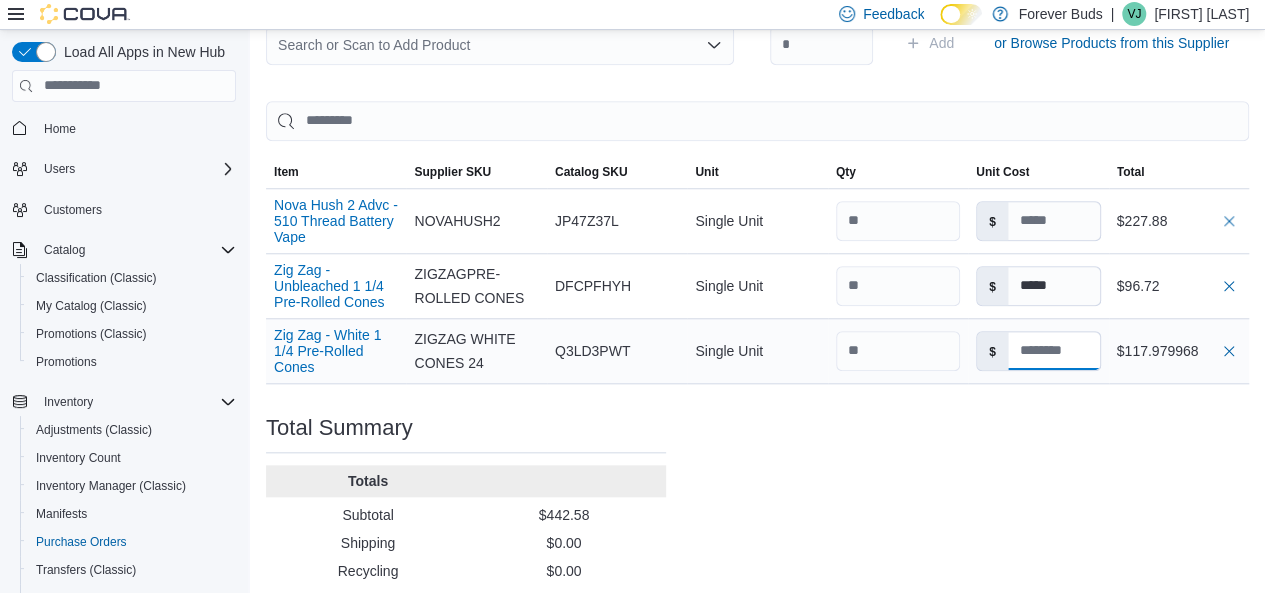 drag, startPoint x: 1083, startPoint y: 349, endPoint x: 1012, endPoint y: 357, distance: 71.44928 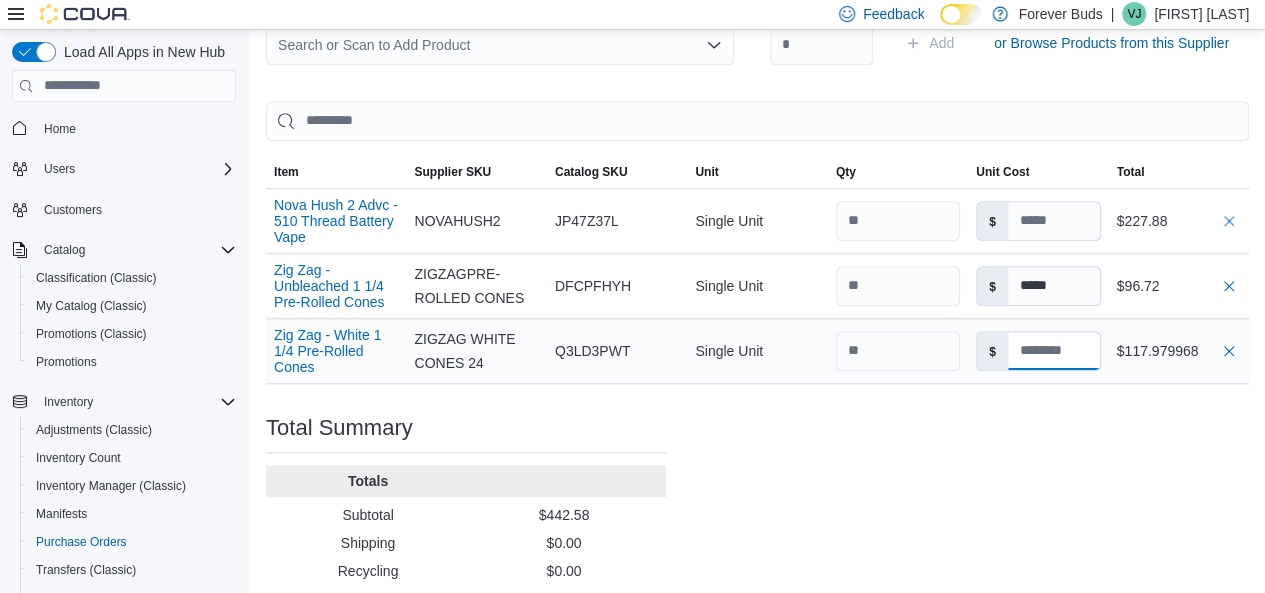 click on "$" at bounding box center (1038, 351) 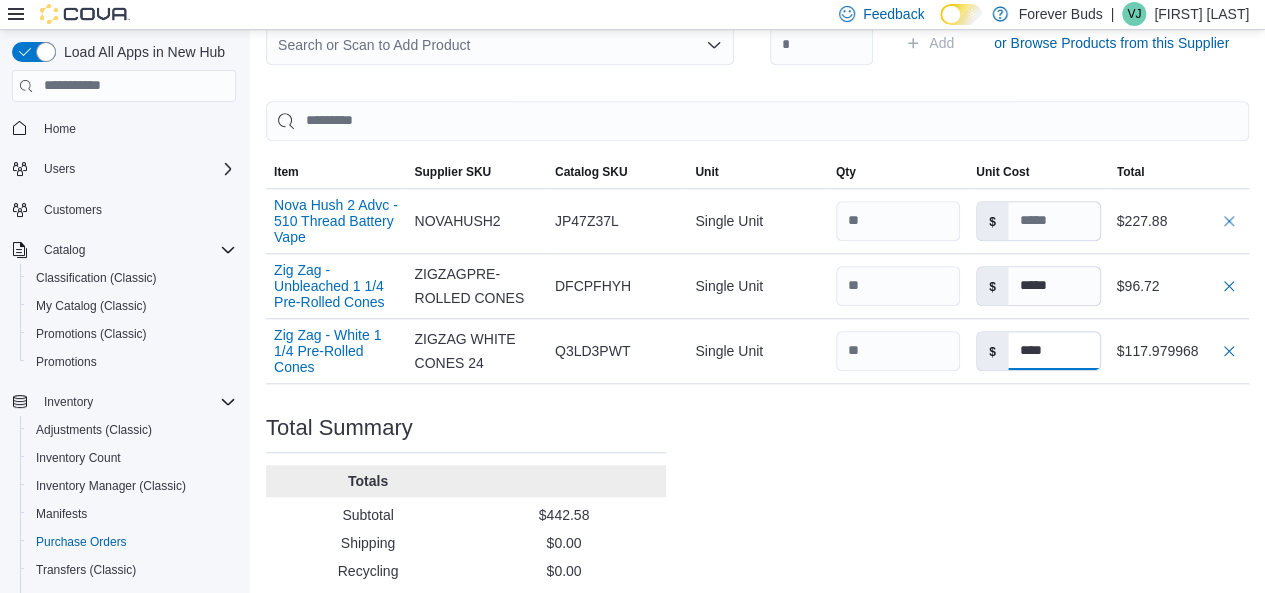 type on "****" 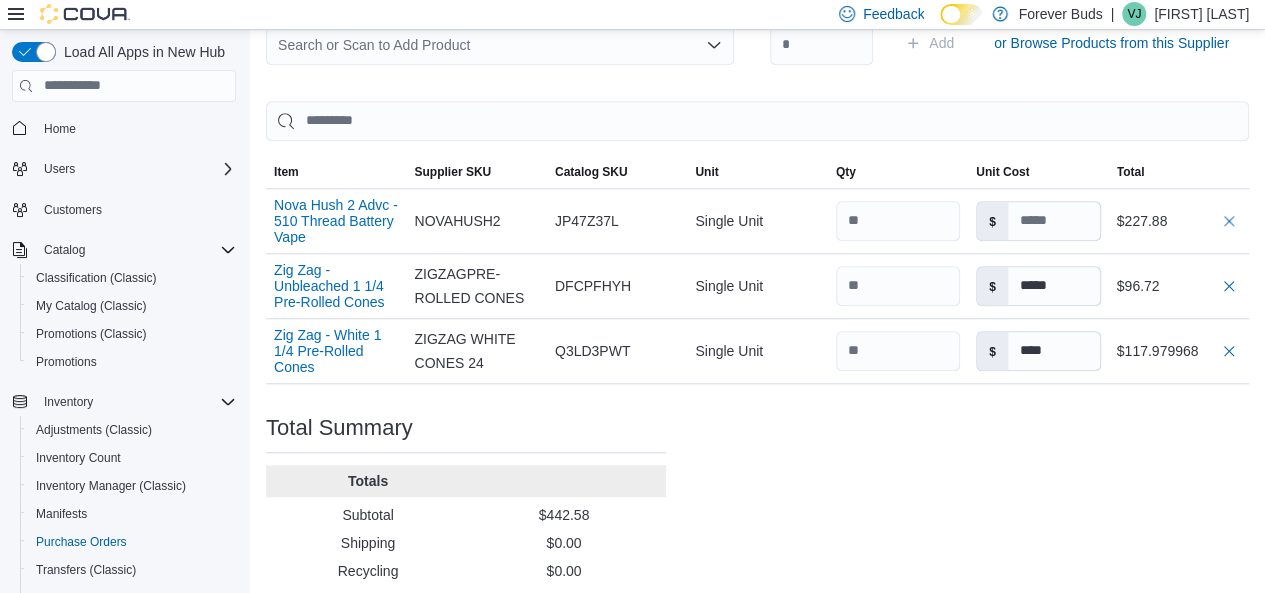 click on "**********" at bounding box center (757, 8) 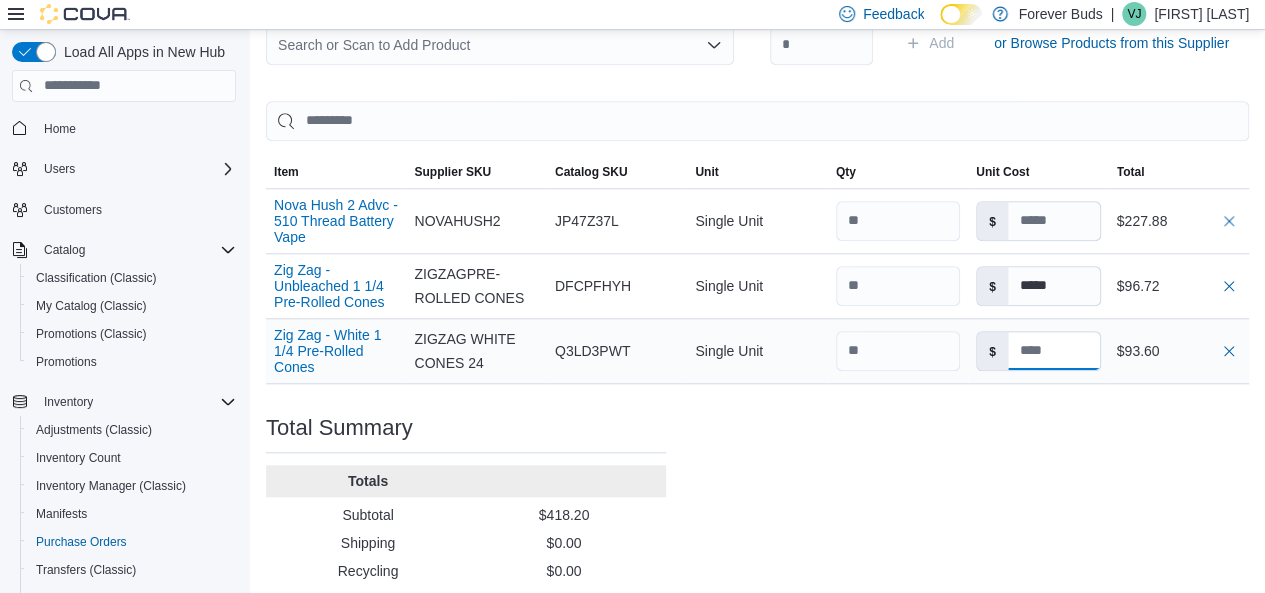 click at bounding box center [1054, 351] 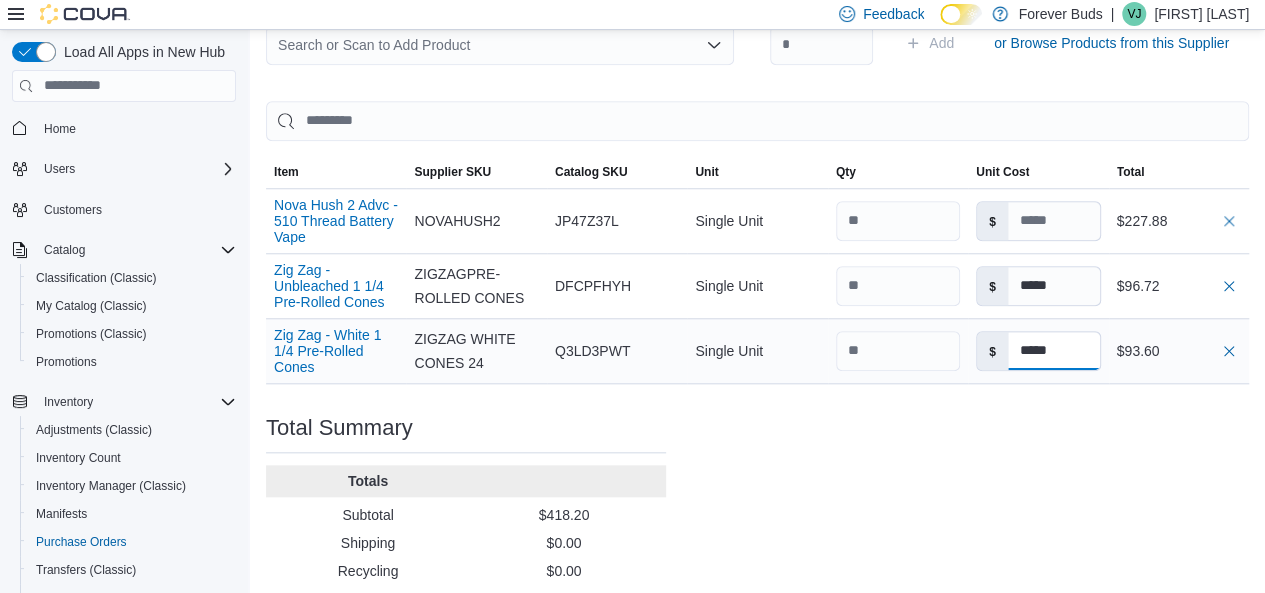 click on "*****" at bounding box center [1054, 351] 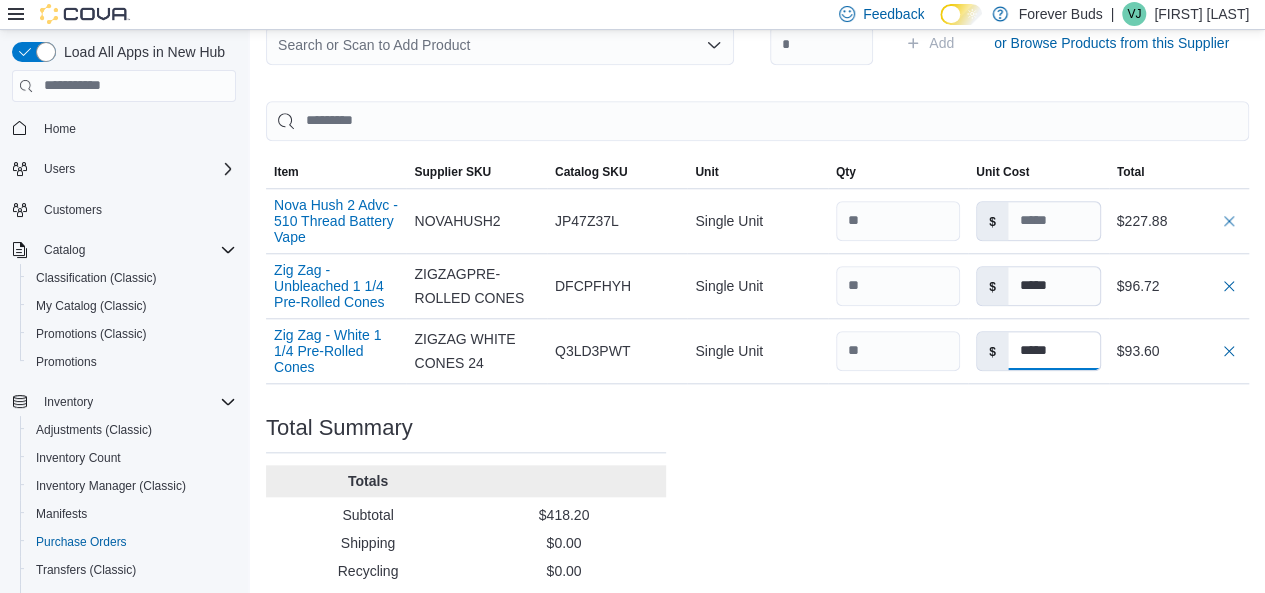 type on "*****" 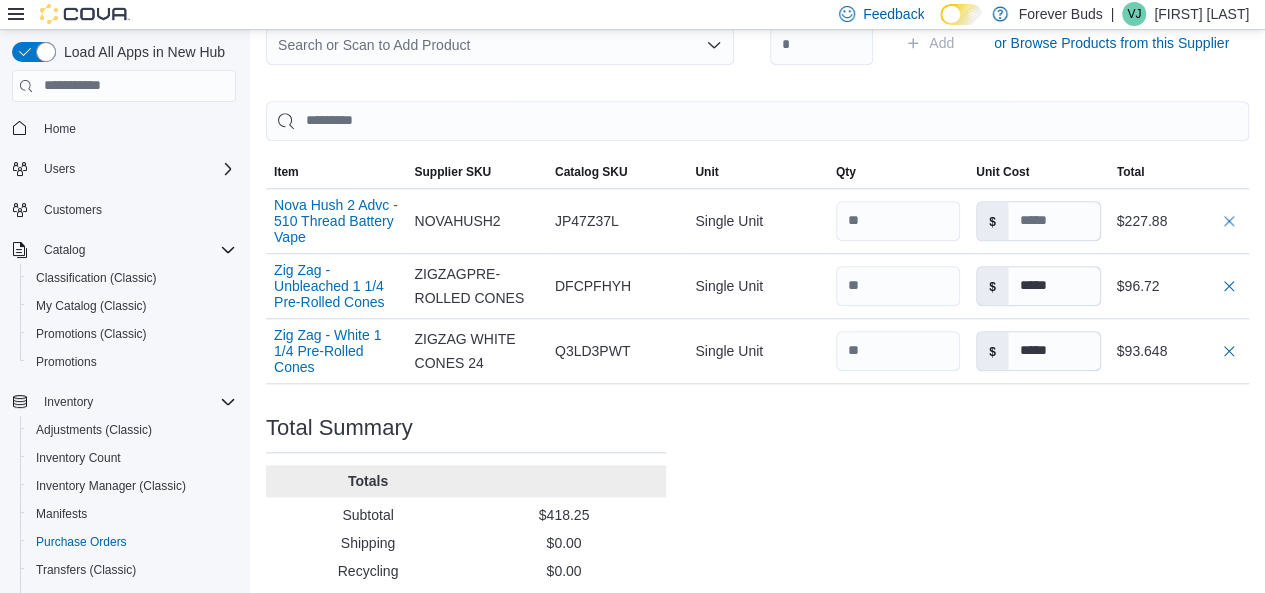 click on "**********" at bounding box center [757, 8] 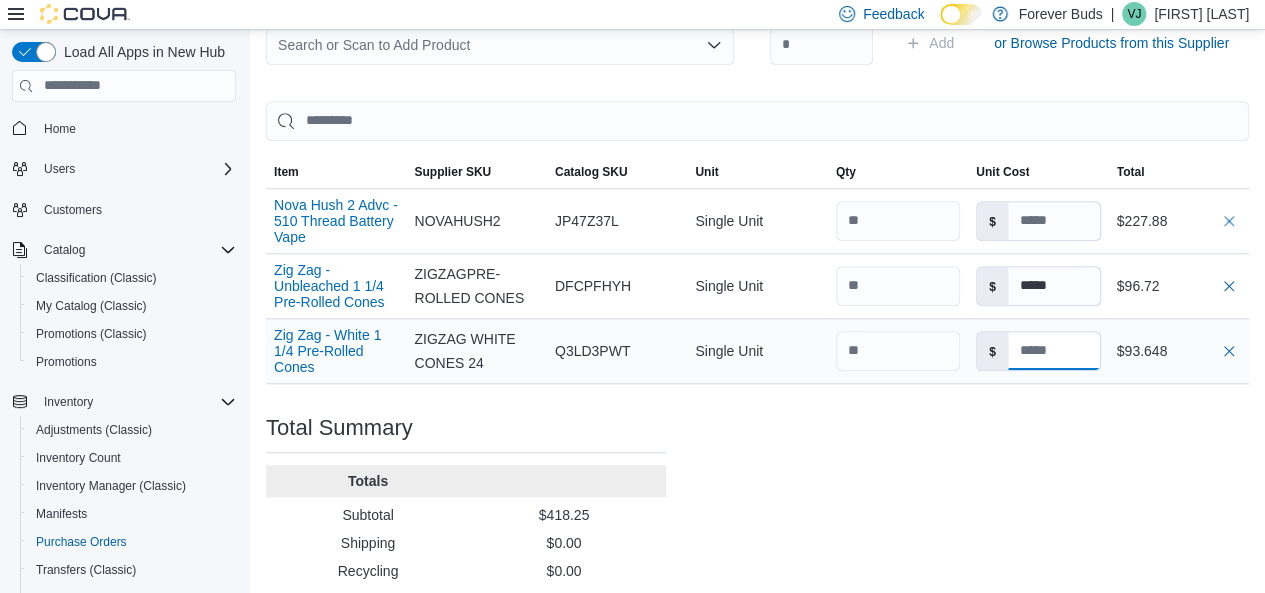click at bounding box center (1054, 351) 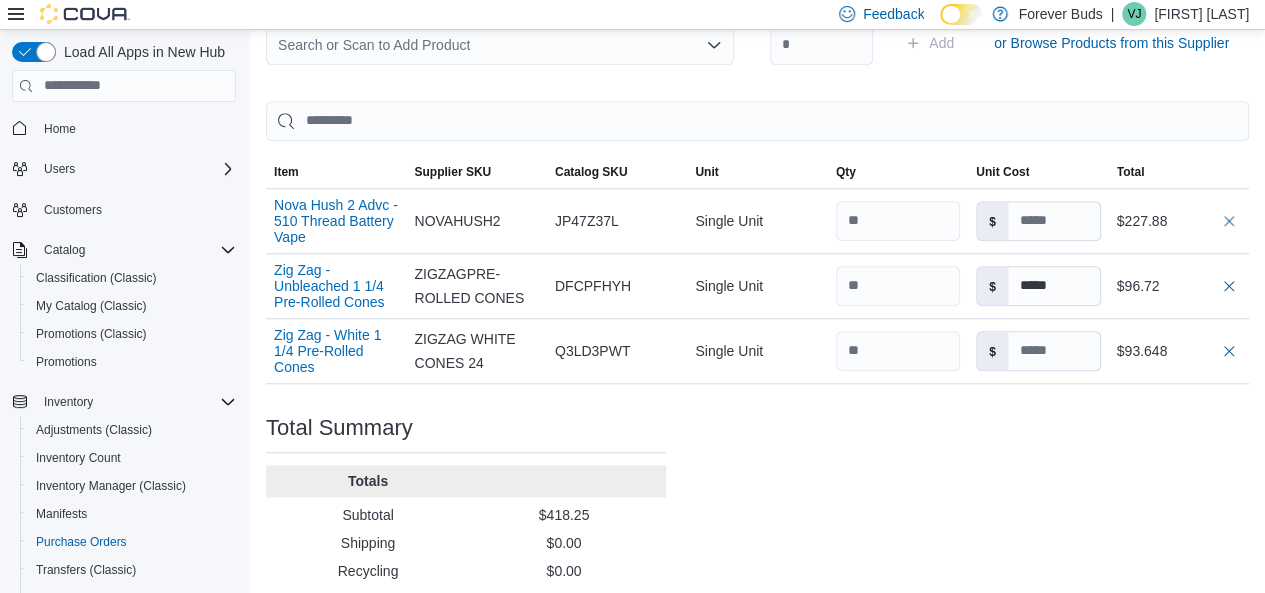 type on "*****" 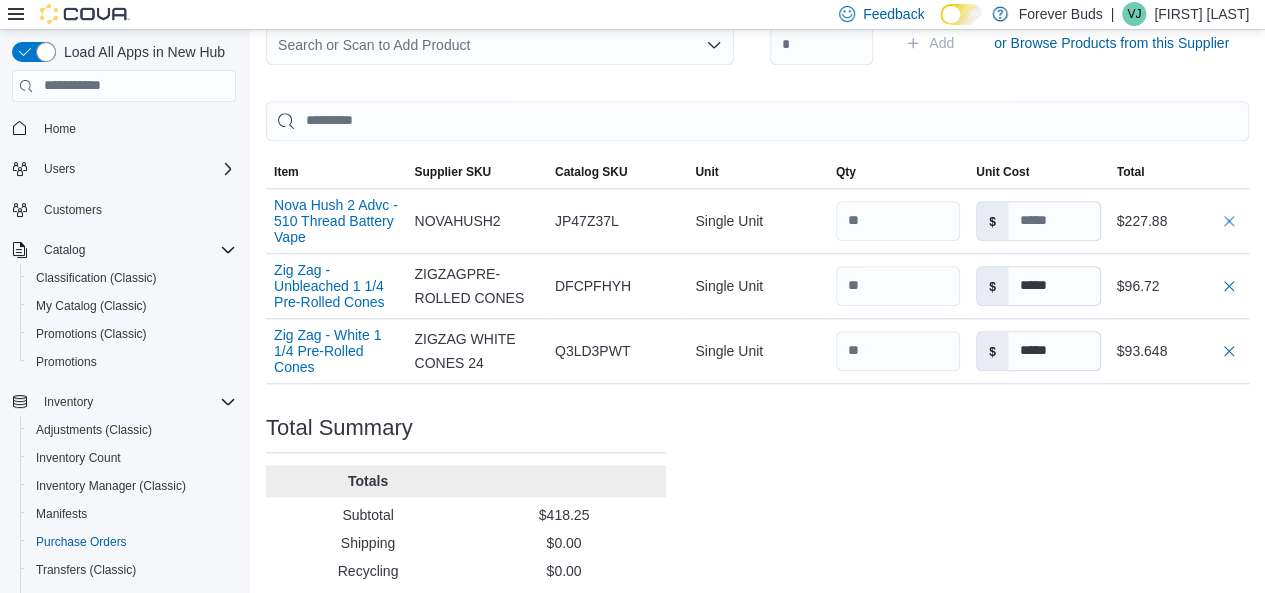 click on "**********" at bounding box center (757, 8) 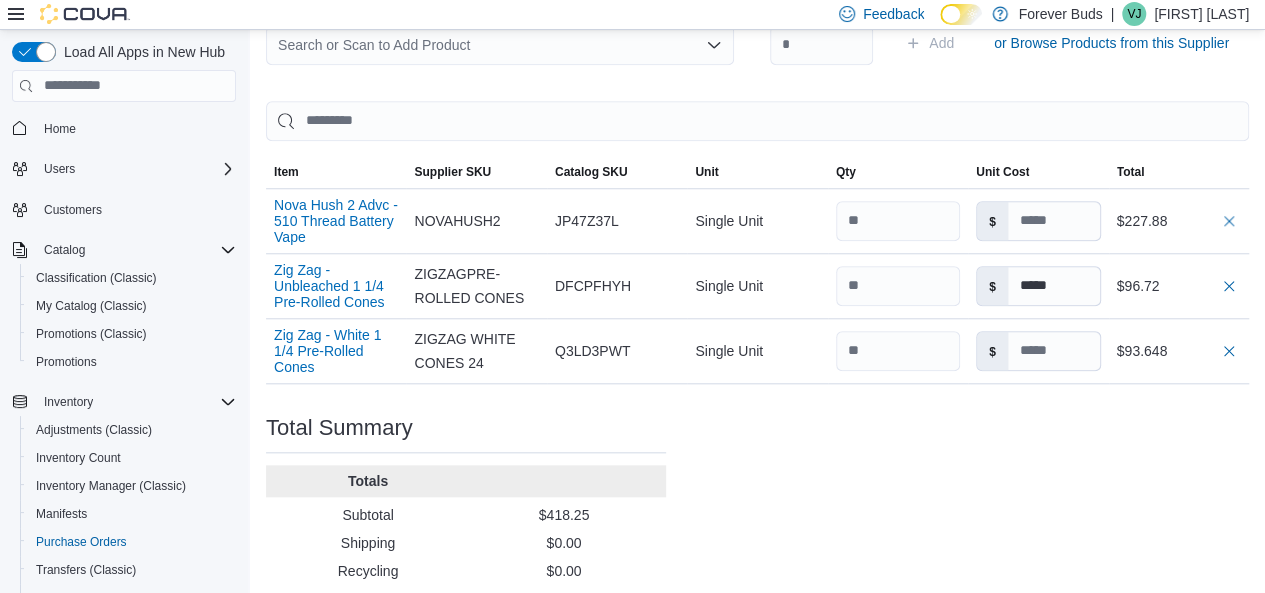 click on "Search or Scan to Add Product" at bounding box center (500, 45) 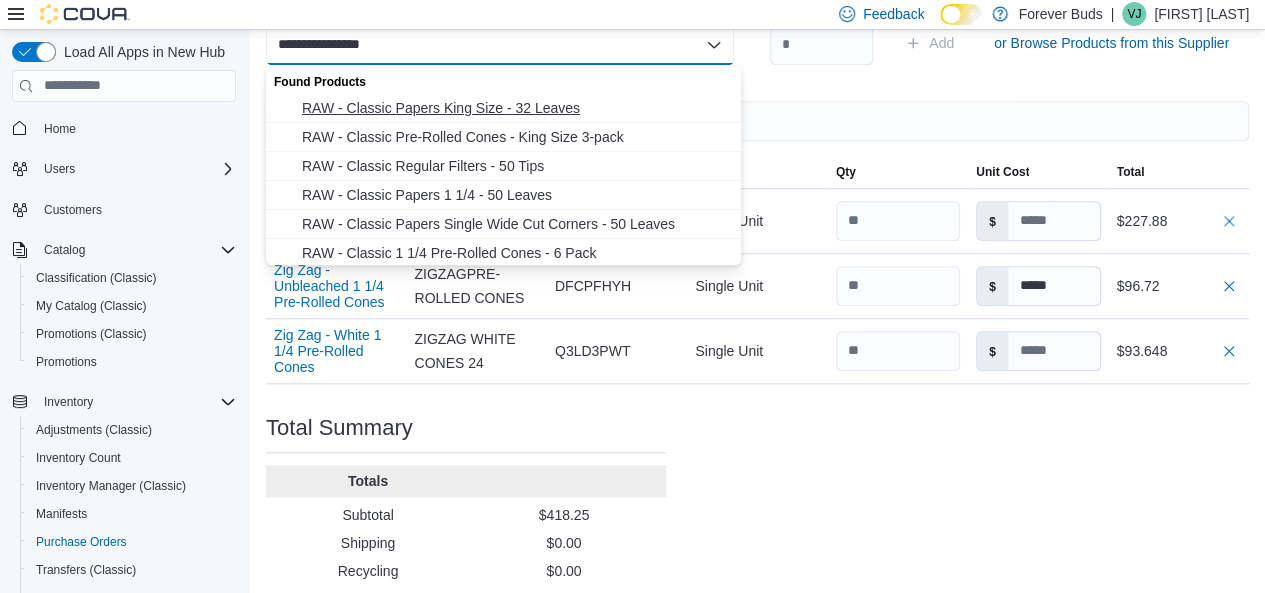 type on "**********" 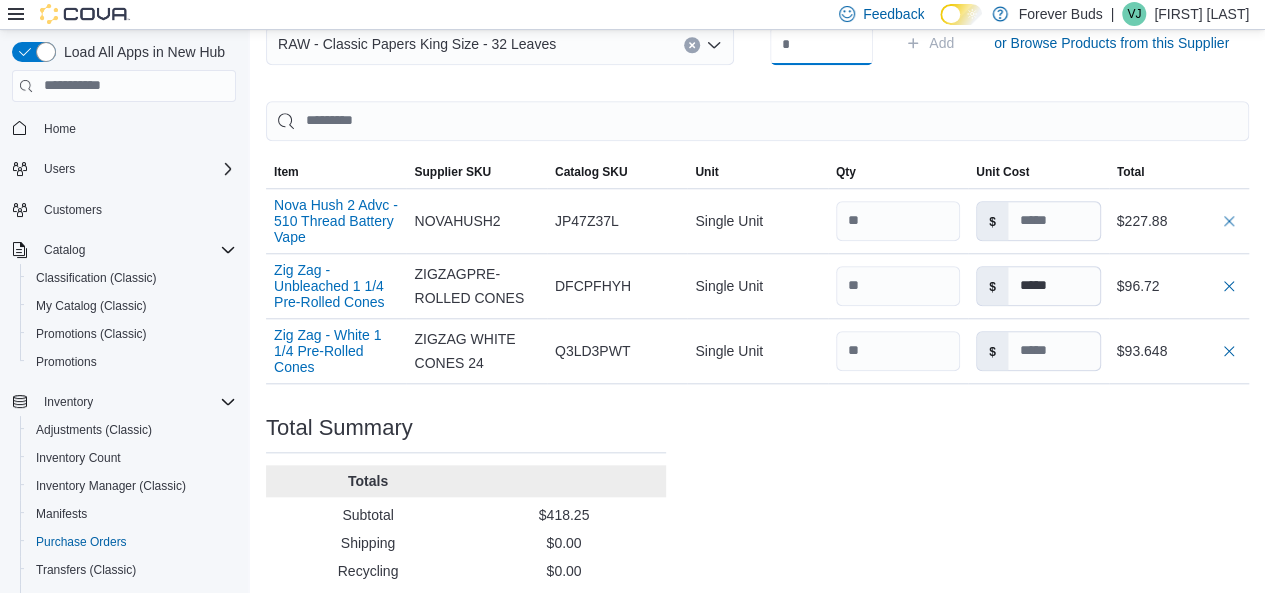 click at bounding box center (822, 45) 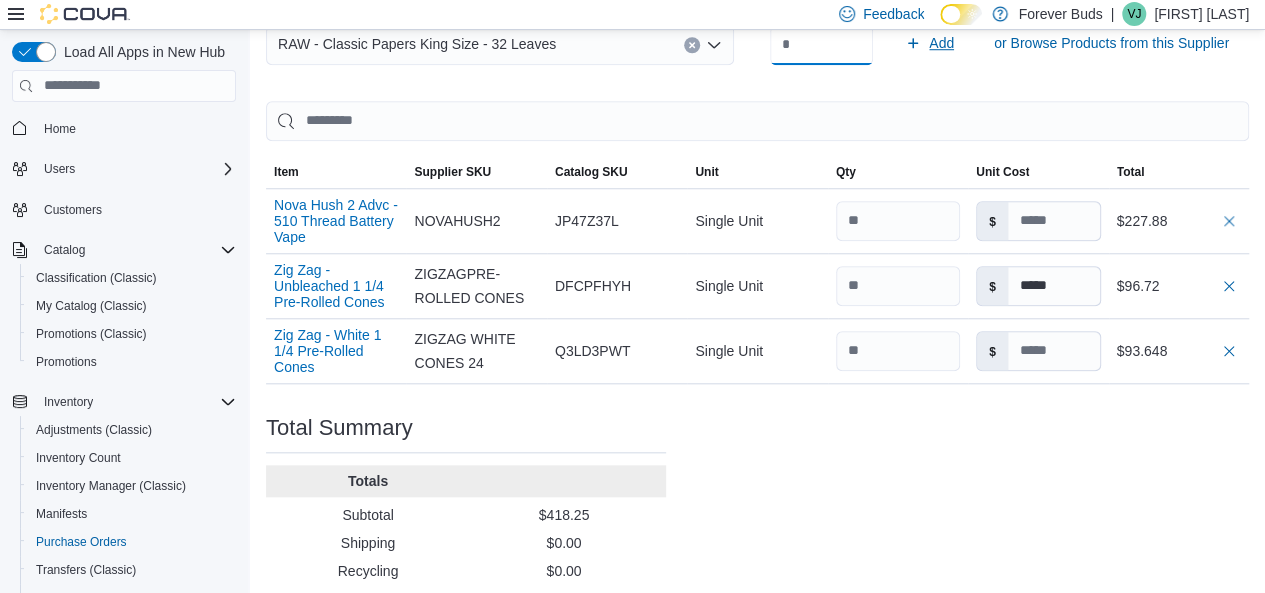 type on "**" 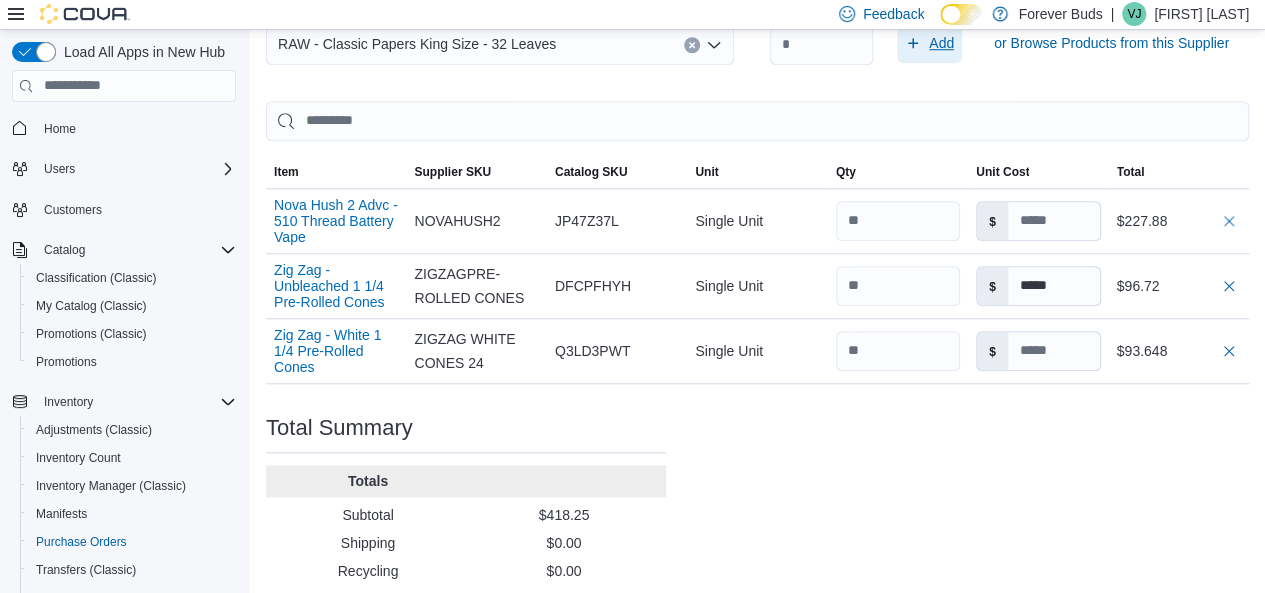 click on "Add" at bounding box center [941, 43] 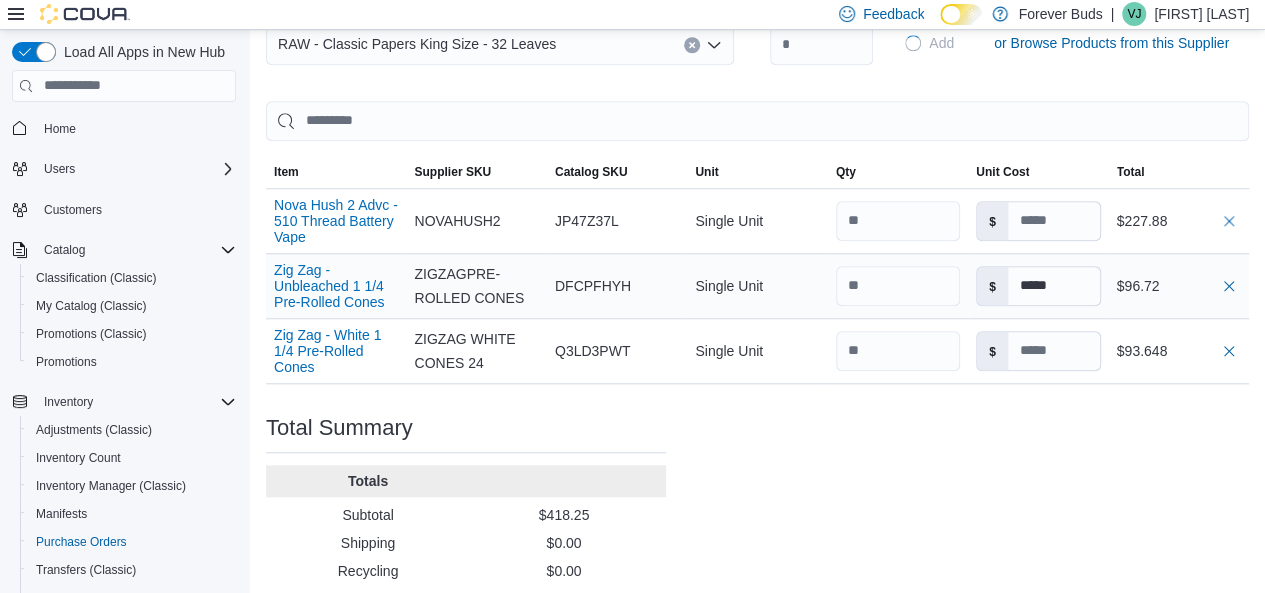 type on "*****" 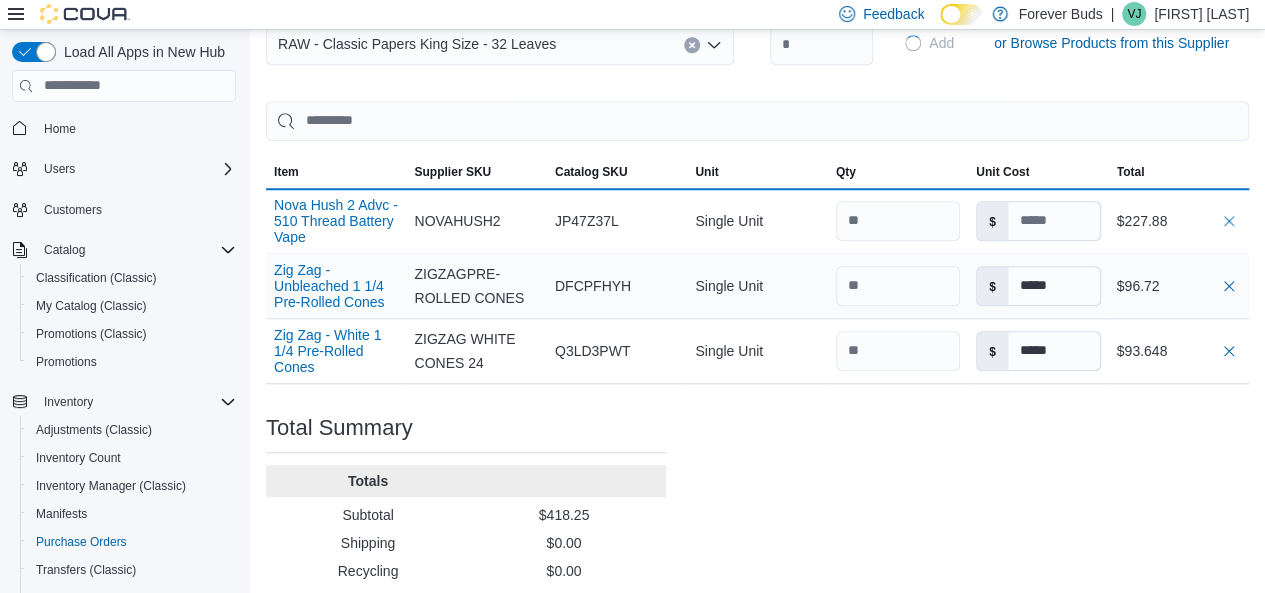 type 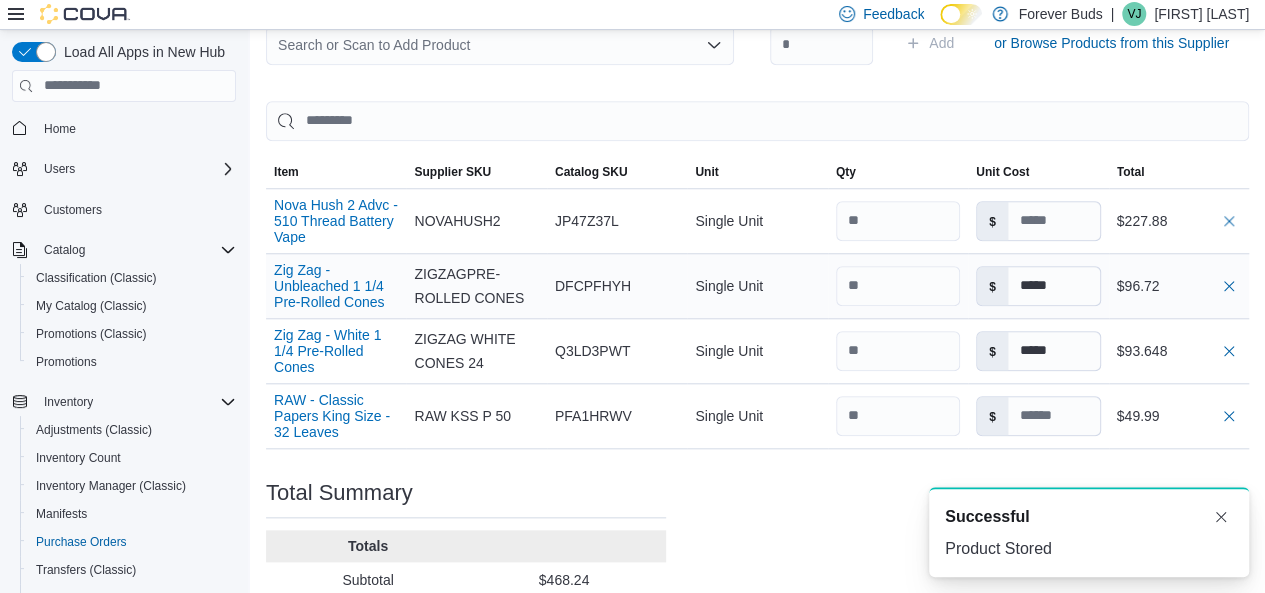 scroll, scrollTop: 0, scrollLeft: 0, axis: both 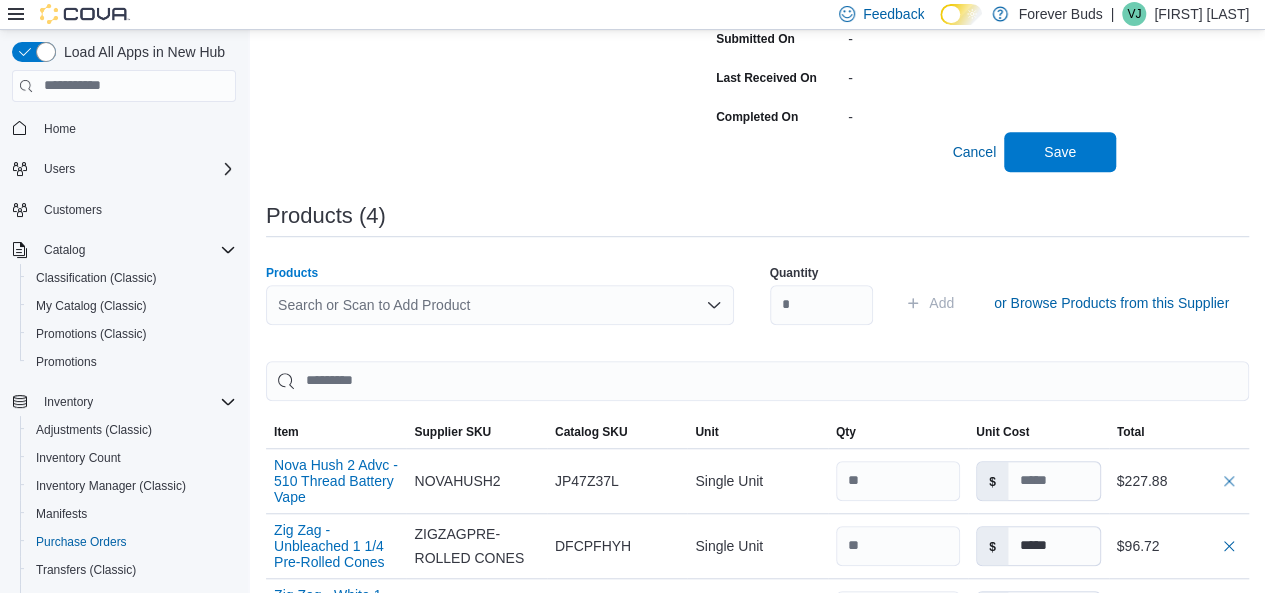click on "Search or Scan to Add Product" at bounding box center (500, 305) 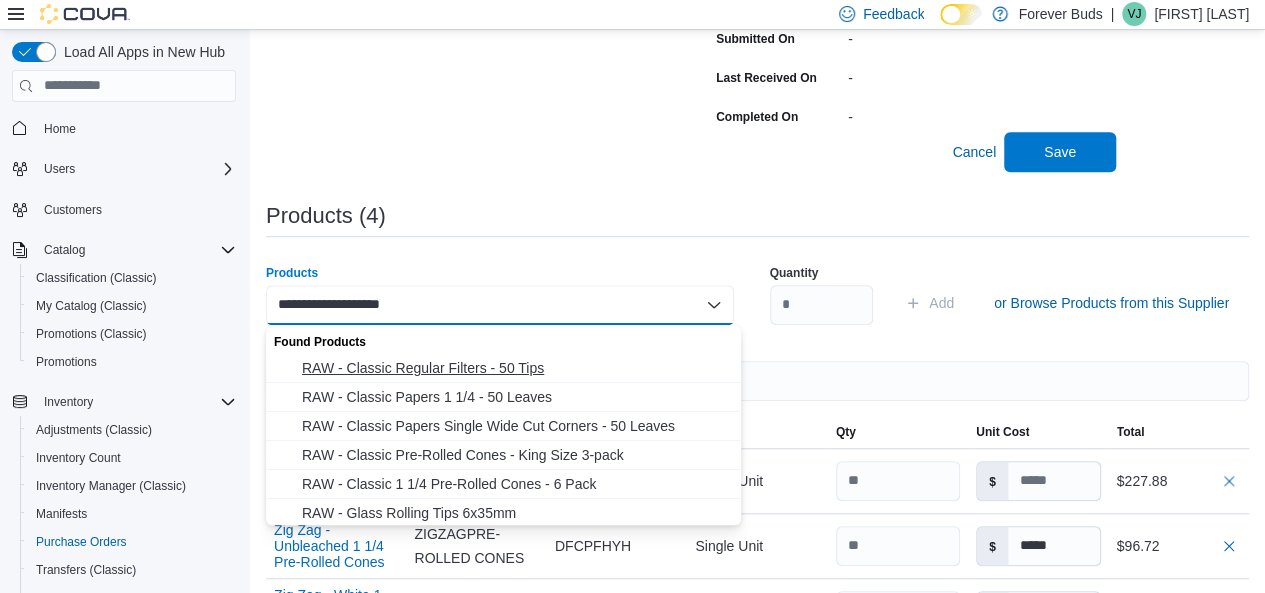 scroll, scrollTop: 61, scrollLeft: 0, axis: vertical 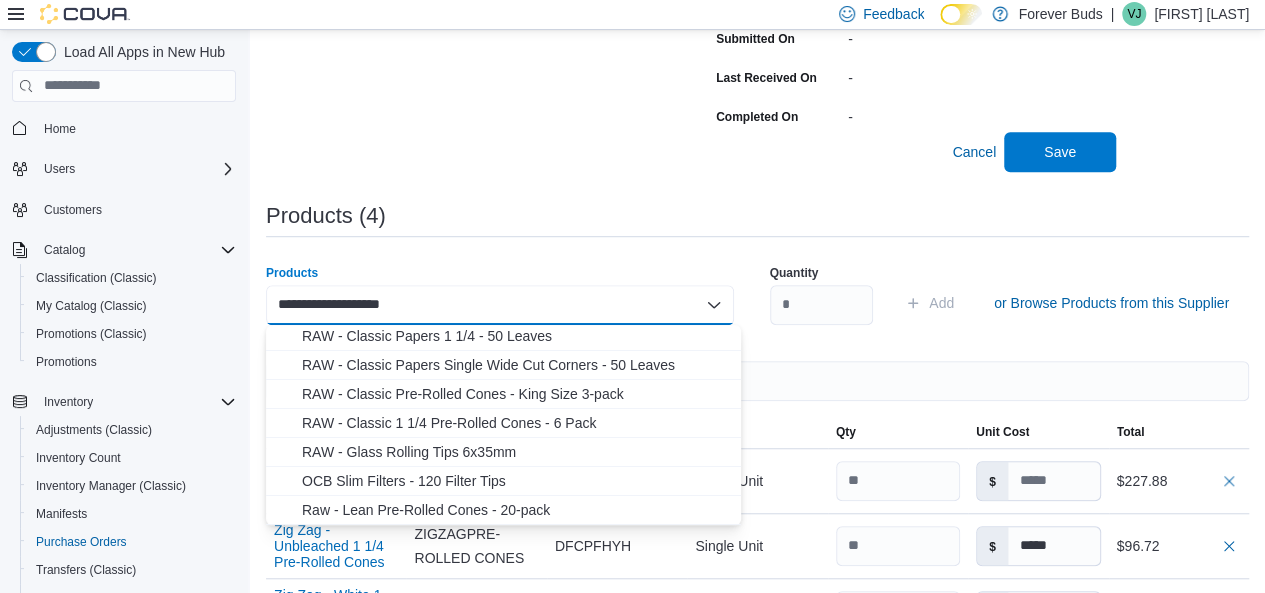 click on "**********" at bounding box center (361, 305) 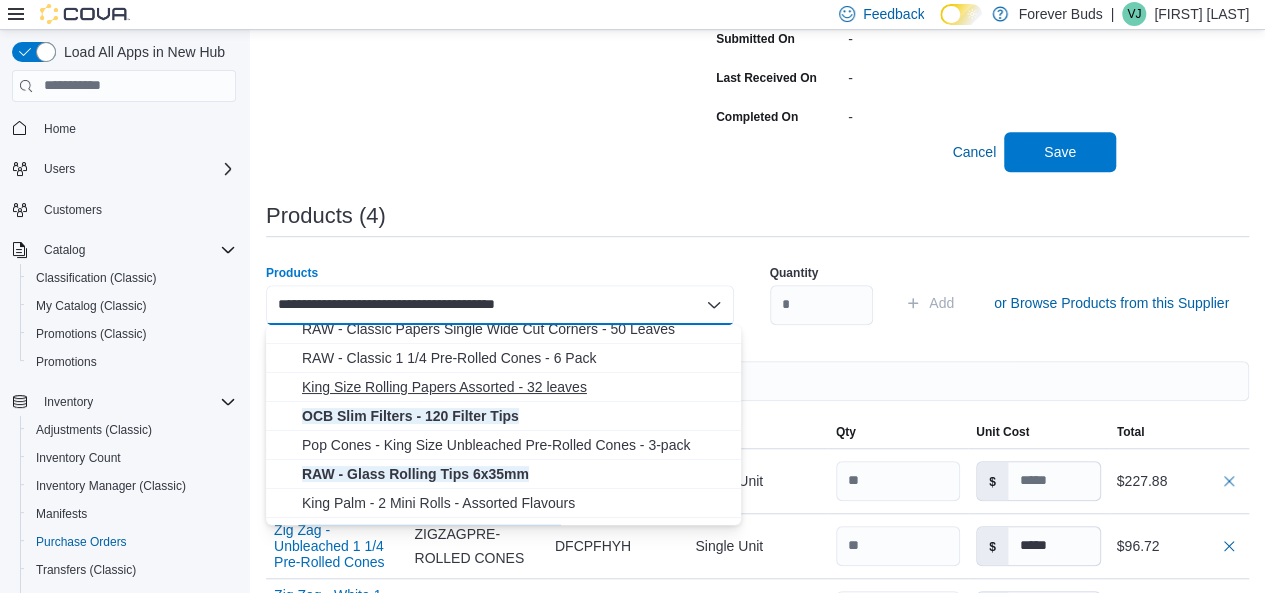 scroll, scrollTop: 148, scrollLeft: 0, axis: vertical 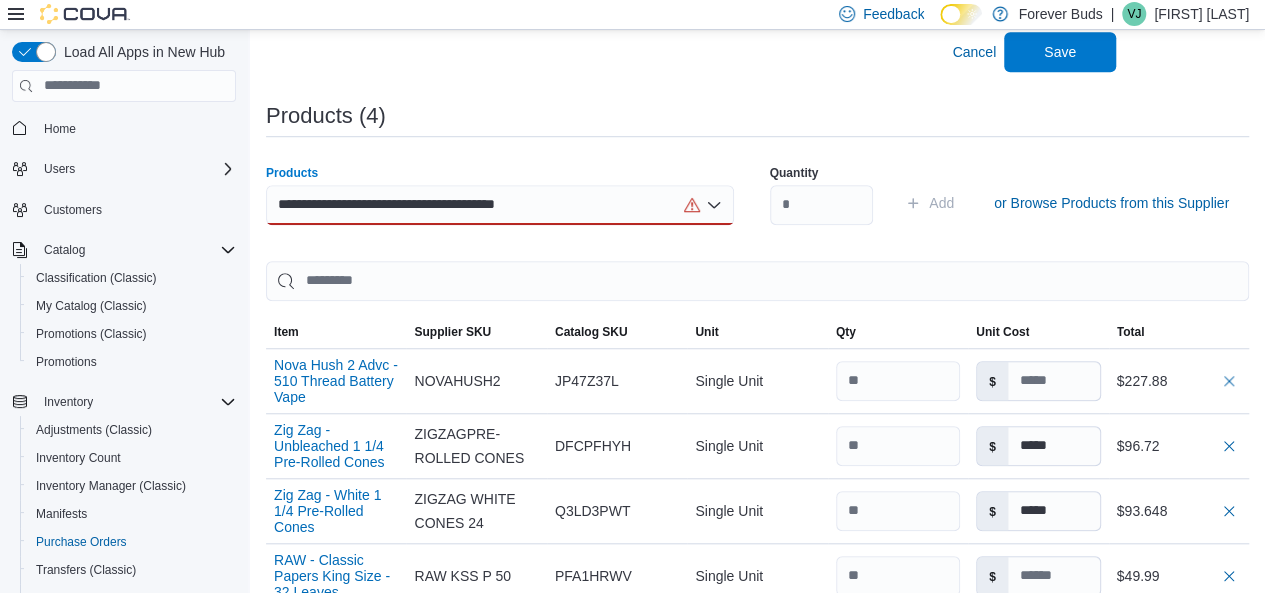 drag, startPoint x: 488, startPoint y: 203, endPoint x: 626, endPoint y: 202, distance: 138.00362 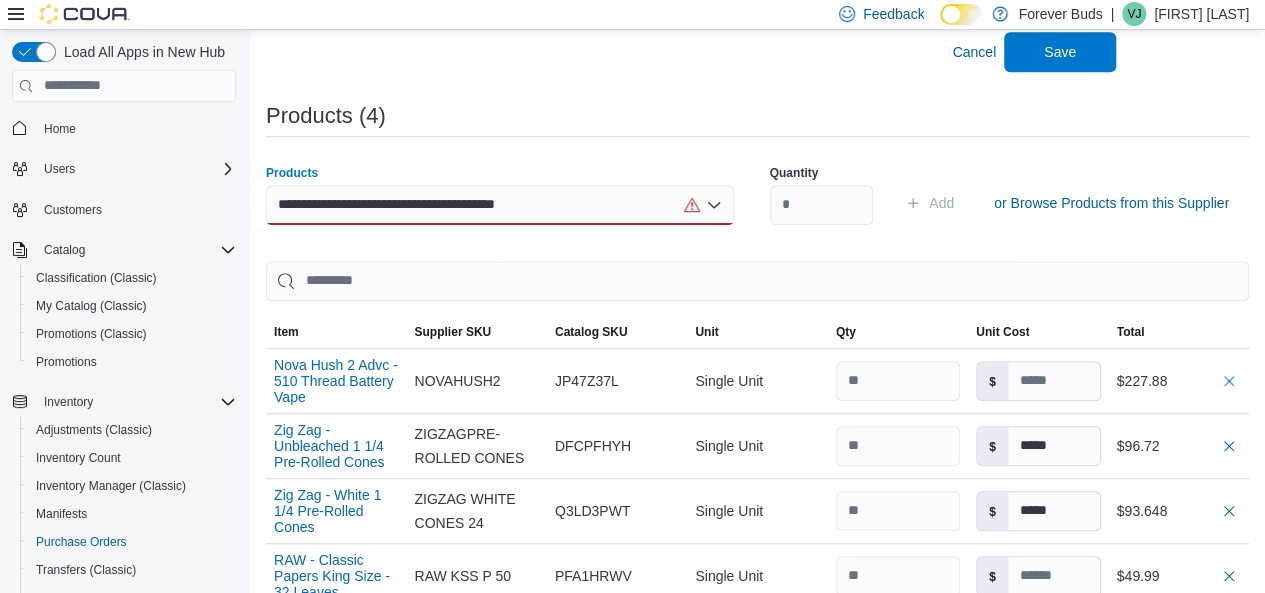 click on "**********" at bounding box center (500, 205) 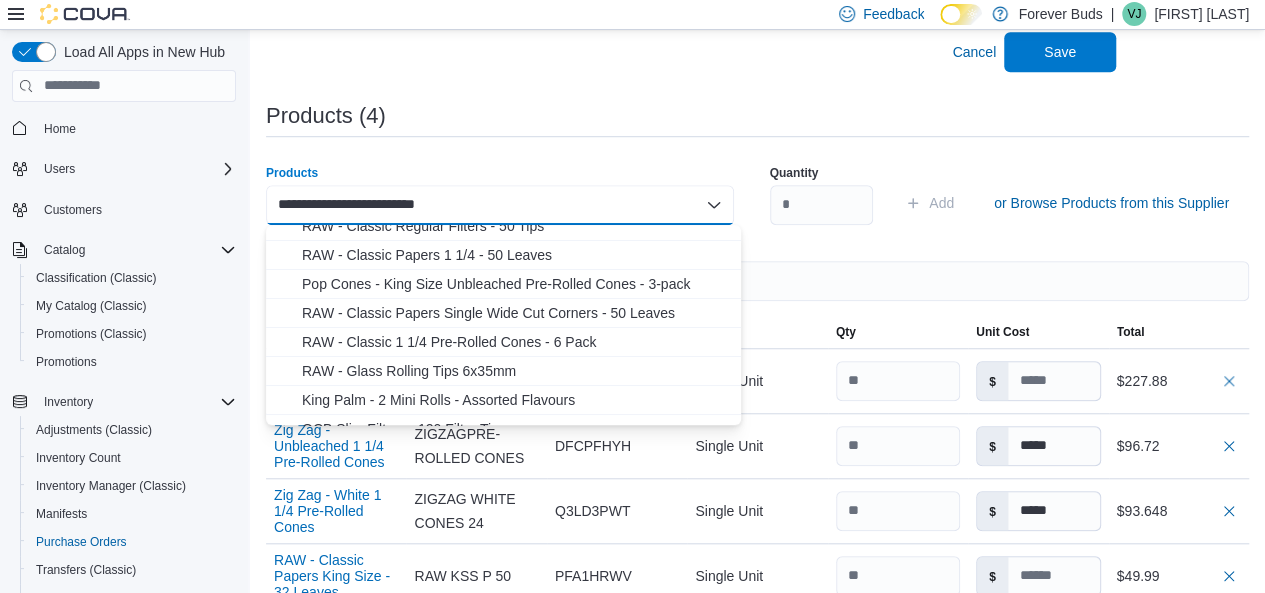 scroll, scrollTop: 148, scrollLeft: 0, axis: vertical 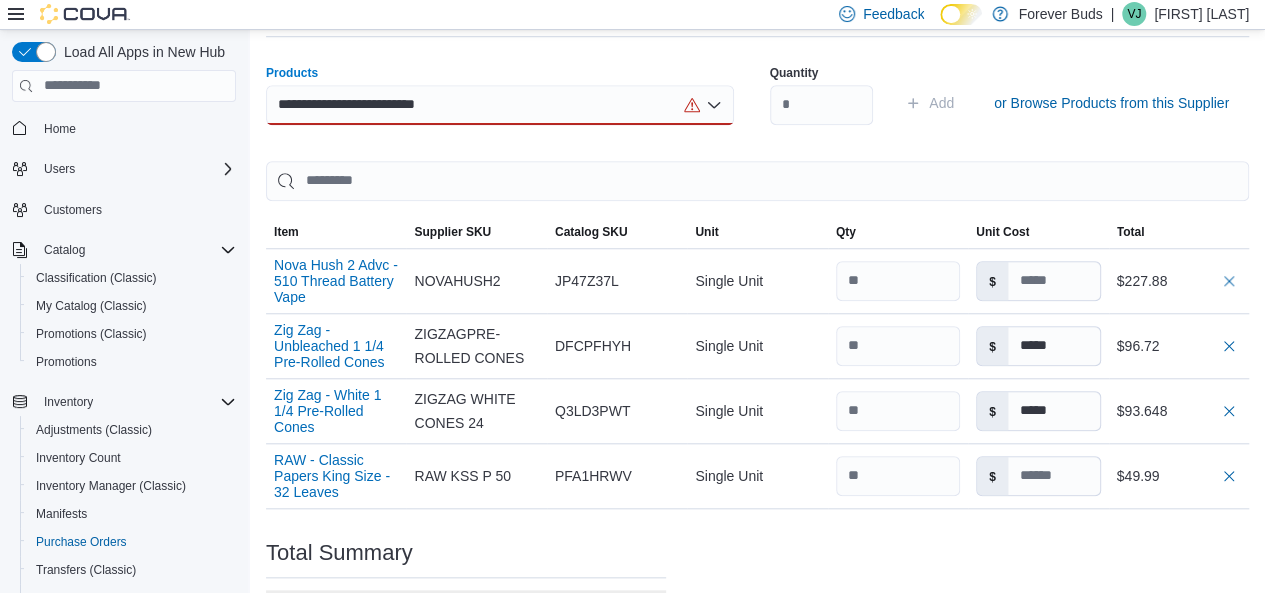 type on "**********" 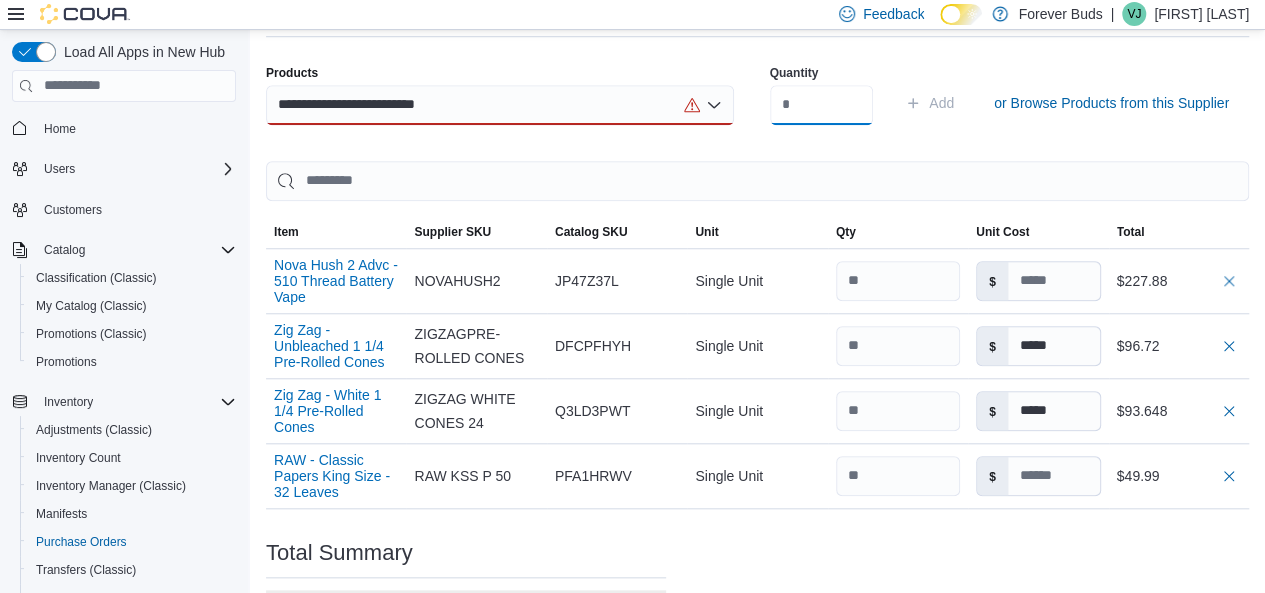 click at bounding box center (822, 105) 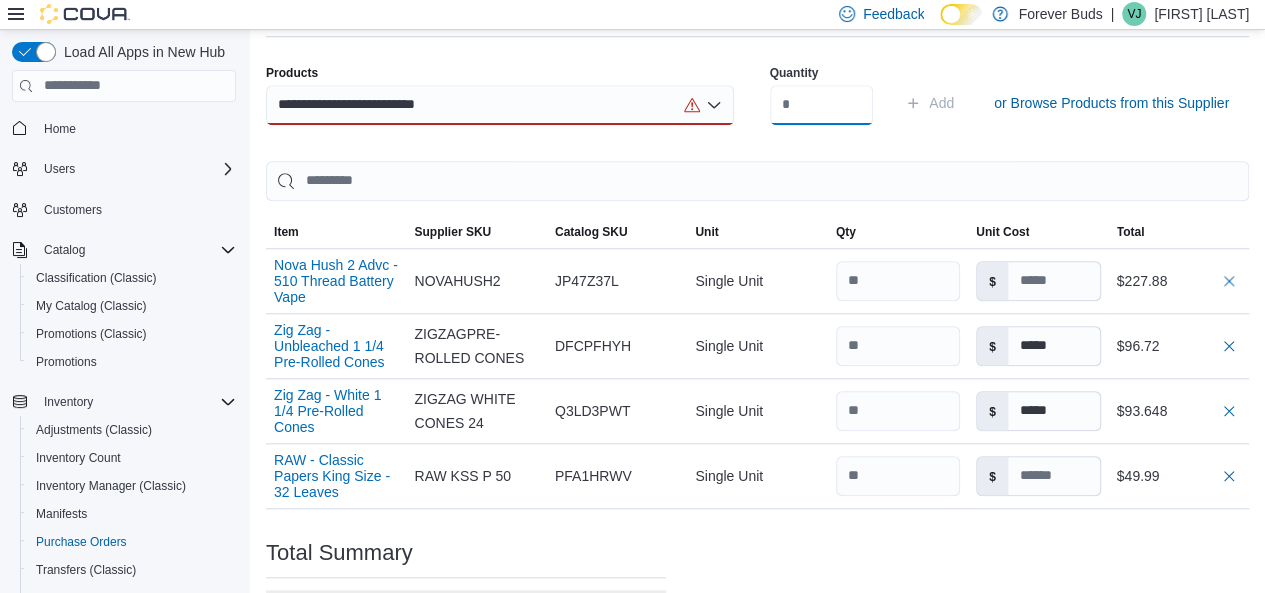 type on "*" 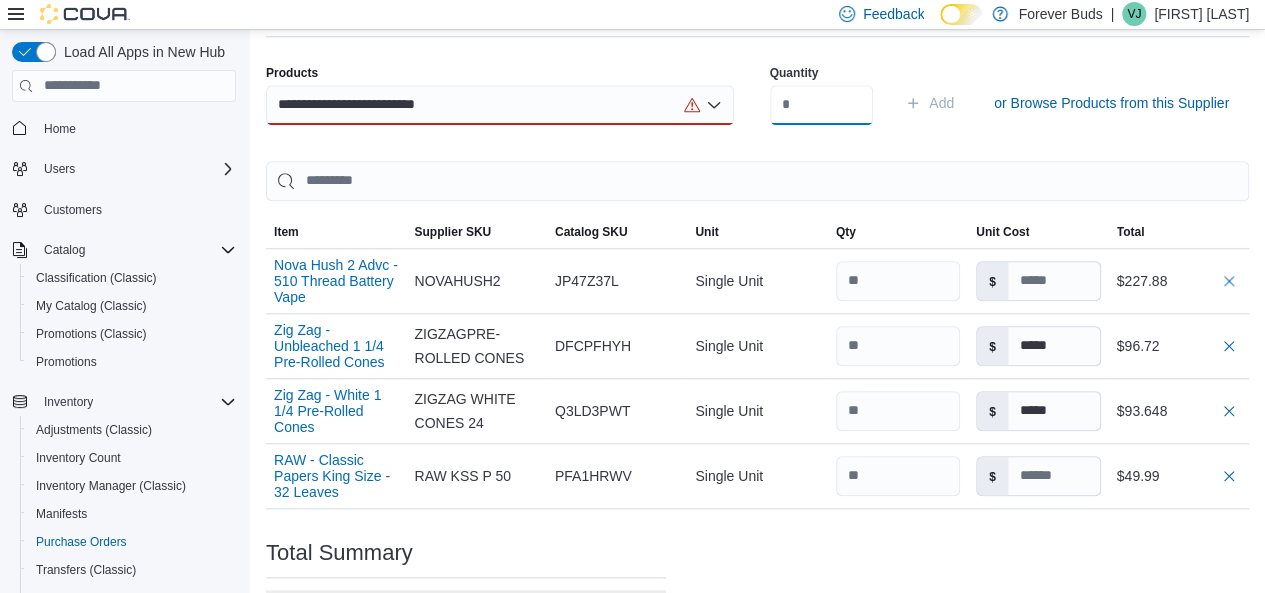 type on "**" 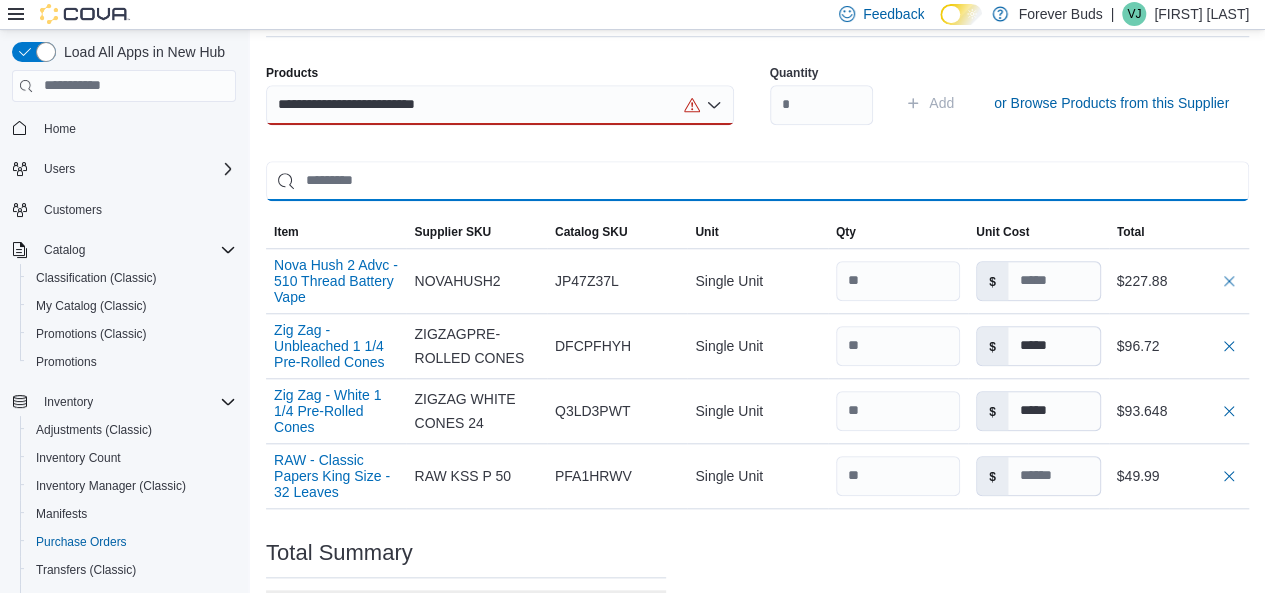 click at bounding box center [757, 181] 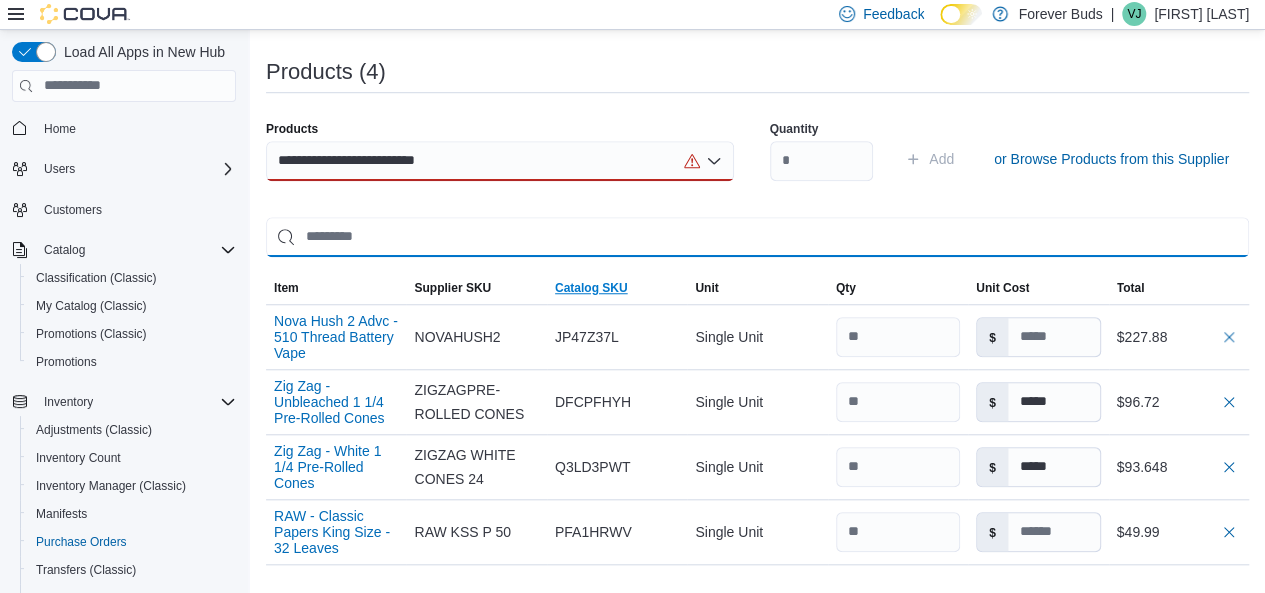 scroll, scrollTop: 540, scrollLeft: 0, axis: vertical 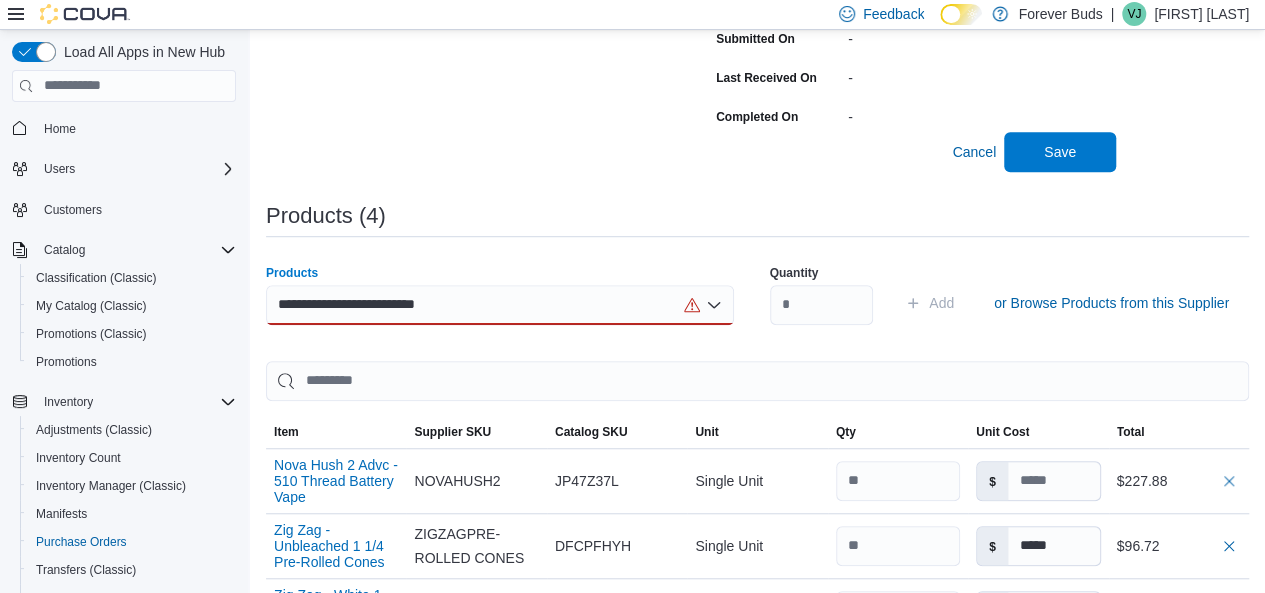 click on "**********" at bounding box center (500, 305) 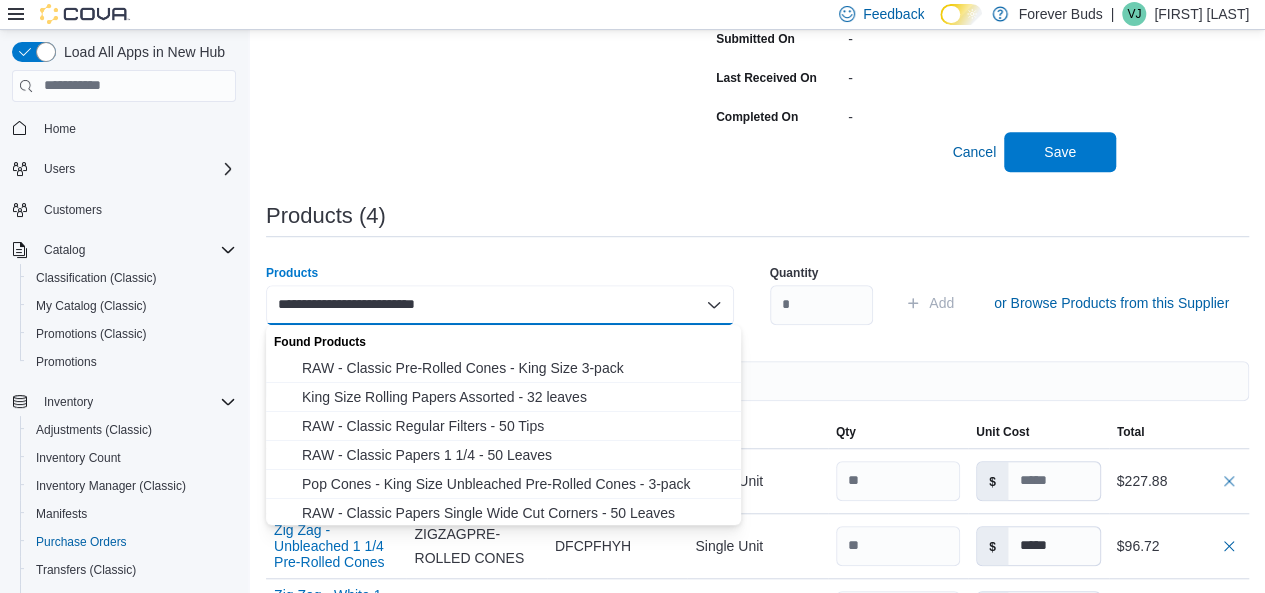 click on "**********" at bounding box center [384, 305] 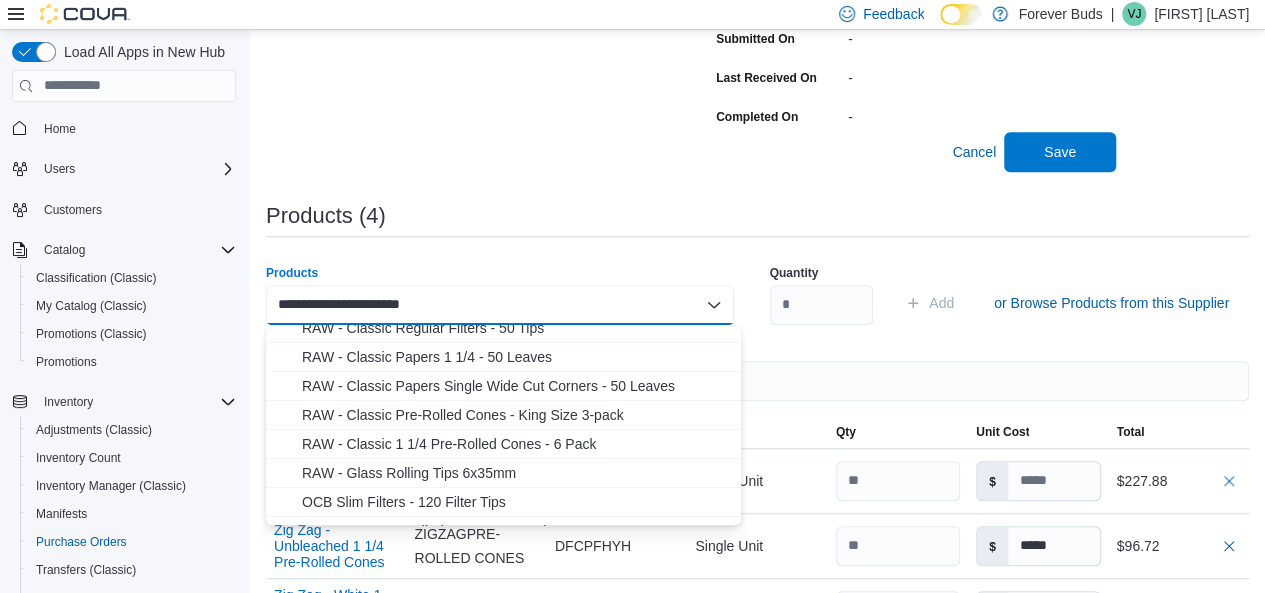 scroll, scrollTop: 61, scrollLeft: 0, axis: vertical 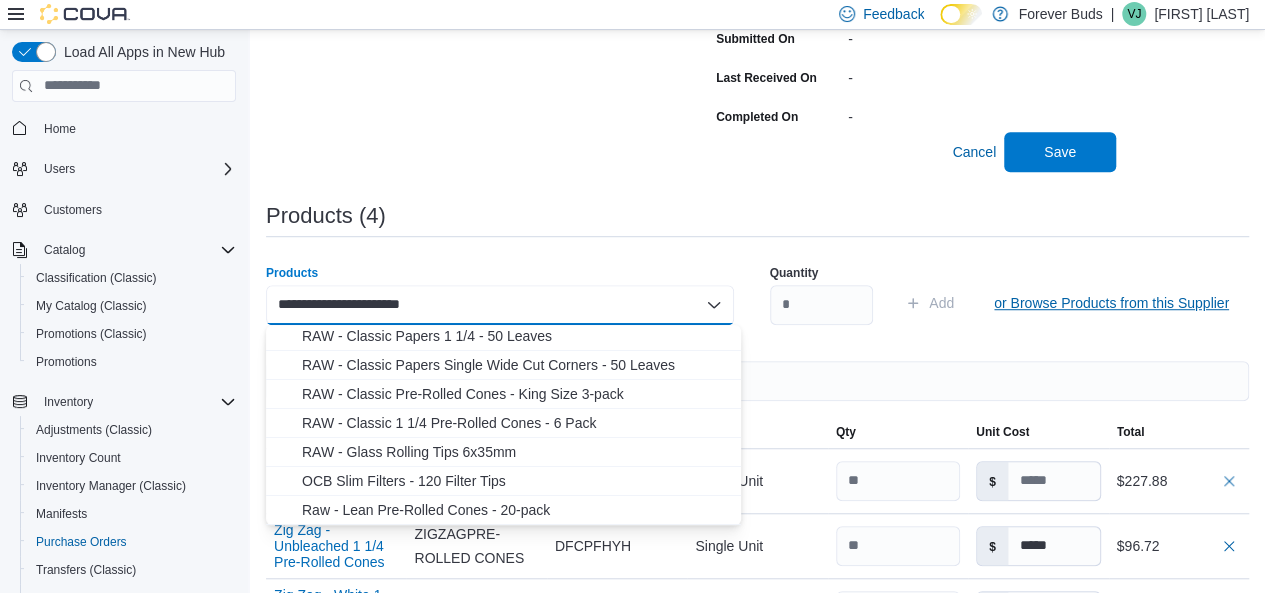 type on "**********" 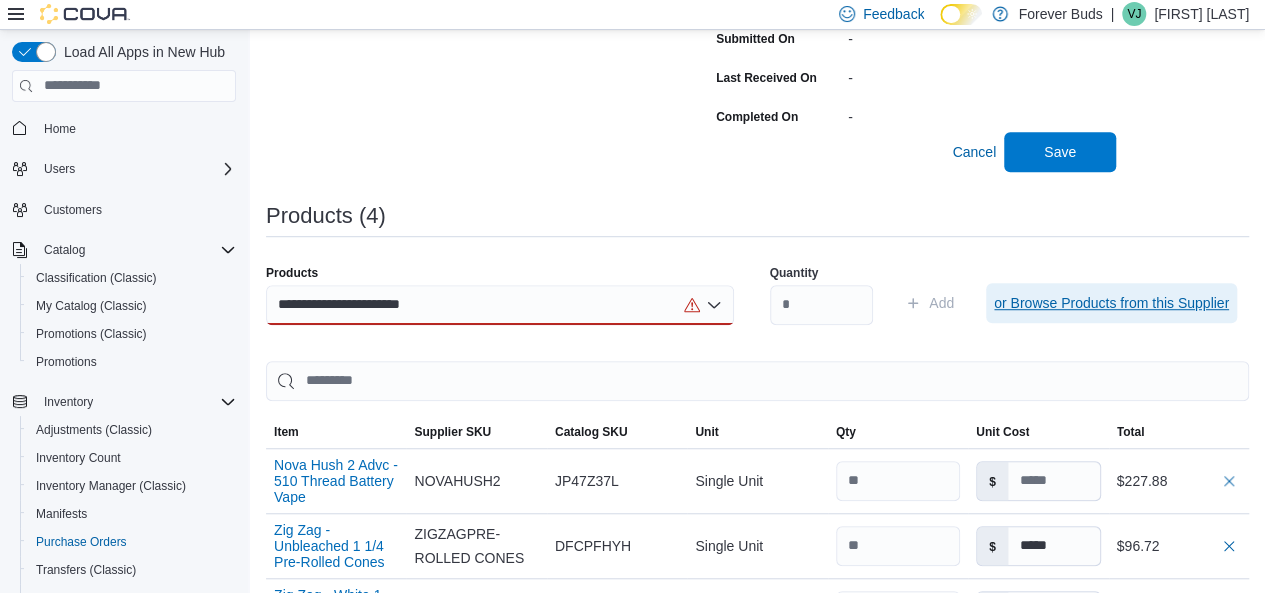 click on "or Browse Products from this Supplier" at bounding box center (1111, 303) 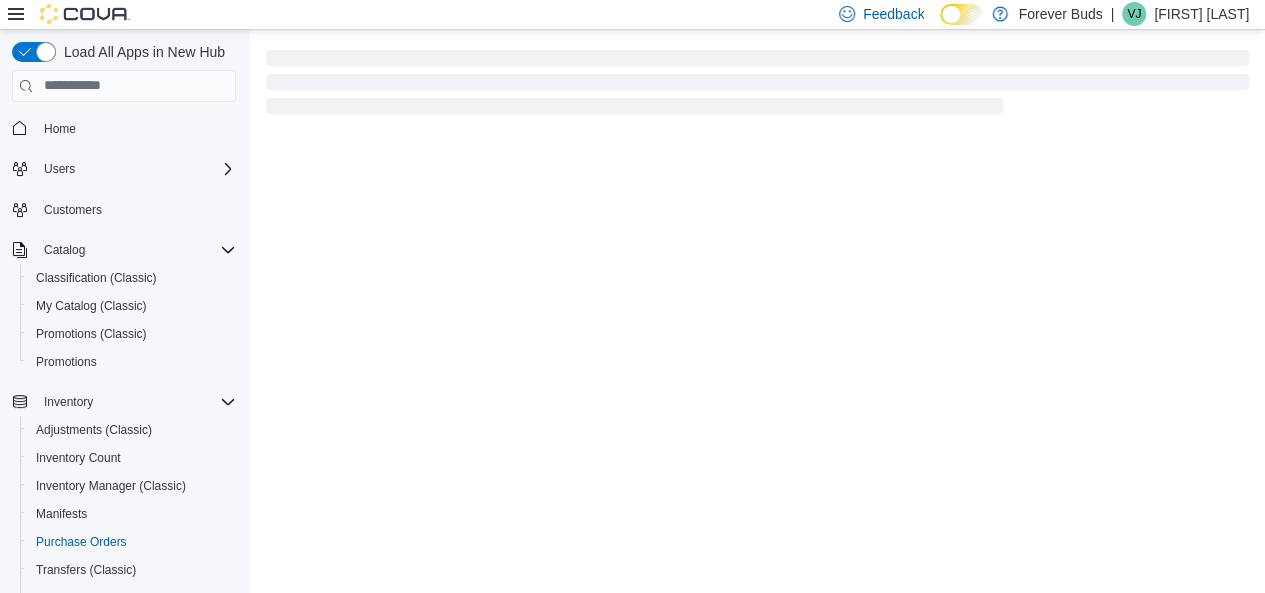scroll, scrollTop: 0, scrollLeft: 0, axis: both 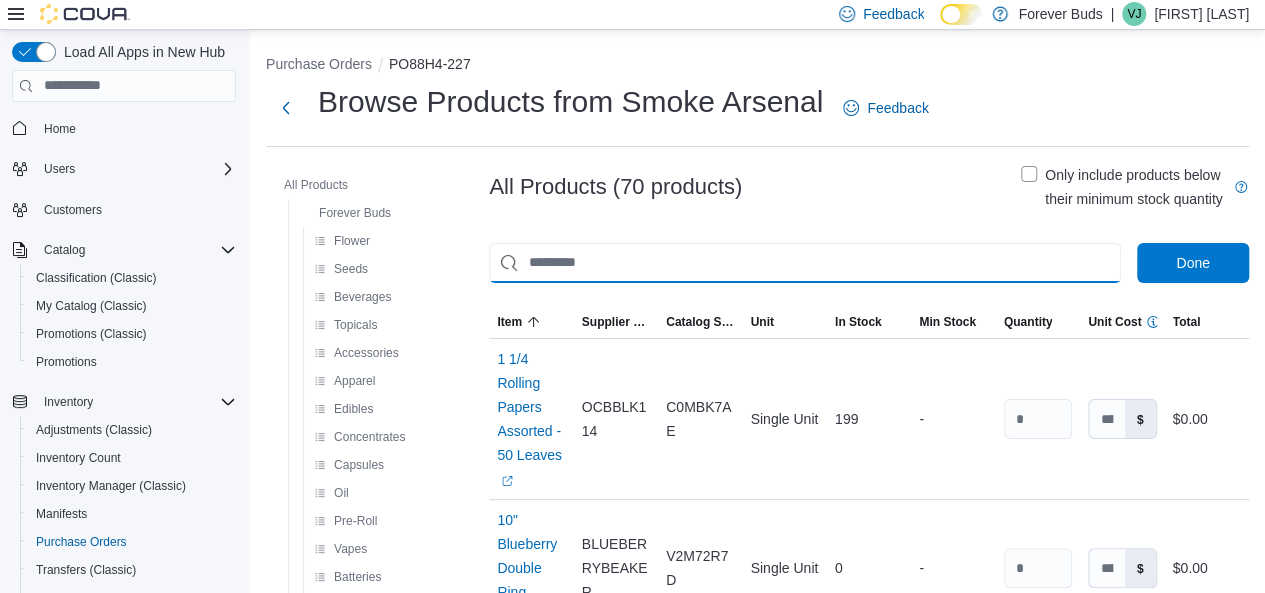 click at bounding box center (805, 263) 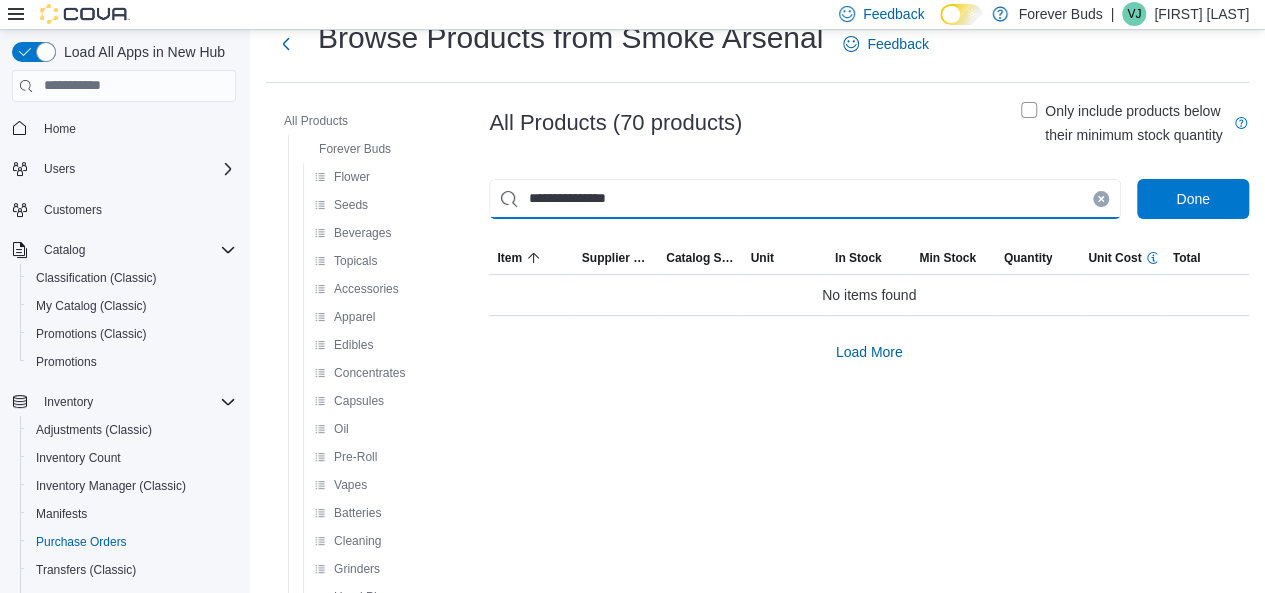 scroll, scrollTop: 0, scrollLeft: 0, axis: both 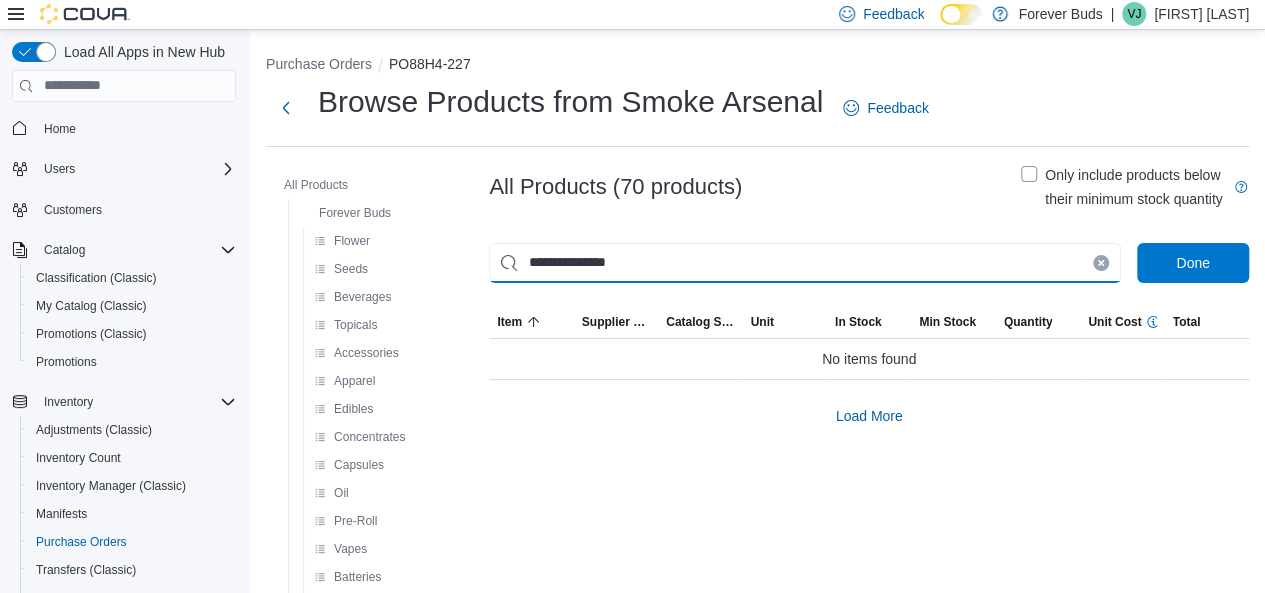 click on "**********" at bounding box center [805, 263] 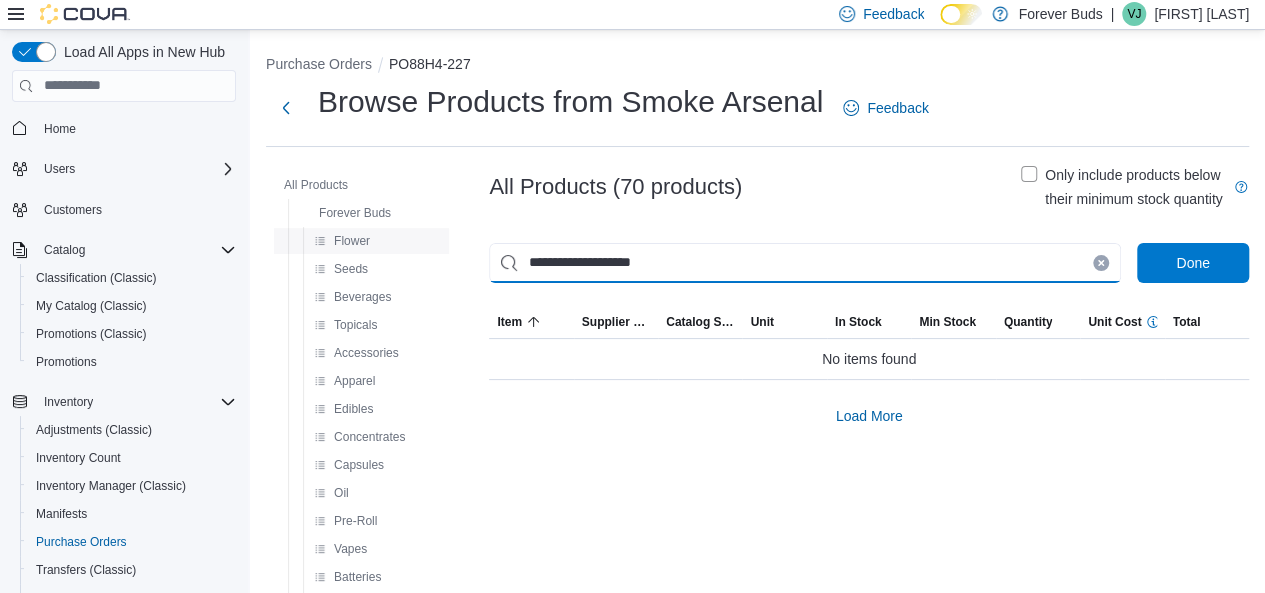 drag, startPoint x: 584, startPoint y: 267, endPoint x: 409, endPoint y: 245, distance: 176.37744 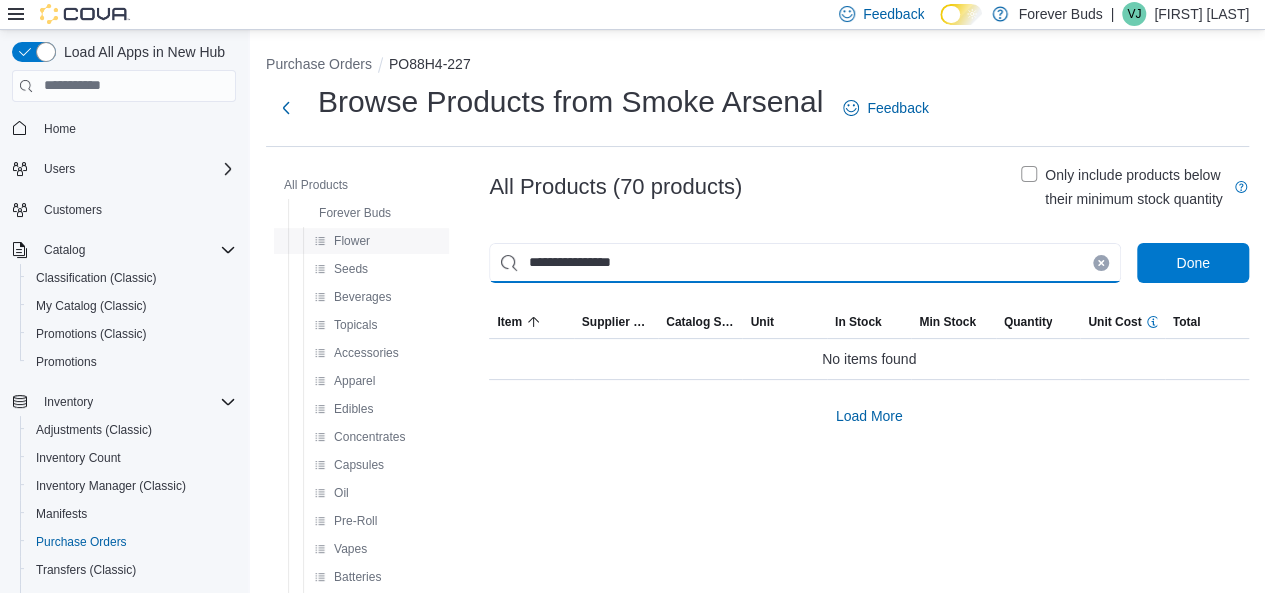 type on "**********" 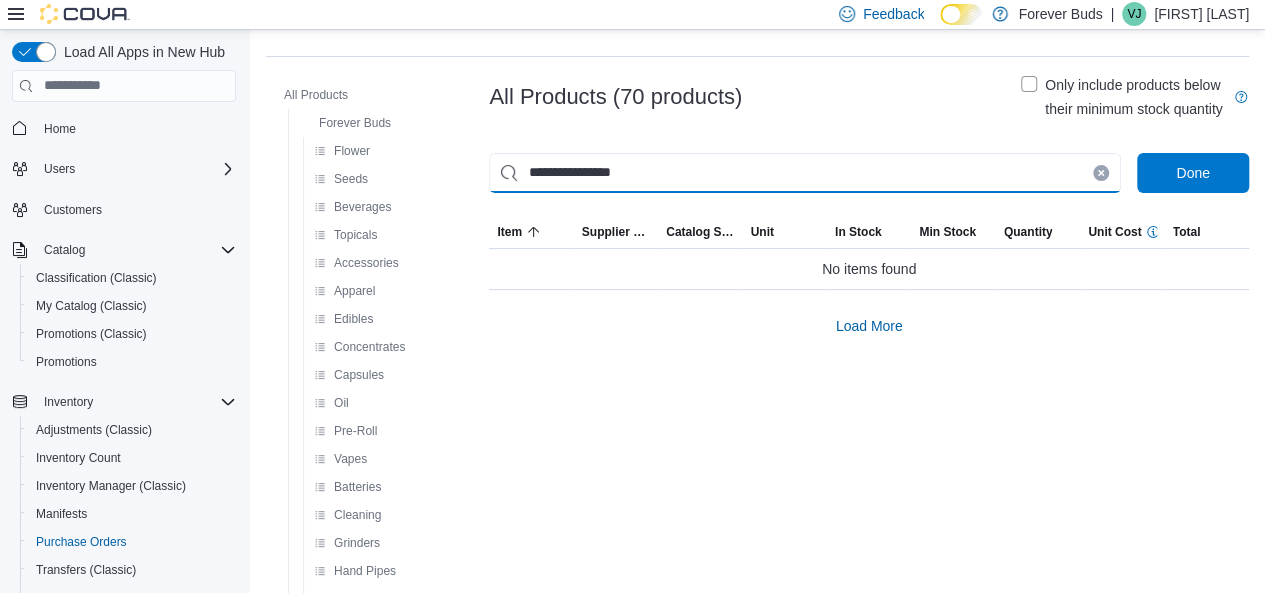 scroll, scrollTop: 200, scrollLeft: 0, axis: vertical 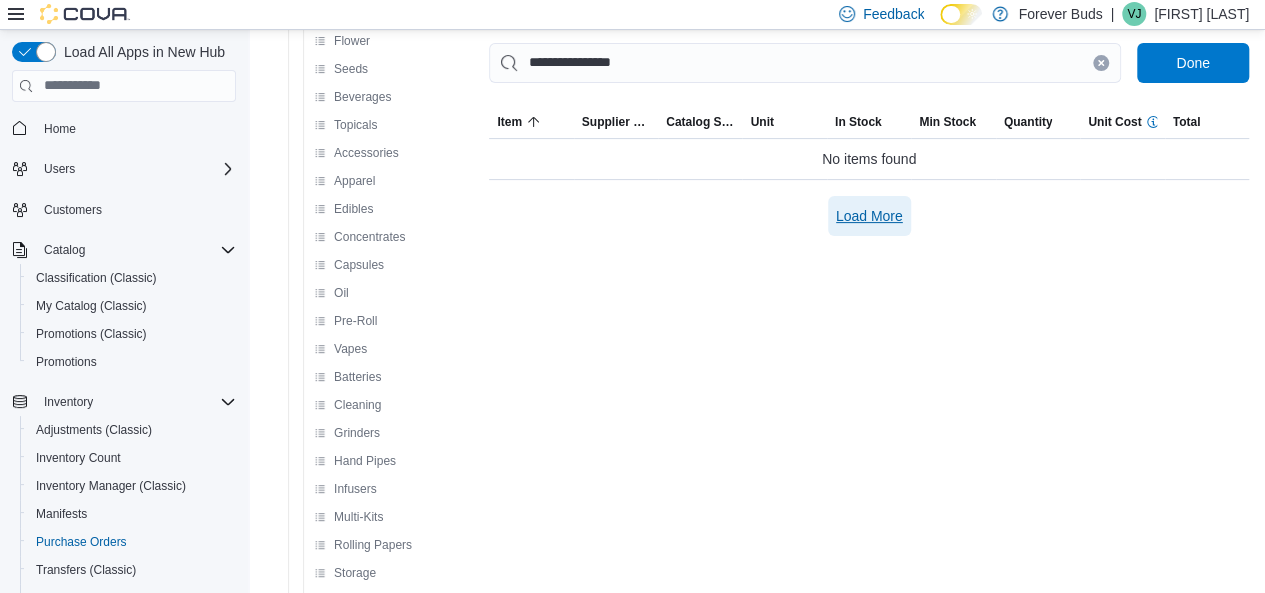 click on "Load More" at bounding box center [869, 216] 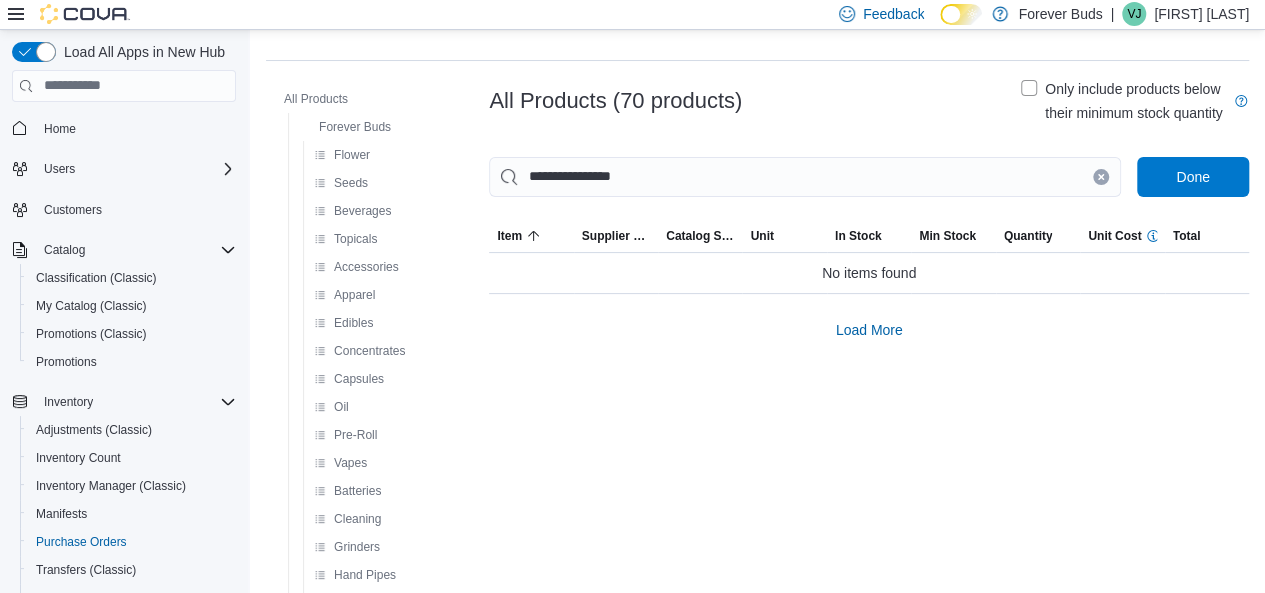 scroll, scrollTop: 0, scrollLeft: 0, axis: both 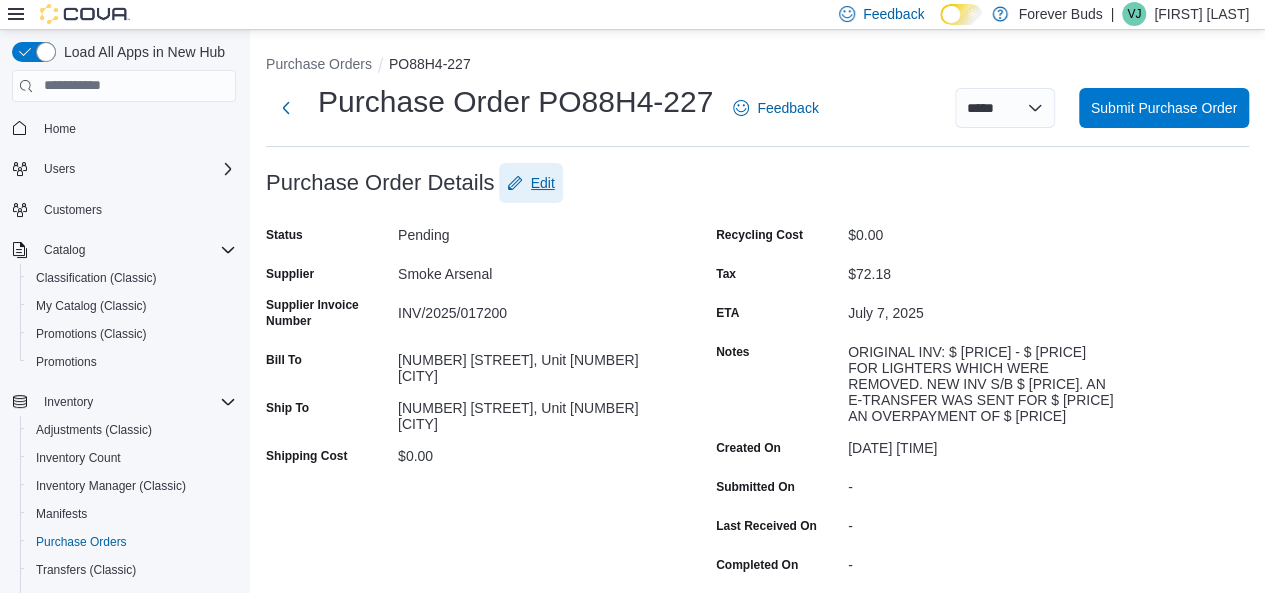 click on "Edit" at bounding box center (543, 183) 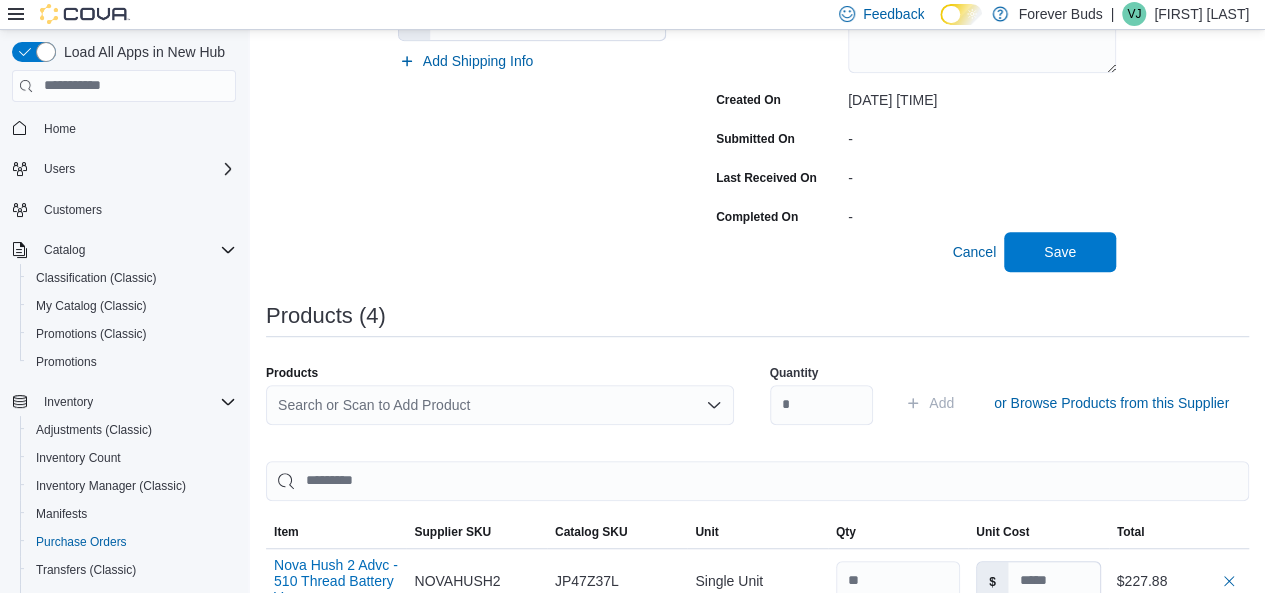 scroll, scrollTop: 540, scrollLeft: 0, axis: vertical 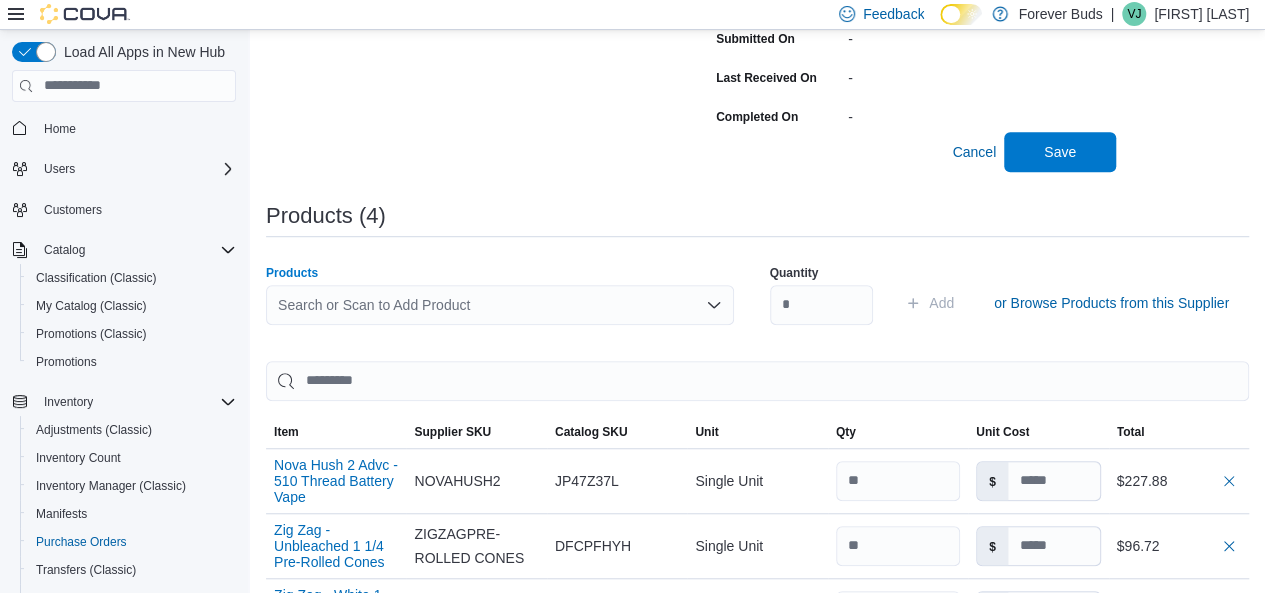 click on "Search or Scan to Add Product" at bounding box center [500, 305] 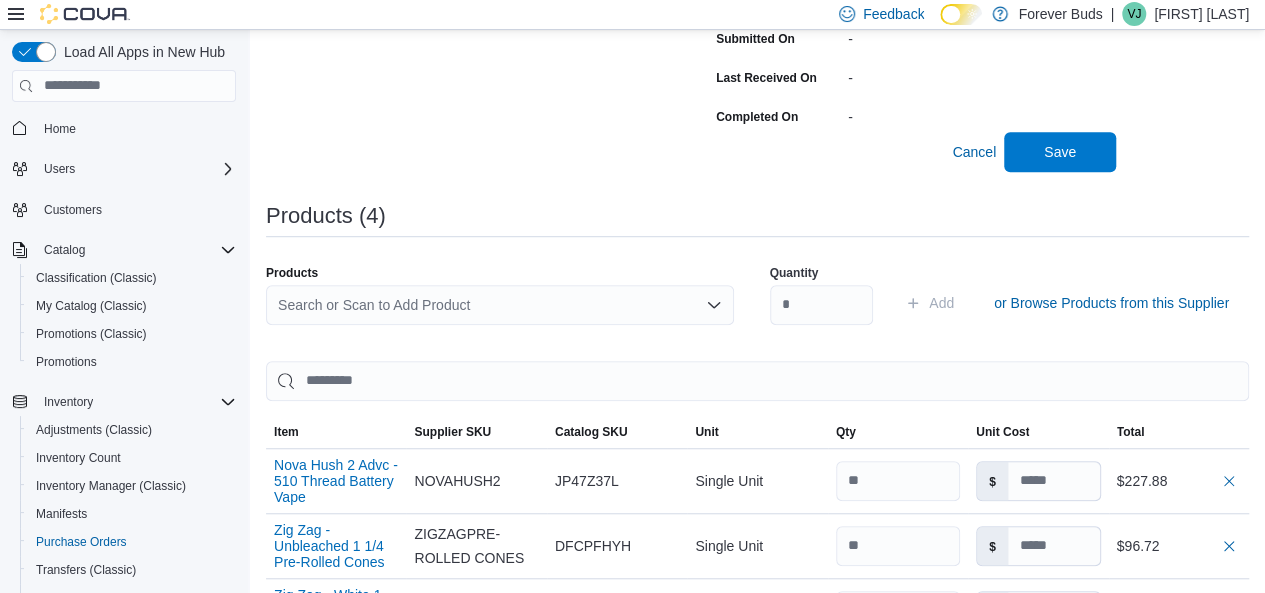 click on "Cancel Save" at bounding box center (691, 152) 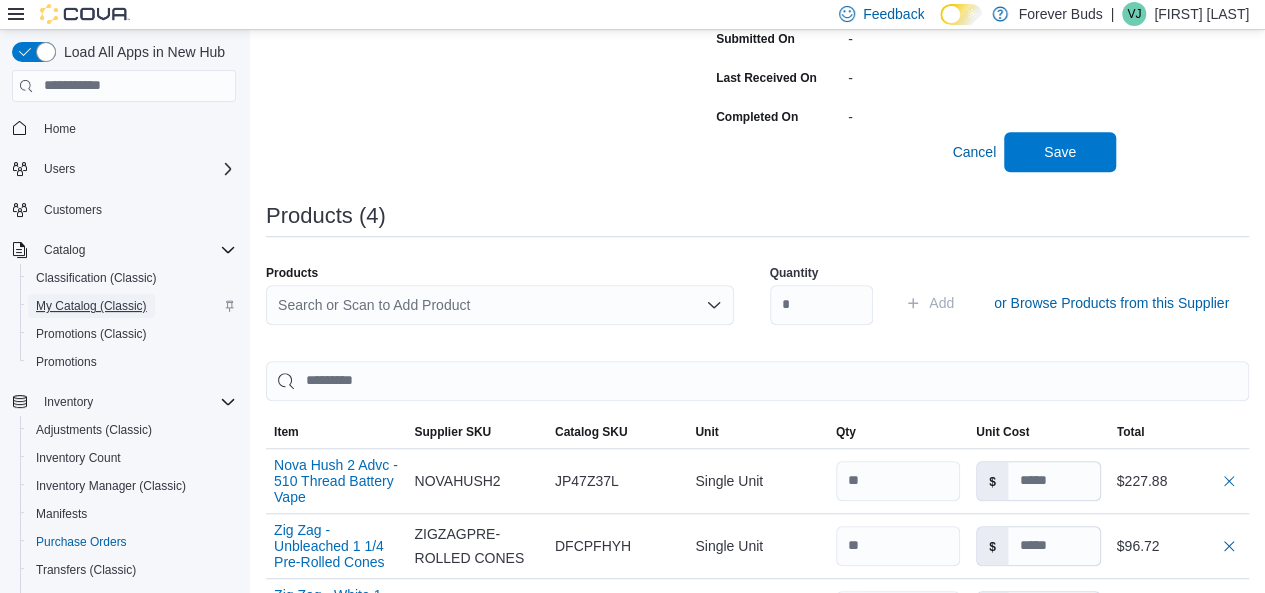 click on "My Catalog (Classic)" at bounding box center (91, 306) 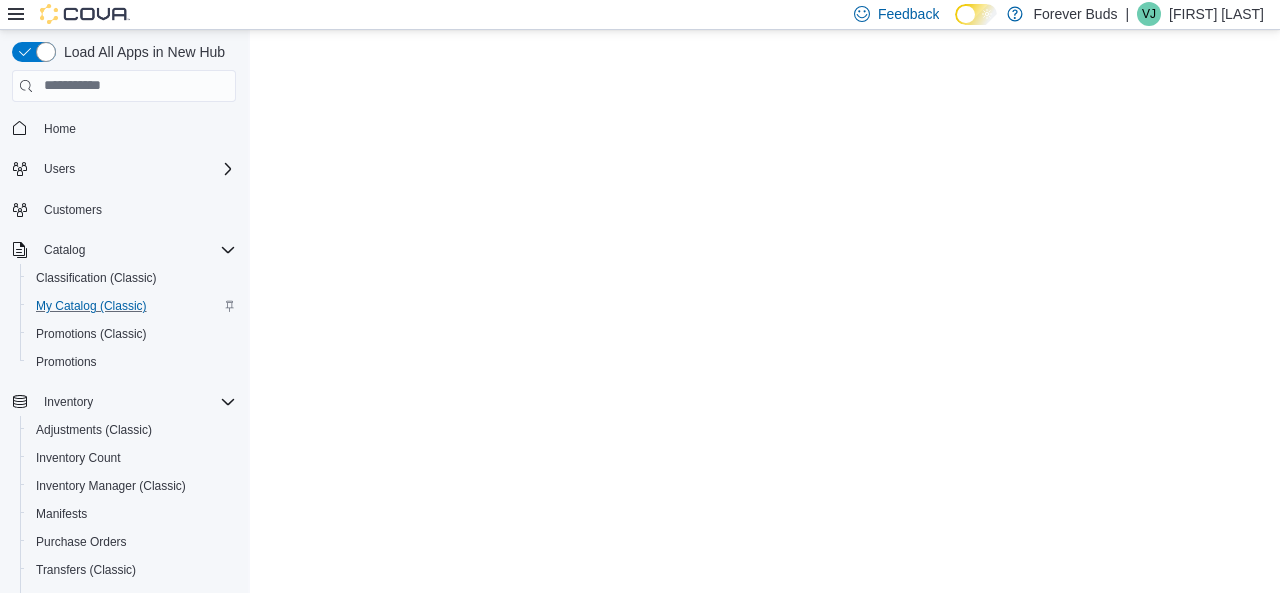 scroll, scrollTop: 0, scrollLeft: 0, axis: both 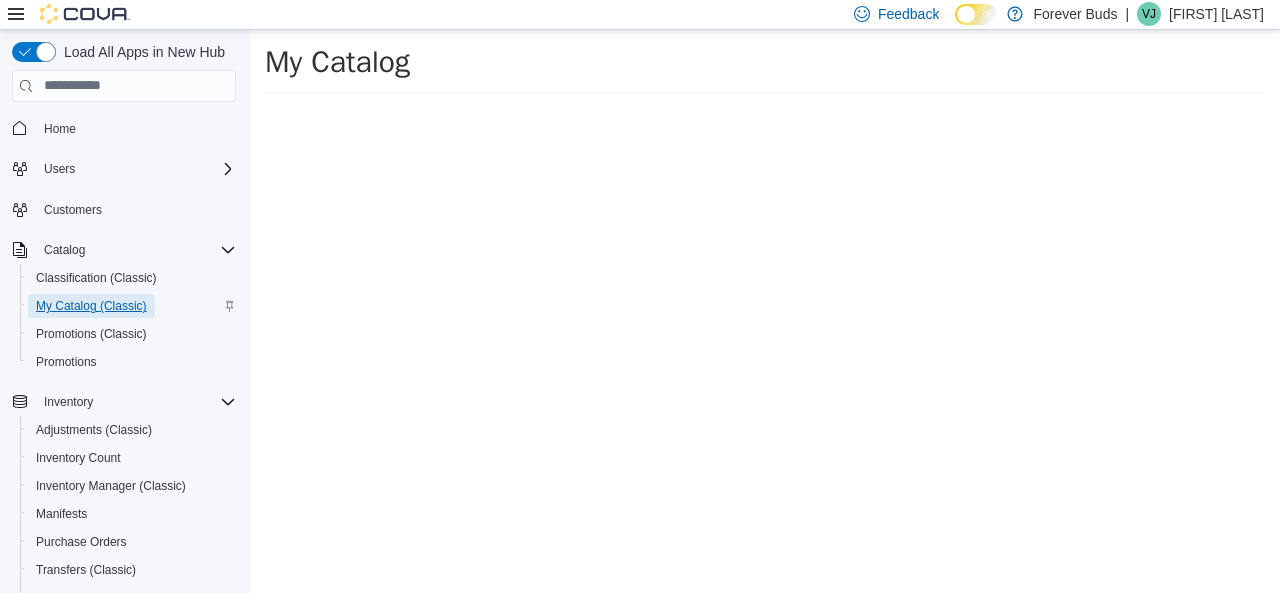 click on "My Catalog (Classic)" at bounding box center (91, 306) 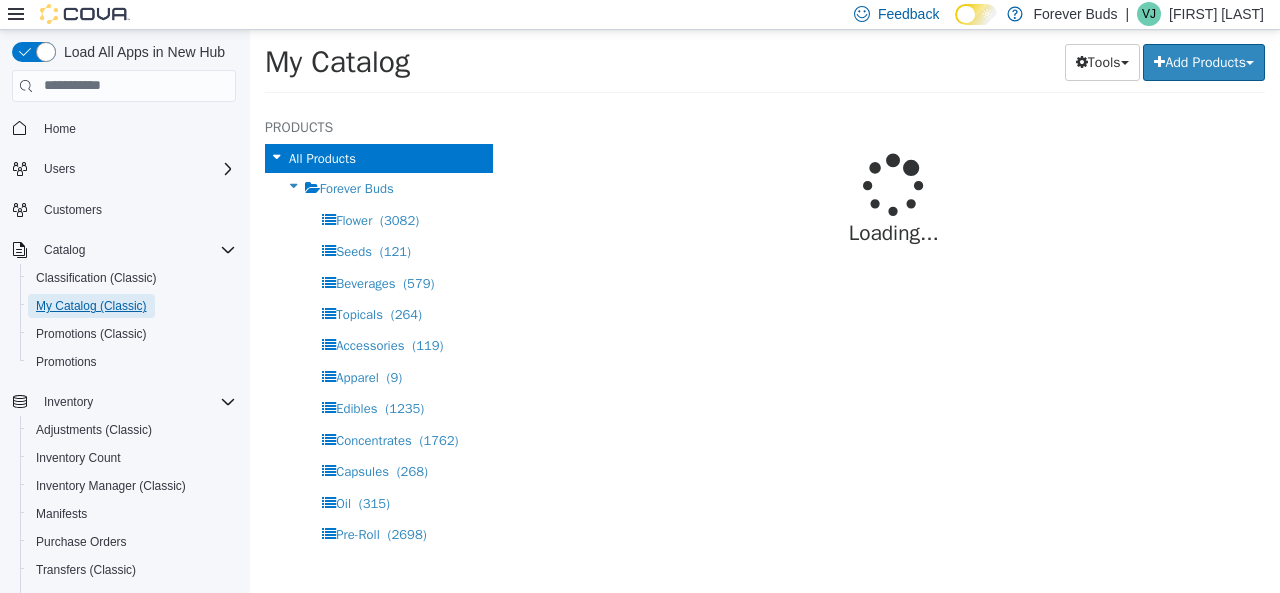 select on "**********" 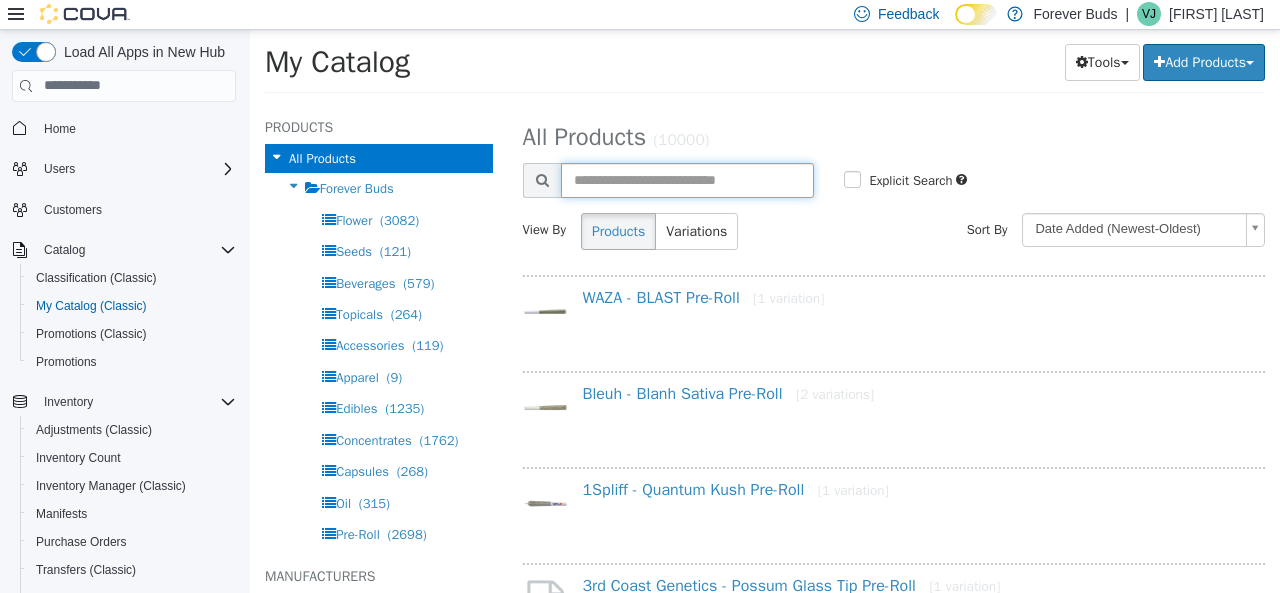click at bounding box center (688, 179) 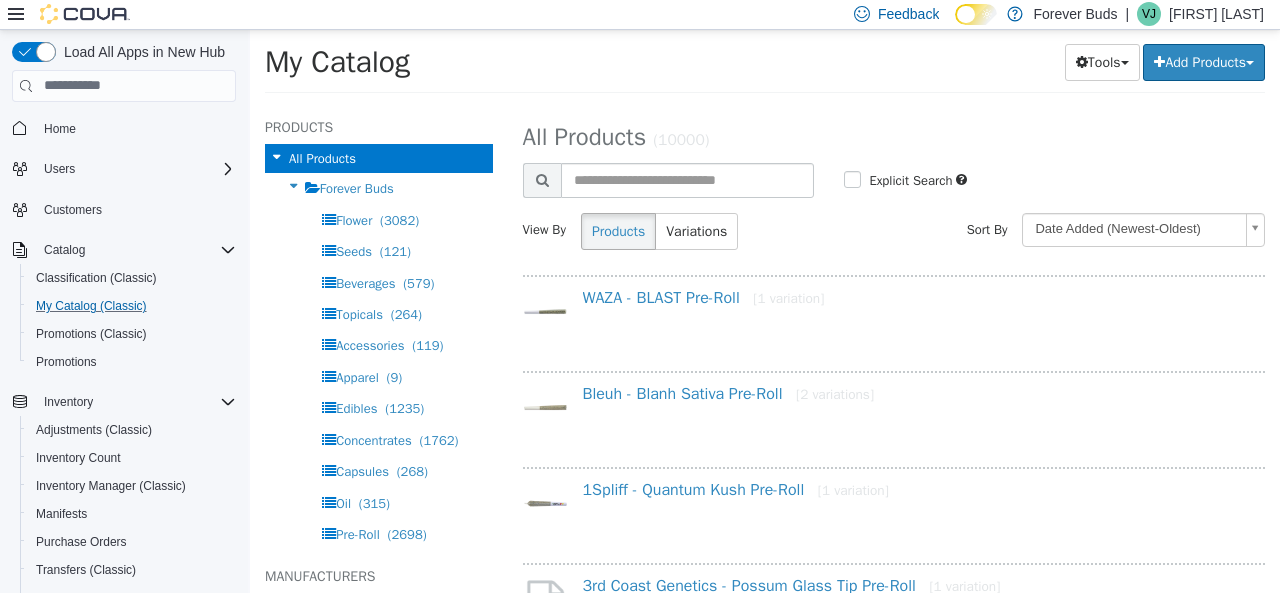 click on "My Catalog (Classic)" at bounding box center (132, 306) 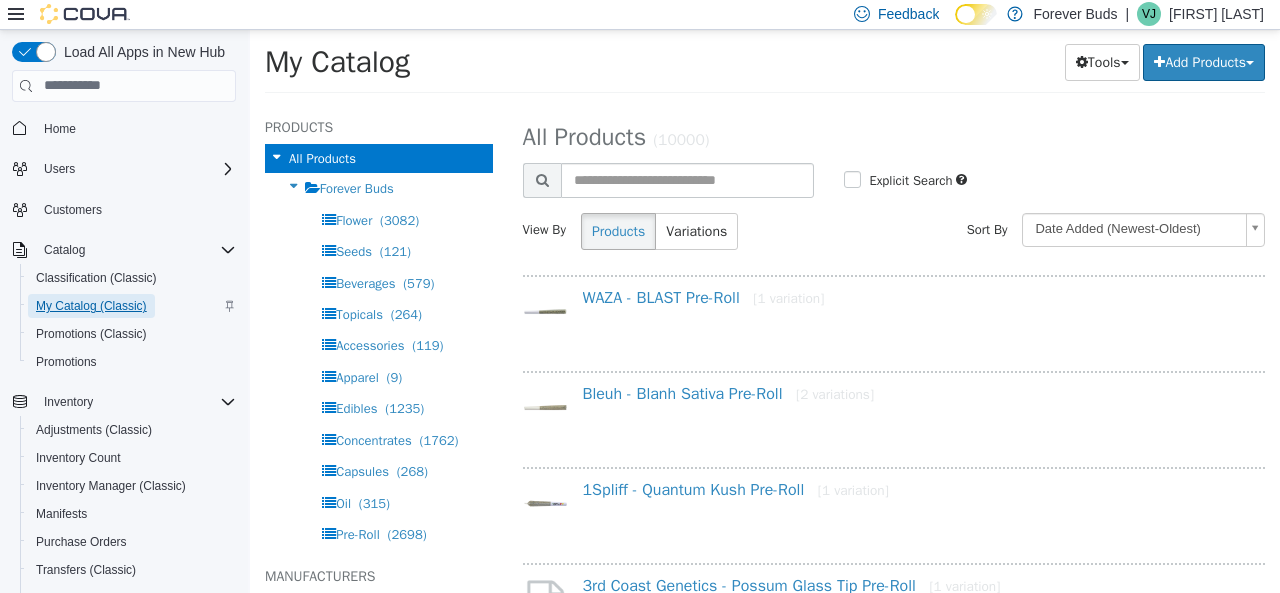 click on "My Catalog (Classic)" at bounding box center (91, 306) 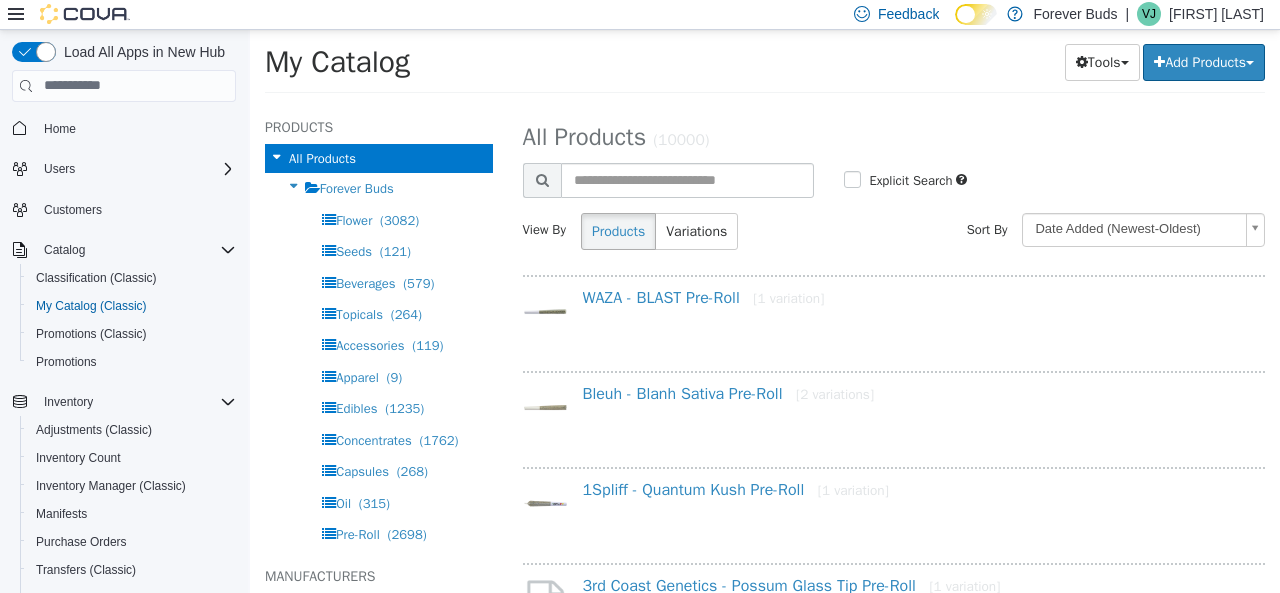 click at bounding box center [688, 179] 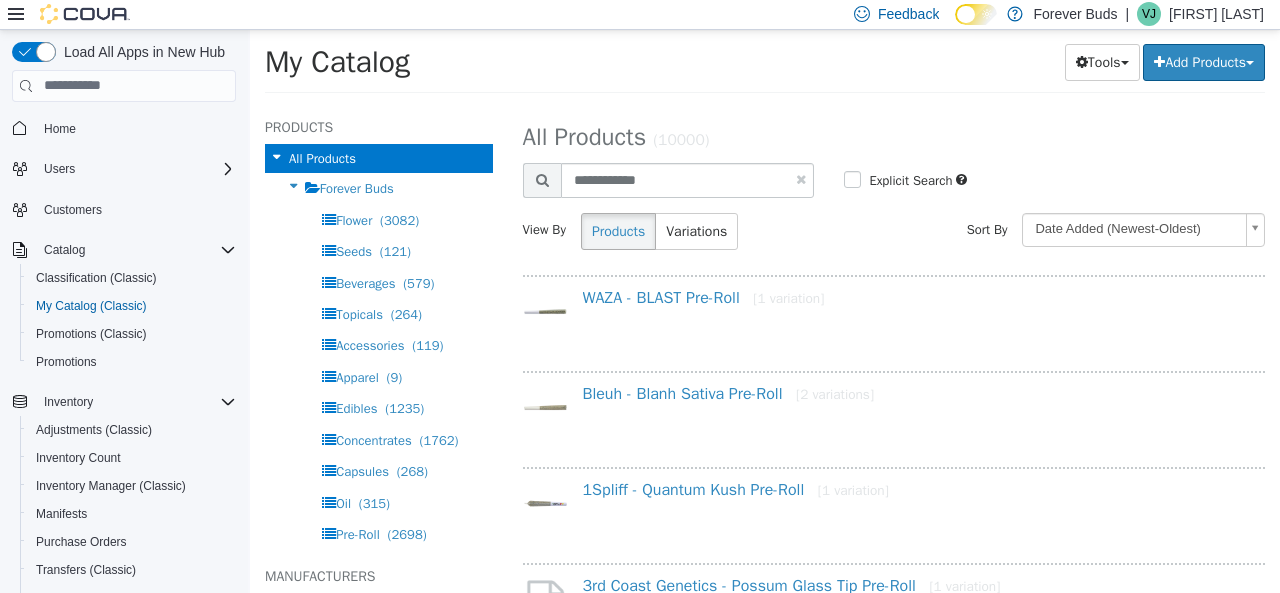 type on "**********" 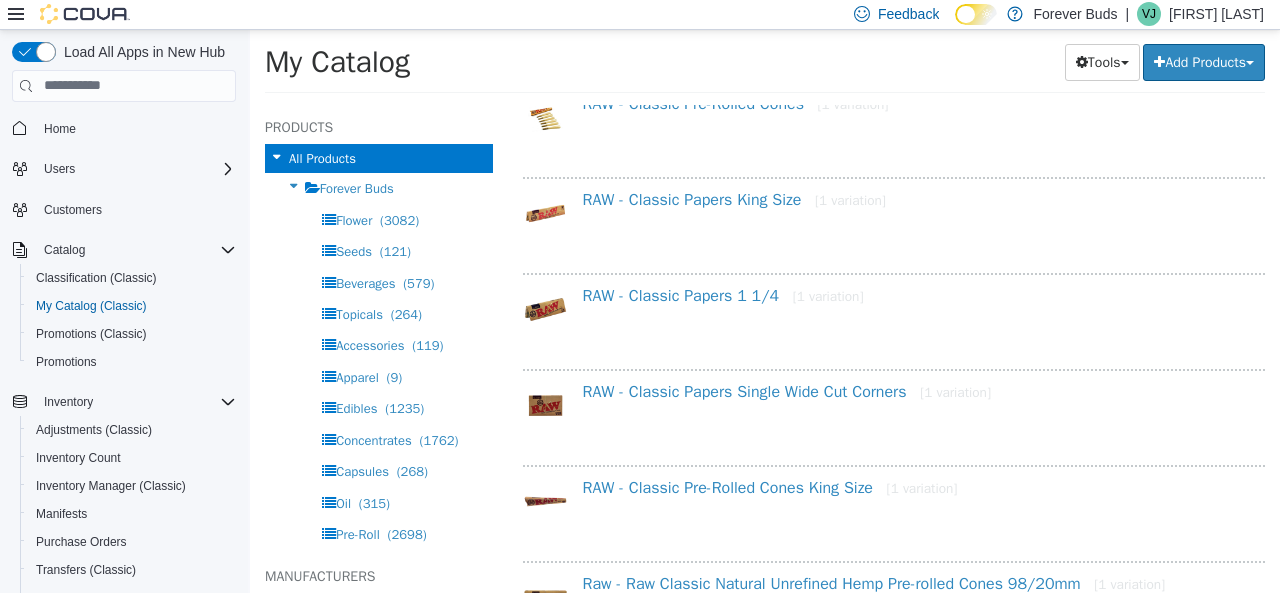 scroll, scrollTop: 0, scrollLeft: 0, axis: both 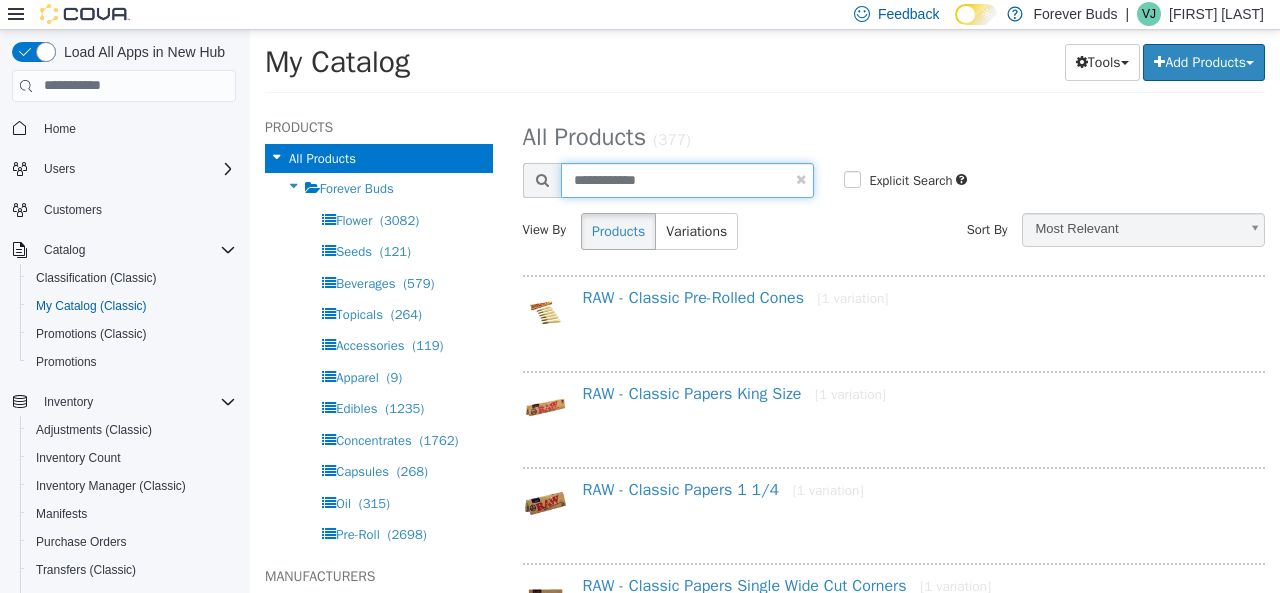 click on "**********" at bounding box center (688, 179) 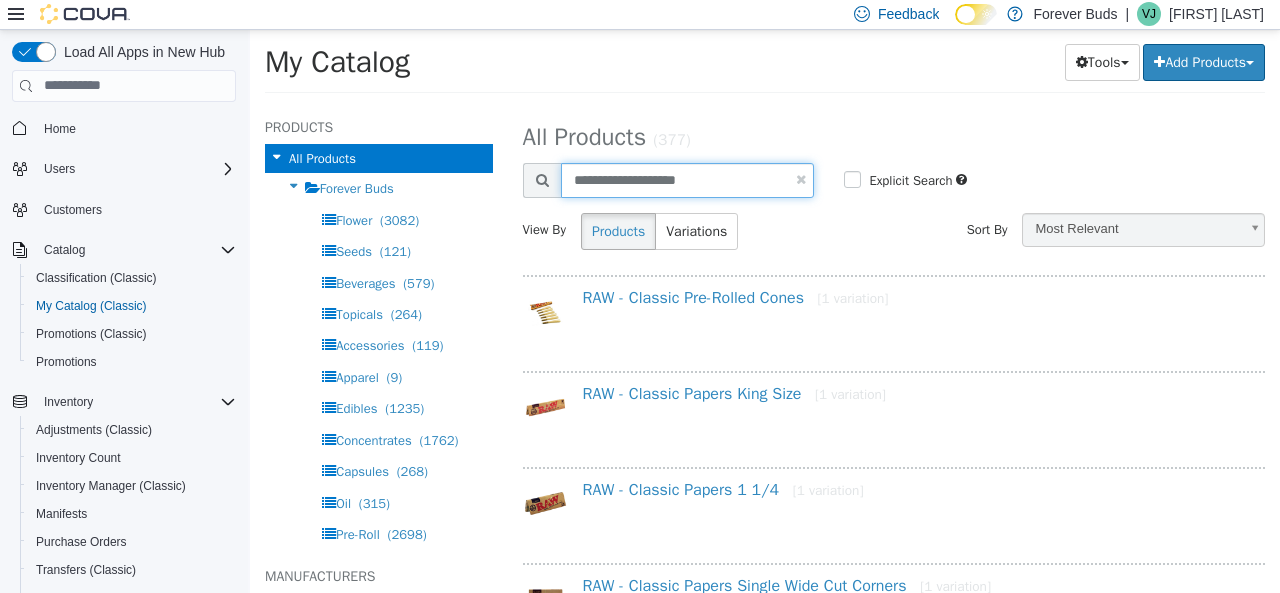 type on "**********" 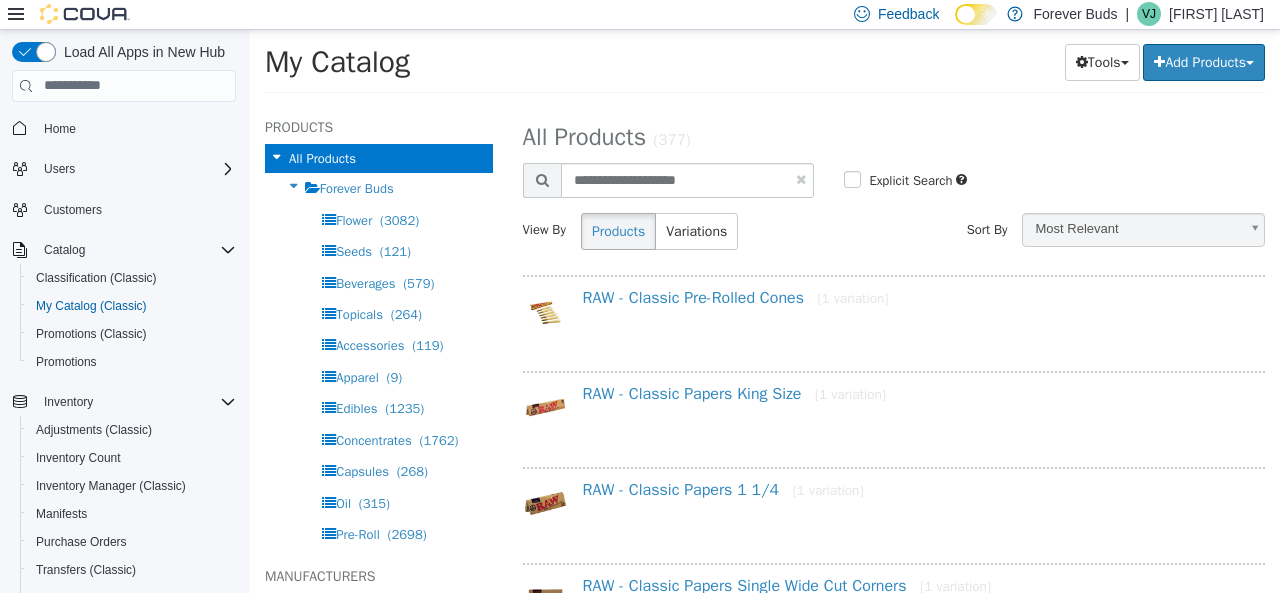 click on "RAW - Classic Papers King Size
[1 variation]" at bounding box center [894, 419] 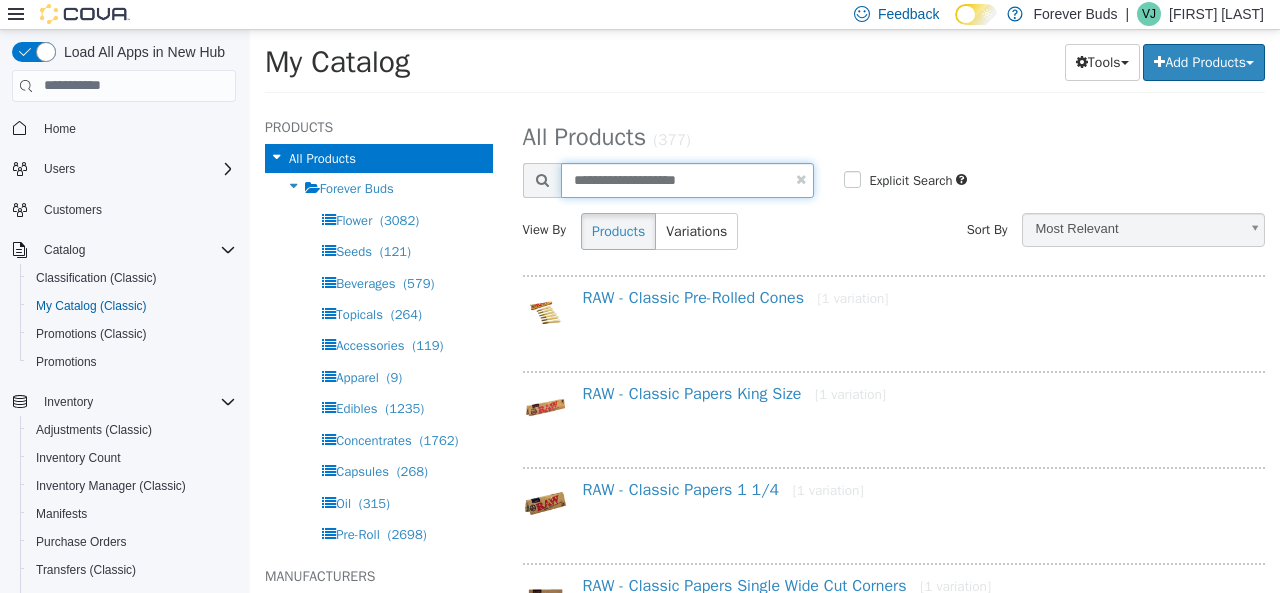 click on "**********" at bounding box center (688, 179) 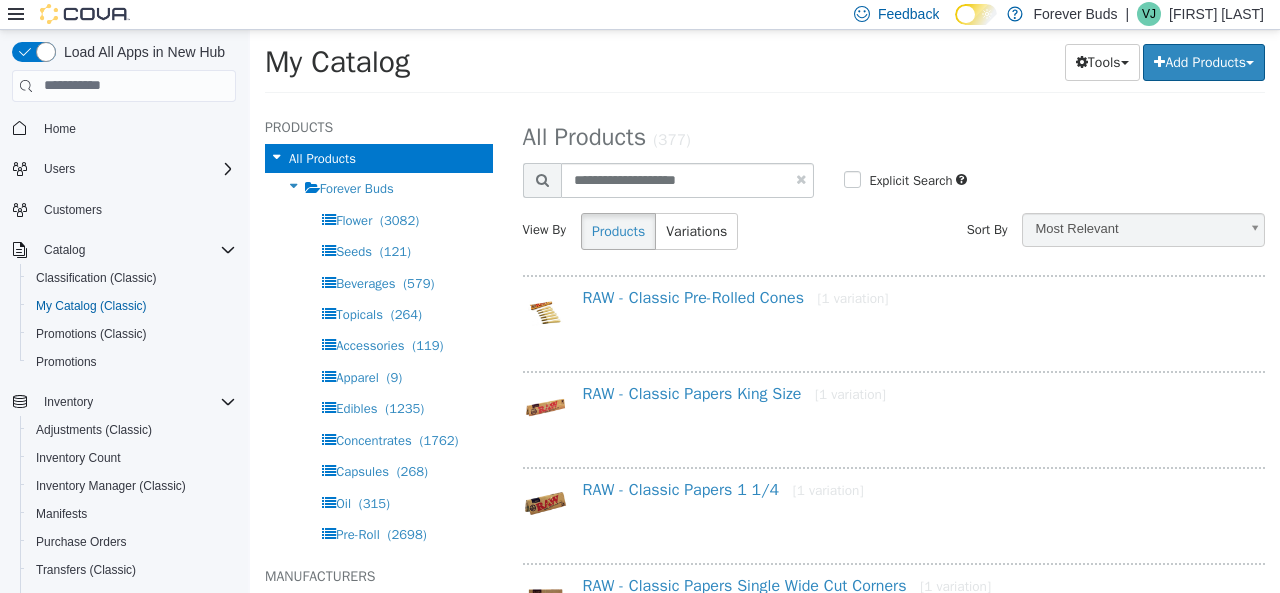 select on "**********" 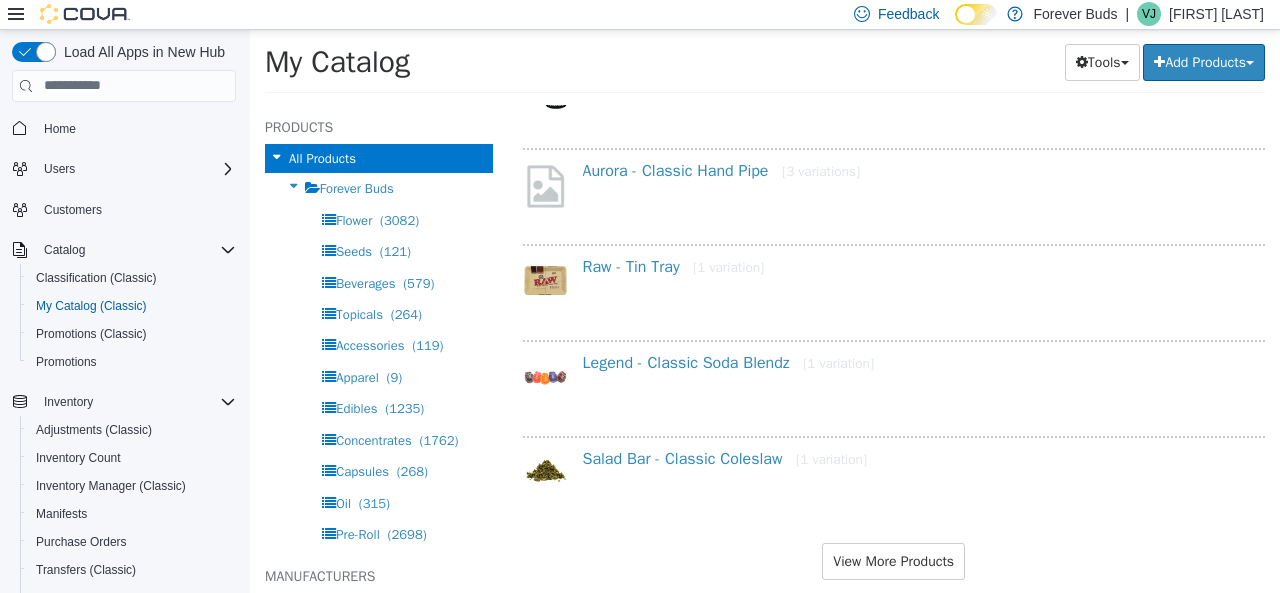 scroll, scrollTop: 1694, scrollLeft: 0, axis: vertical 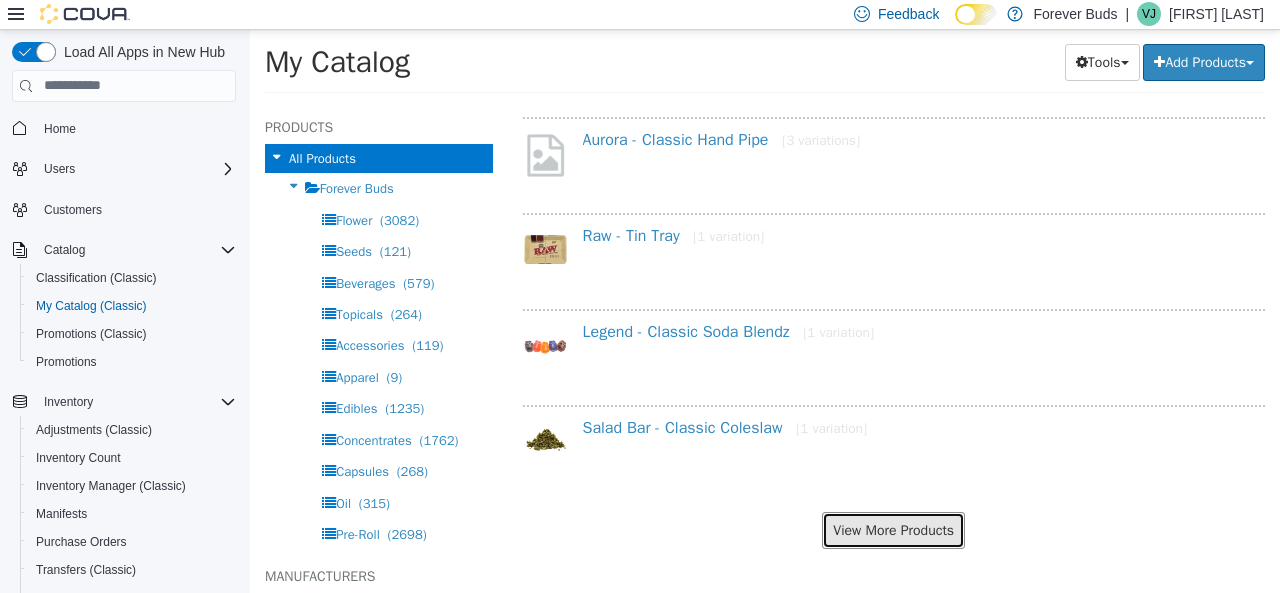 click on "View More Products" at bounding box center (893, 529) 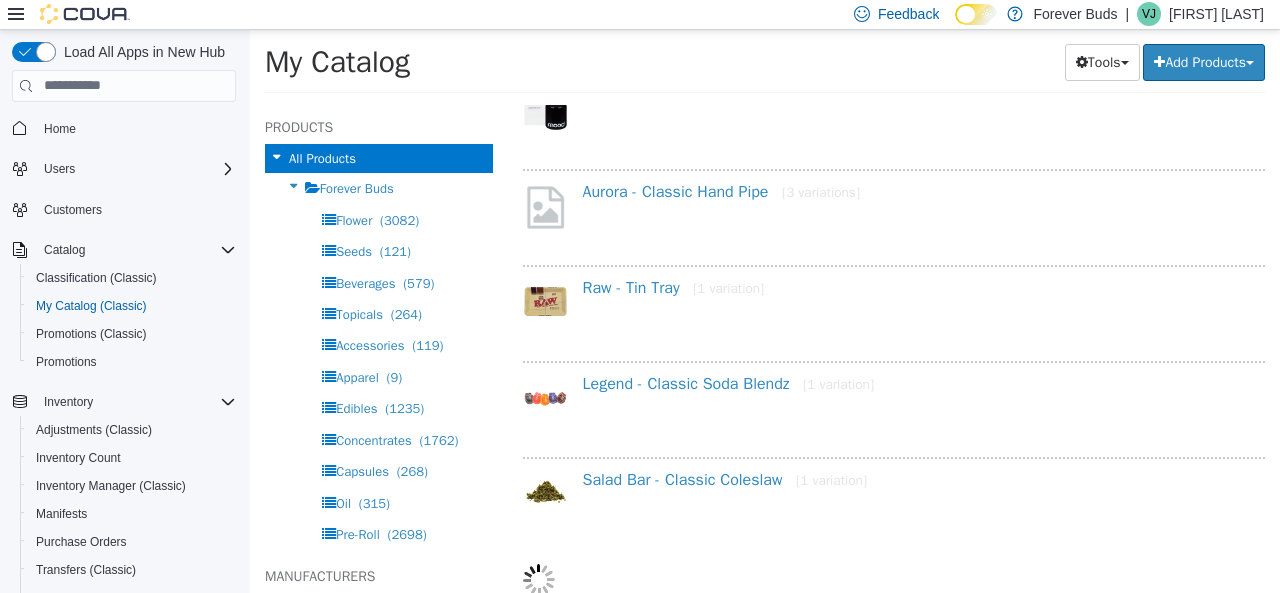 select on "**********" 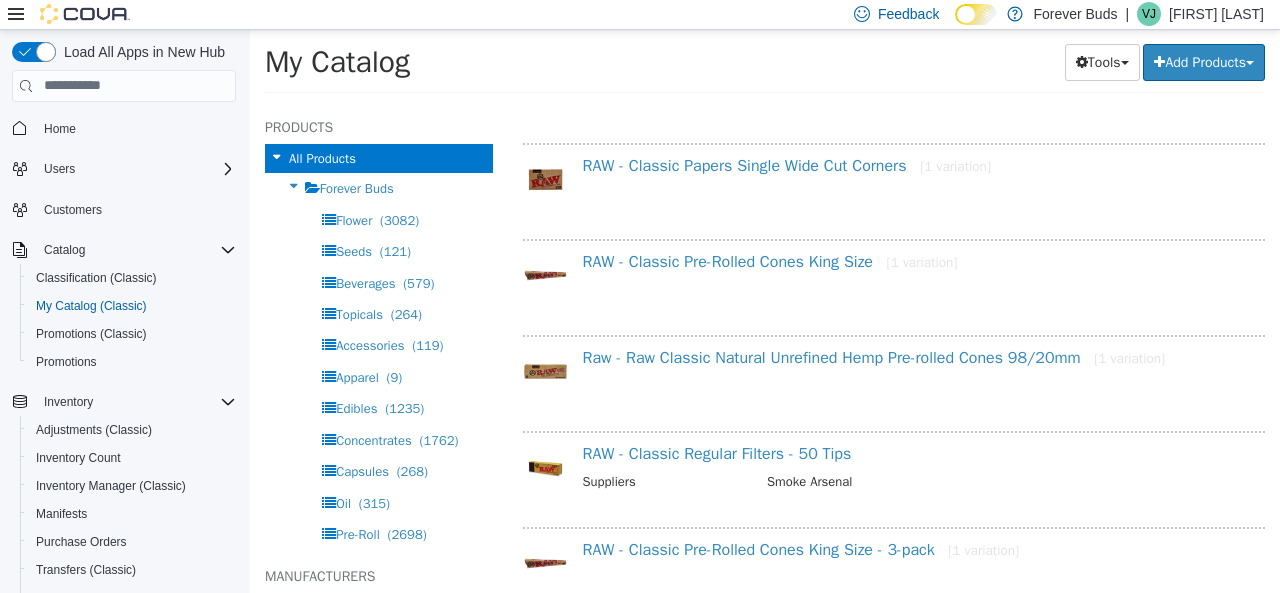 scroll, scrollTop: 142, scrollLeft: 0, axis: vertical 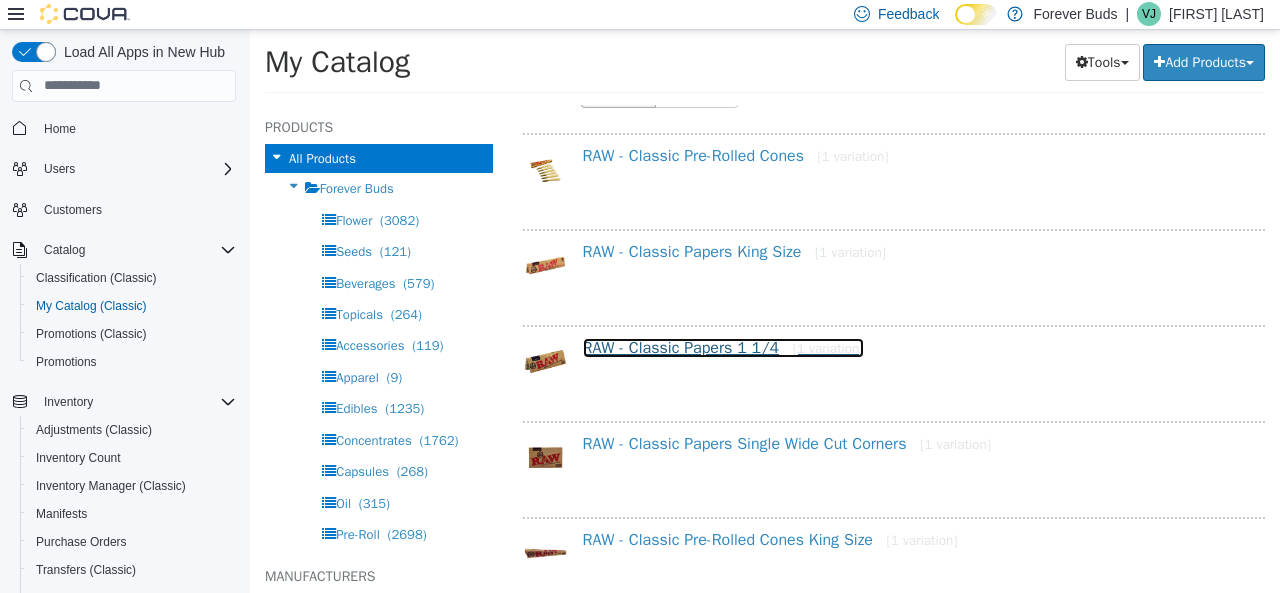 click on "RAW - Classic Papers 1 1/4
[1 variation]" at bounding box center [723, 347] 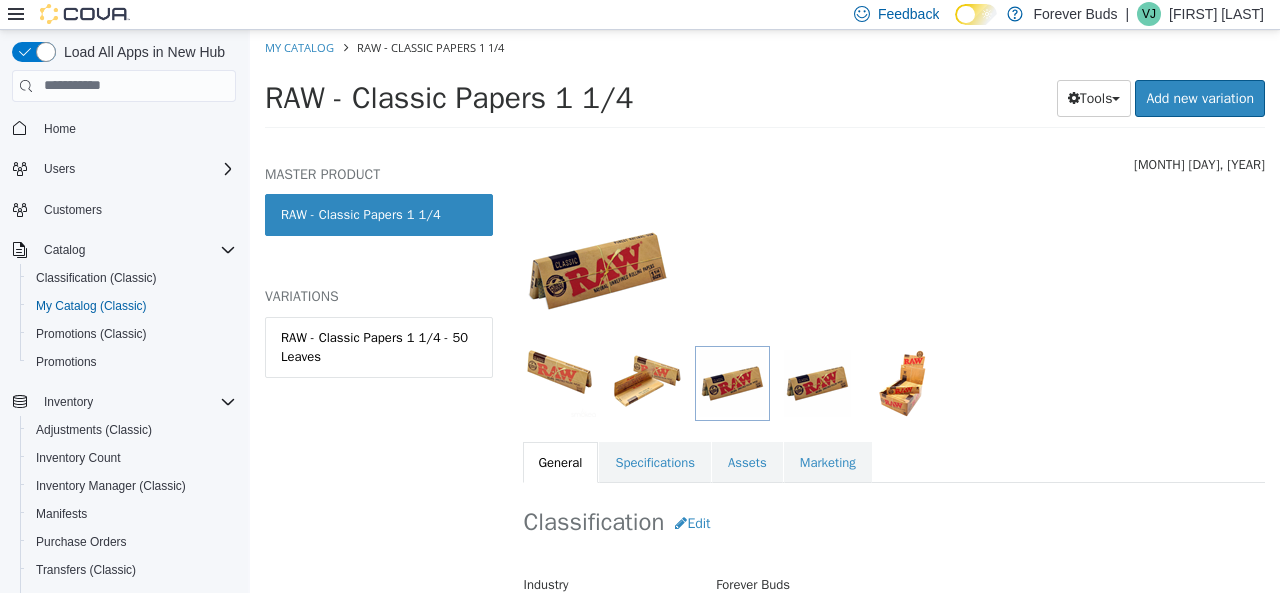 scroll, scrollTop: 400, scrollLeft: 0, axis: vertical 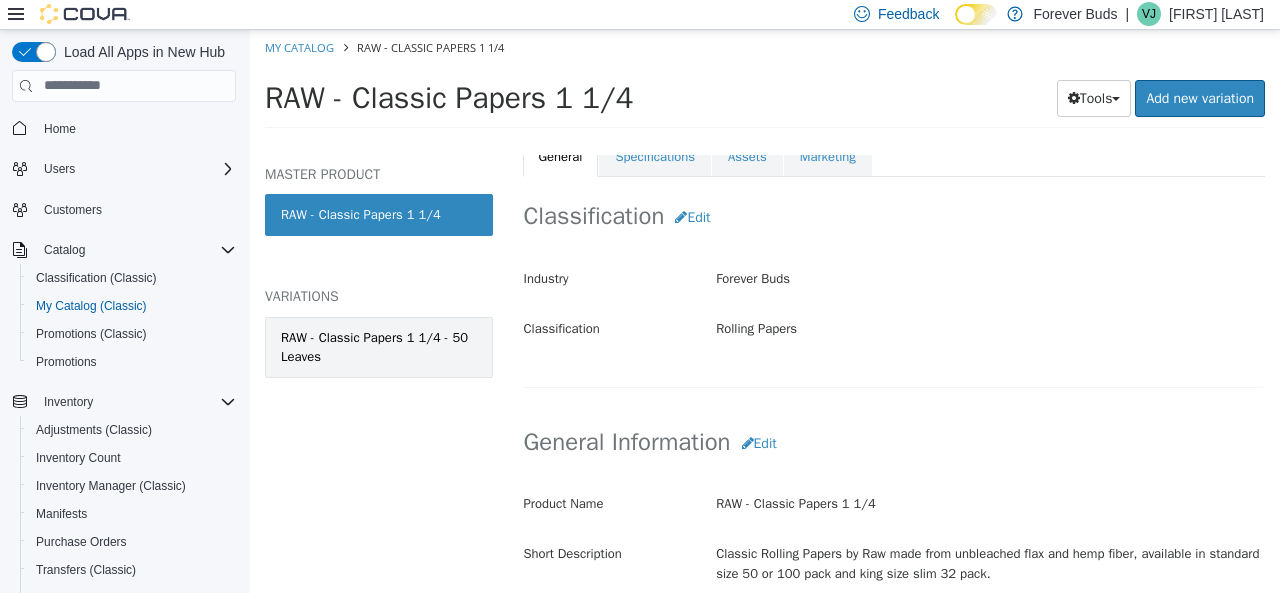 click on "RAW - Classic Papers 1 1/4 - 50 Leaves" at bounding box center (379, 346) 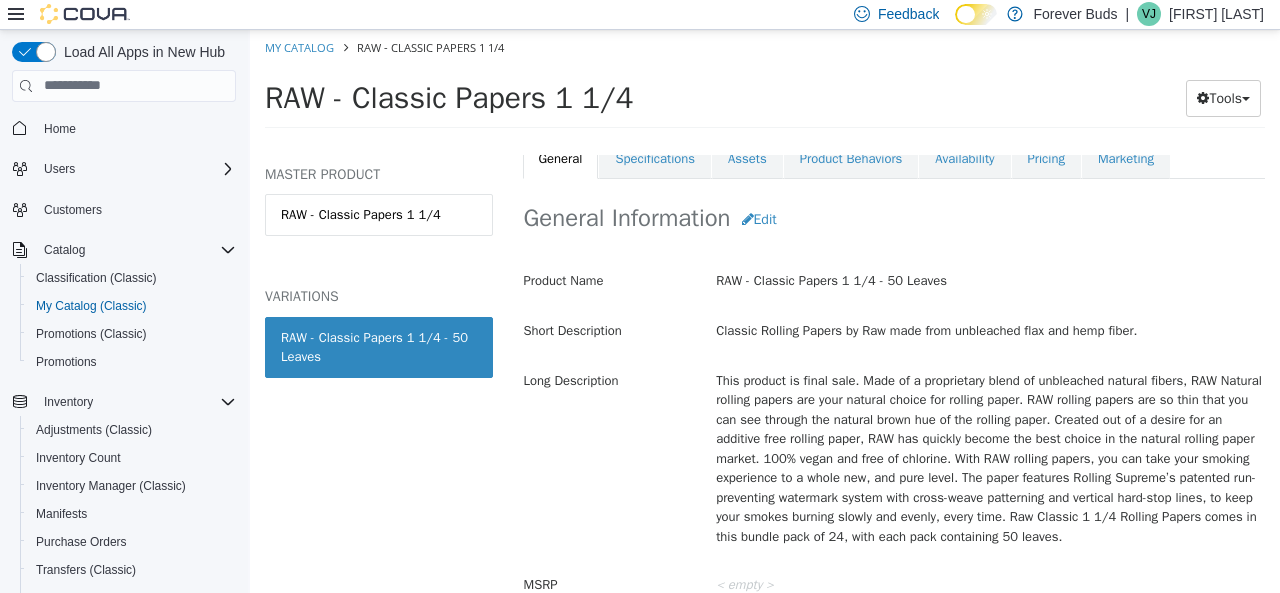 click on "RAW - Classic Papers 1 1/4 - 50 Leaves" at bounding box center (379, 346) 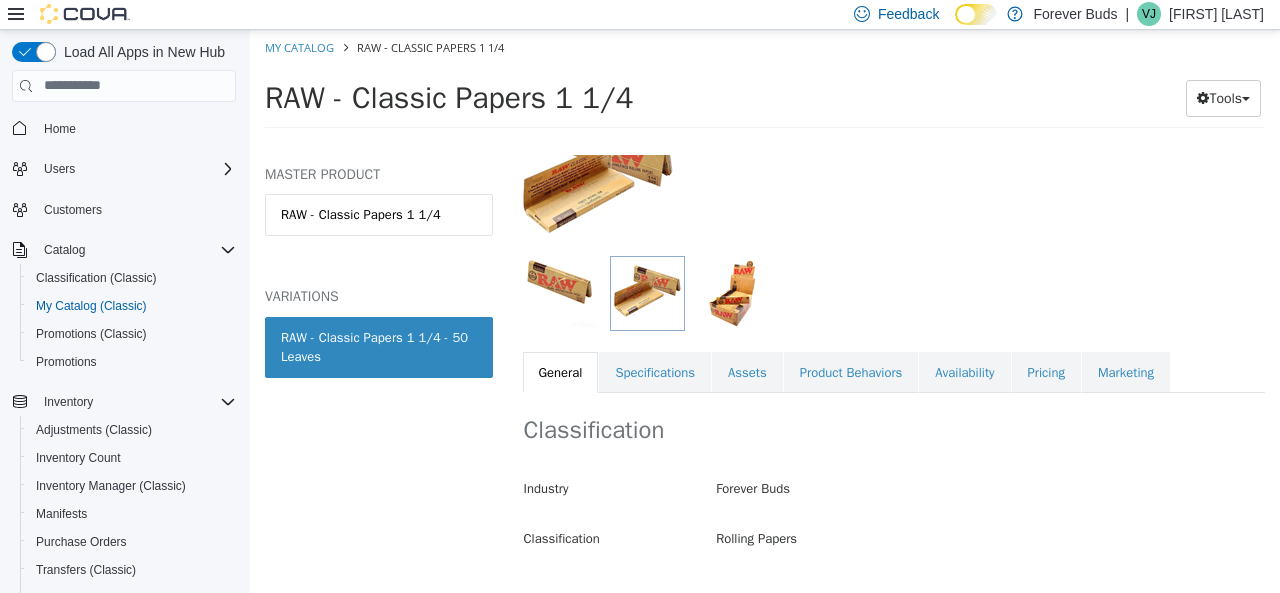 scroll, scrollTop: 0, scrollLeft: 0, axis: both 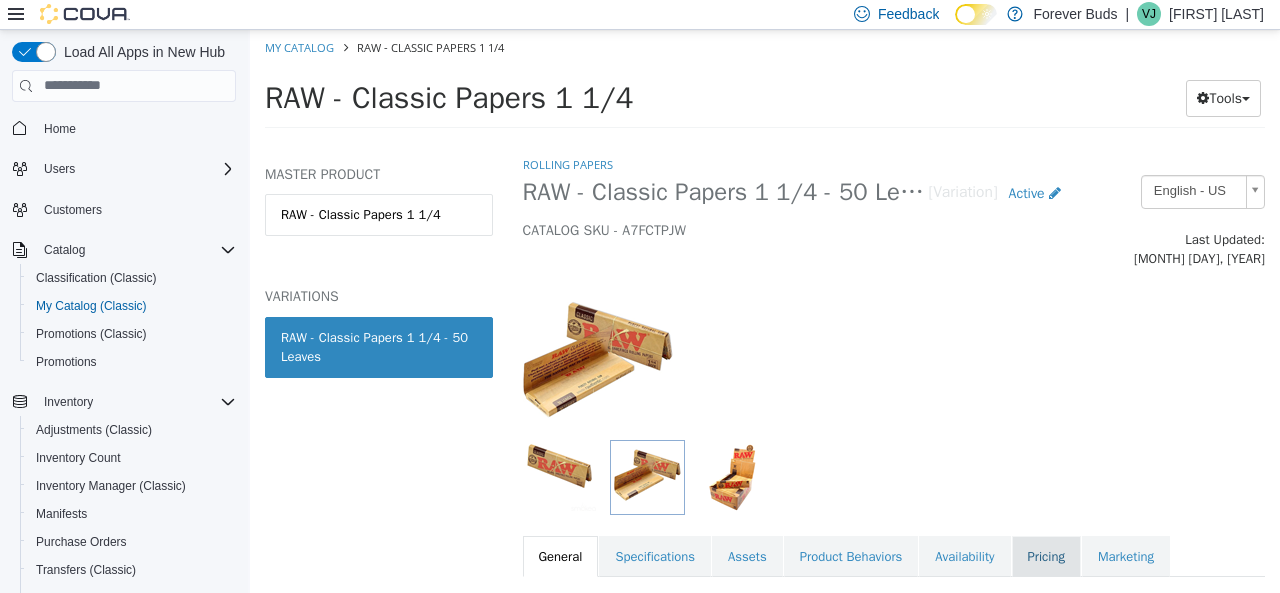 click on "Pricing" at bounding box center [1046, 556] 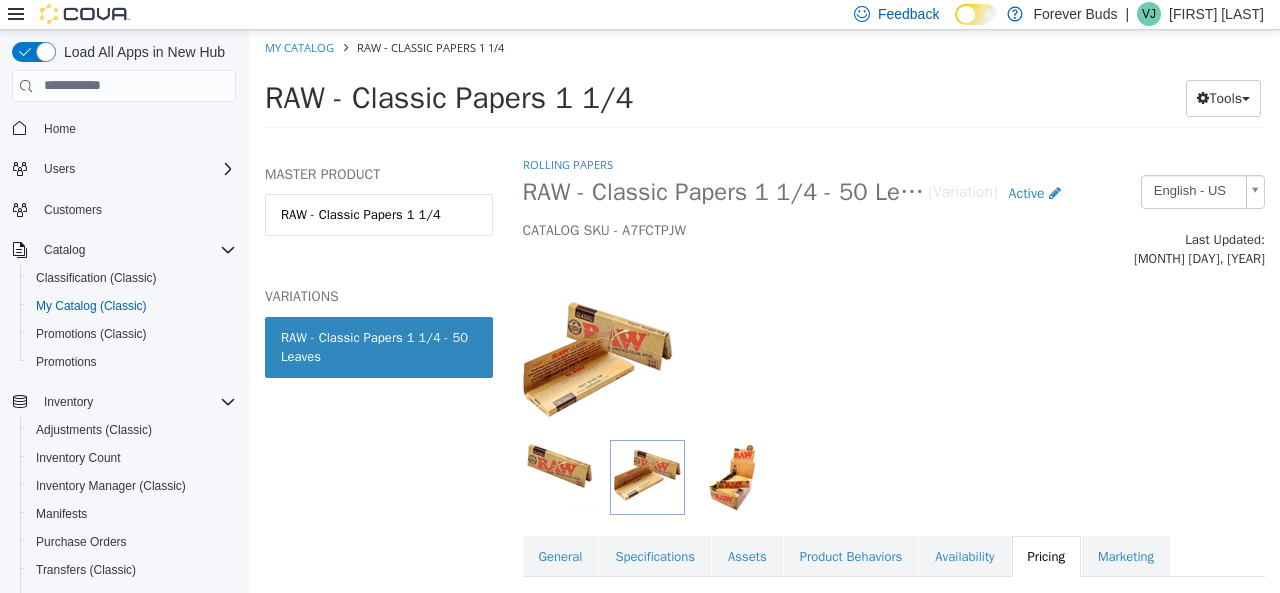 click on "Pricing" at bounding box center [1046, 556] 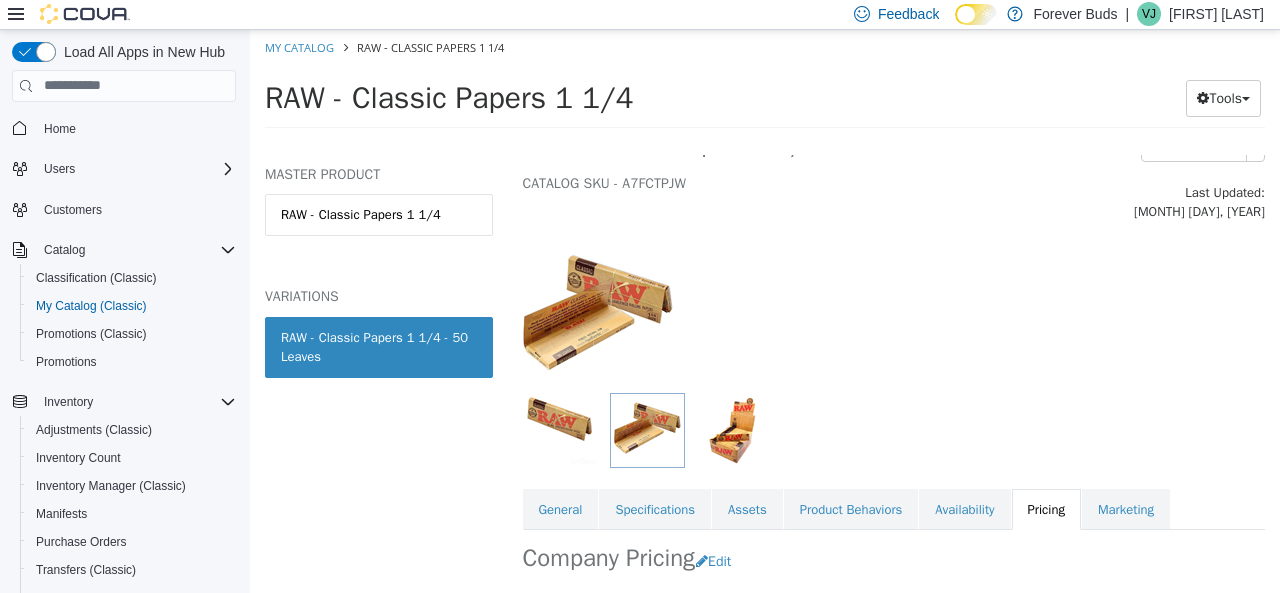 scroll, scrollTop: 0, scrollLeft: 0, axis: both 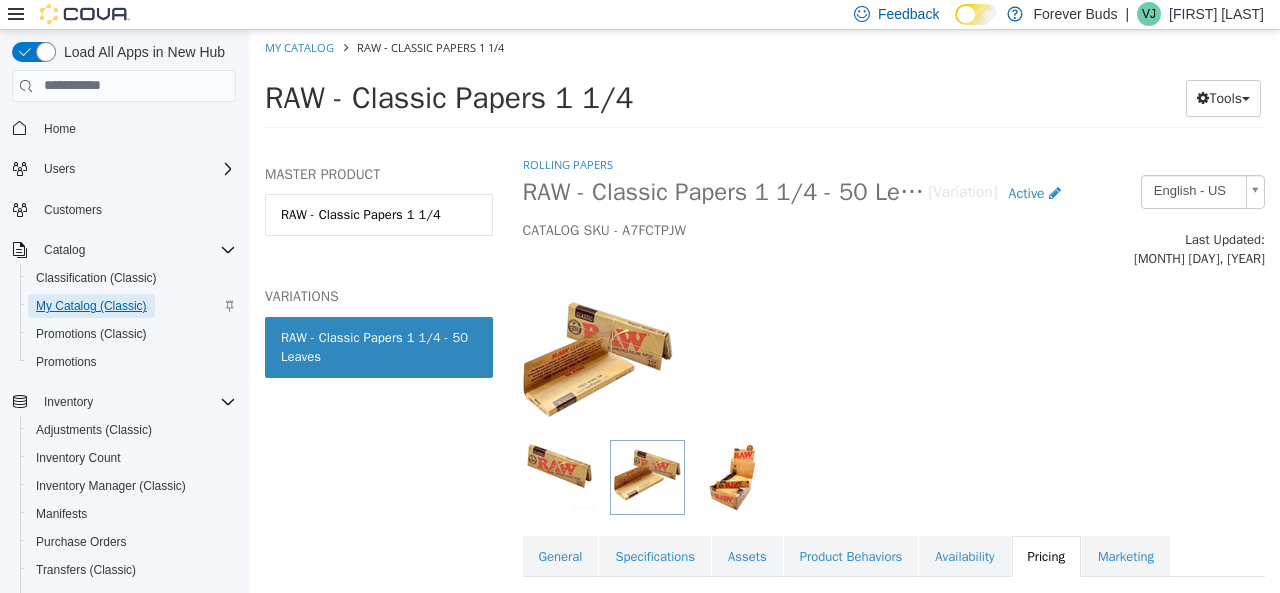 click on "My Catalog (Classic)" at bounding box center (91, 306) 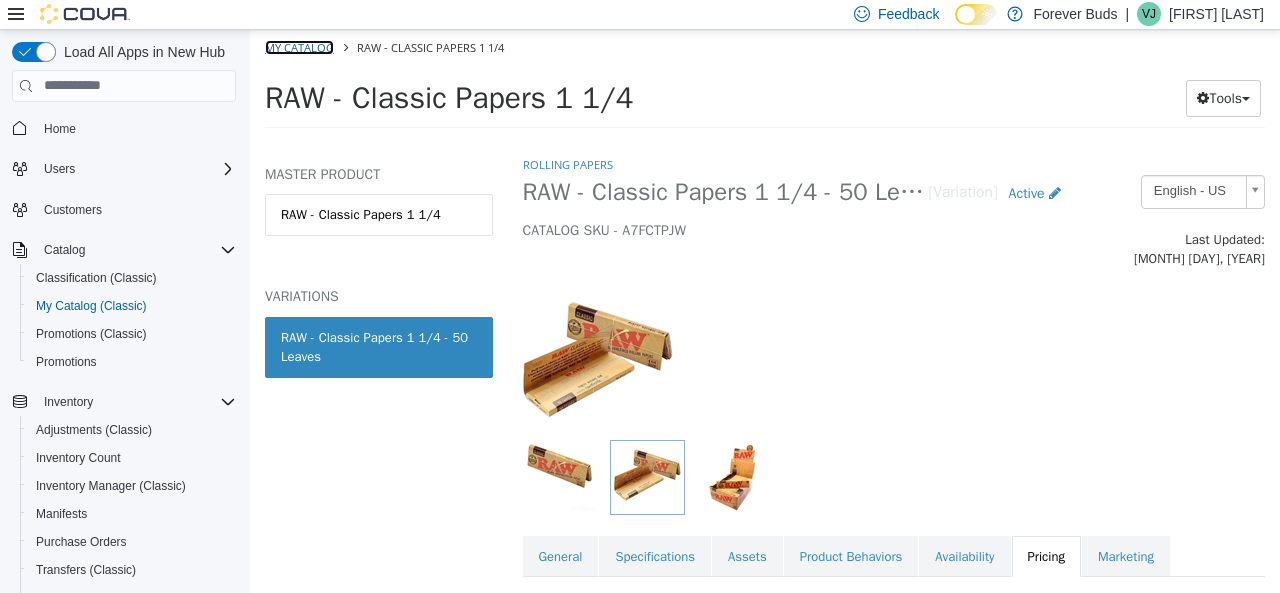 click on "My Catalog" at bounding box center (299, 46) 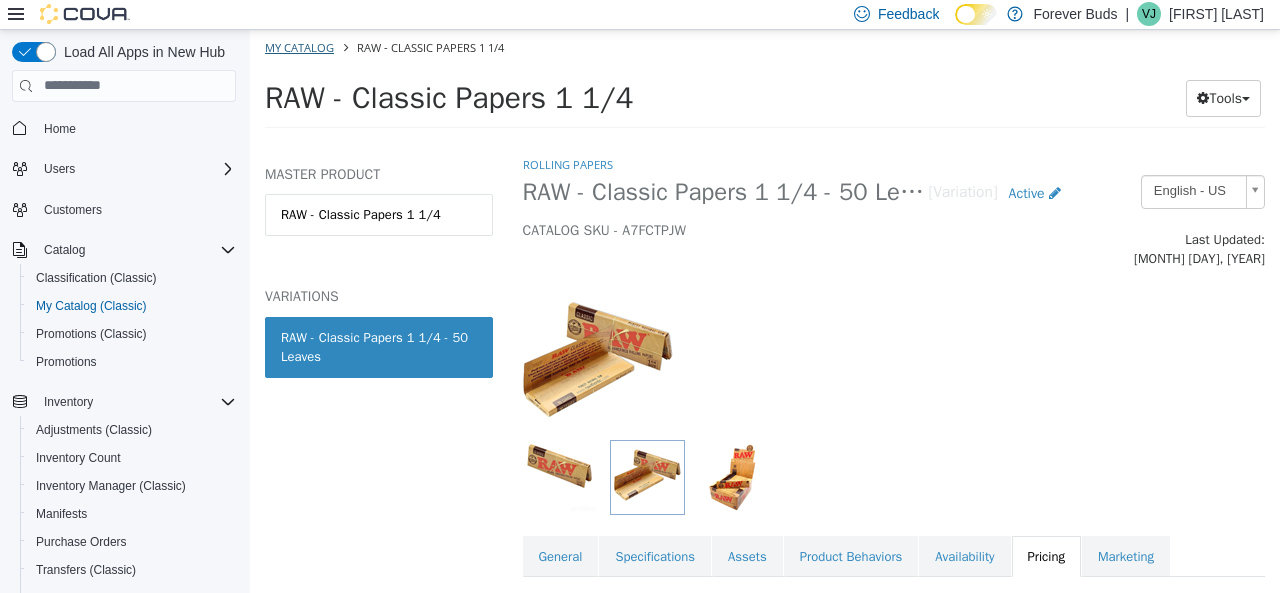 select on "**********" 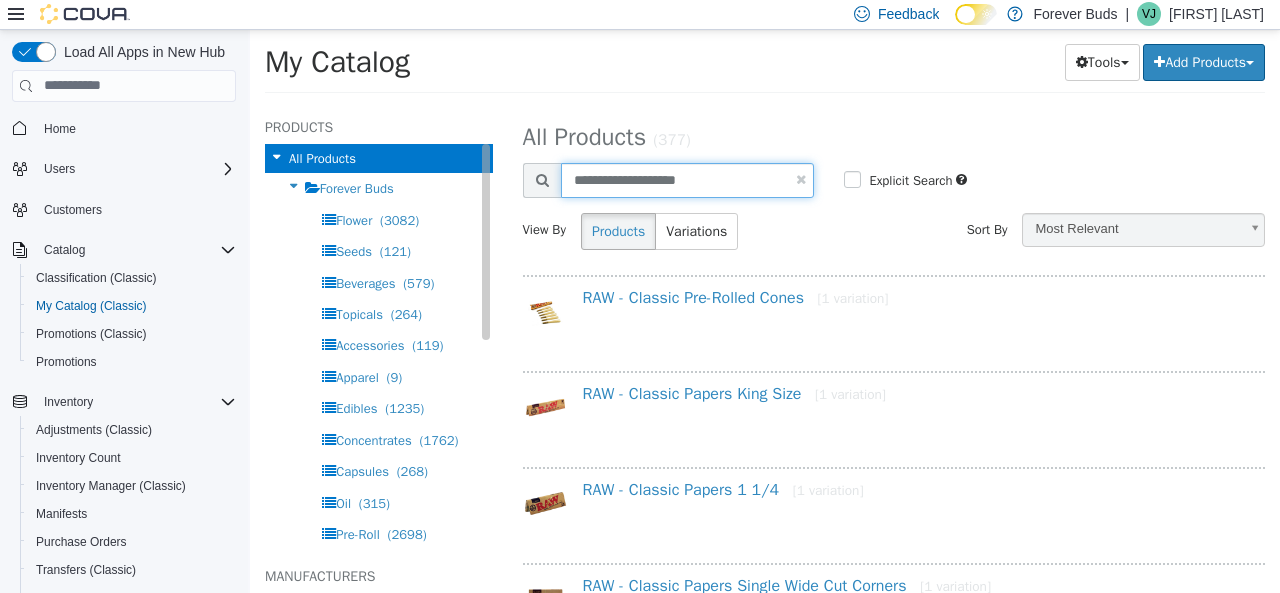 drag, startPoint x: 732, startPoint y: 179, endPoint x: 386, endPoint y: 153, distance: 346.9755 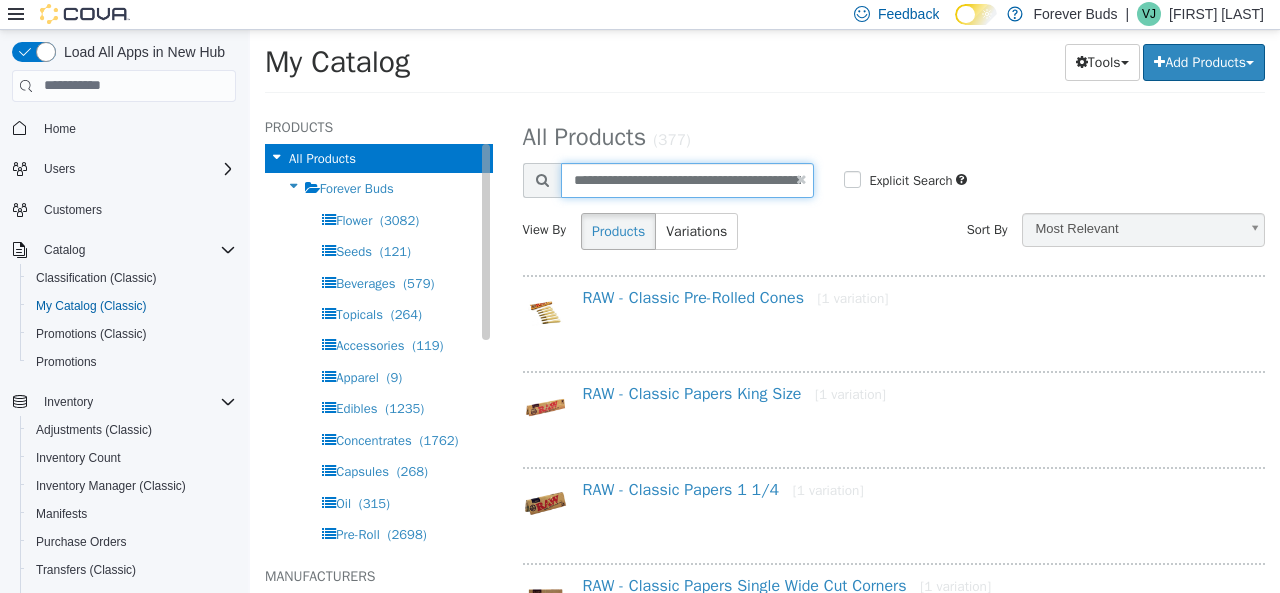 scroll, scrollTop: 0, scrollLeft: 102, axis: horizontal 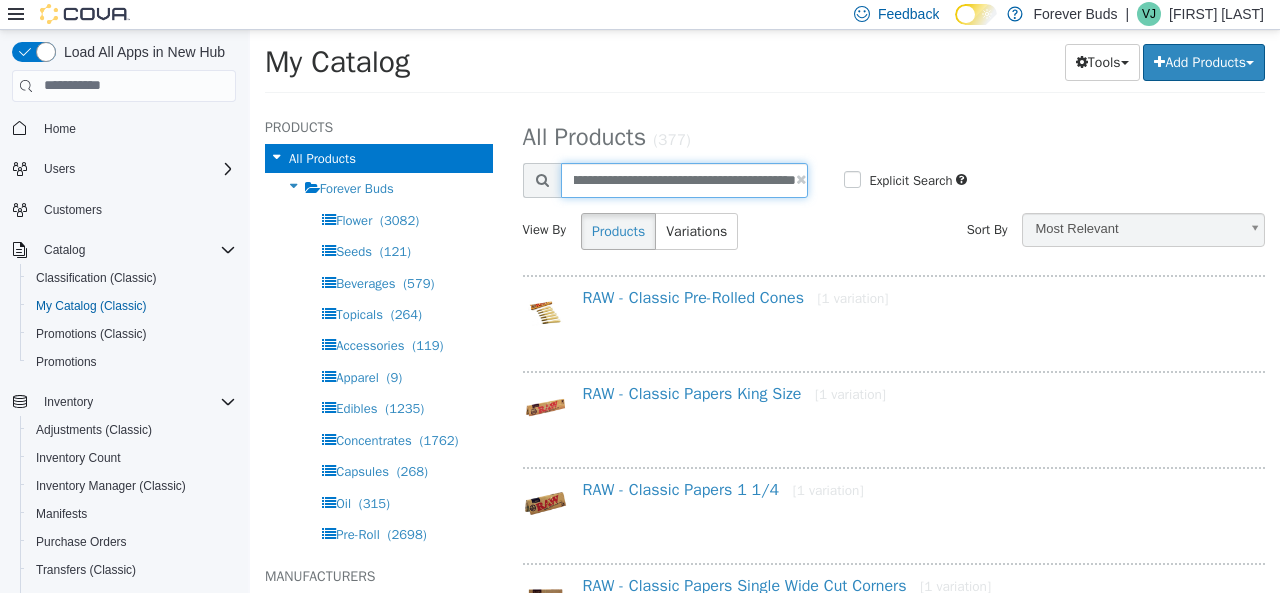 type on "**********" 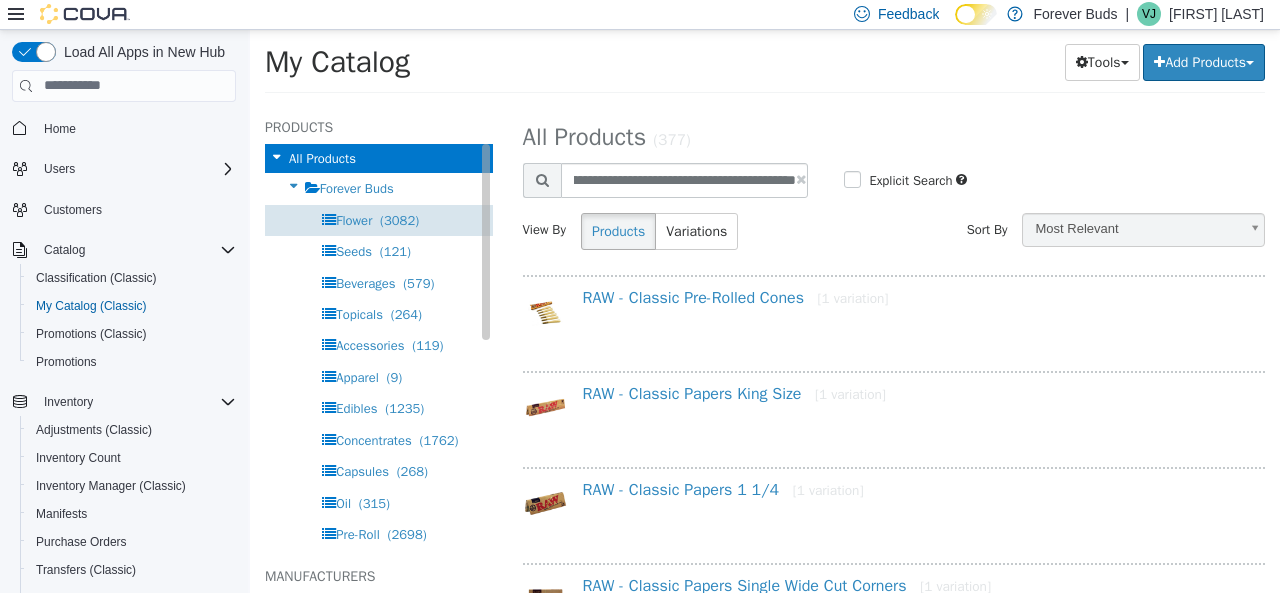 select on "**********" 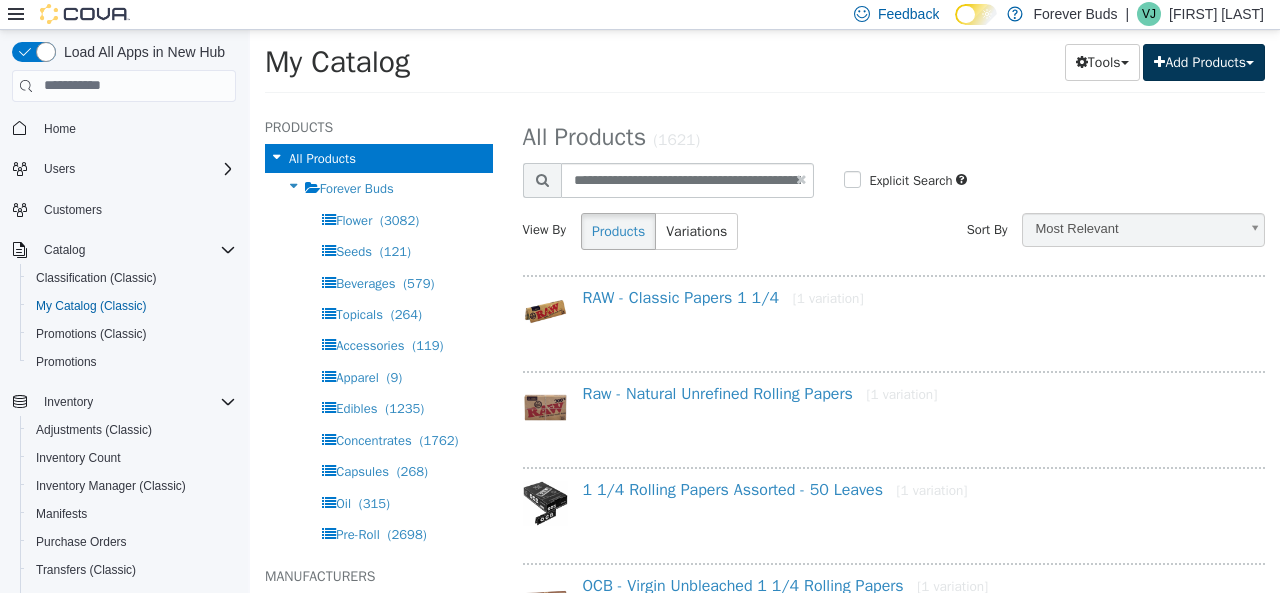 click on "Add Products" at bounding box center (1204, 61) 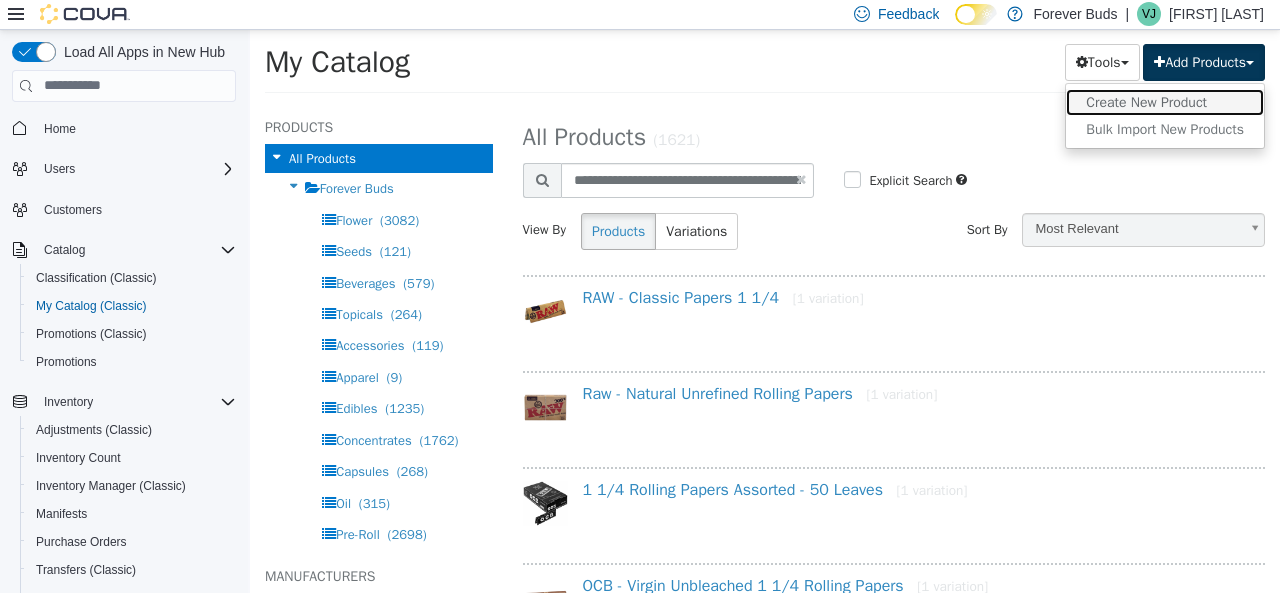 click on "Create New Product" at bounding box center (1165, 101) 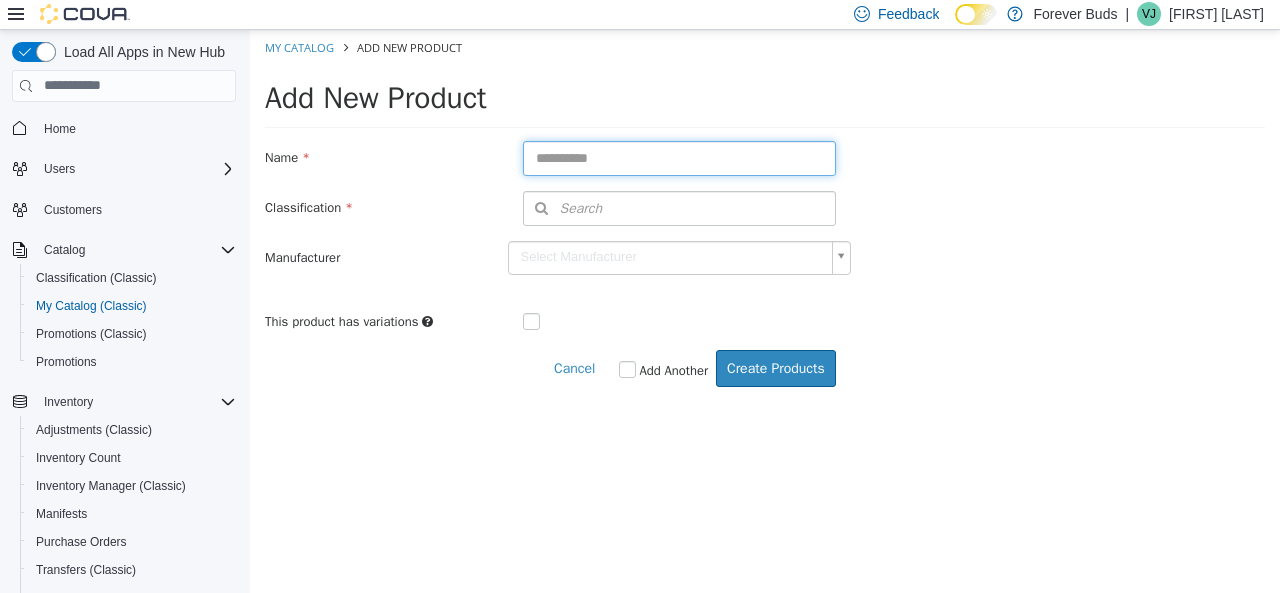 click at bounding box center [679, 157] 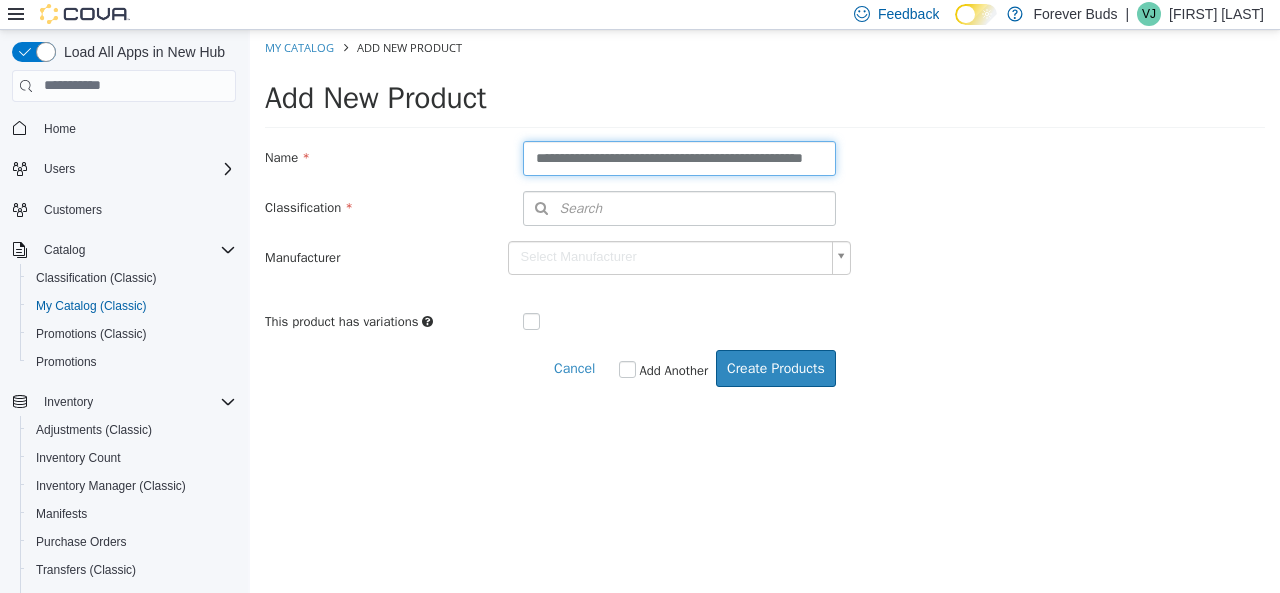 scroll, scrollTop: 0, scrollLeft: 36, axis: horizontal 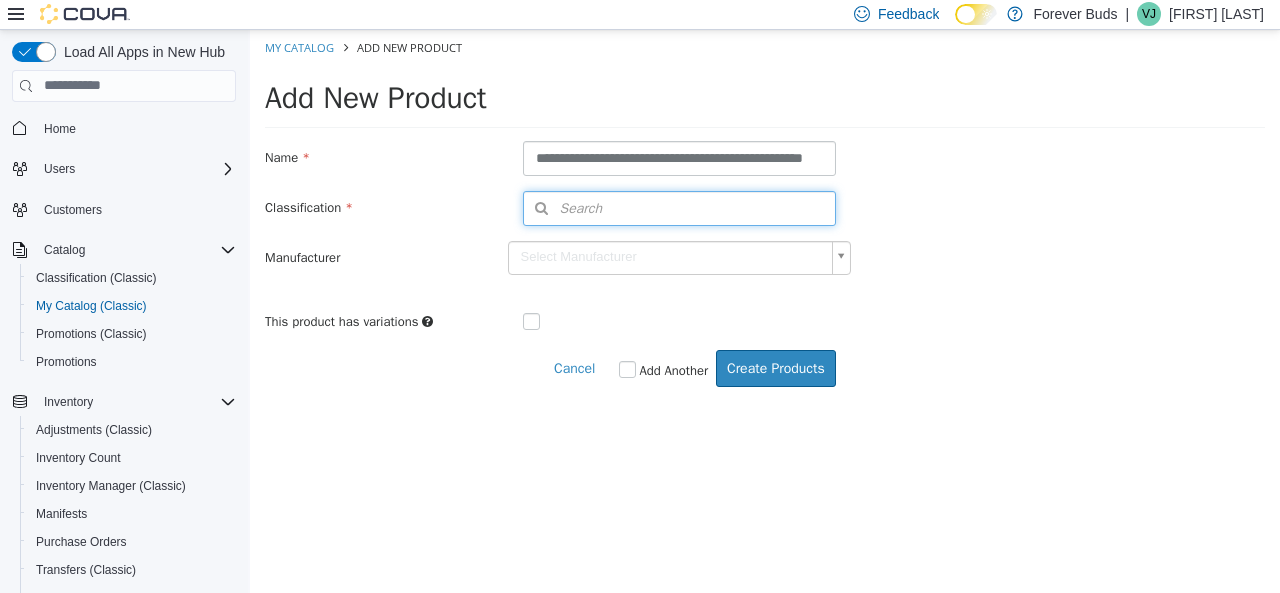 click on "Search" at bounding box center [563, 207] 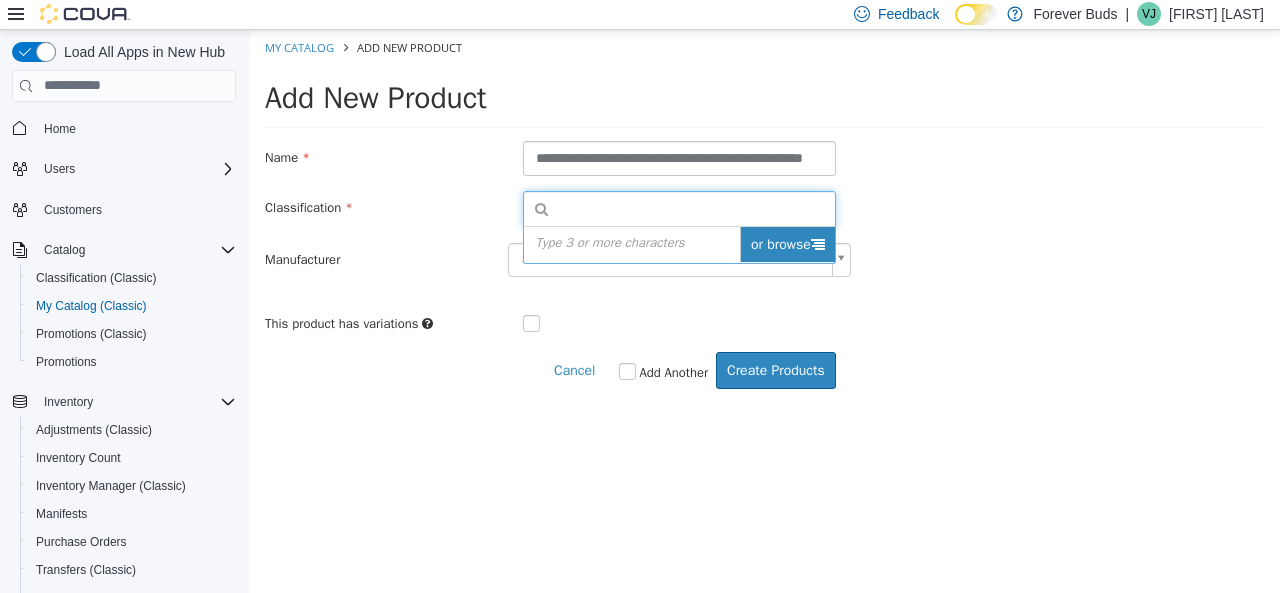 click on "or browse" at bounding box center [787, 243] 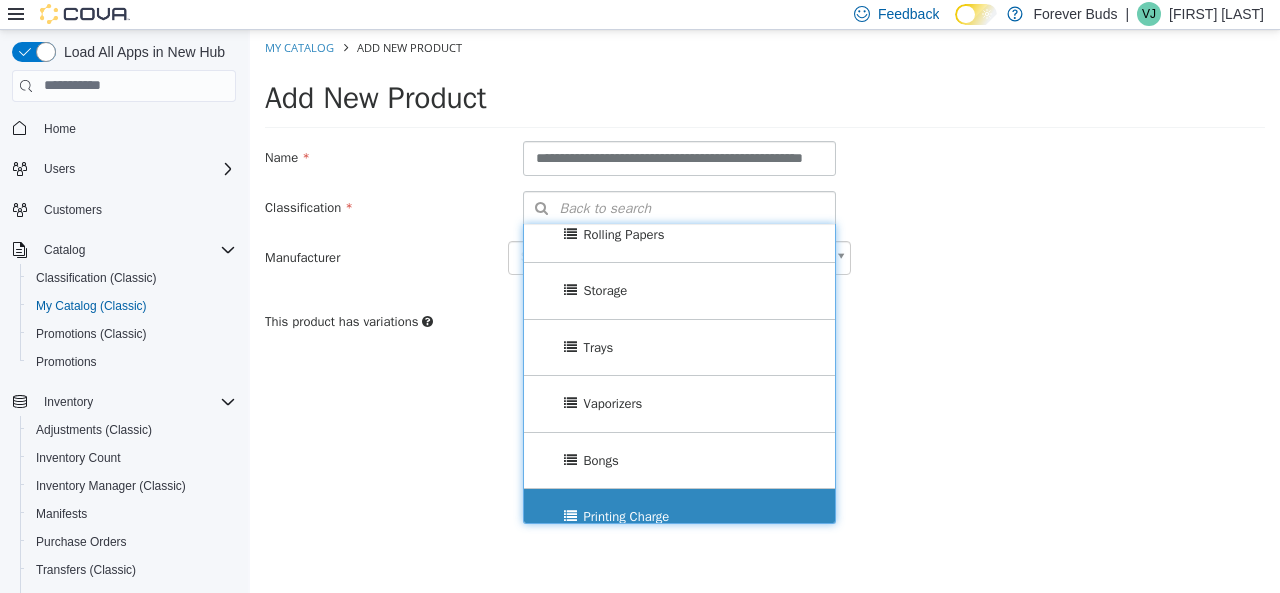 scroll, scrollTop: 1185, scrollLeft: 0, axis: vertical 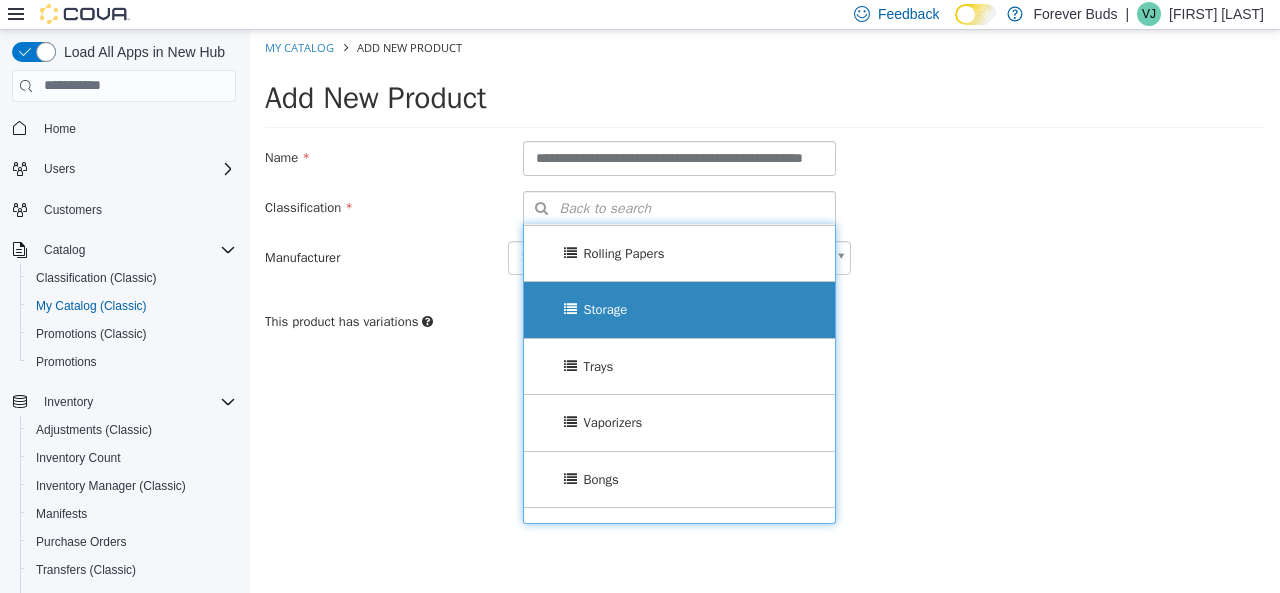 click on "Rolling Papers" at bounding box center (623, 252) 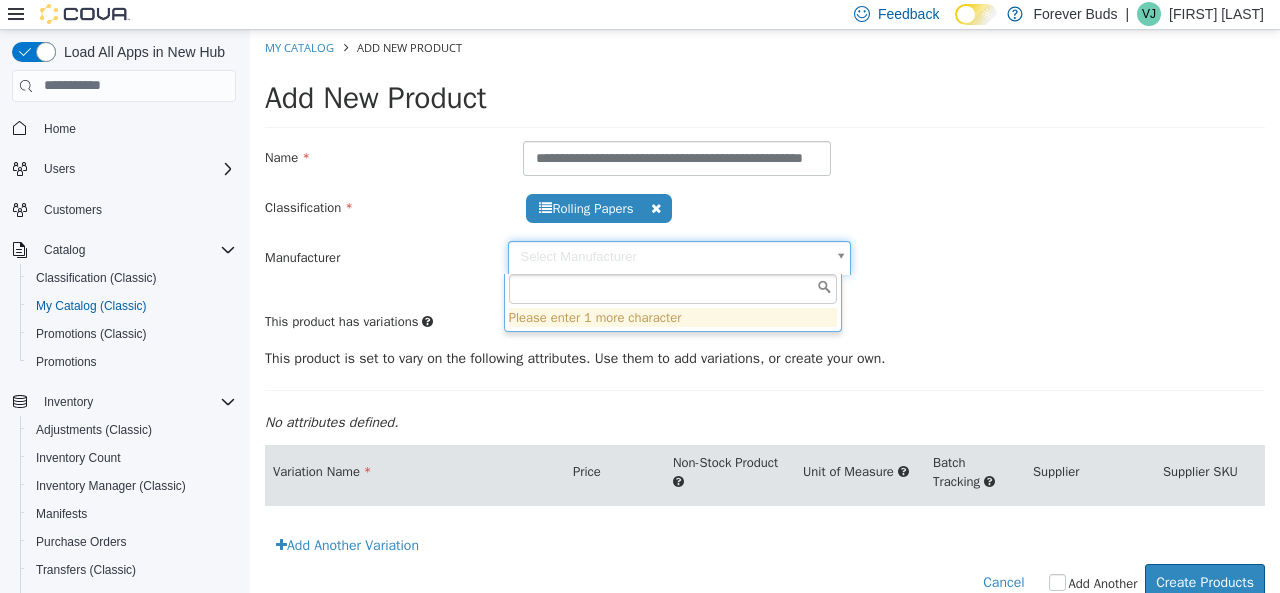 click on "**********" at bounding box center [765, 325] 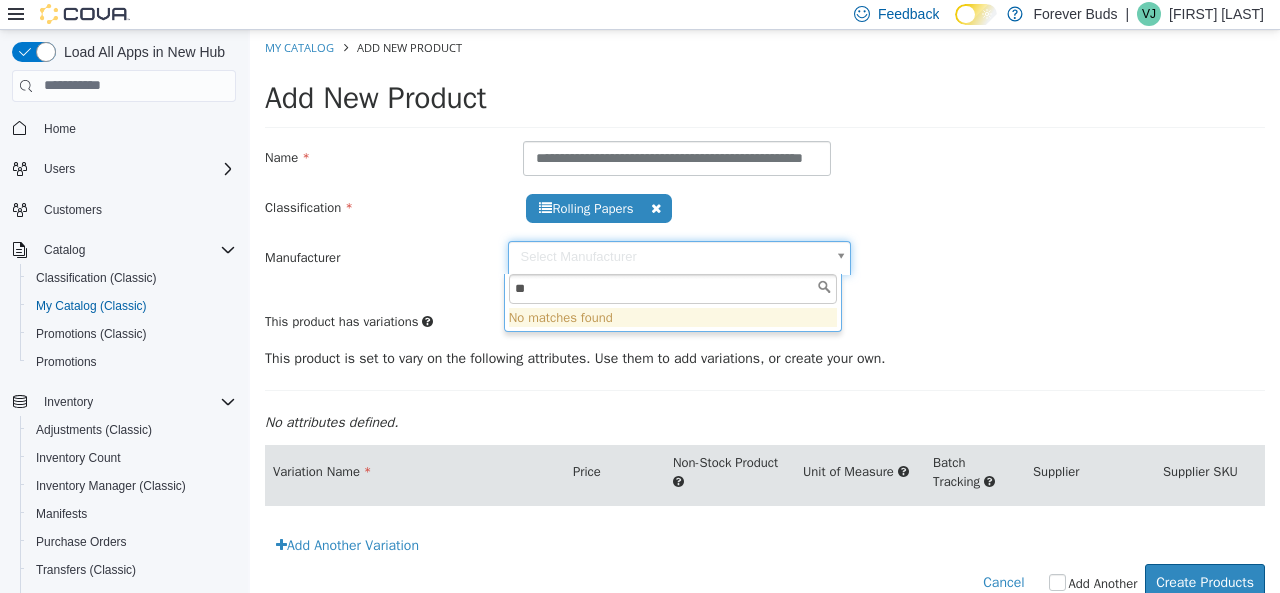 type on "*" 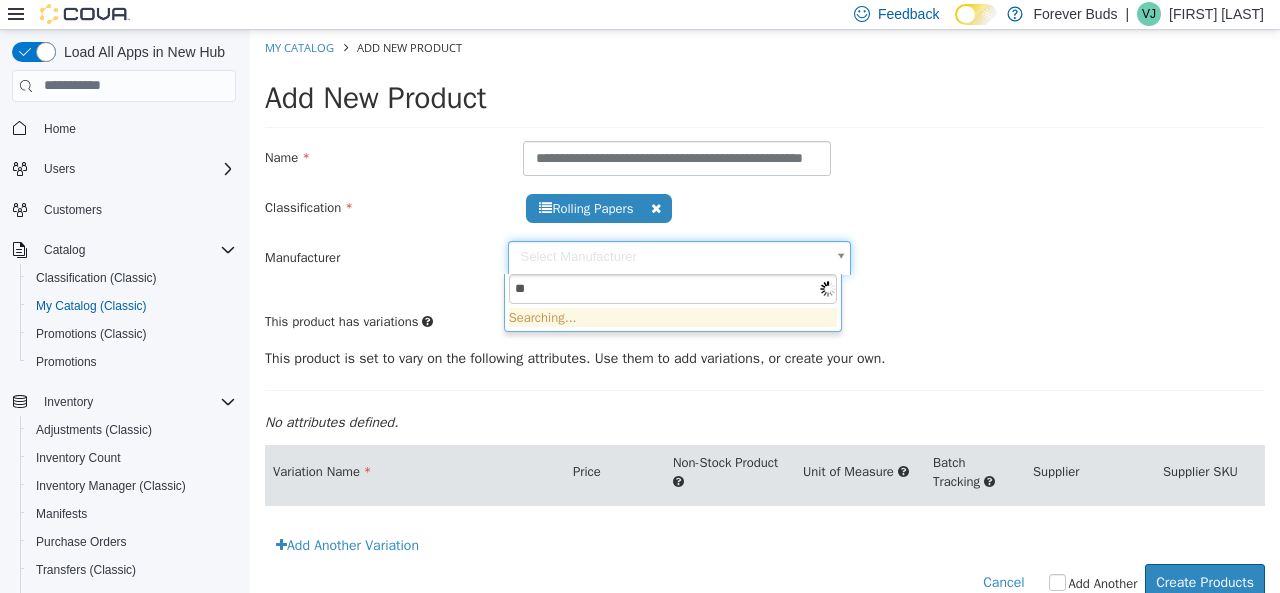 type on "*" 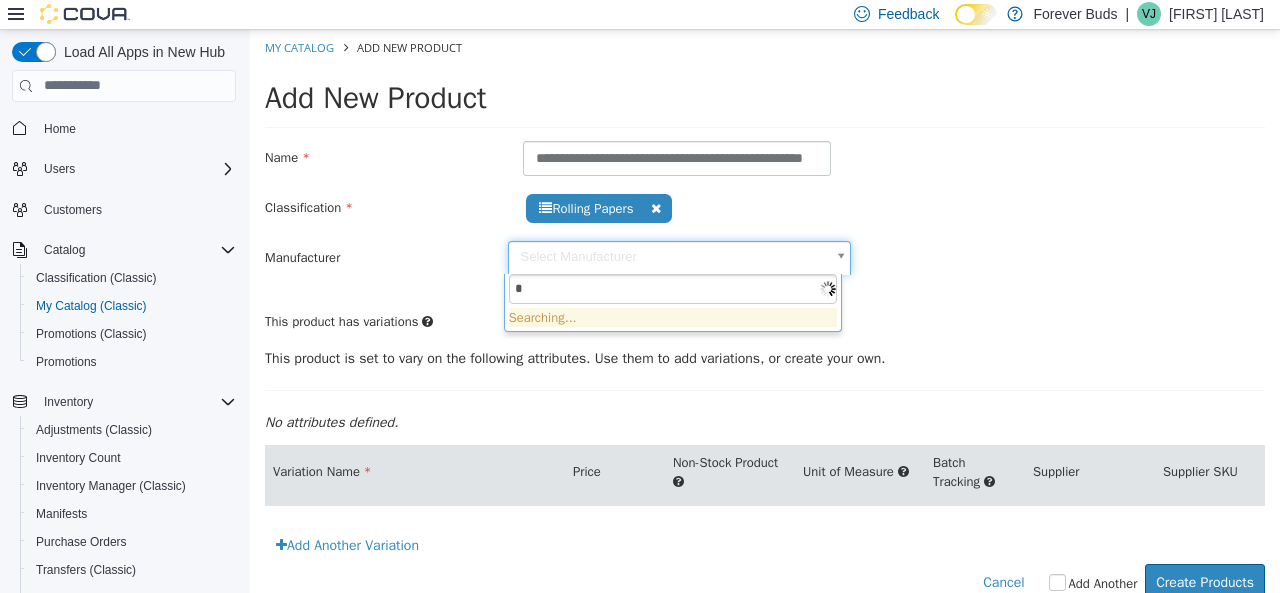 type 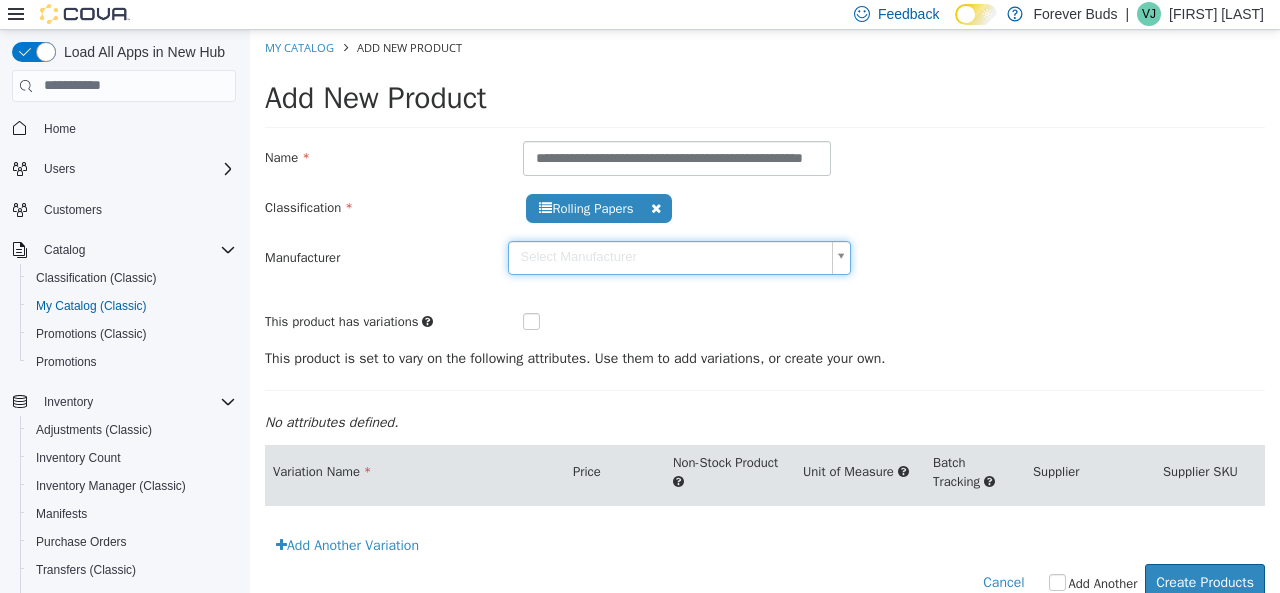 click on "**********" at bounding box center [765, 325] 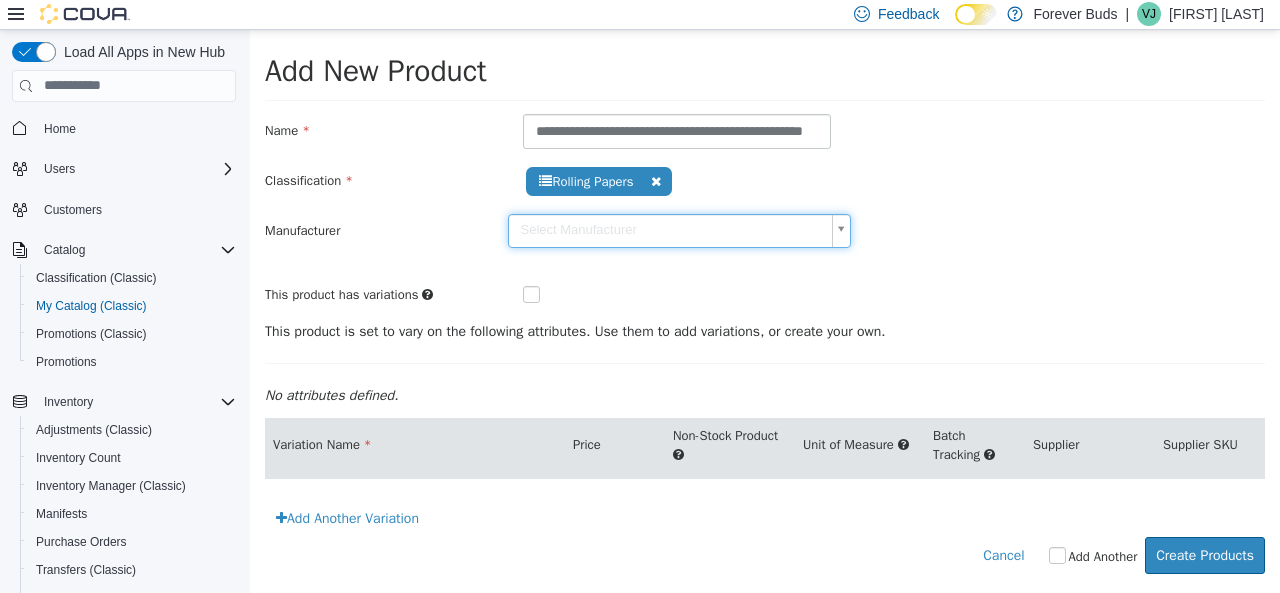 scroll, scrollTop: 41, scrollLeft: 0, axis: vertical 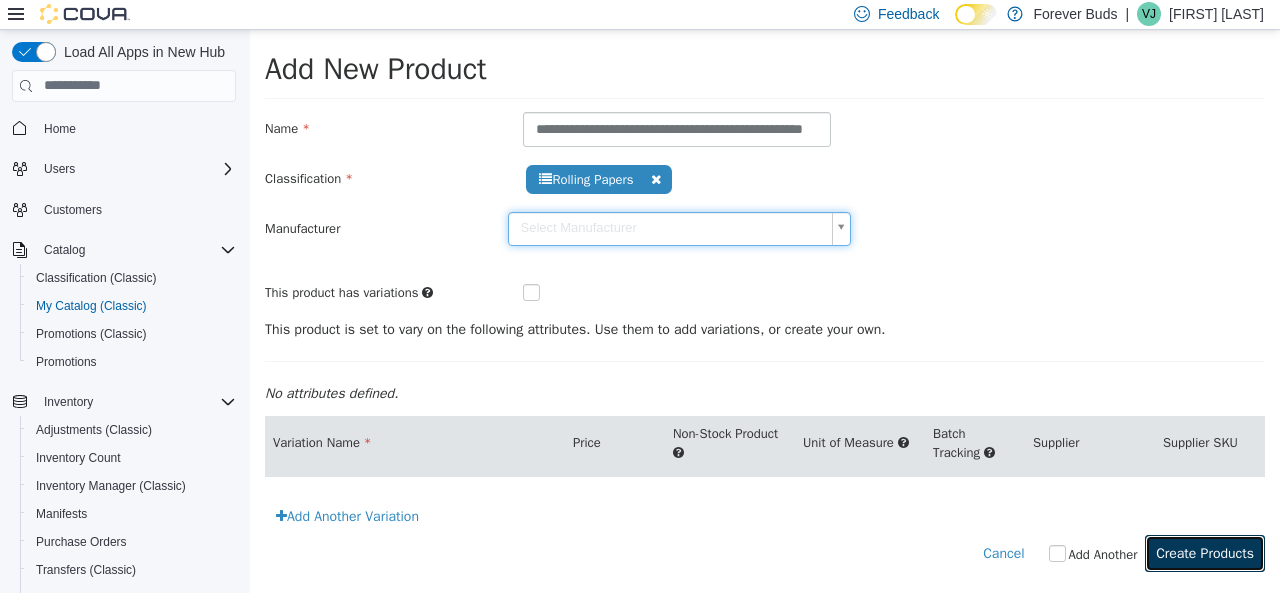 click on "Create Products" at bounding box center (1205, 552) 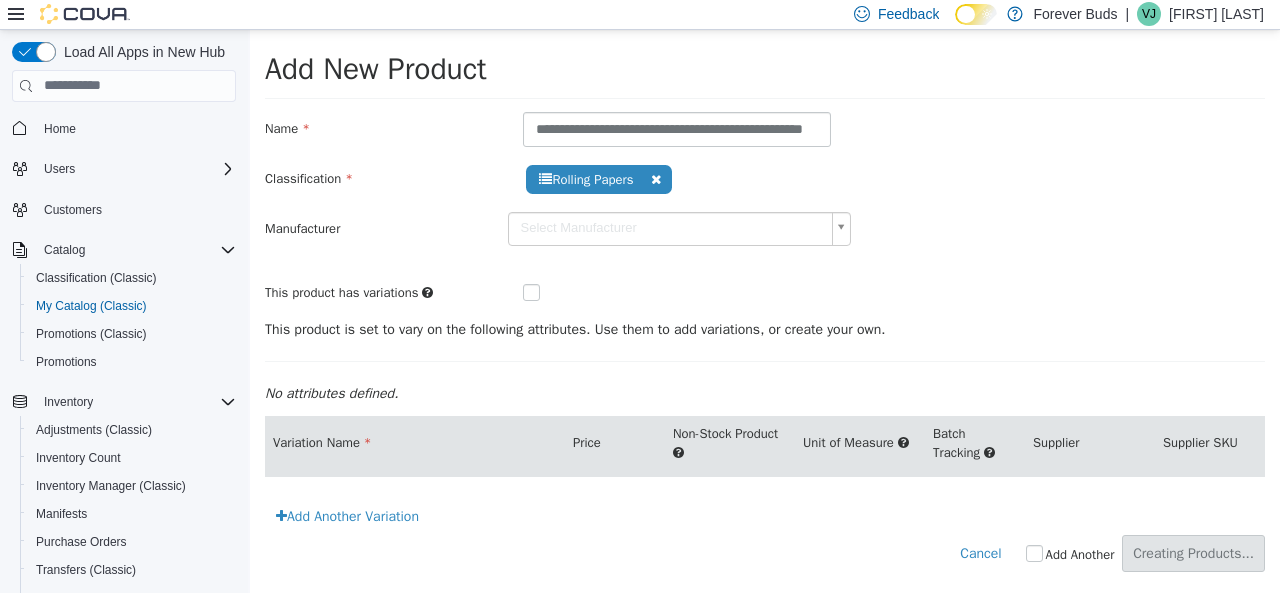 scroll, scrollTop: 0, scrollLeft: 0, axis: both 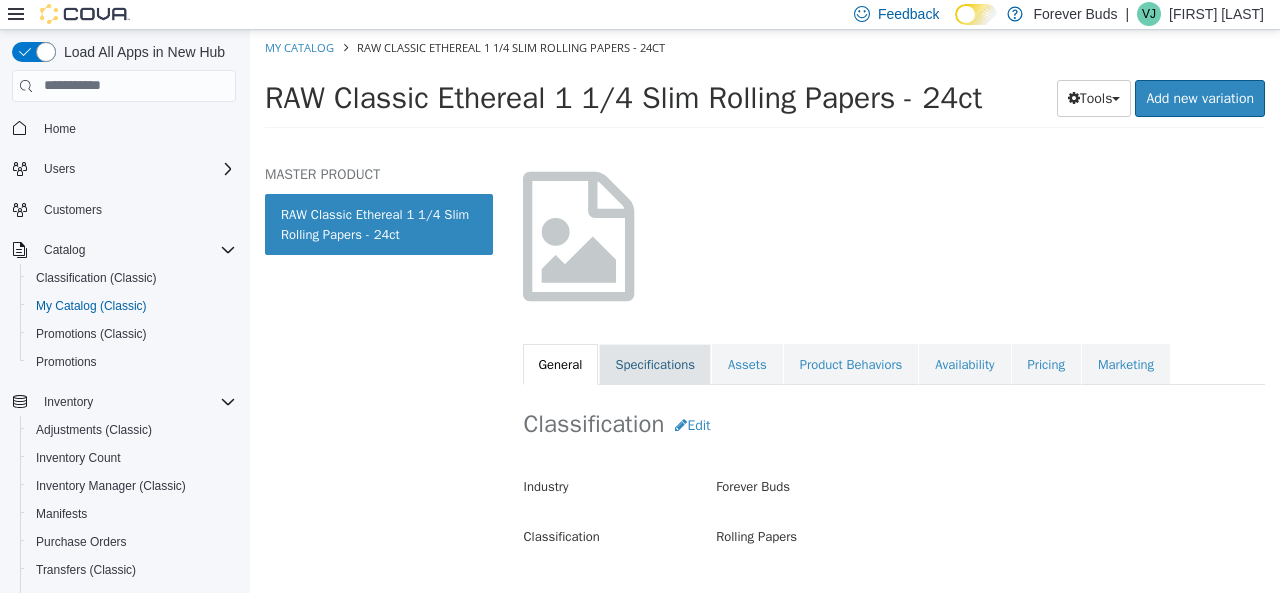 click on "Specifications" at bounding box center (655, 364) 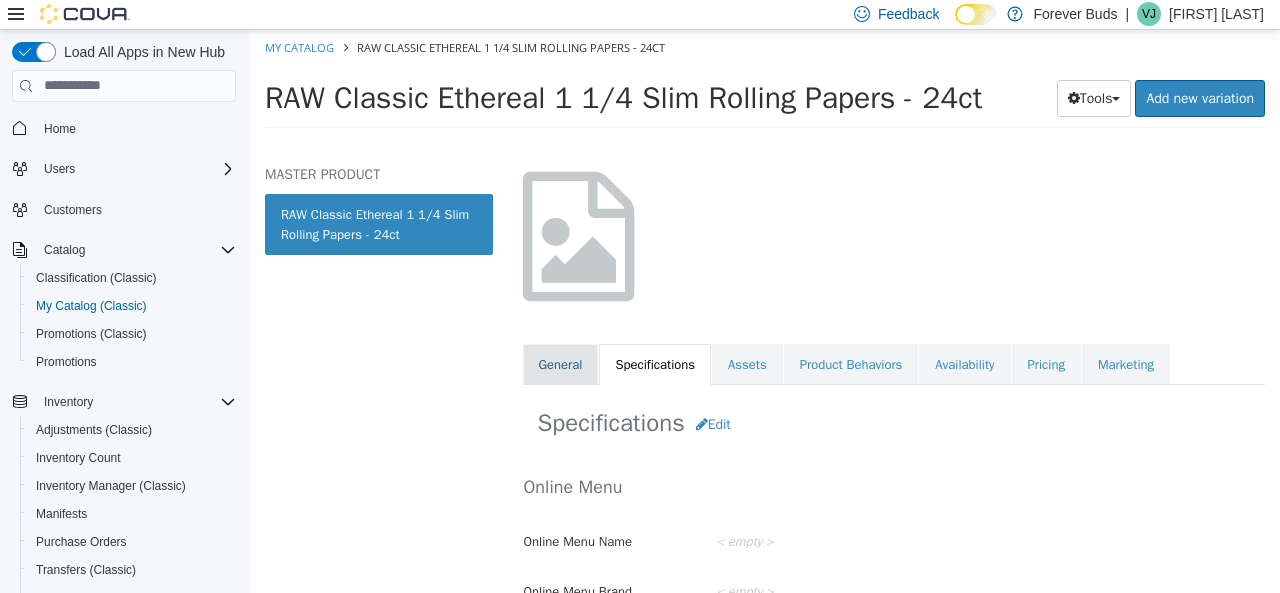 click on "General" at bounding box center [561, 364] 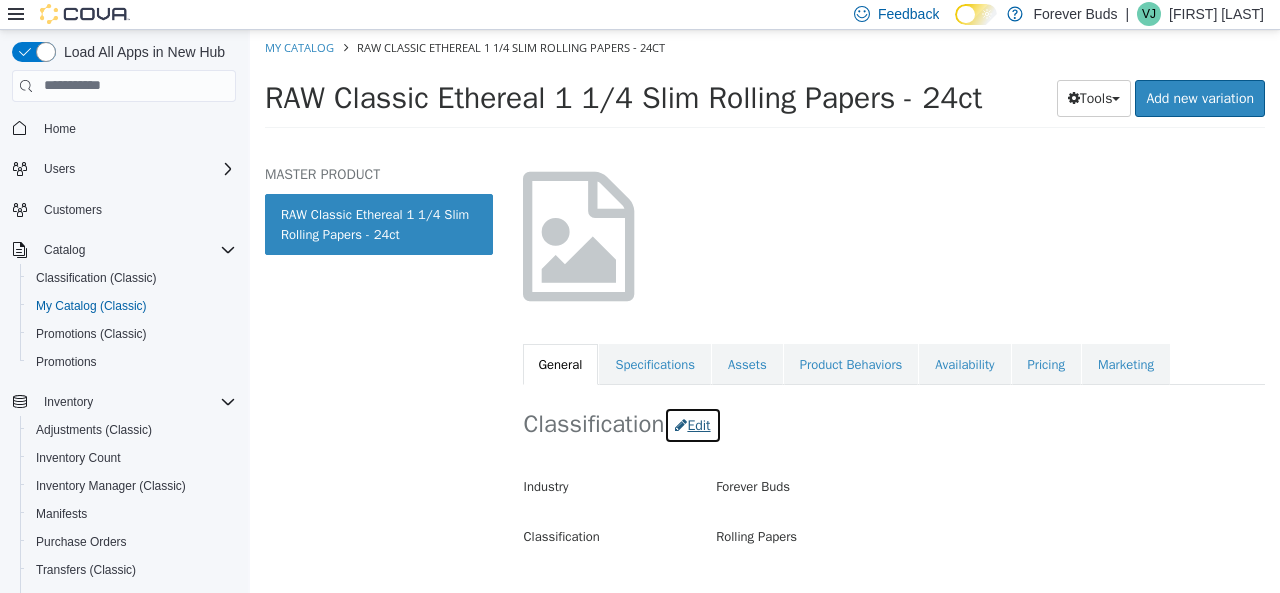 click on "Edit" at bounding box center (692, 424) 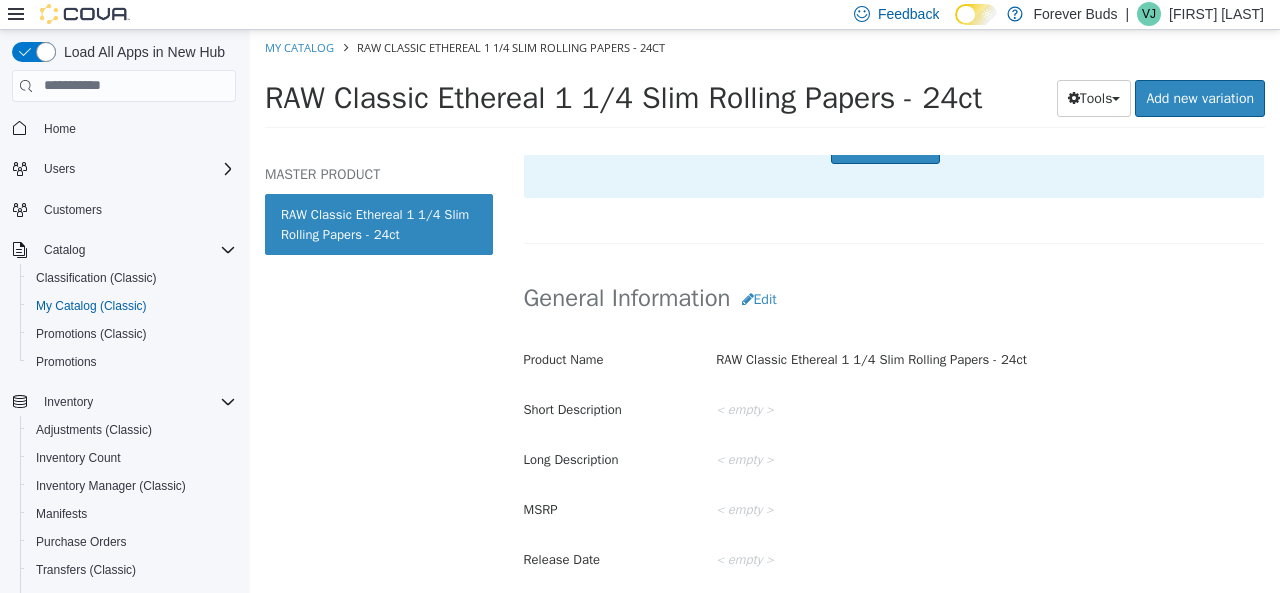 scroll, scrollTop: 700, scrollLeft: 0, axis: vertical 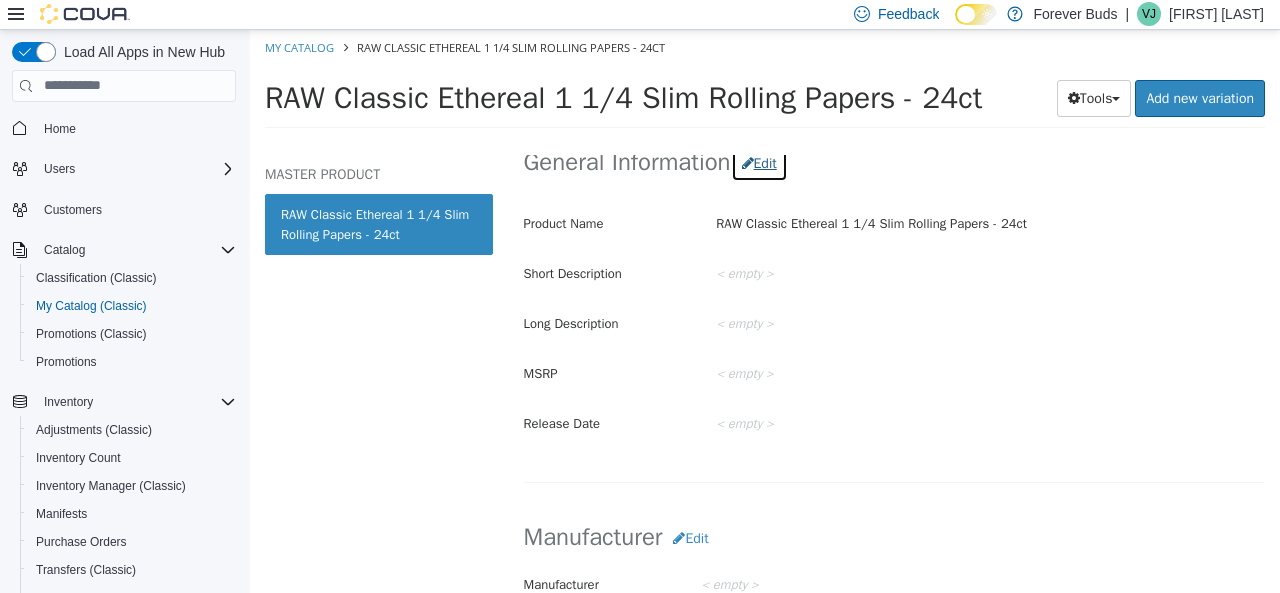 click on "Edit" at bounding box center [759, 162] 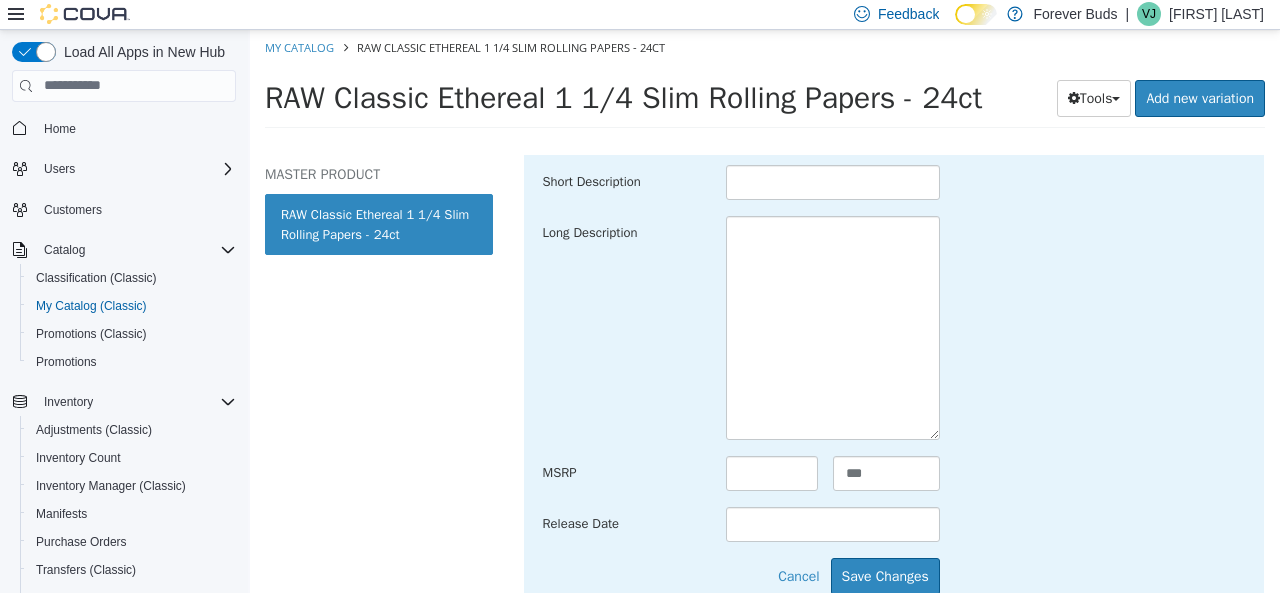 scroll, scrollTop: 588, scrollLeft: 0, axis: vertical 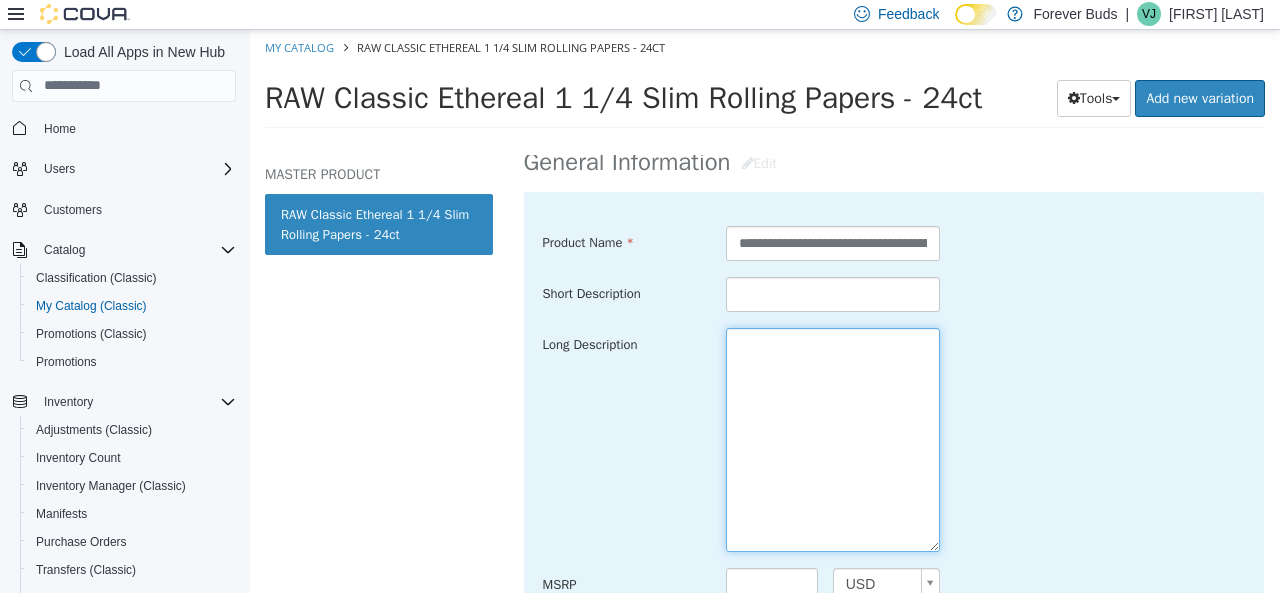 click at bounding box center [833, 439] 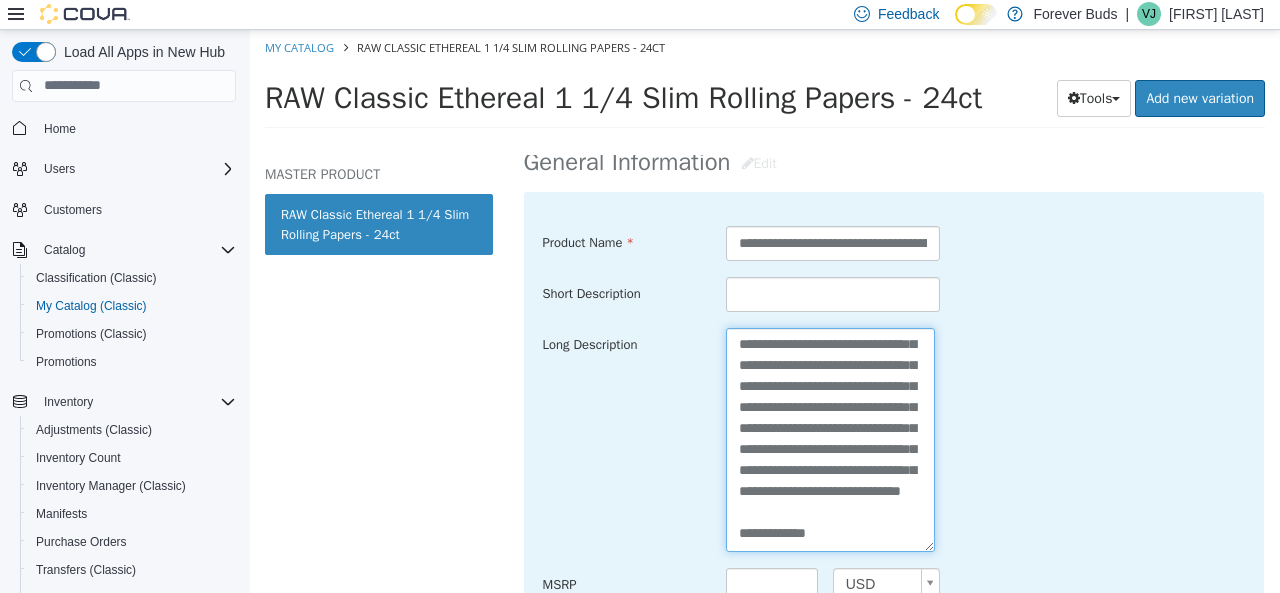 scroll, scrollTop: 168, scrollLeft: 0, axis: vertical 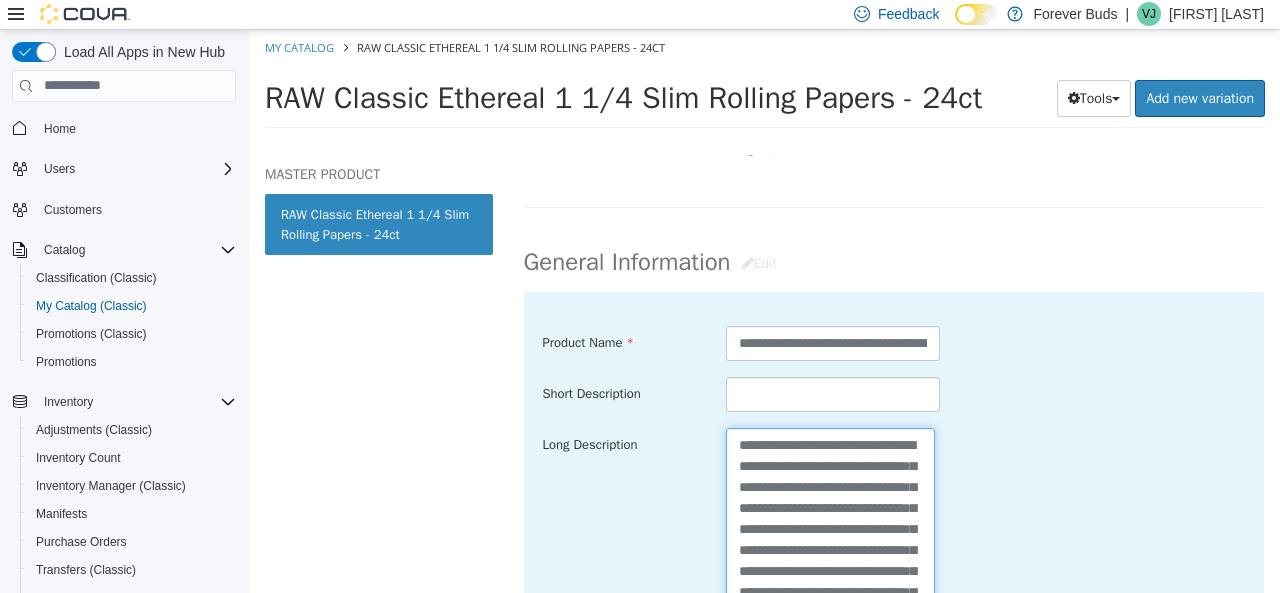 drag, startPoint x: 874, startPoint y: 533, endPoint x: 730, endPoint y: 449, distance: 166.70934 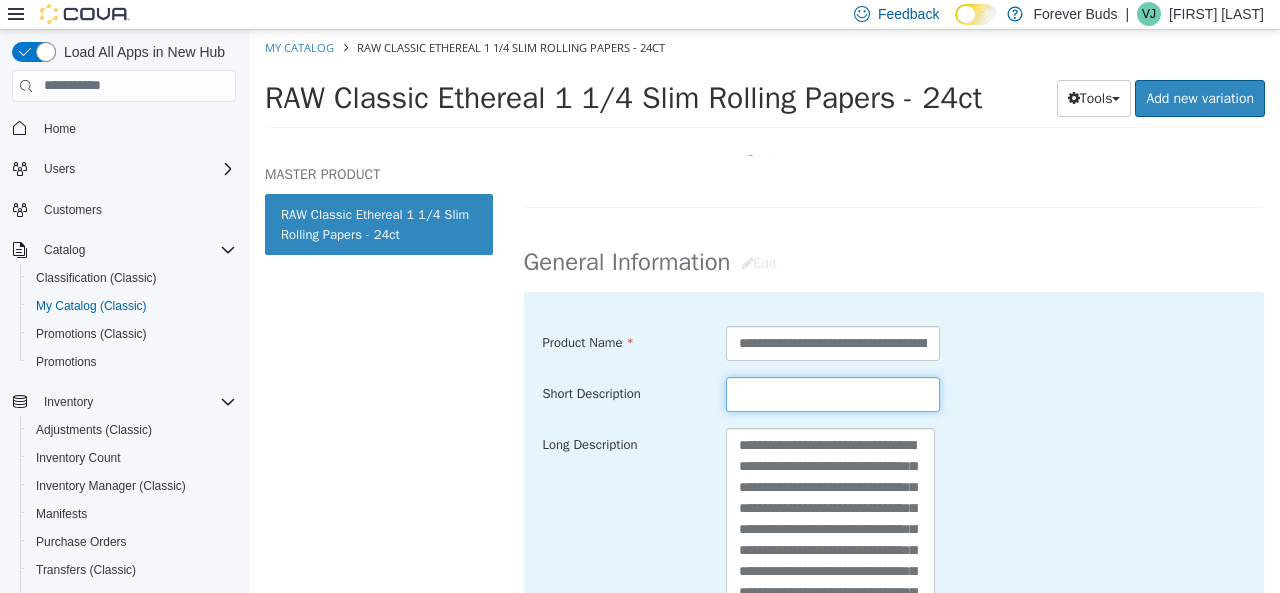 click at bounding box center (833, 393) 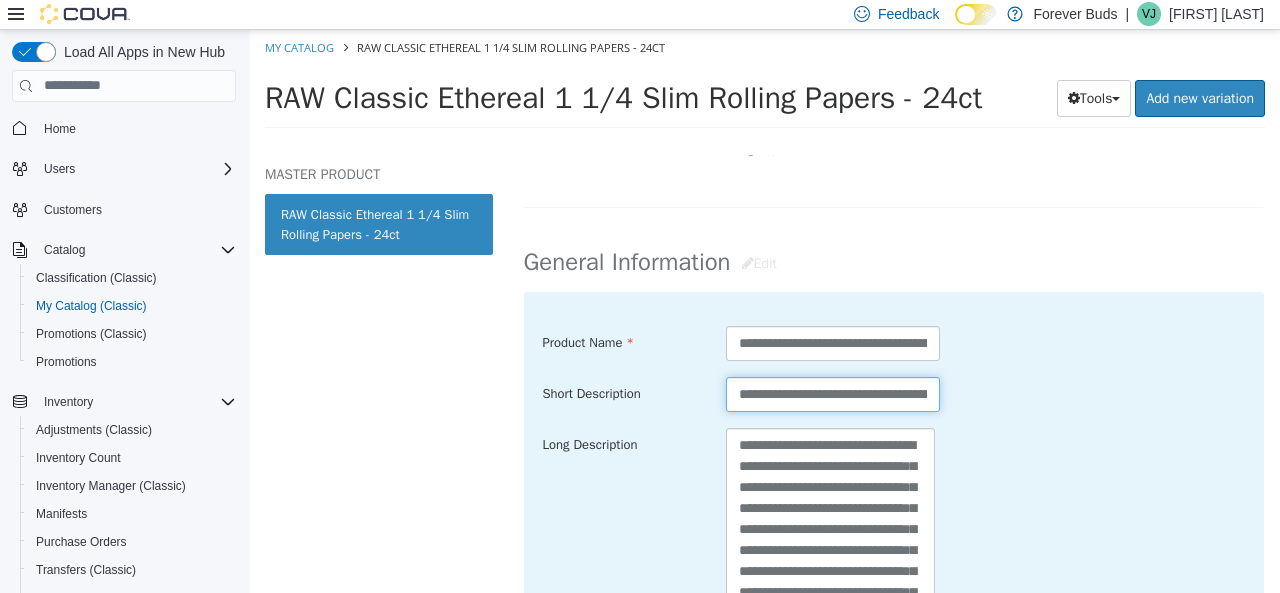 scroll, scrollTop: 0, scrollLeft: 561, axis: horizontal 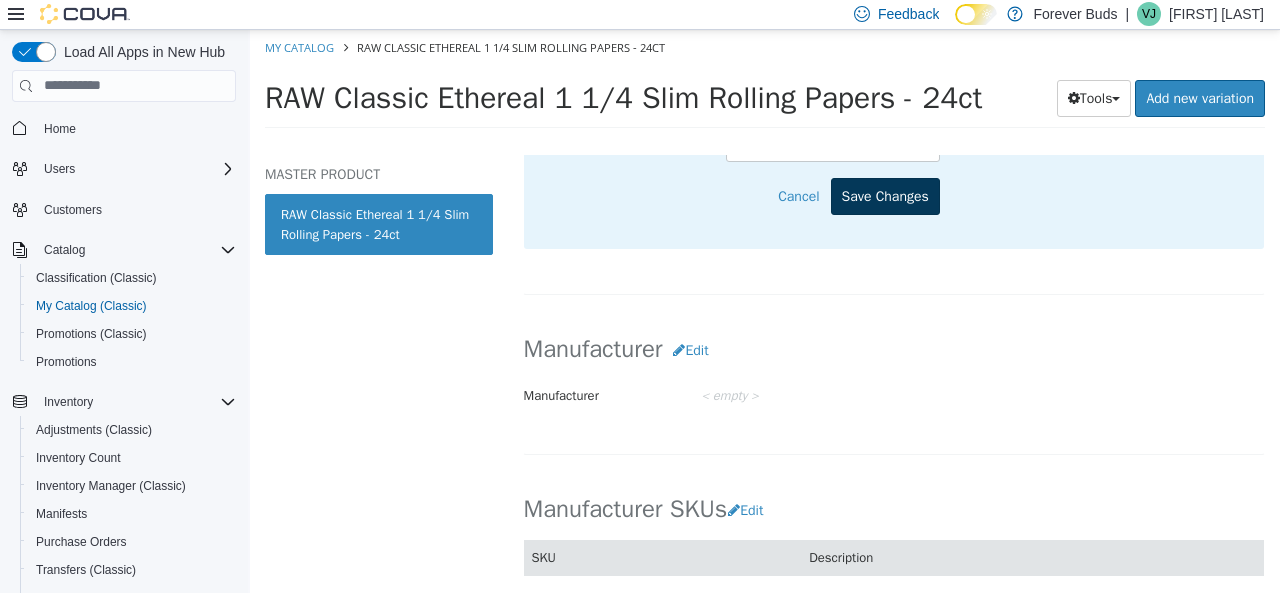 type on "**********" 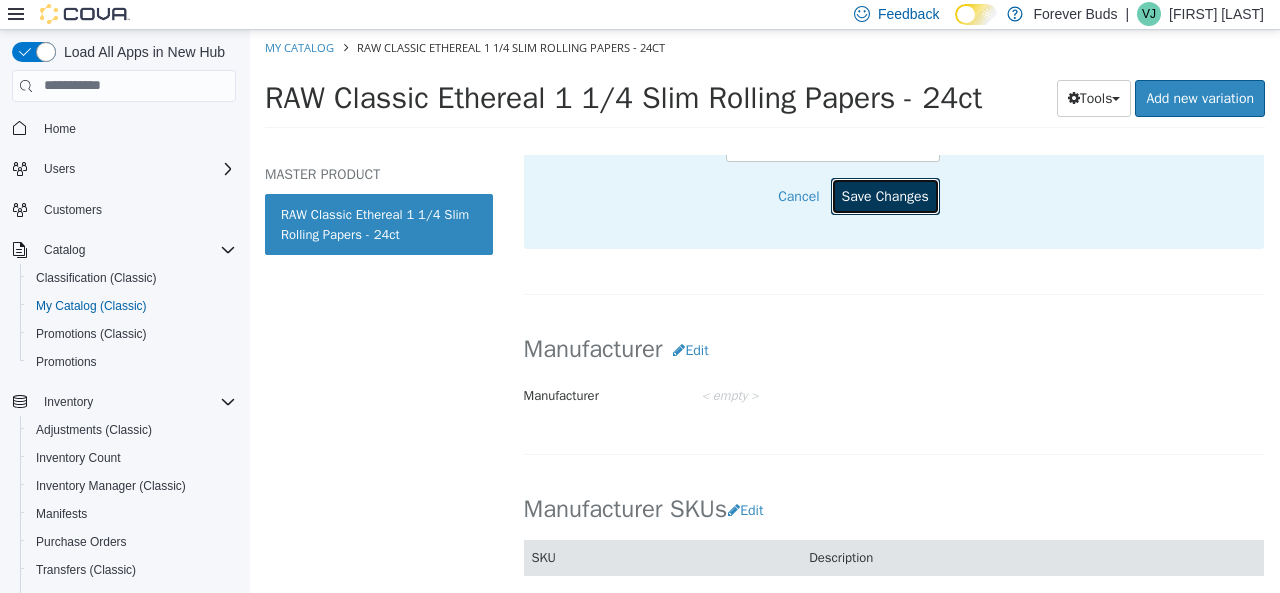 scroll, scrollTop: 0, scrollLeft: 0, axis: both 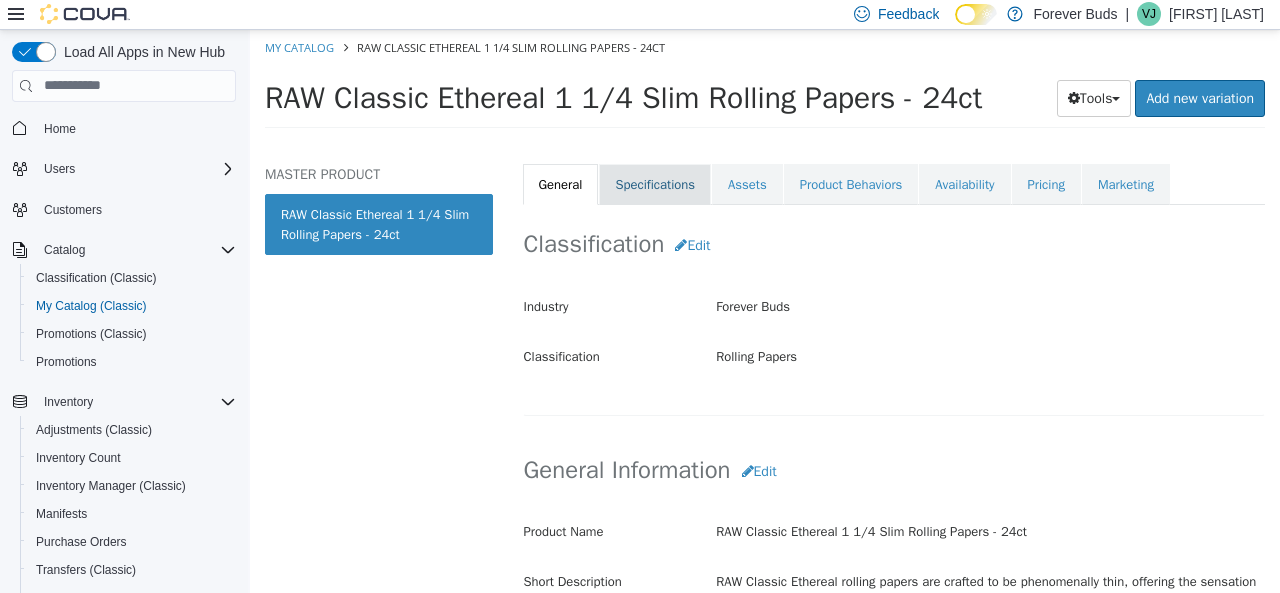 click on "Specifications" at bounding box center (655, 184) 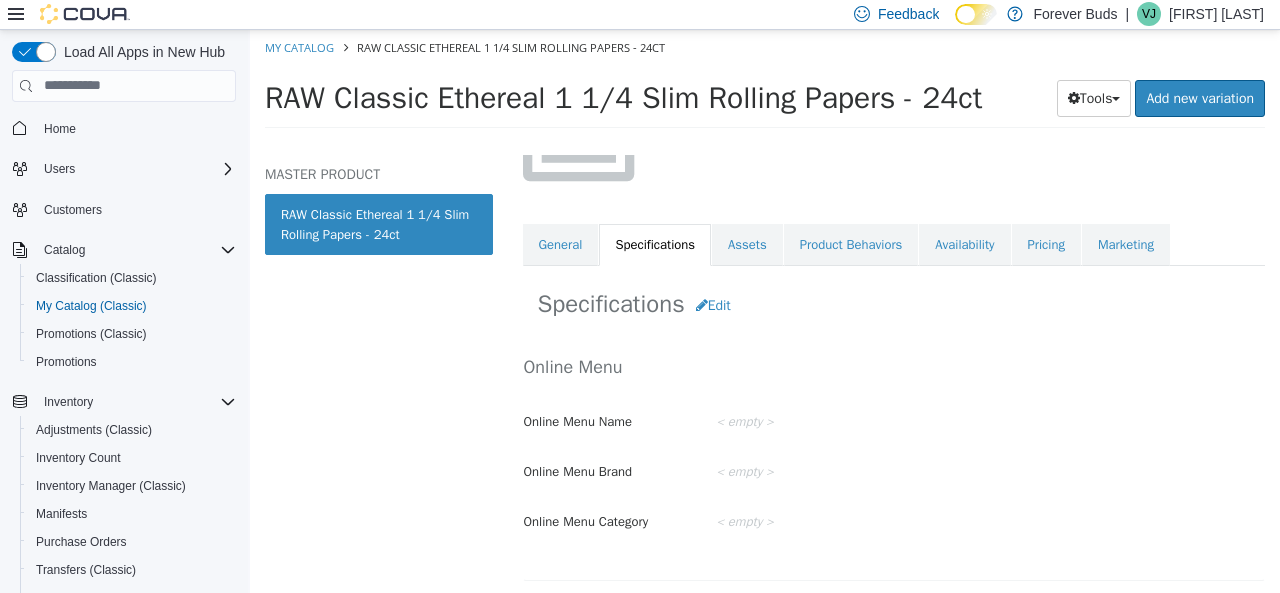 scroll, scrollTop: 220, scrollLeft: 0, axis: vertical 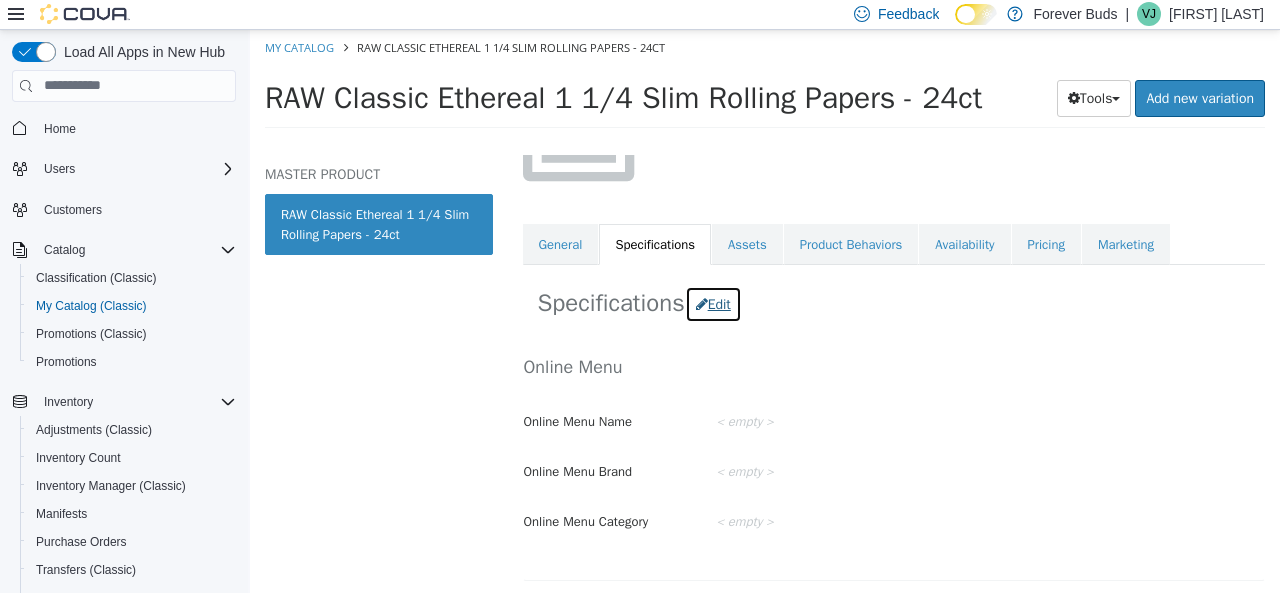 click on "Edit" at bounding box center (713, 303) 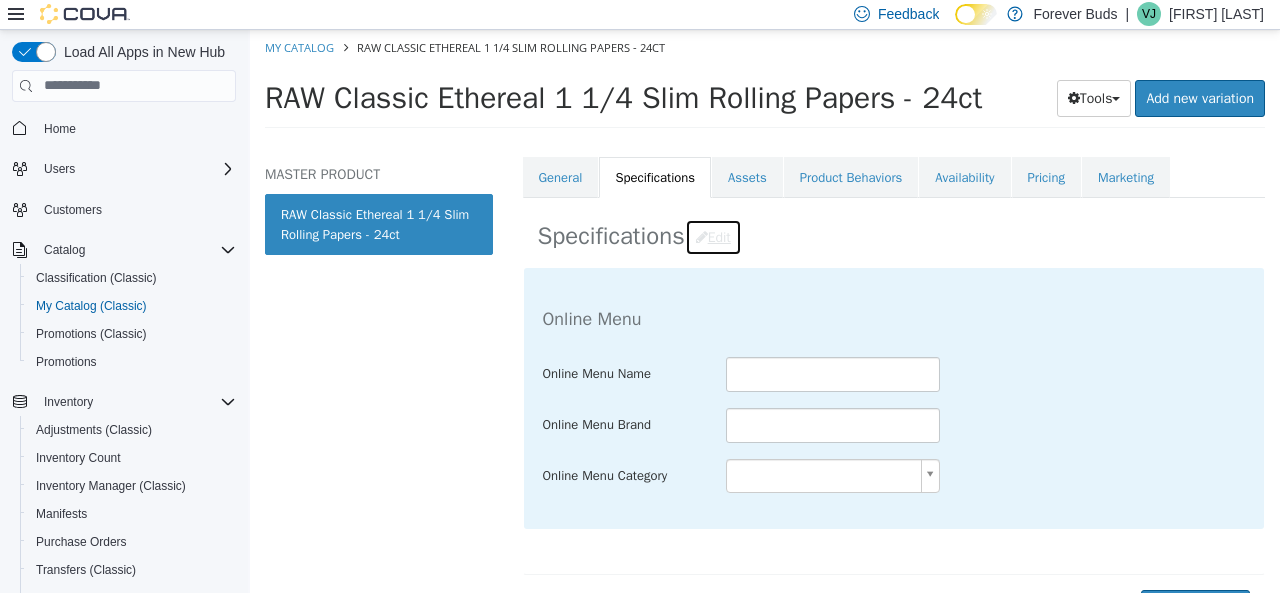 scroll, scrollTop: 318, scrollLeft: 0, axis: vertical 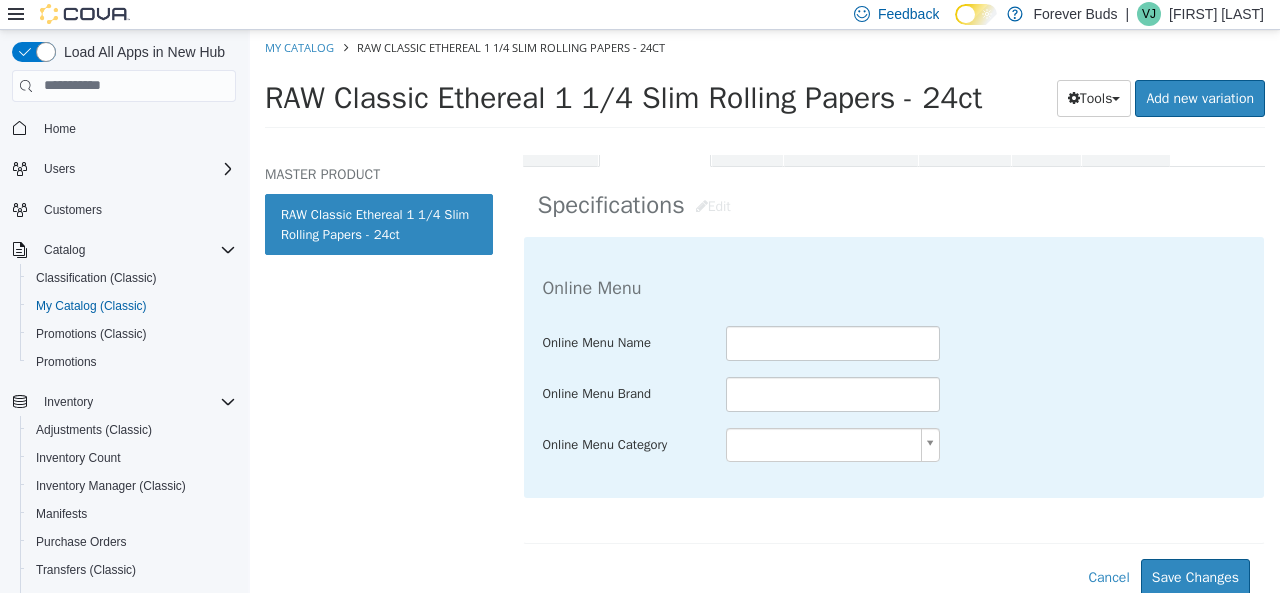 drag, startPoint x: 310, startPoint y: 210, endPoint x: 423, endPoint y: 251, distance: 120.20815 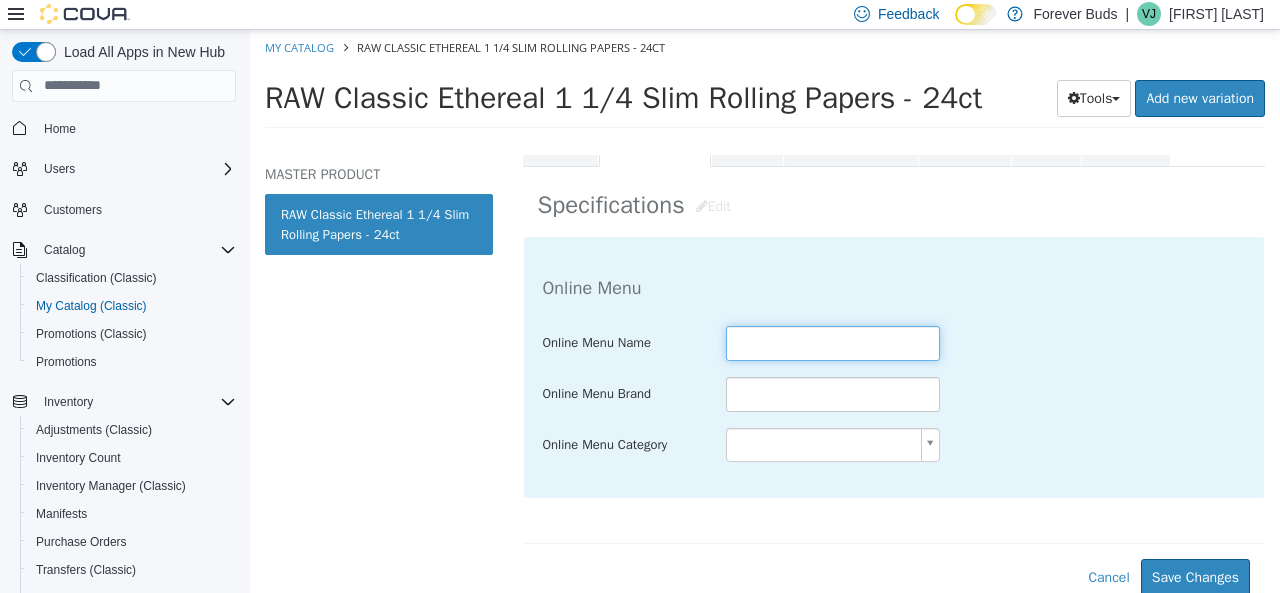 click at bounding box center (833, 342) 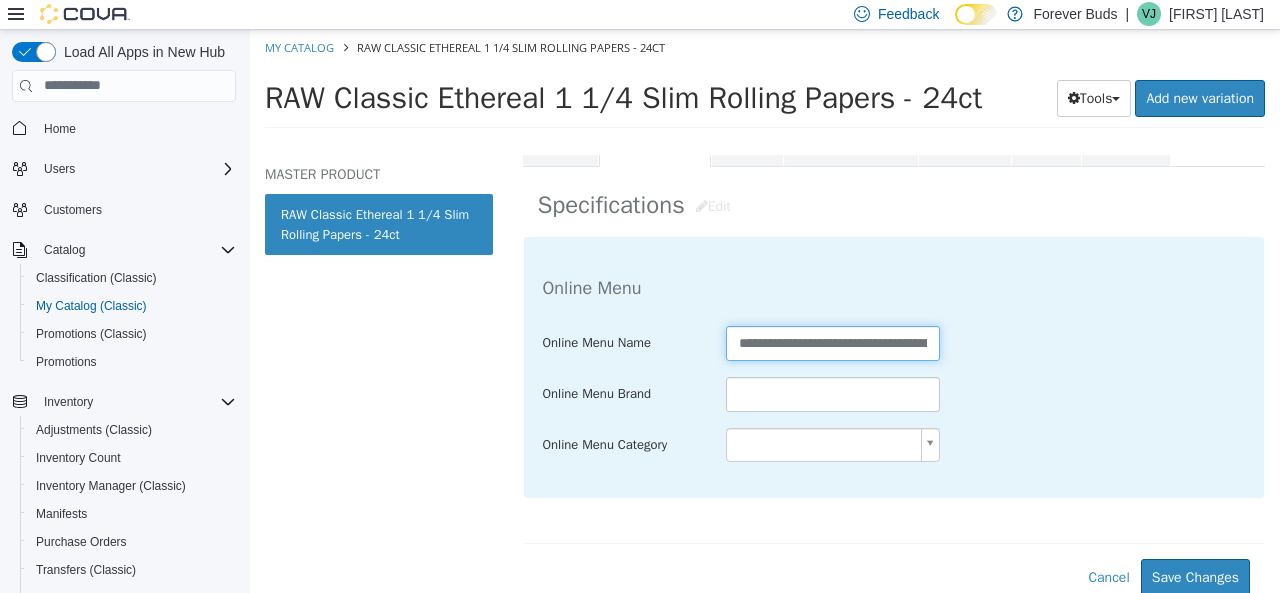 scroll, scrollTop: 0, scrollLeft: 107, axis: horizontal 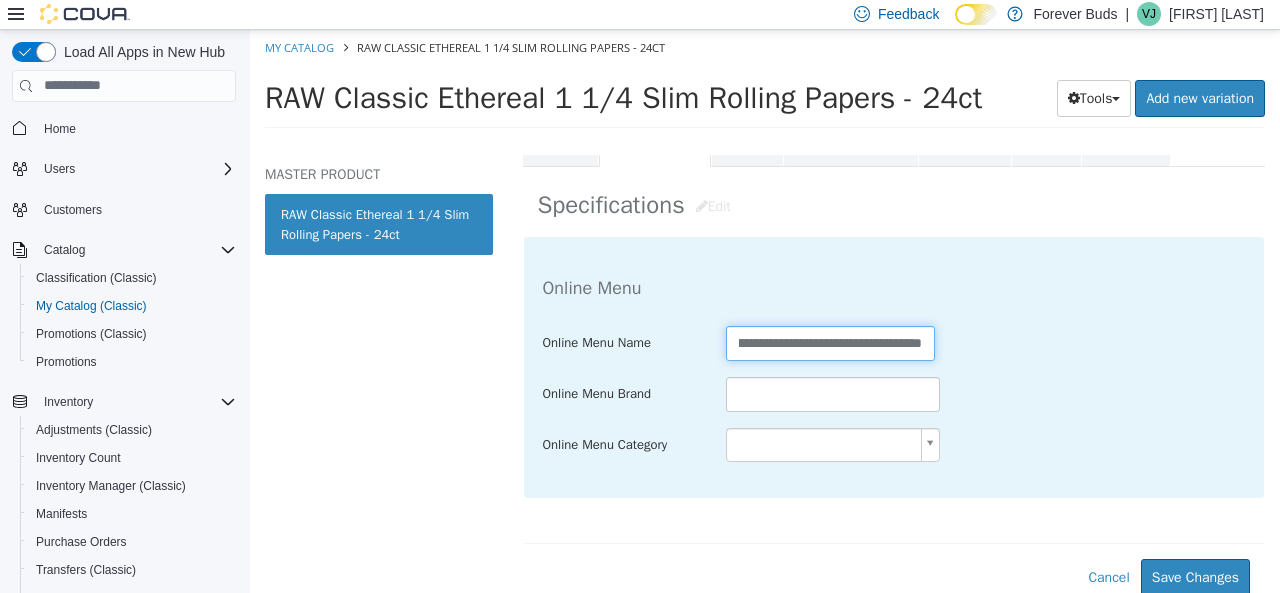 click on "**********" at bounding box center [830, 342] 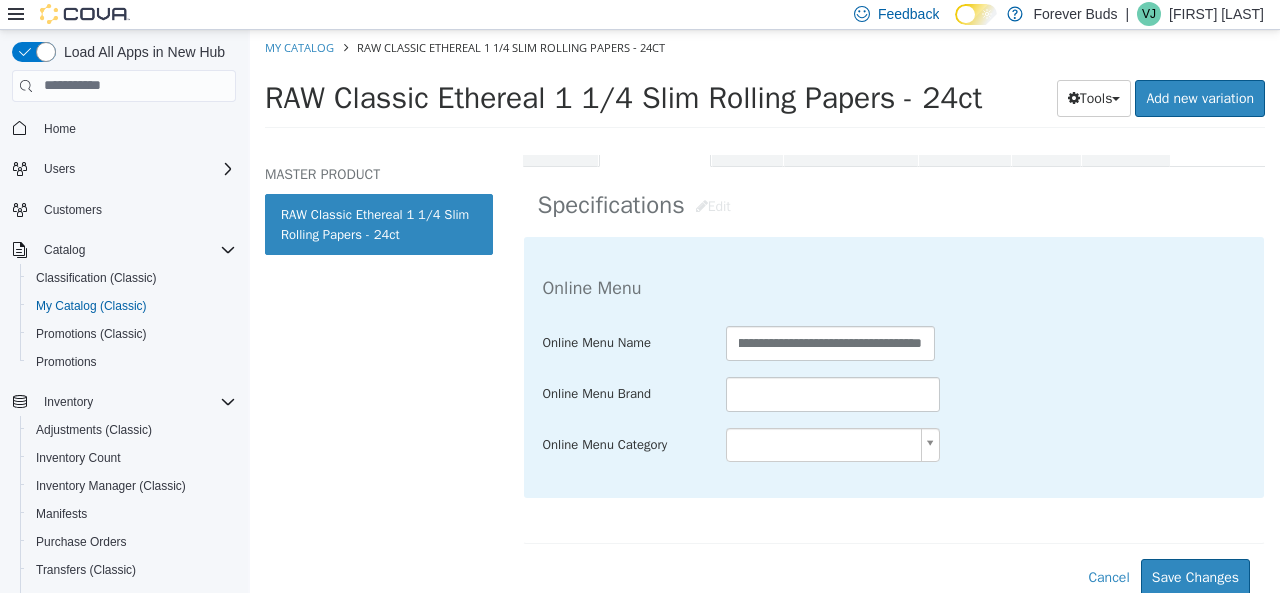 scroll, scrollTop: 0, scrollLeft: 0, axis: both 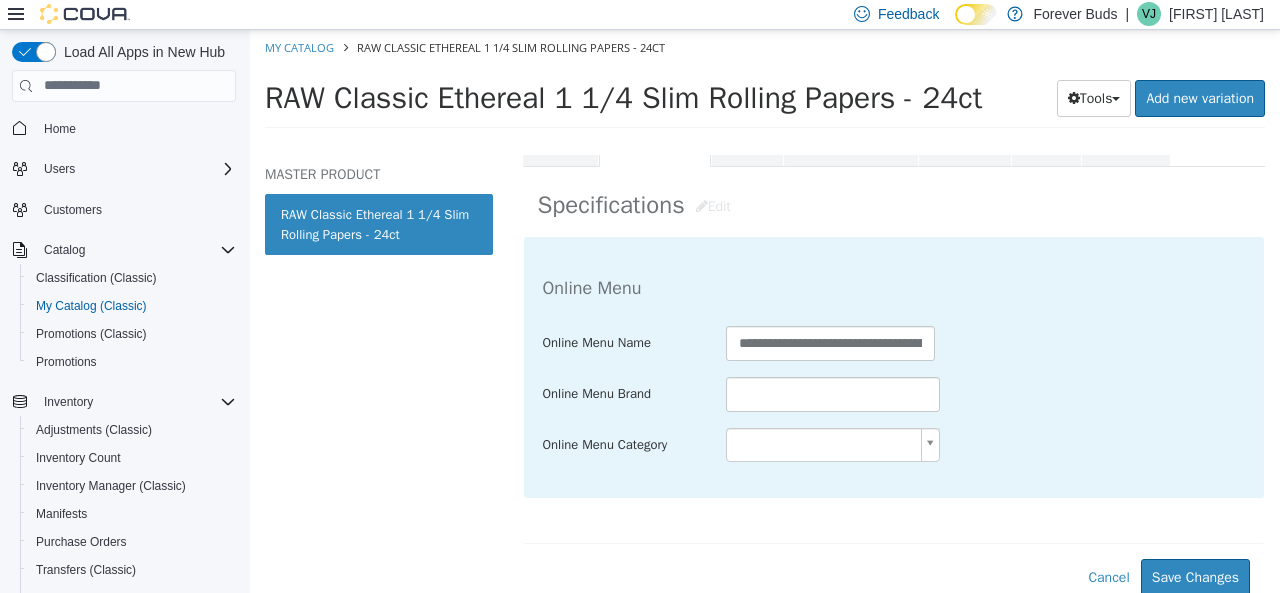 drag, startPoint x: 283, startPoint y: 211, endPoint x: 412, endPoint y: 235, distance: 131.21356 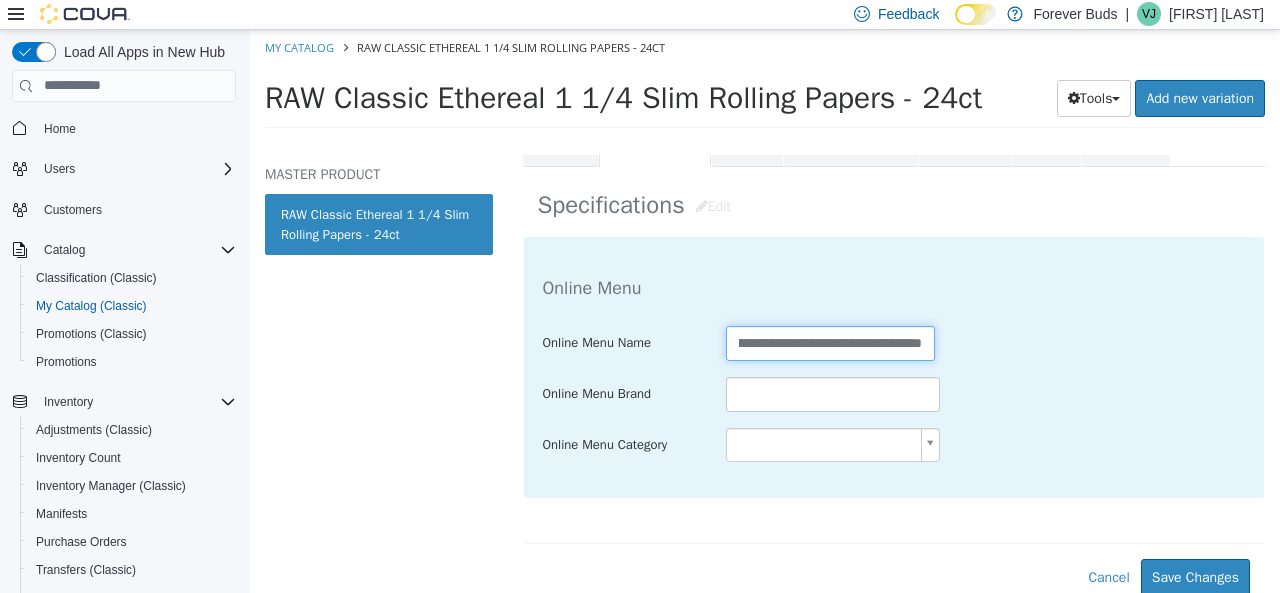 drag, startPoint x: 731, startPoint y: 339, endPoint x: 1012, endPoint y: 323, distance: 281.45514 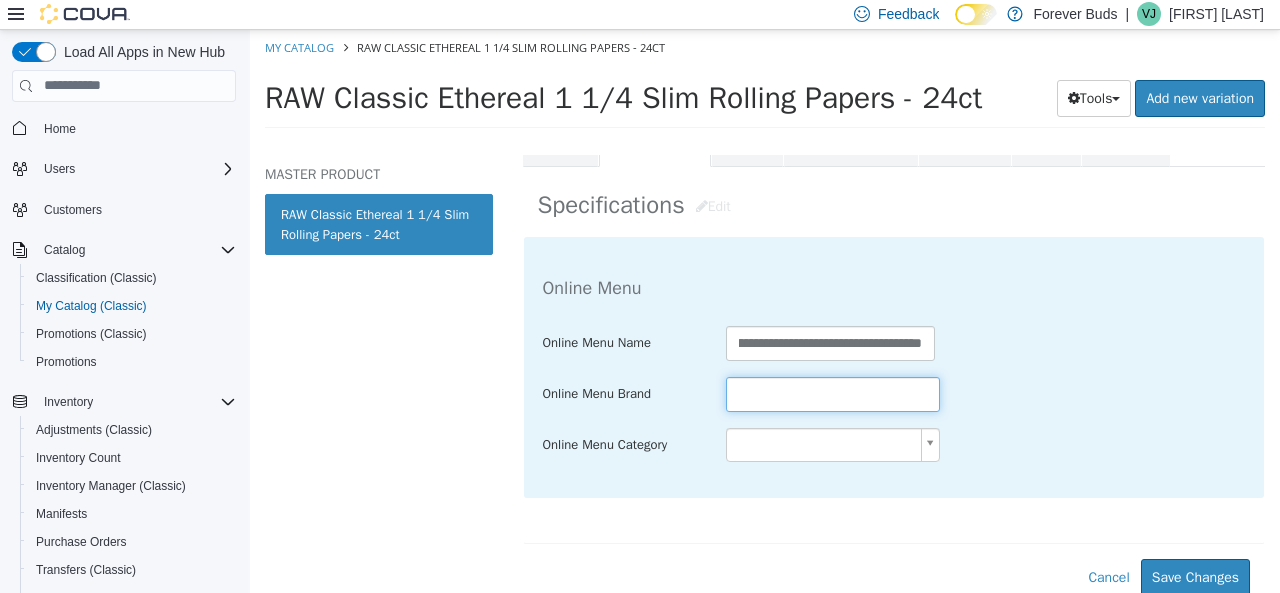 scroll, scrollTop: 0, scrollLeft: 0, axis: both 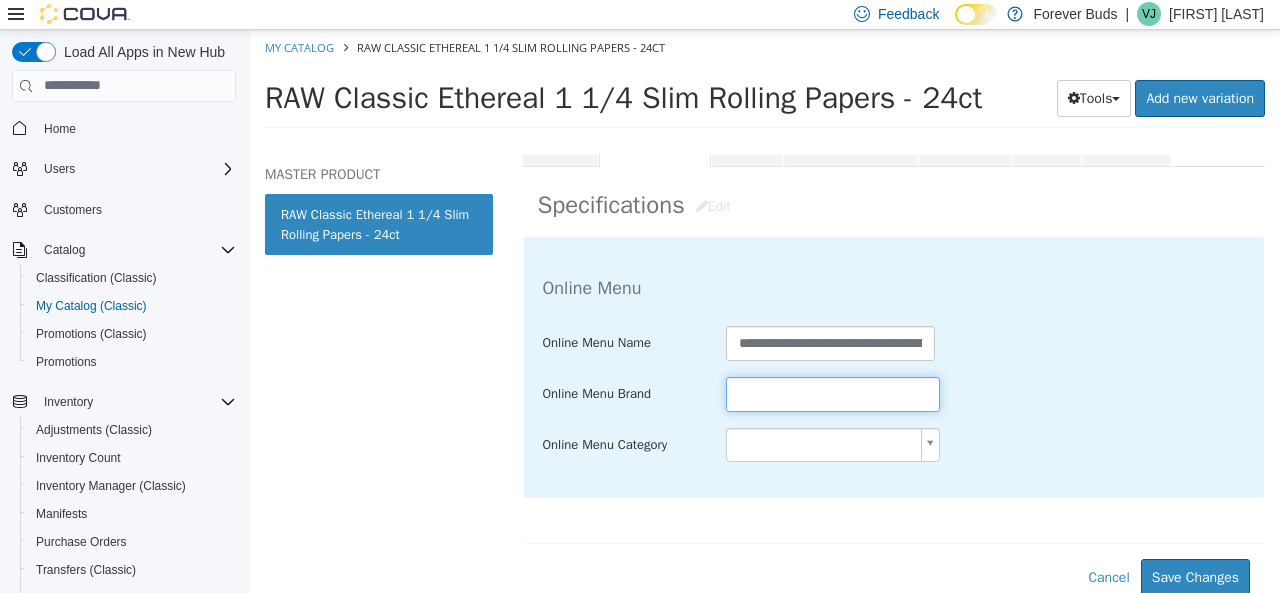 click at bounding box center (833, 393) 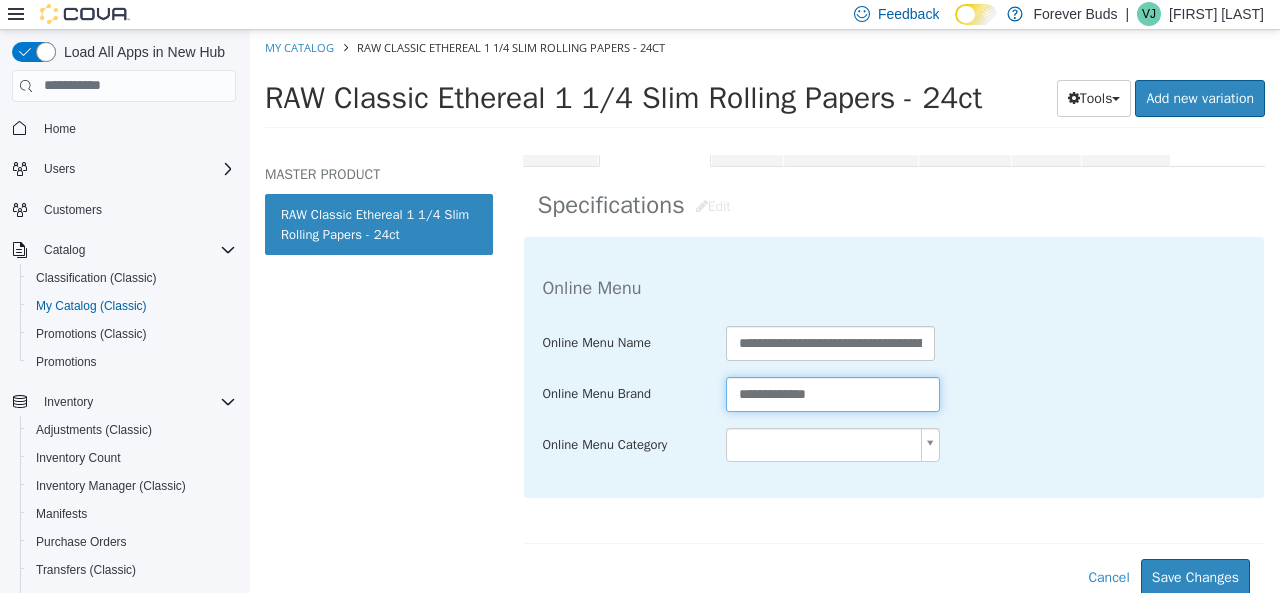 type on "**********" 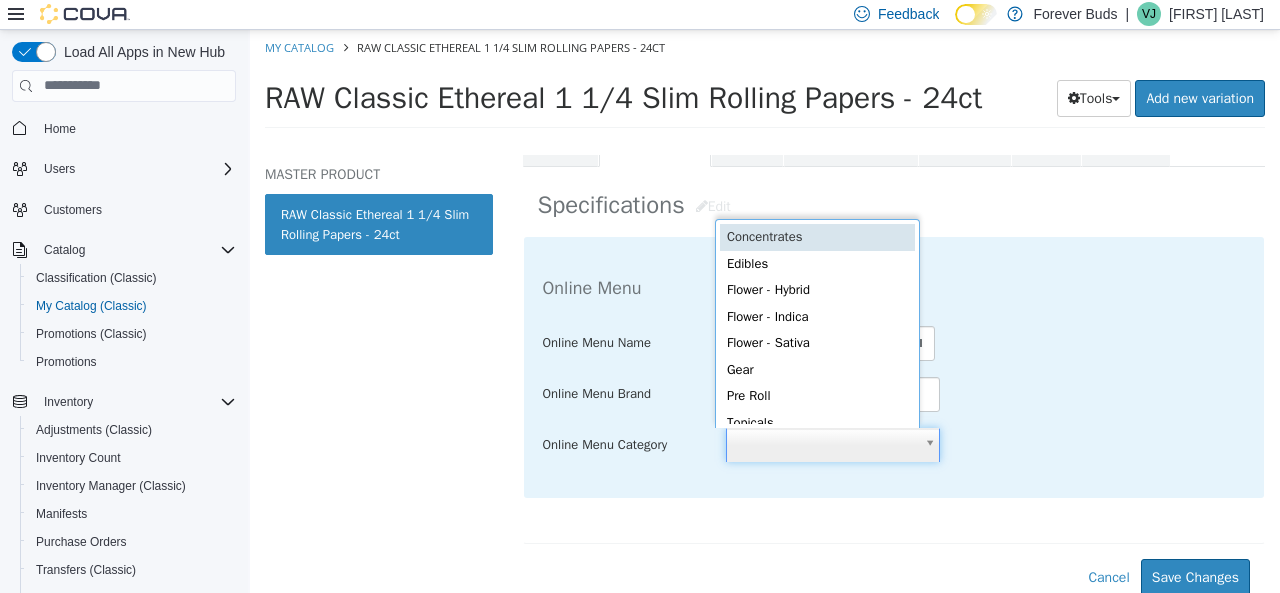 click on "**********" at bounding box center (765, 84) 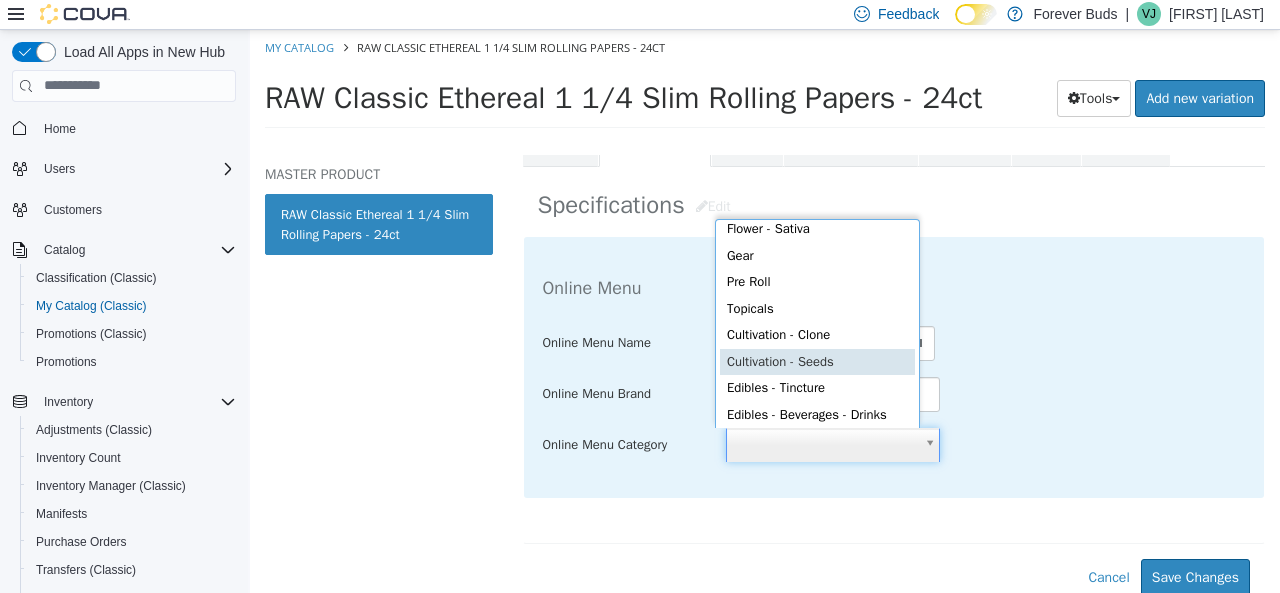 scroll, scrollTop: 118, scrollLeft: 0, axis: vertical 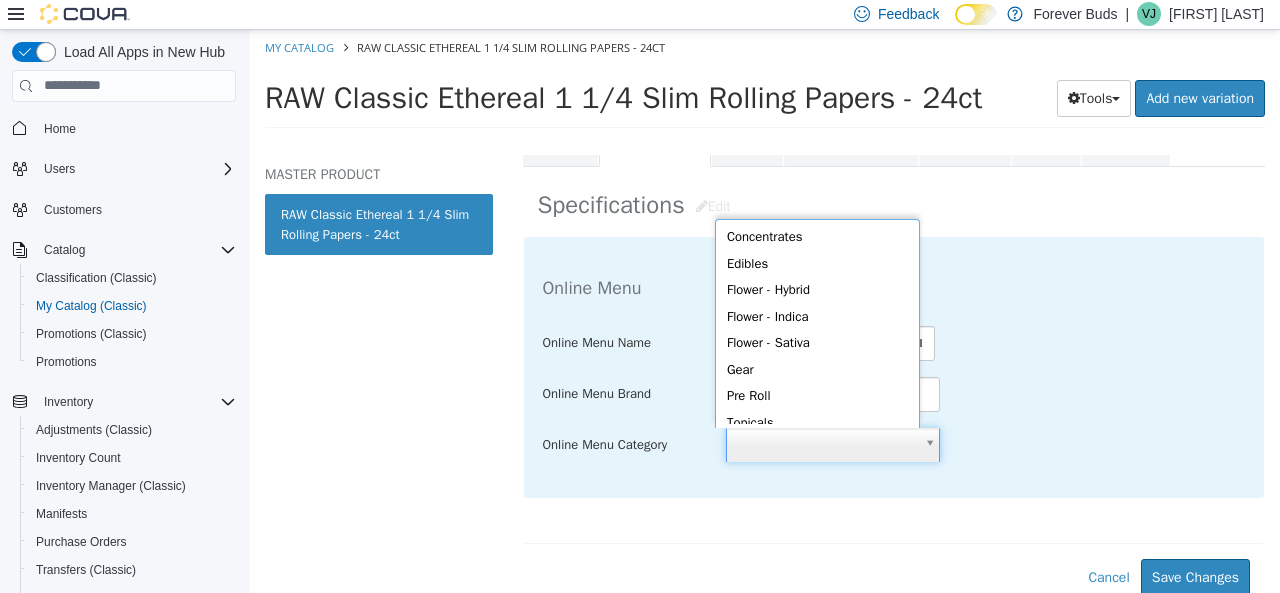 click on "**********" at bounding box center (765, 84) 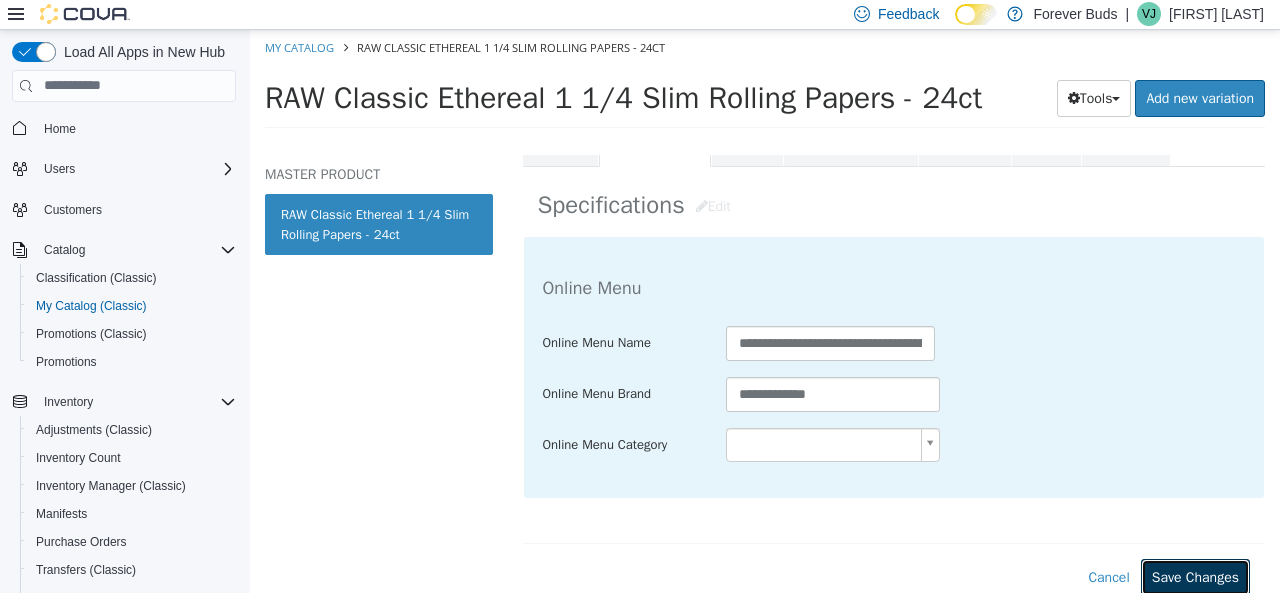 click on "Save Changes" at bounding box center (1195, 576) 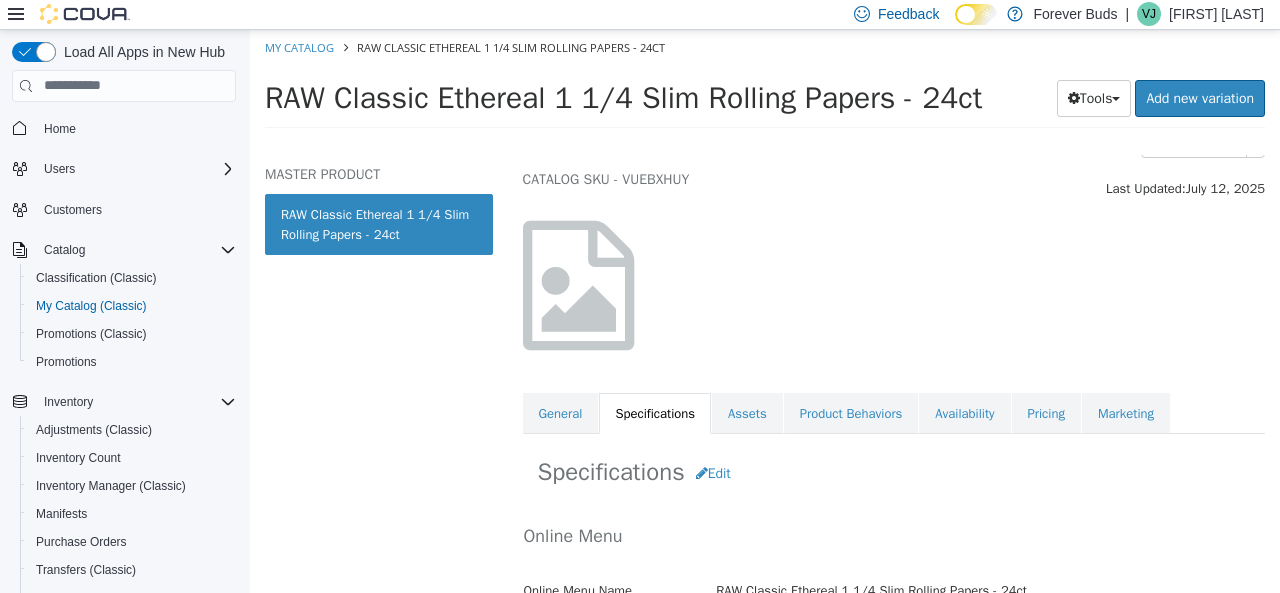 scroll, scrollTop: 20, scrollLeft: 0, axis: vertical 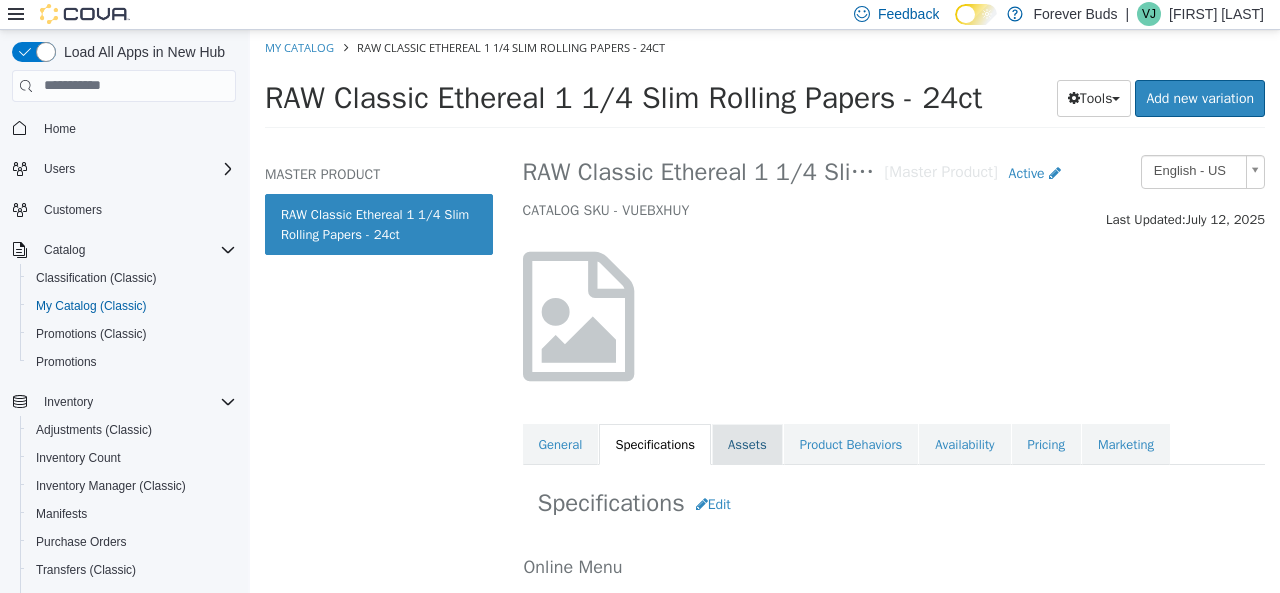 click on "Assets" at bounding box center [747, 444] 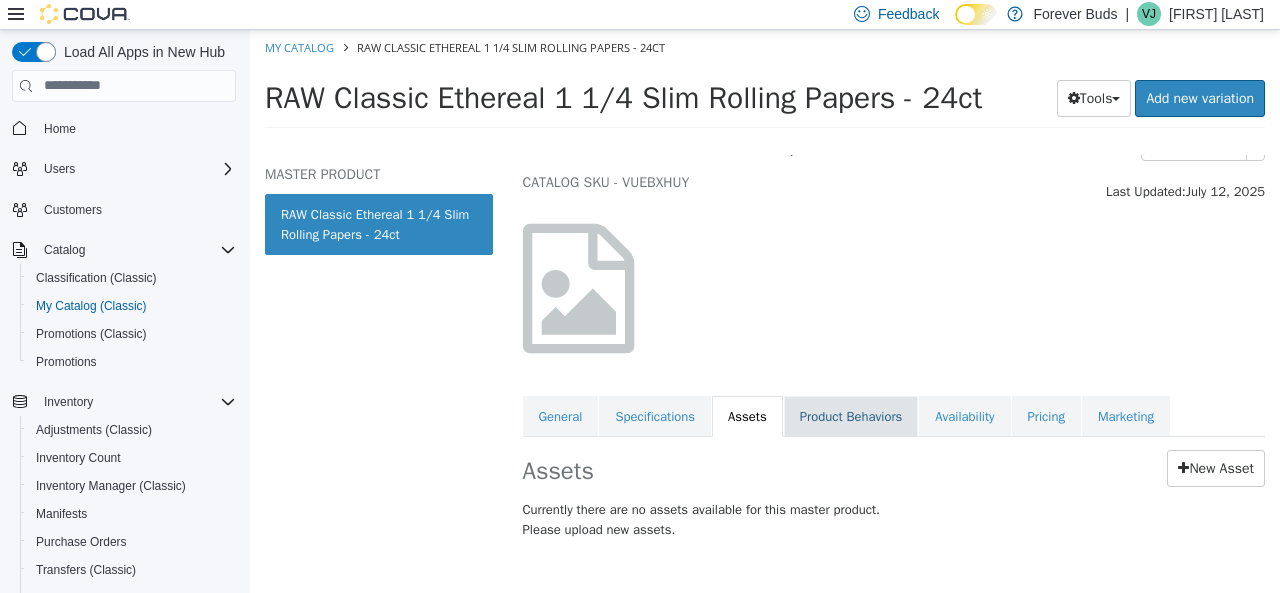 scroll, scrollTop: 60, scrollLeft: 0, axis: vertical 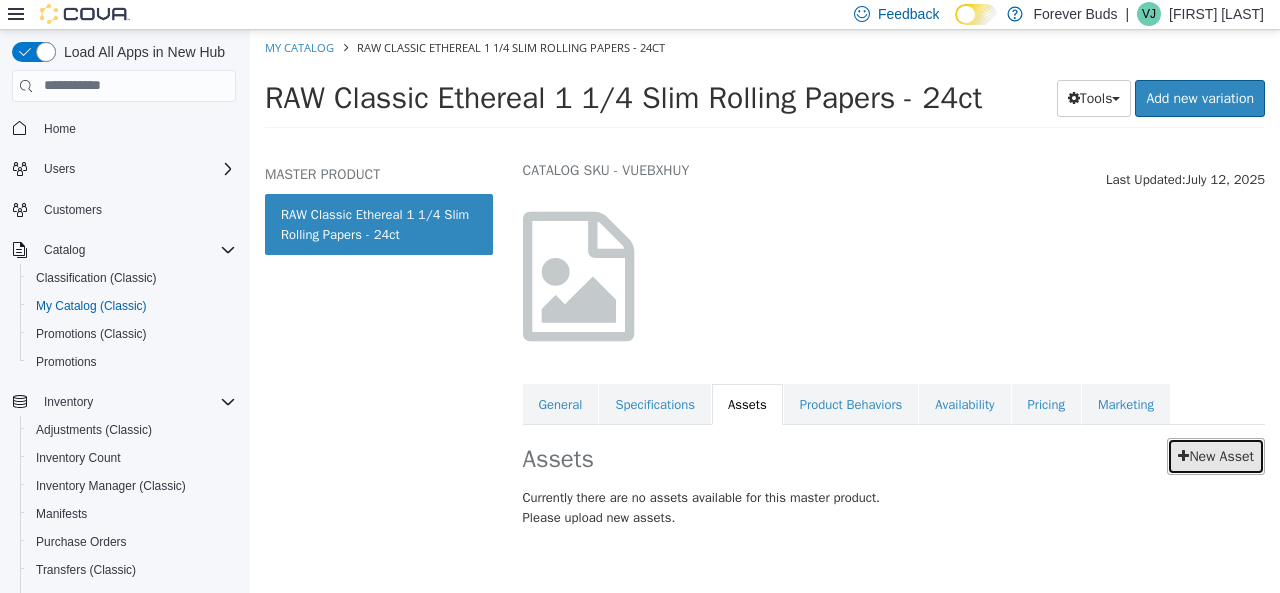 drag, startPoint x: 1196, startPoint y: 459, endPoint x: 1186, endPoint y: 451, distance: 12.806249 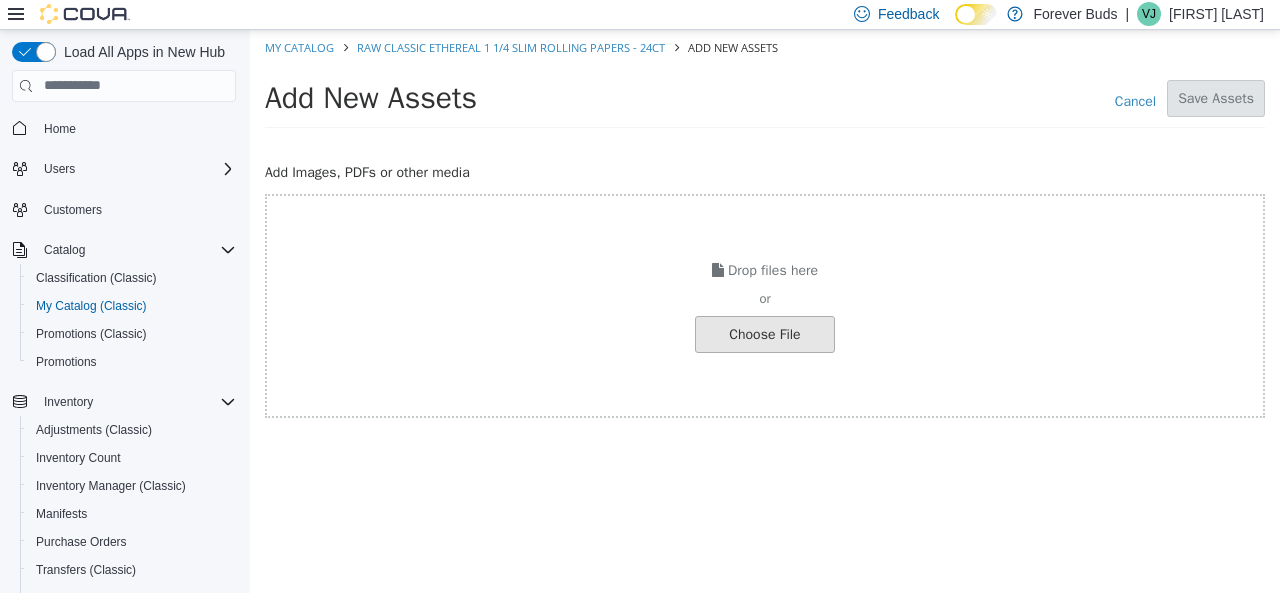 click at bounding box center [-282, 333] 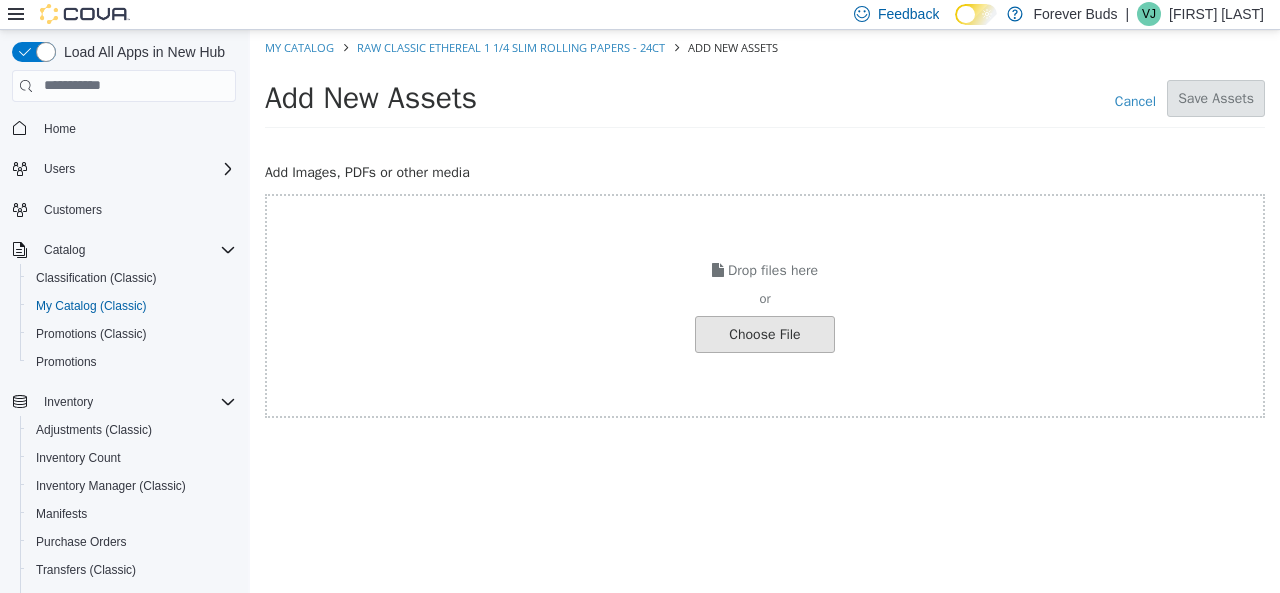 click on "Saving Bulk Changes...
×
Error uploading "[RAW%2011-4%20ETHEREAL%20CLASSIC%20SLIM]%20RAW%20Classic%20Ethereal%201%201-4%20Slim%20Rolling%20Papers%20-%2024ct[1]" - [RAW%2011-4%20ETHER...%20-%2024ct[1] has an invalid extension. Valid extension(s): pdf, jpg, jpeg, gif, png, bmp, avi, flv, ogg, mkv, mp4, mpeg4, mpg, mpeg, mov, webm, wmv, 3g2, 3gp, asf, ogm, ogv, rm, vob.
My Catalog
RAW Classic Ethereal 1 1/4 Slim Rolling Papers - 24ct
Add New Assets
Add New Assets
Cancel Save Assets
Add Images, PDFs or other media    Drop files here or Choose File New Images" at bounding box center [765, 249] 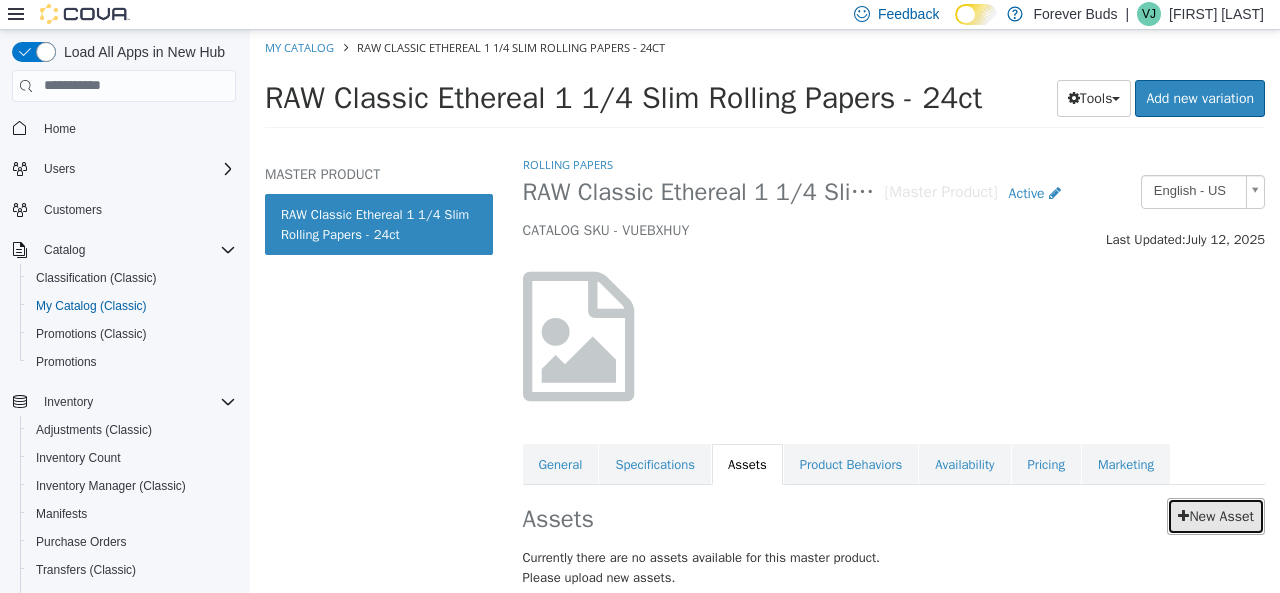 click on "New Asset" at bounding box center (1216, 515) 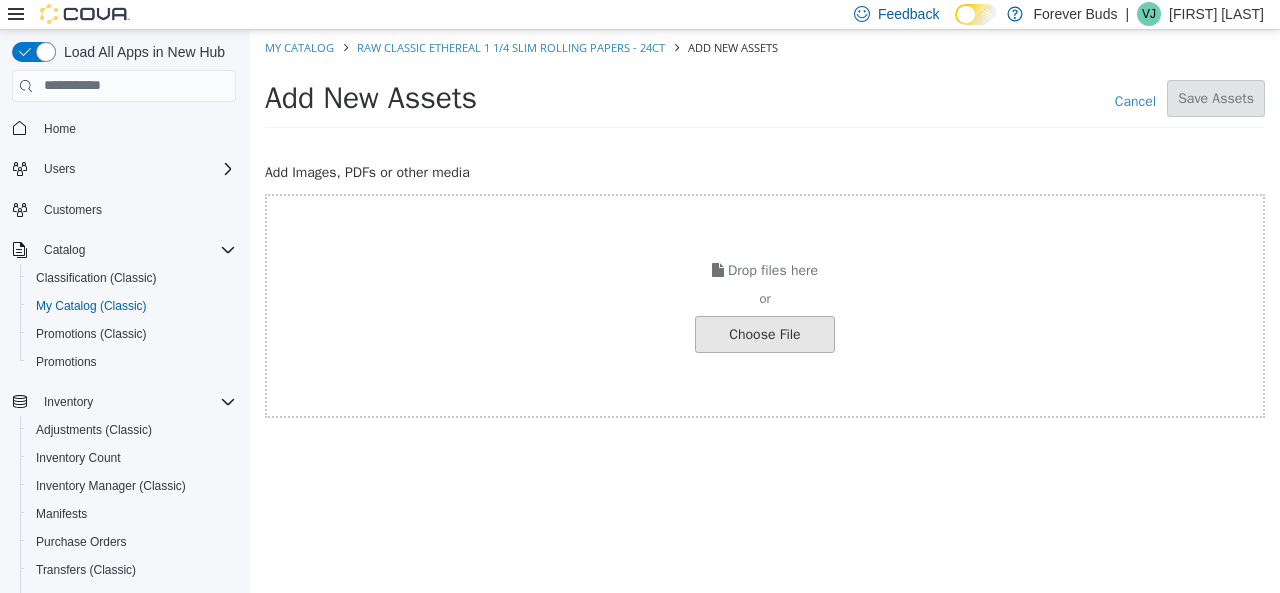 click at bounding box center (-282, 333) 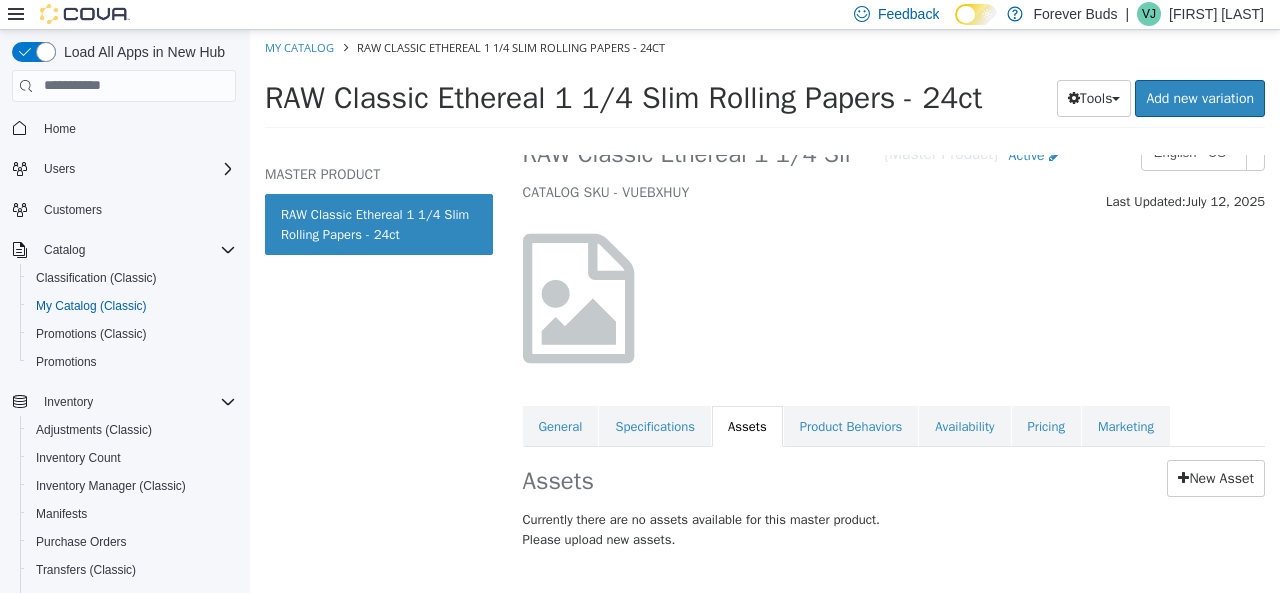 scroll, scrollTop: 60, scrollLeft: 0, axis: vertical 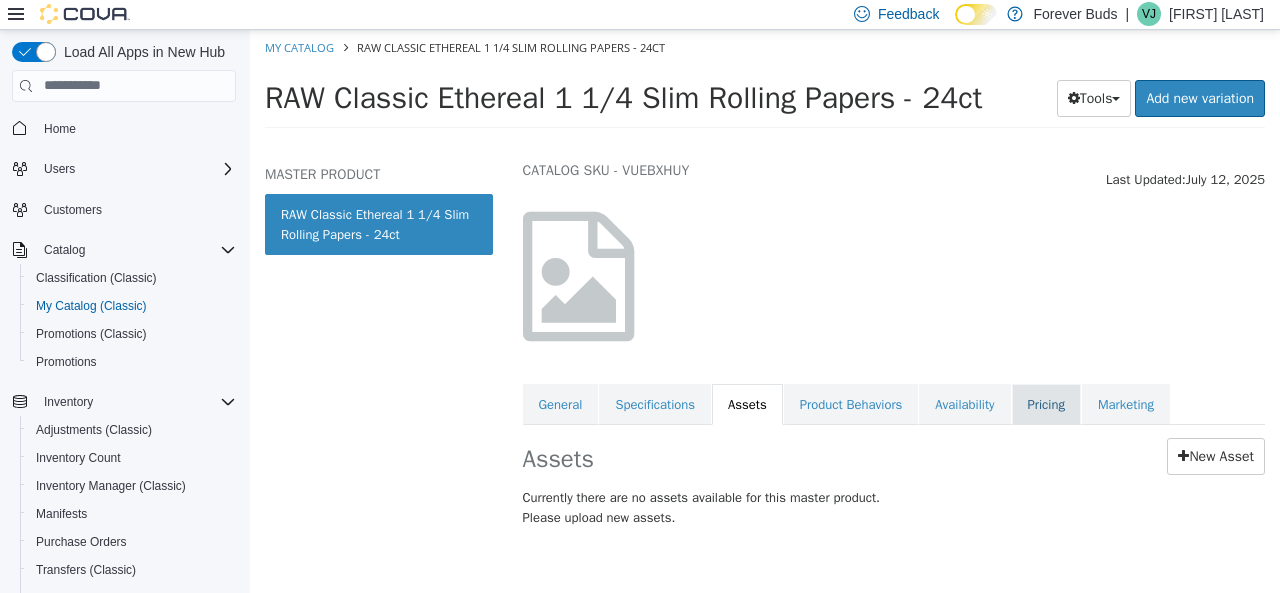 click on "Pricing" at bounding box center (1046, 404) 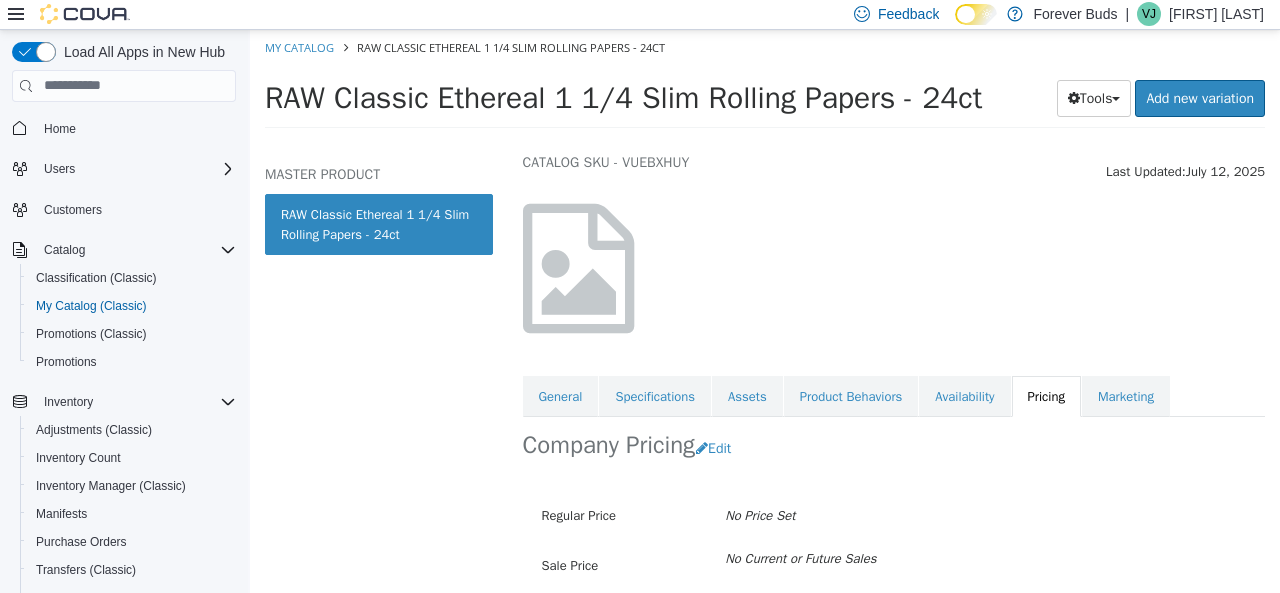 scroll, scrollTop: 152, scrollLeft: 0, axis: vertical 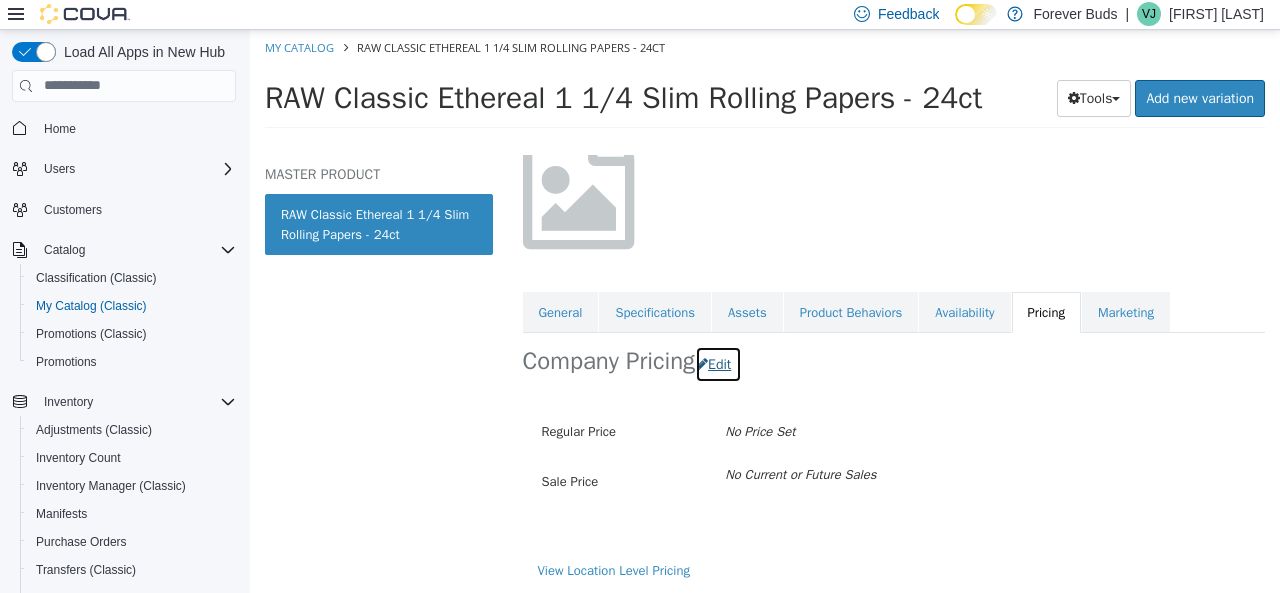 click on "Edit" at bounding box center [718, 363] 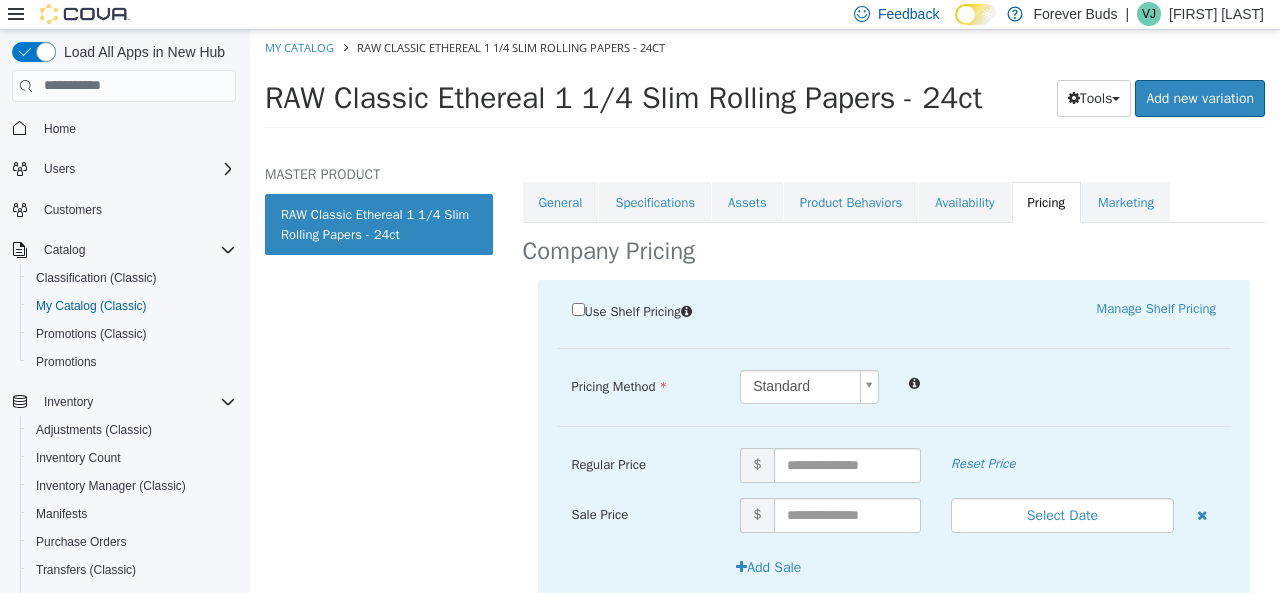 scroll, scrollTop: 352, scrollLeft: 0, axis: vertical 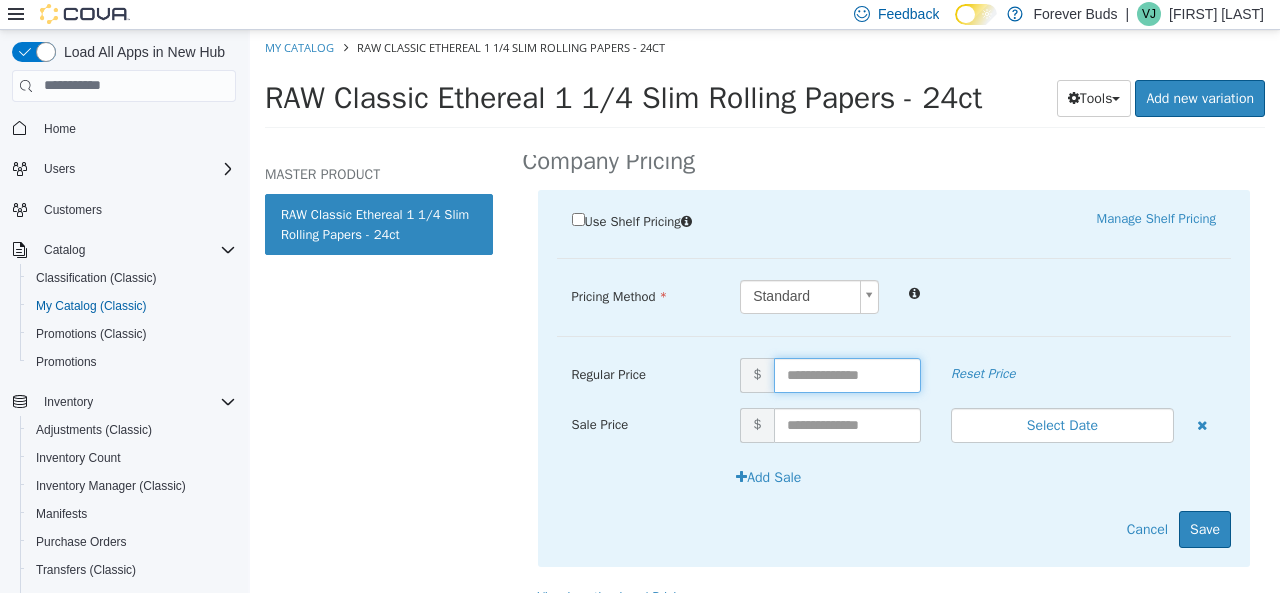 click at bounding box center (847, 374) 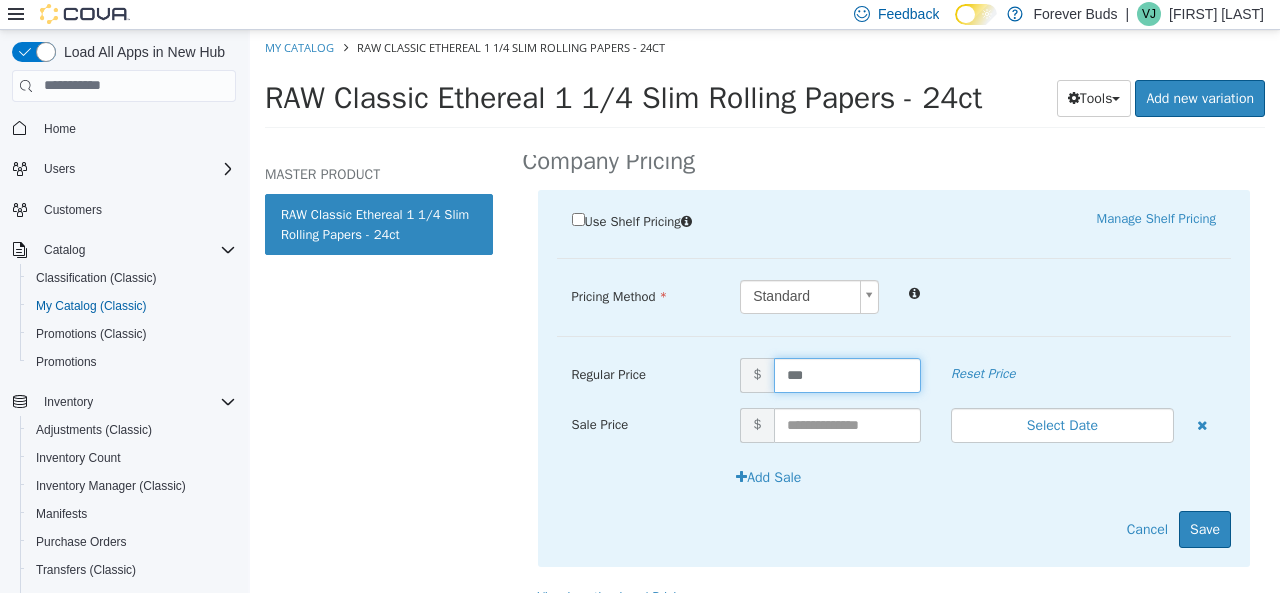 type on "****" 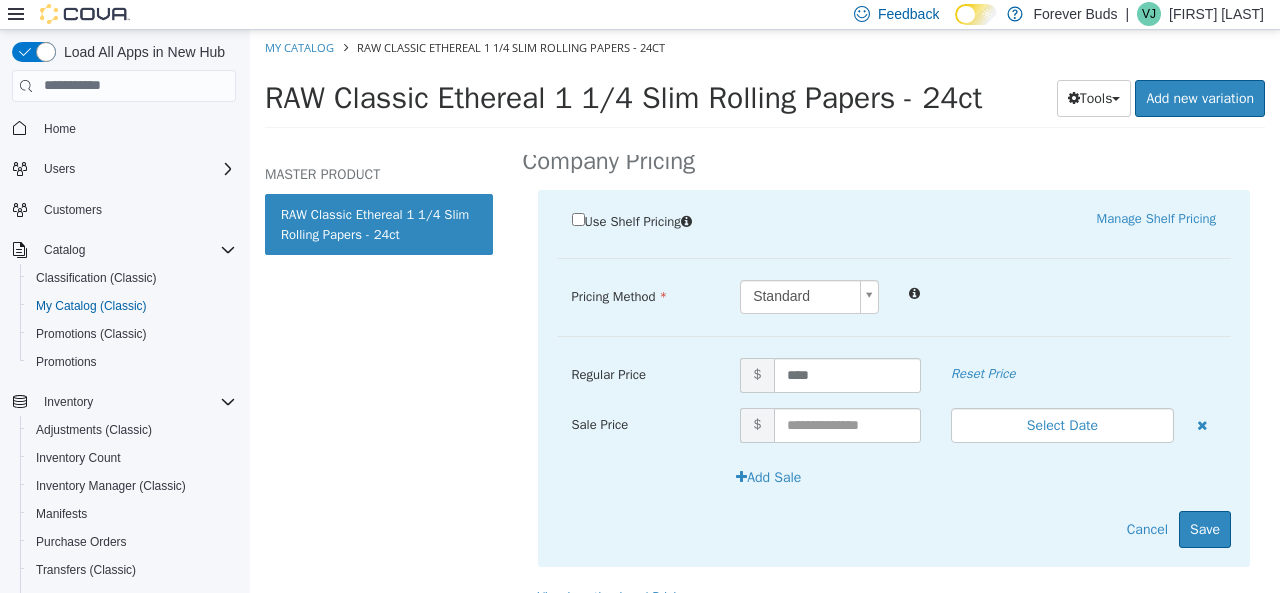 click on "Use Shelf Pricing    Manage Shelf Pricing Shelf Price     Select a Shelf Price                             Shelf Price is required Pricing Method     Standard                             * Regular Price $ **** Reset Price Sale Price $ Select Date     (UTC-4) Toronto                                Add Sale Cancel Save" at bounding box center [894, 377] 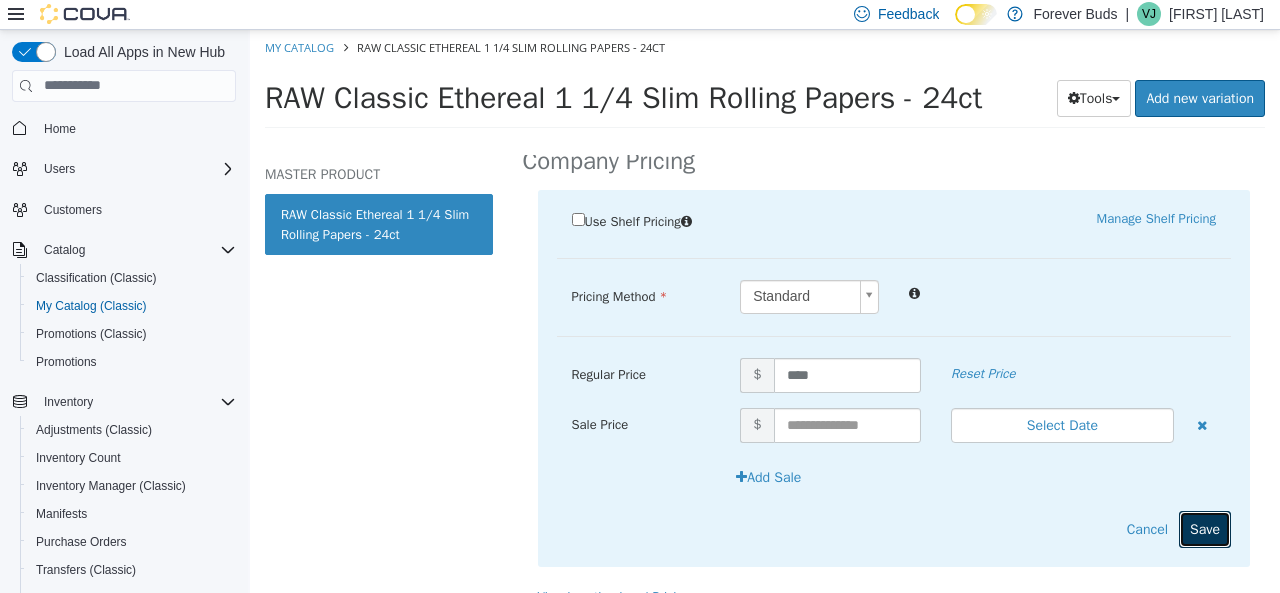 click on "Save" at bounding box center (1205, 528) 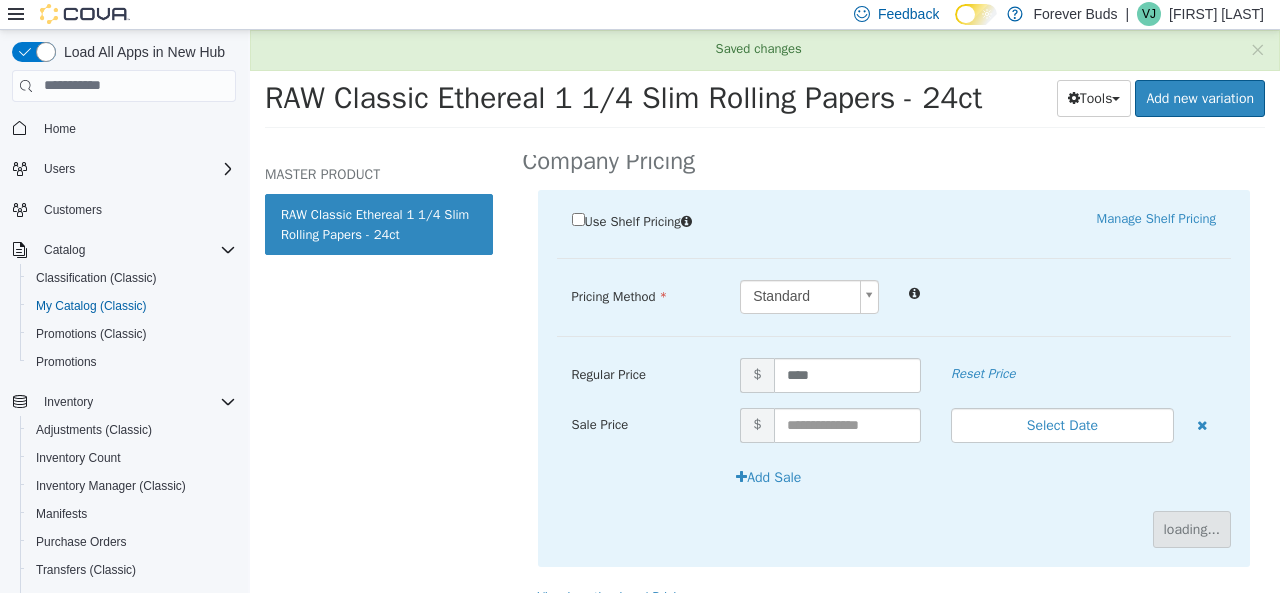 scroll, scrollTop: 152, scrollLeft: 0, axis: vertical 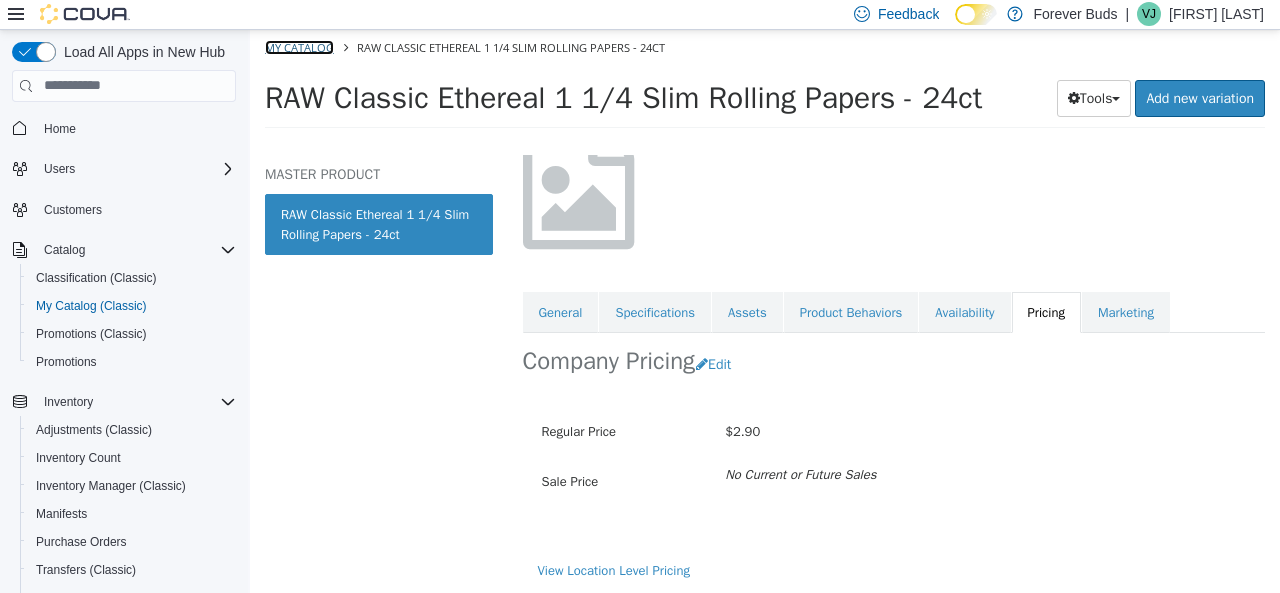 click on "My Catalog" at bounding box center [299, 46] 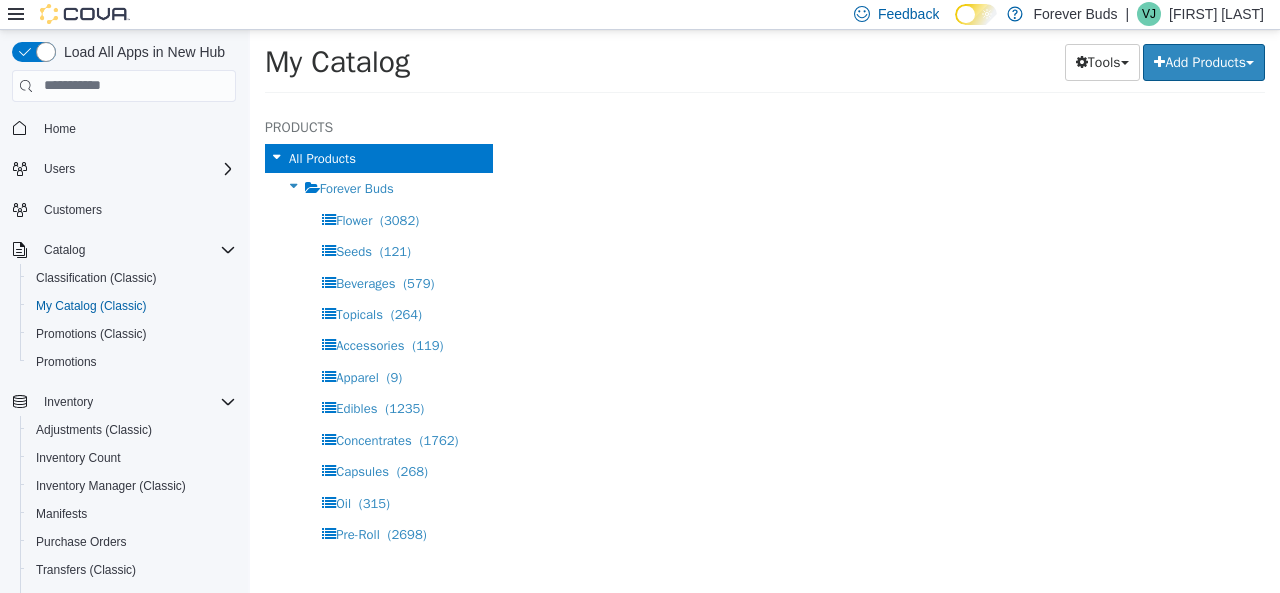 select on "**********" 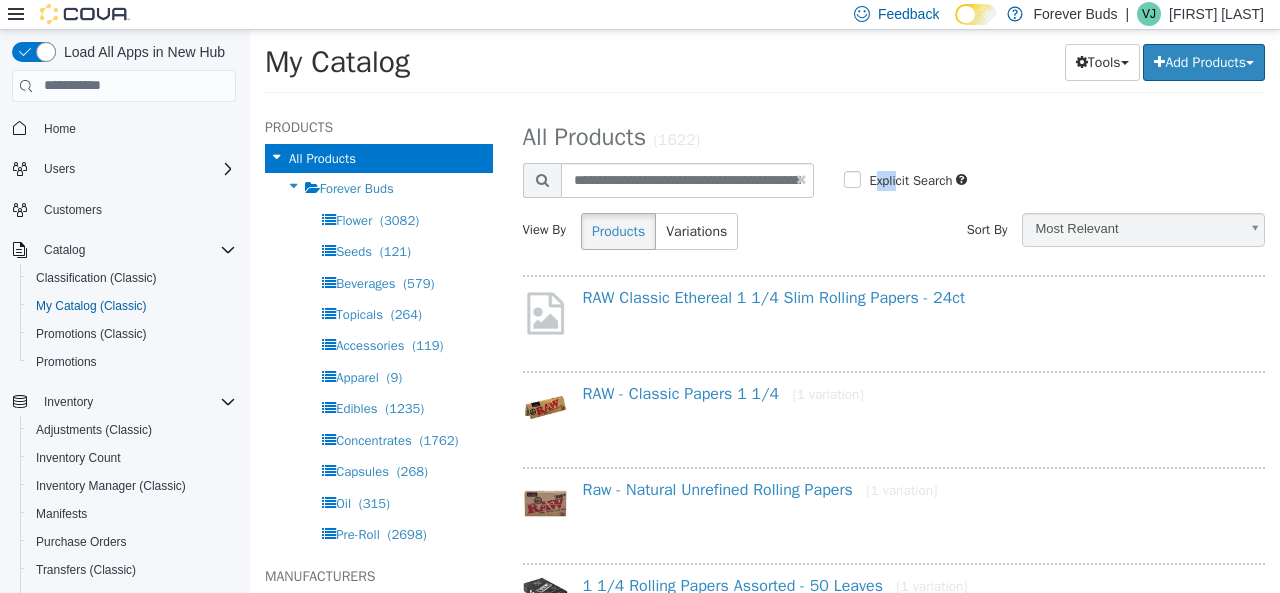 click on "Explicit Search" at bounding box center [908, 180] 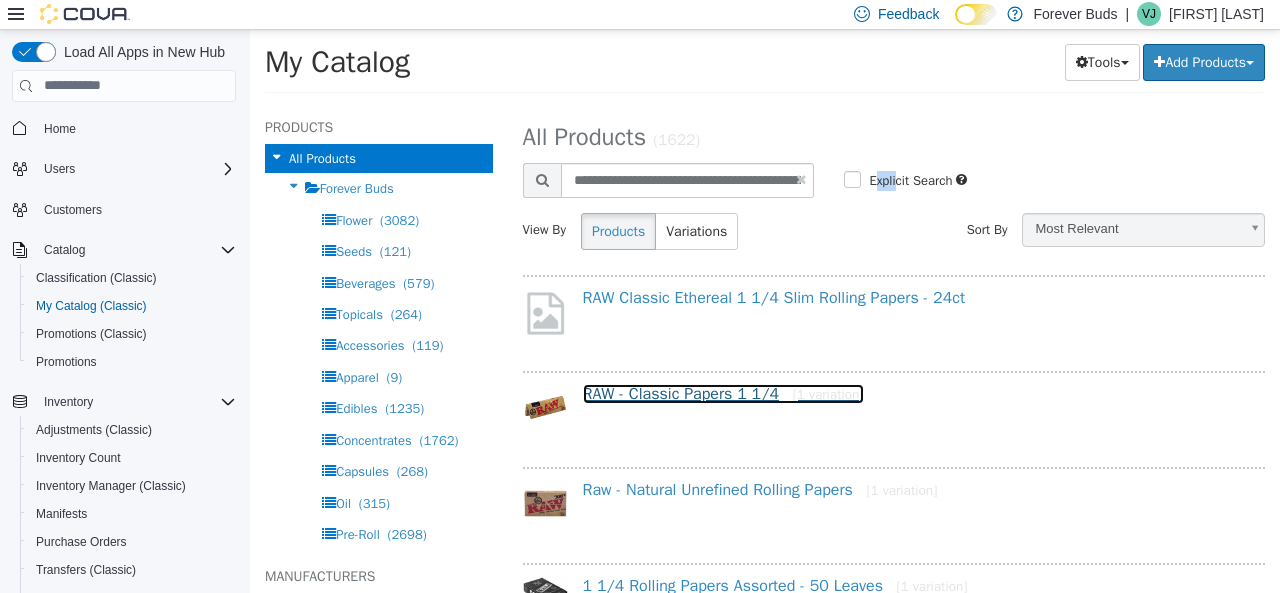 click on "RAW - Classic Papers 1 1/4
[1 variation]" at bounding box center (723, 393) 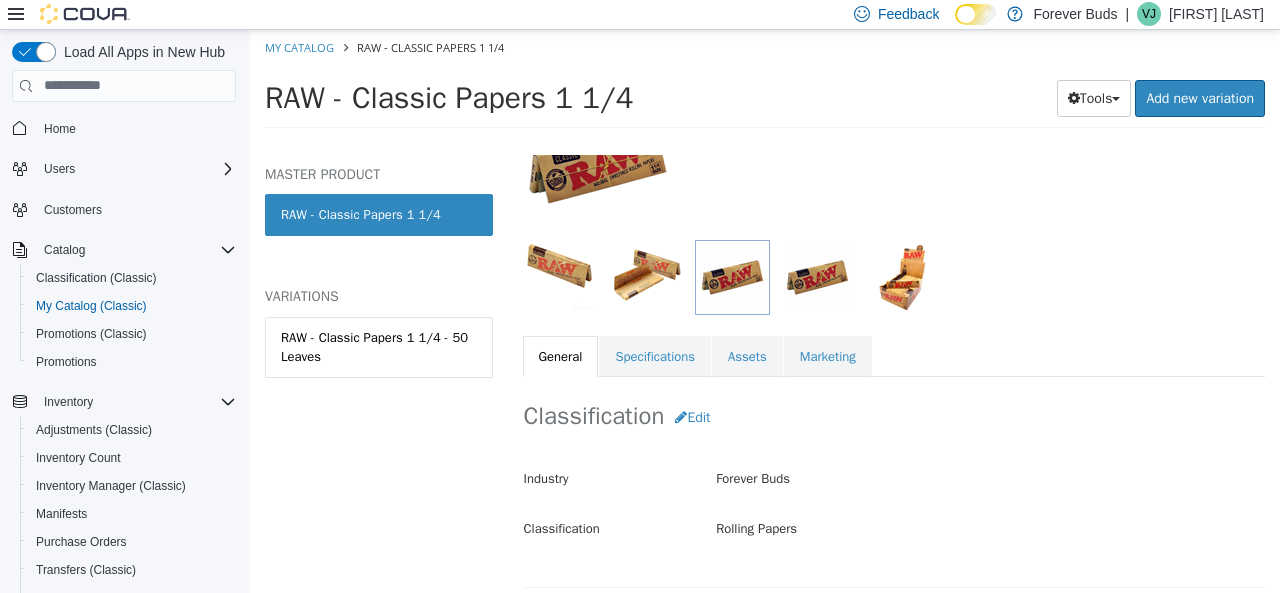 scroll, scrollTop: 300, scrollLeft: 0, axis: vertical 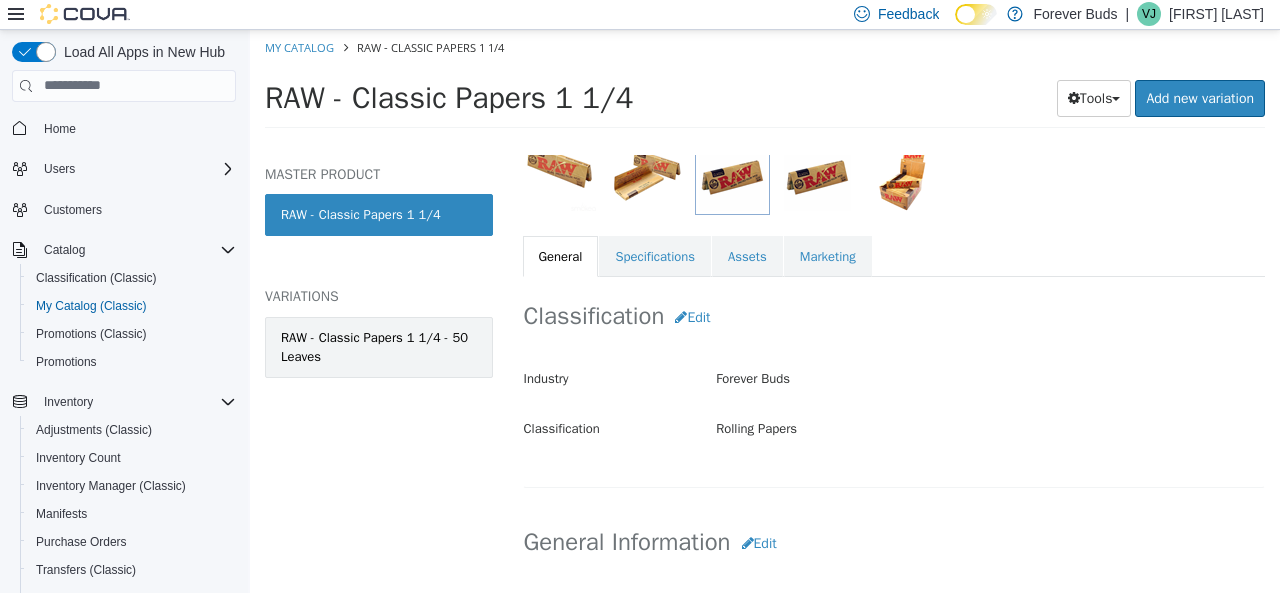 click on "RAW - Classic Papers 1 1/4 - 50 Leaves" at bounding box center (379, 346) 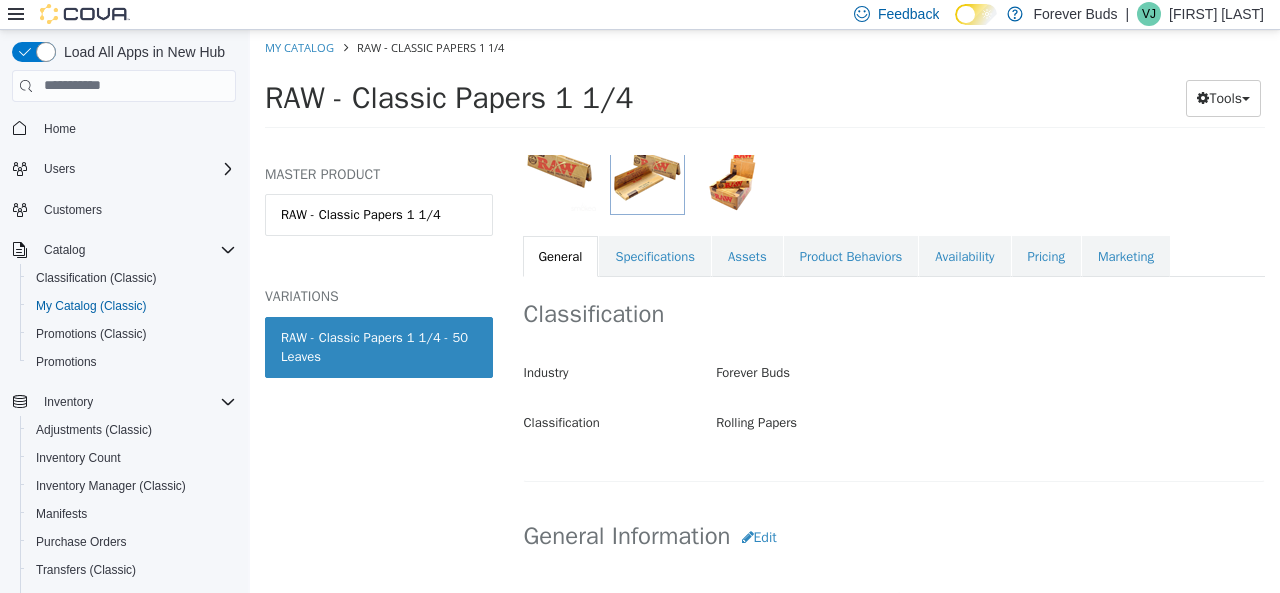 click on "General" at bounding box center [561, 256] 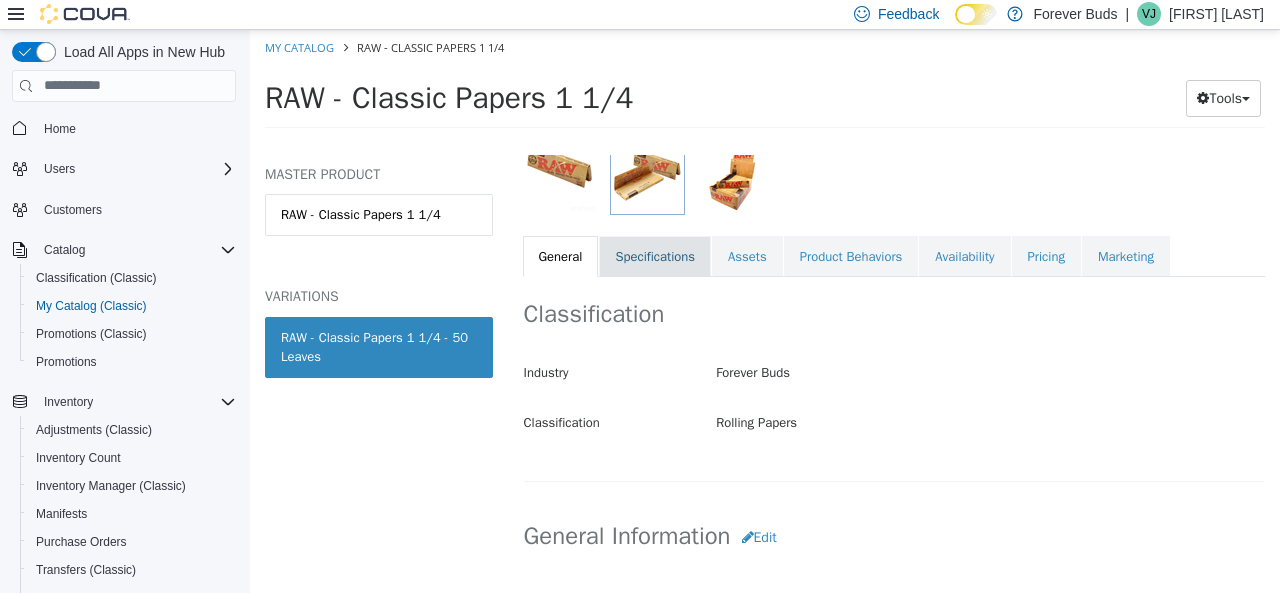 click on "Specifications" at bounding box center [655, 256] 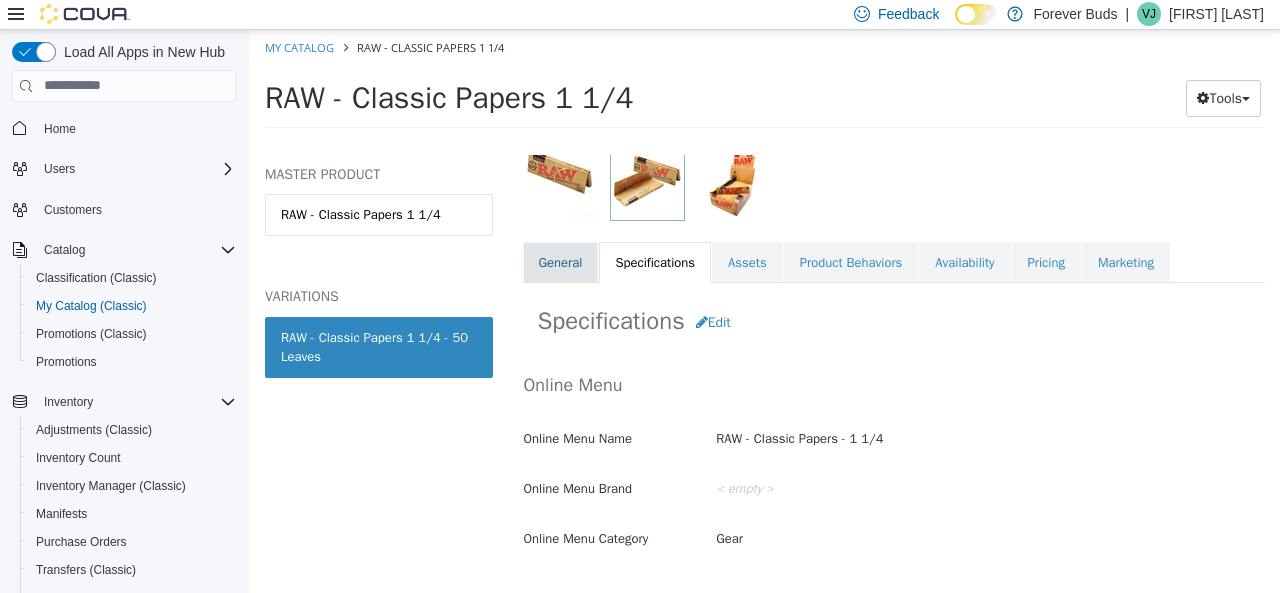 click on "General" at bounding box center (561, 262) 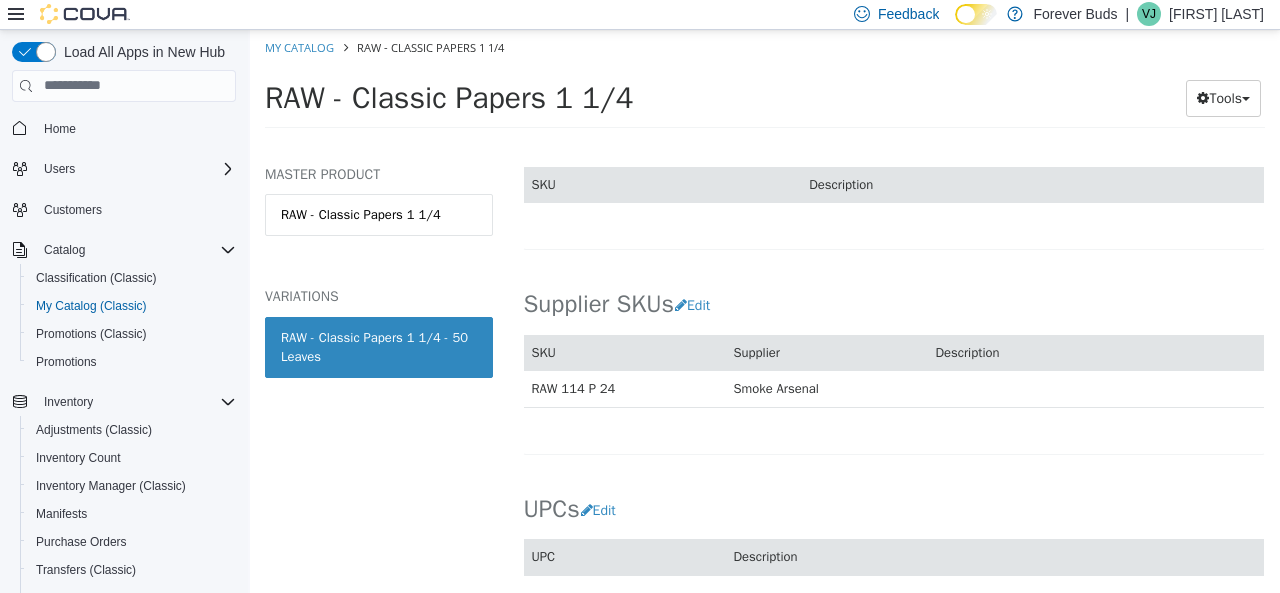 scroll, scrollTop: 1149, scrollLeft: 0, axis: vertical 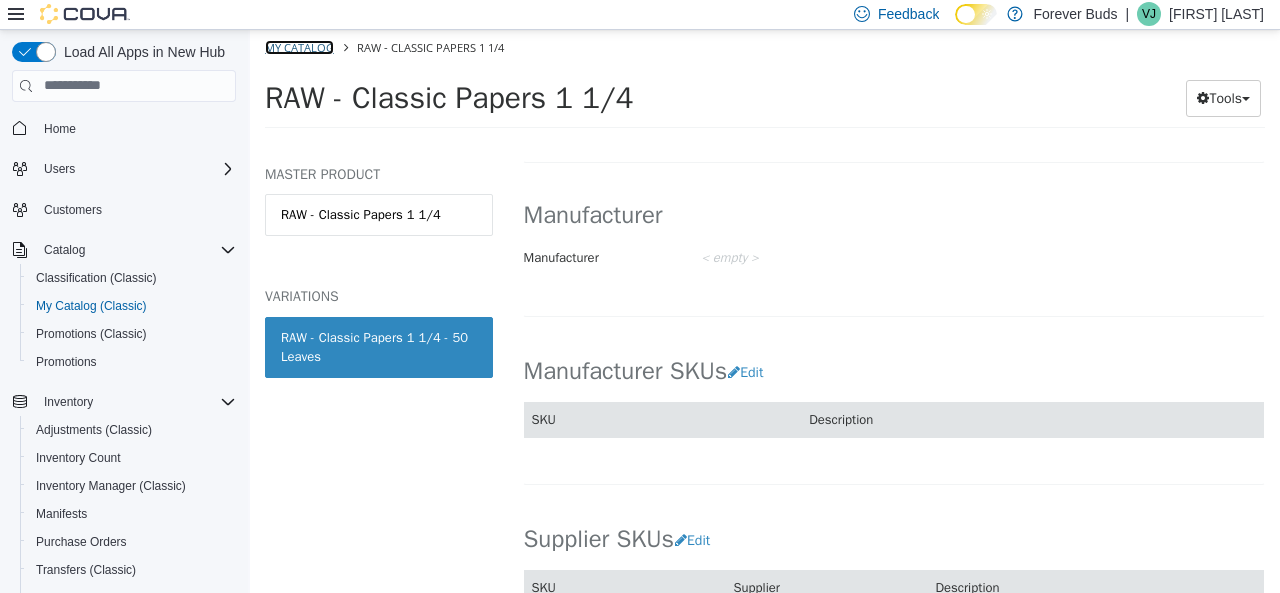 click on "My Catalog" at bounding box center [299, 46] 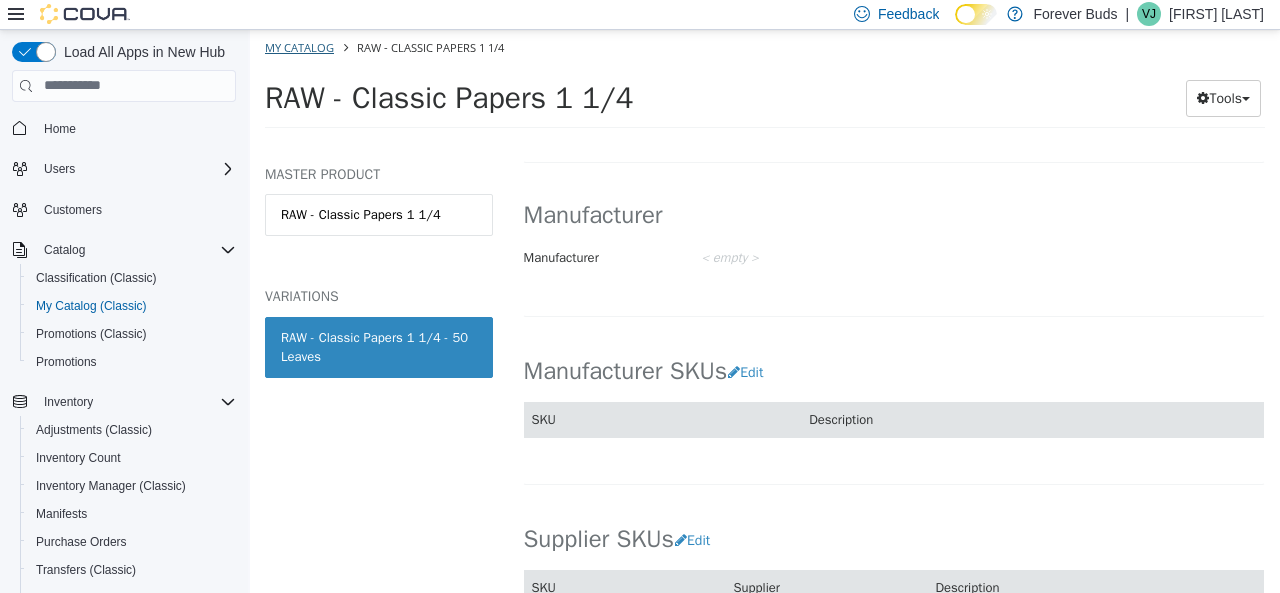 select on "**********" 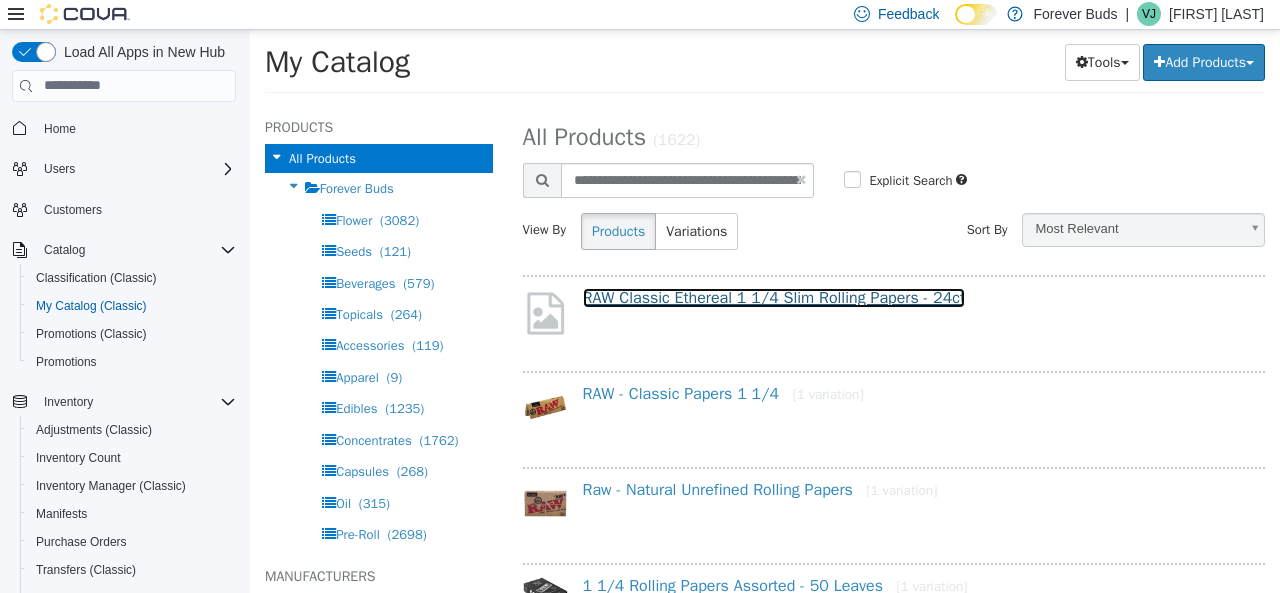 click on "RAW Classic Ethereal 1 1/4 Slim Rolling Papers - 24ct" at bounding box center [774, 297] 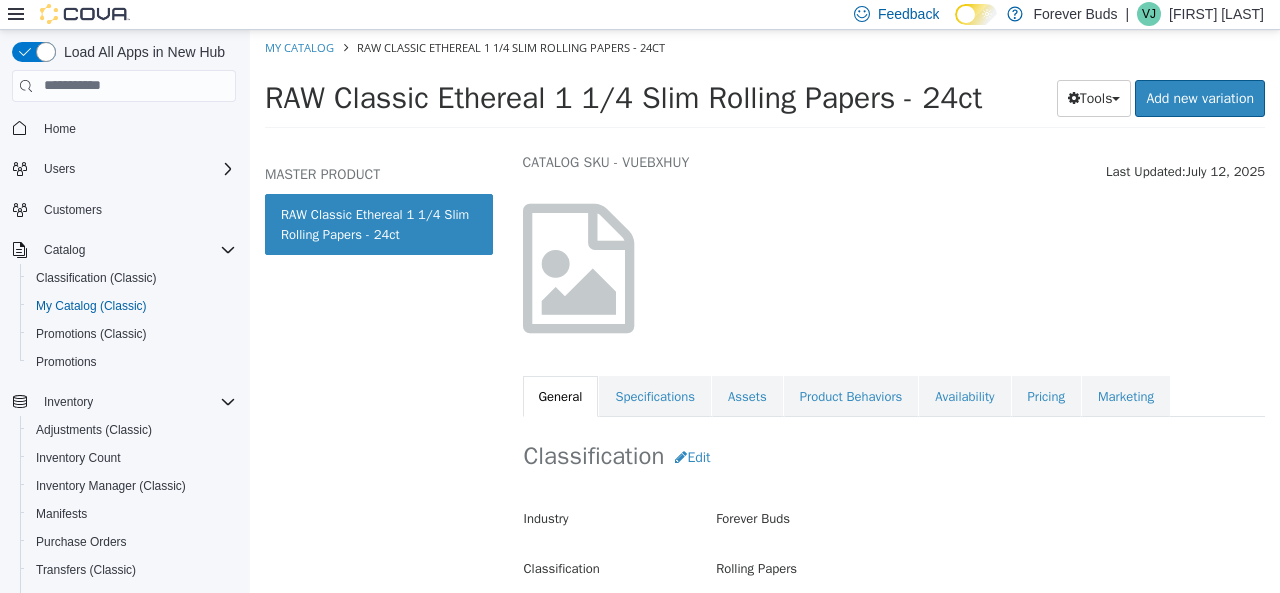 scroll, scrollTop: 100, scrollLeft: 0, axis: vertical 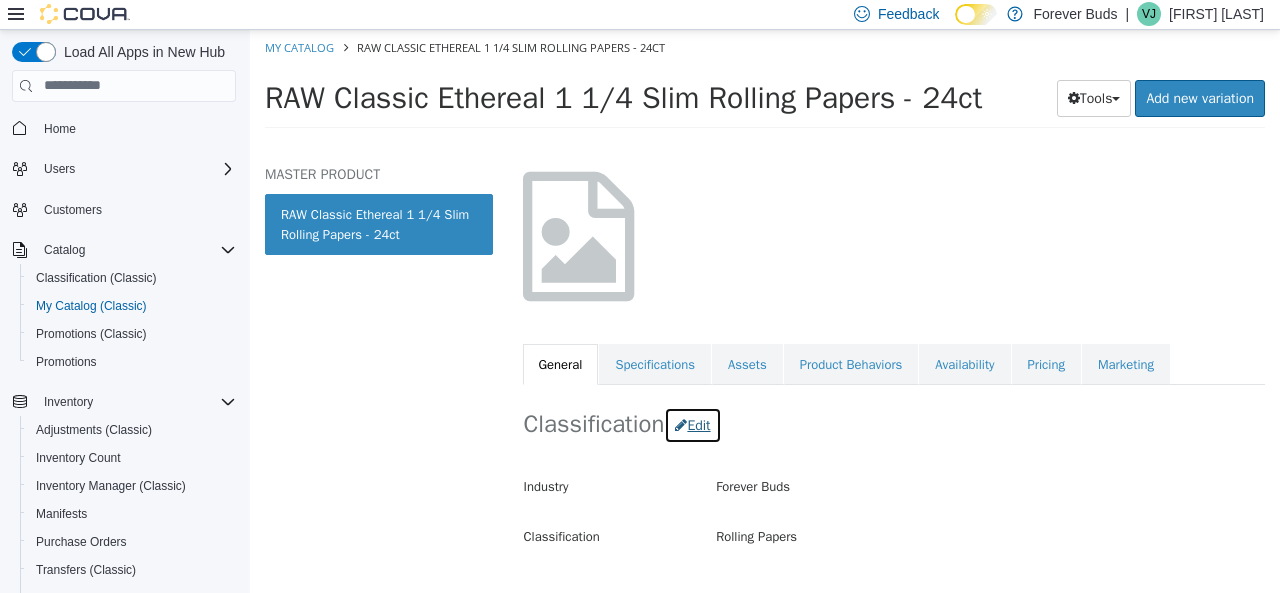 click on "Edit" at bounding box center (692, 424) 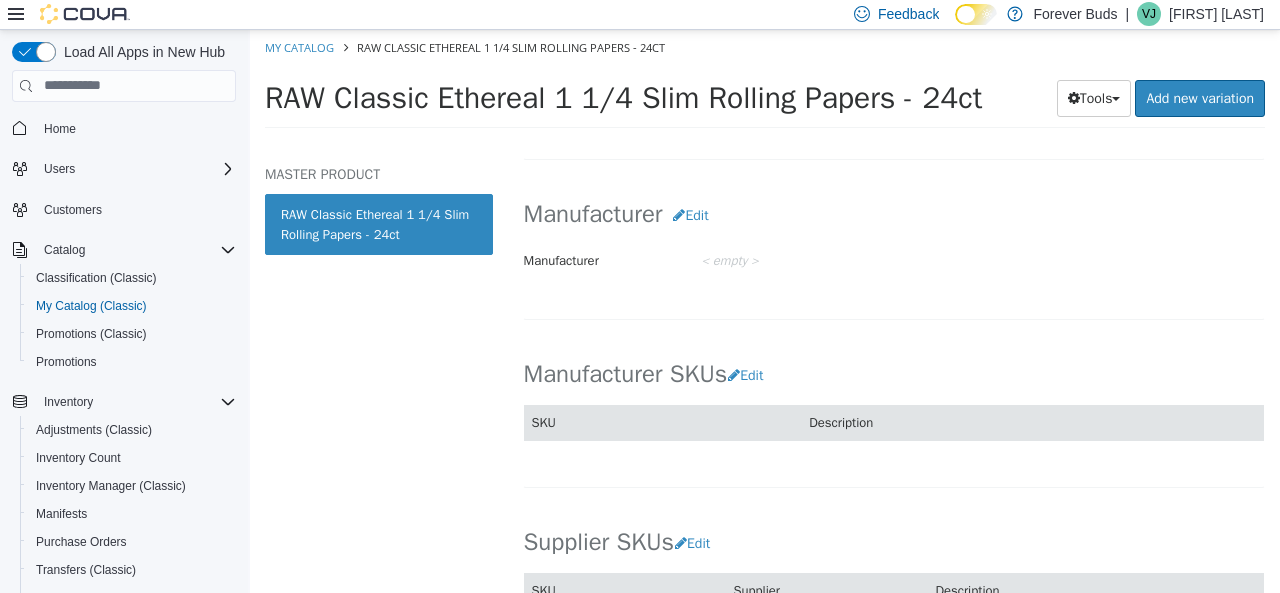 scroll, scrollTop: 1300, scrollLeft: 0, axis: vertical 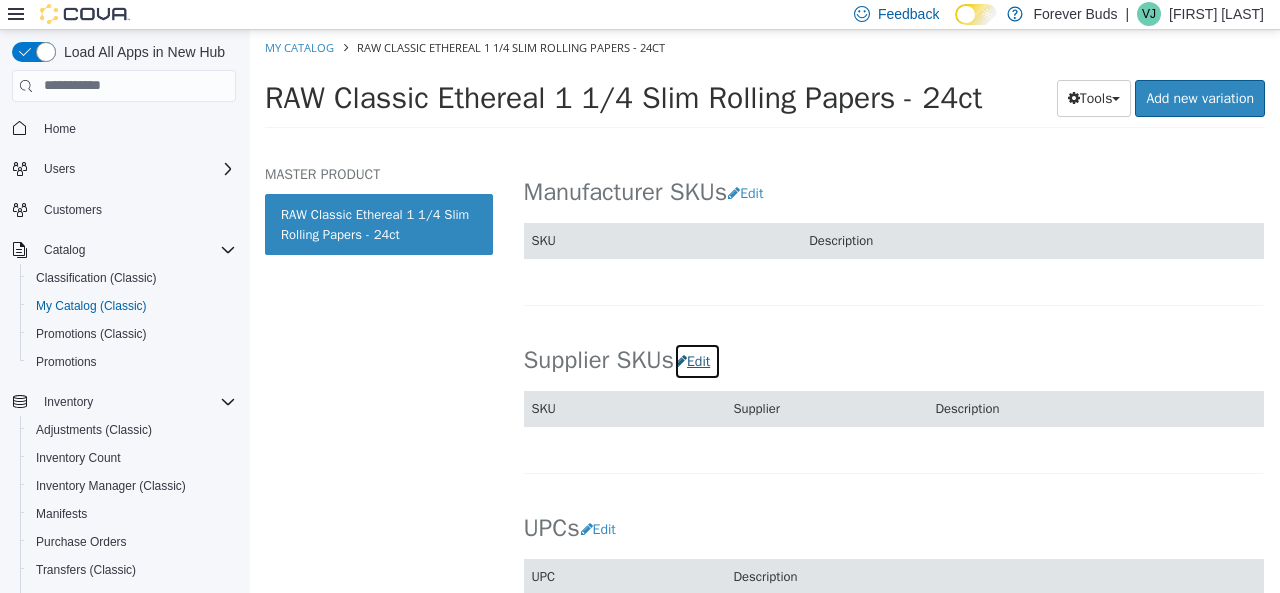click on "Edit" at bounding box center [697, 360] 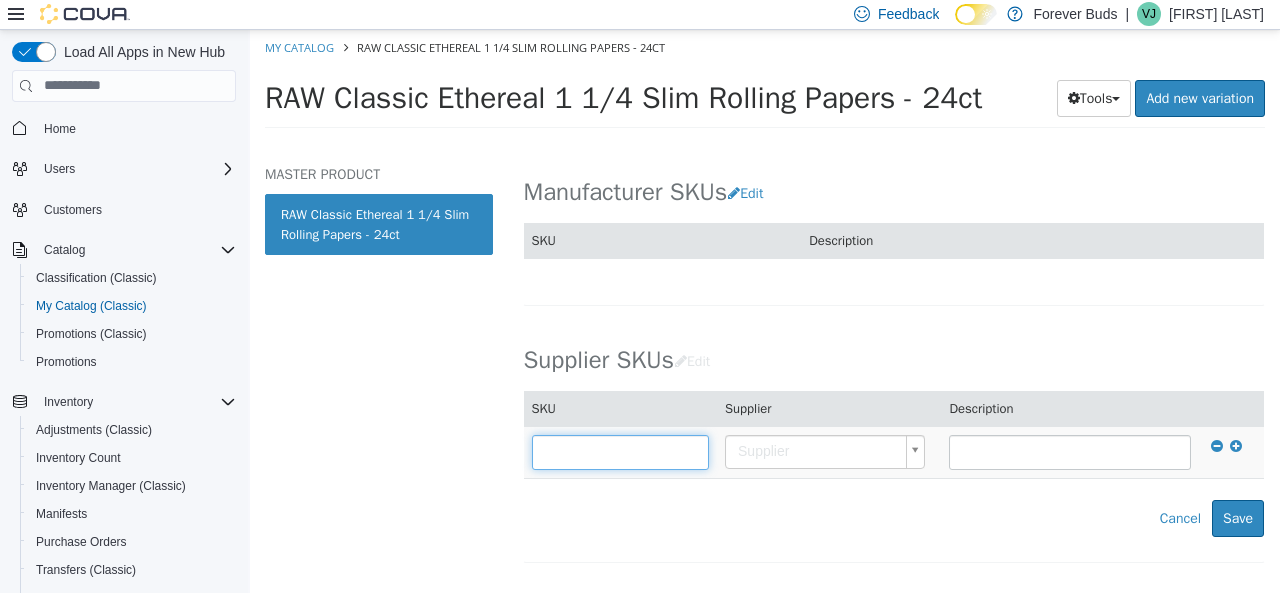 click at bounding box center (621, 451) 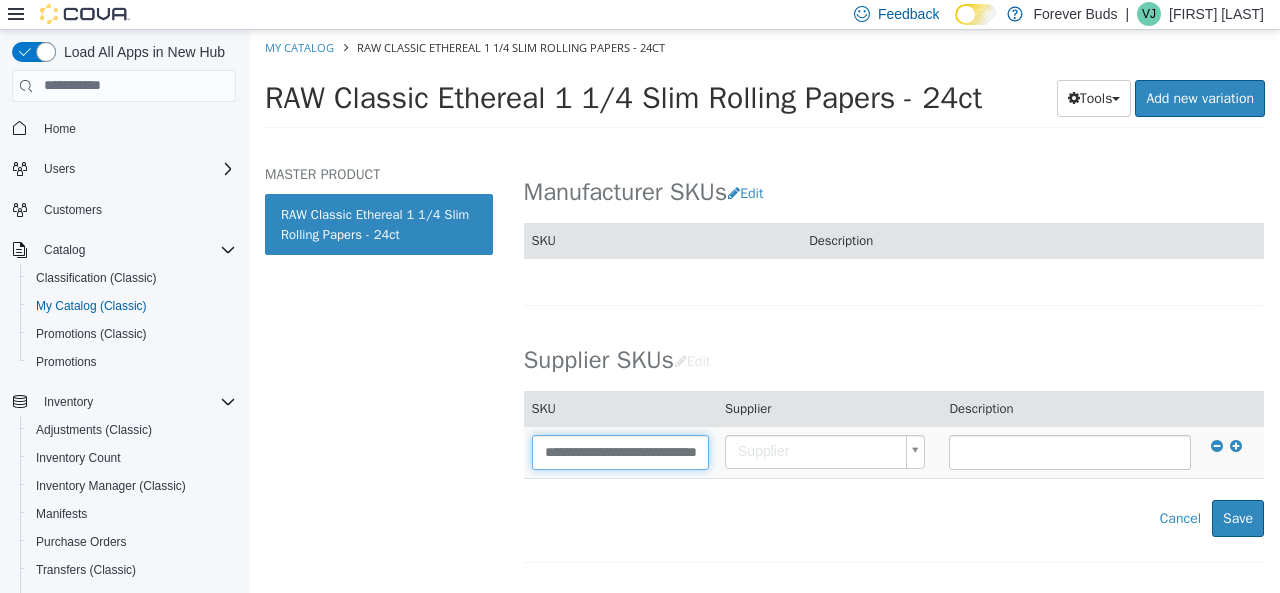 scroll, scrollTop: 0, scrollLeft: 70, axis: horizontal 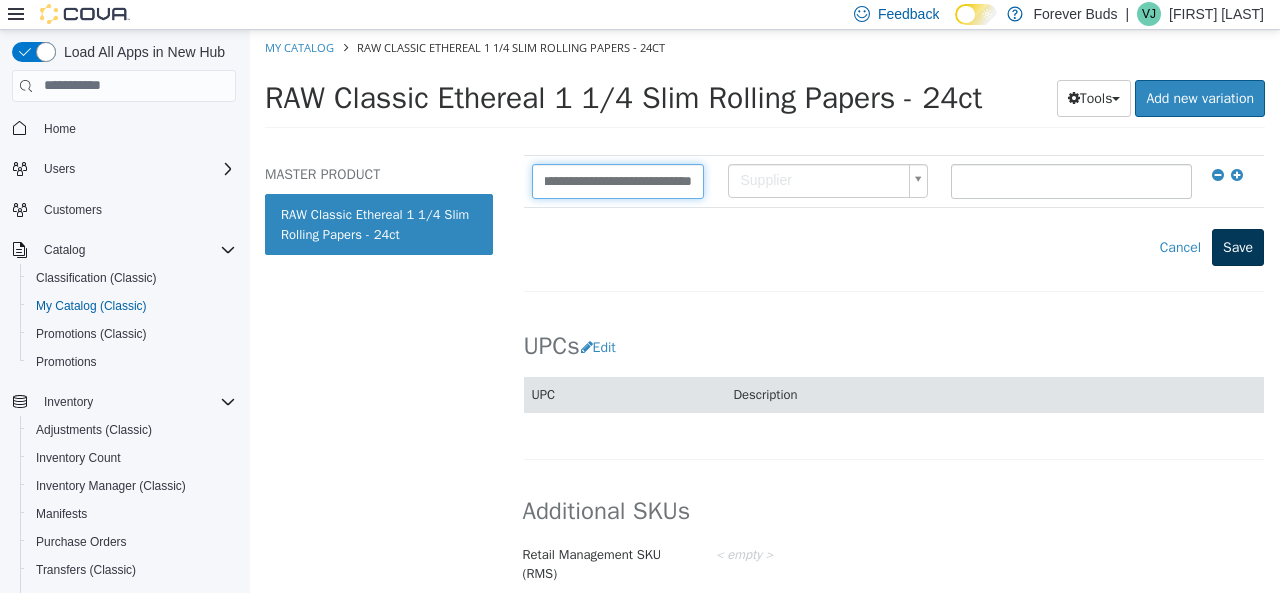 type on "**********" 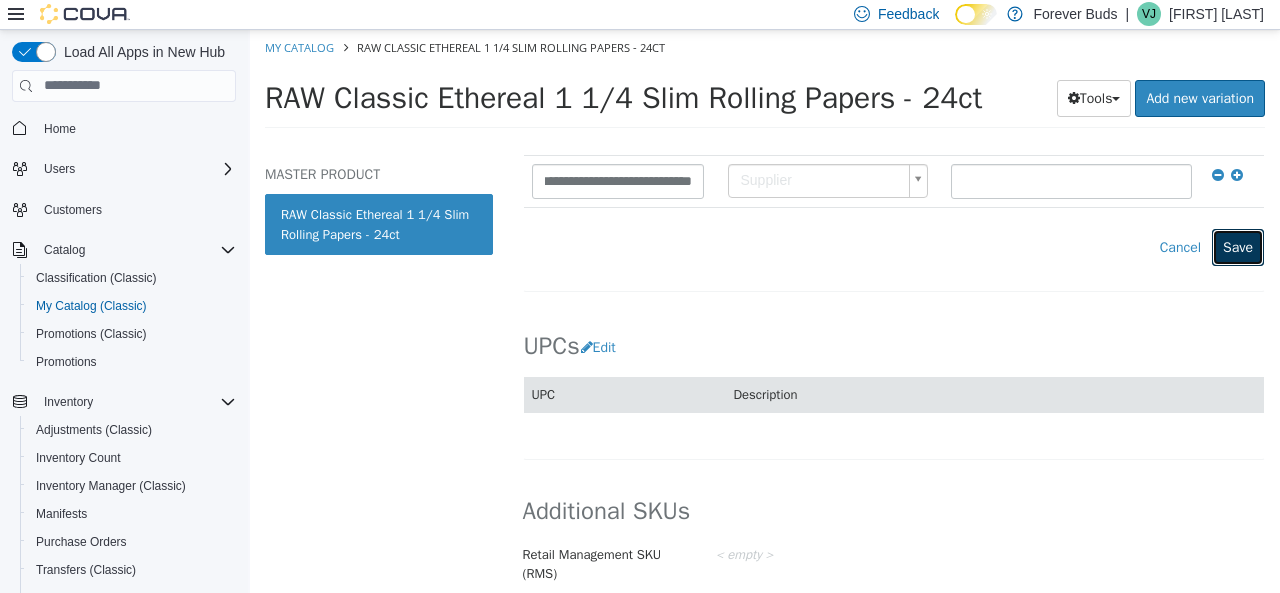 click on "Save" at bounding box center (1238, 246) 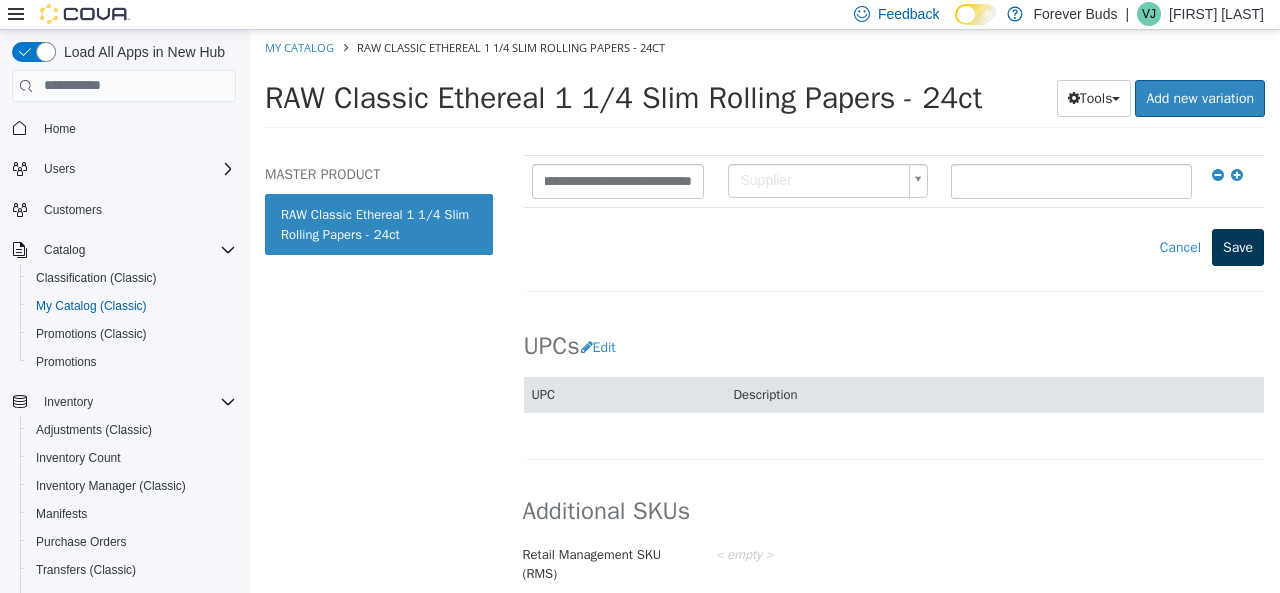 scroll, scrollTop: 0, scrollLeft: 0, axis: both 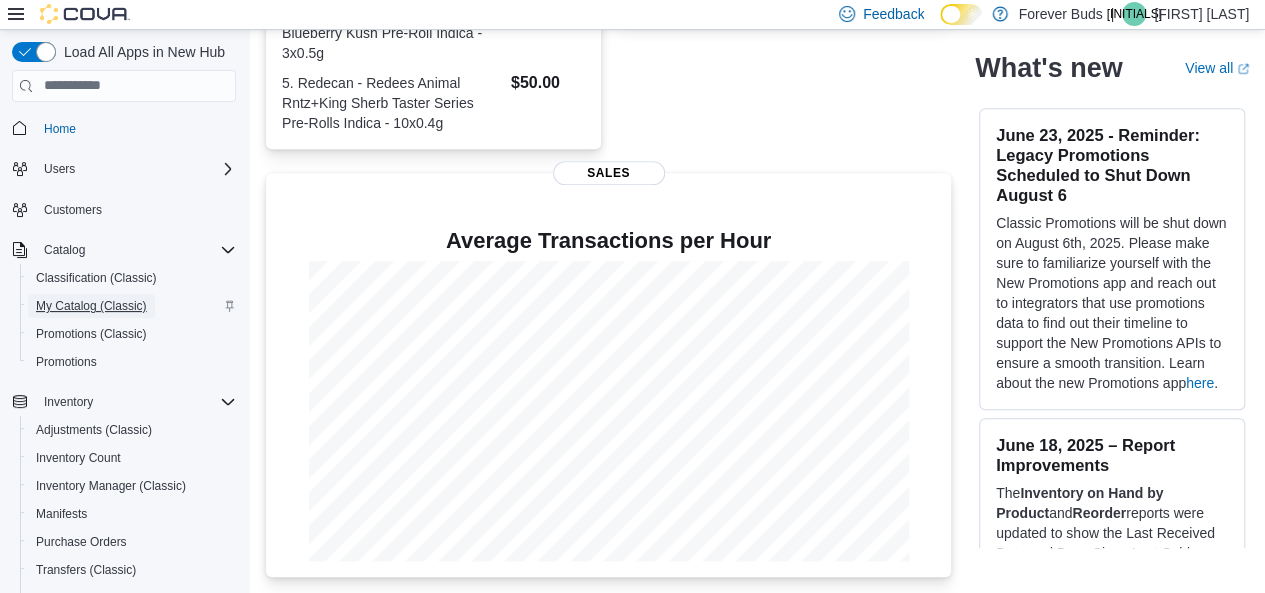 click on "My Catalog (Classic)" at bounding box center (91, 306) 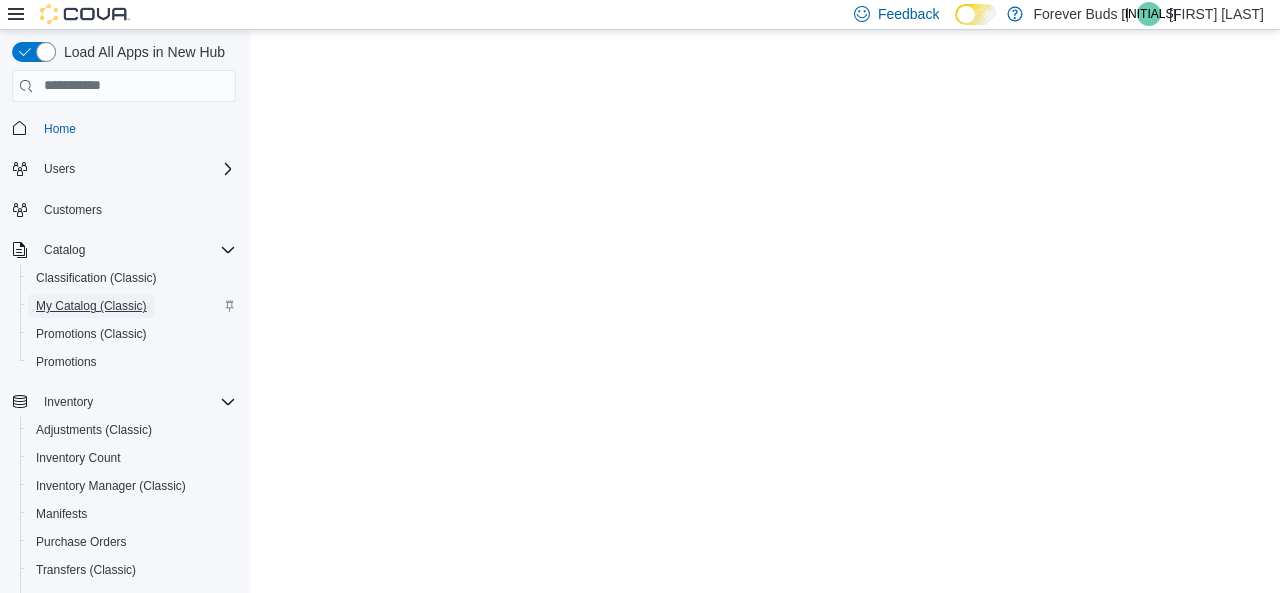 scroll, scrollTop: 0, scrollLeft: 0, axis: both 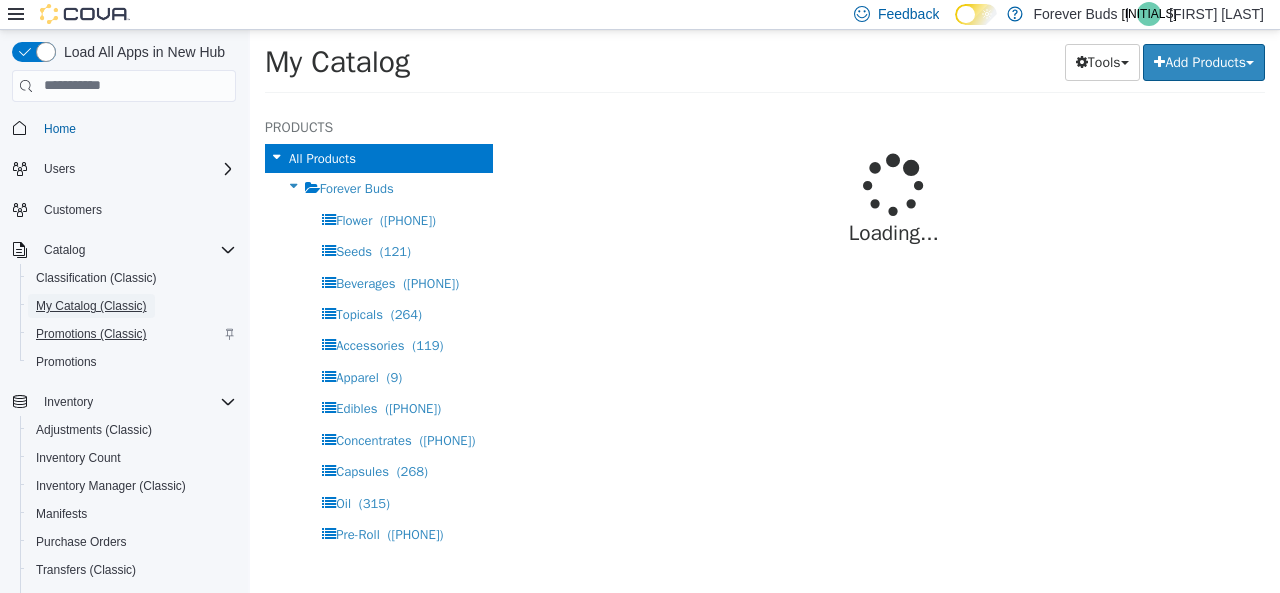 select on "**********" 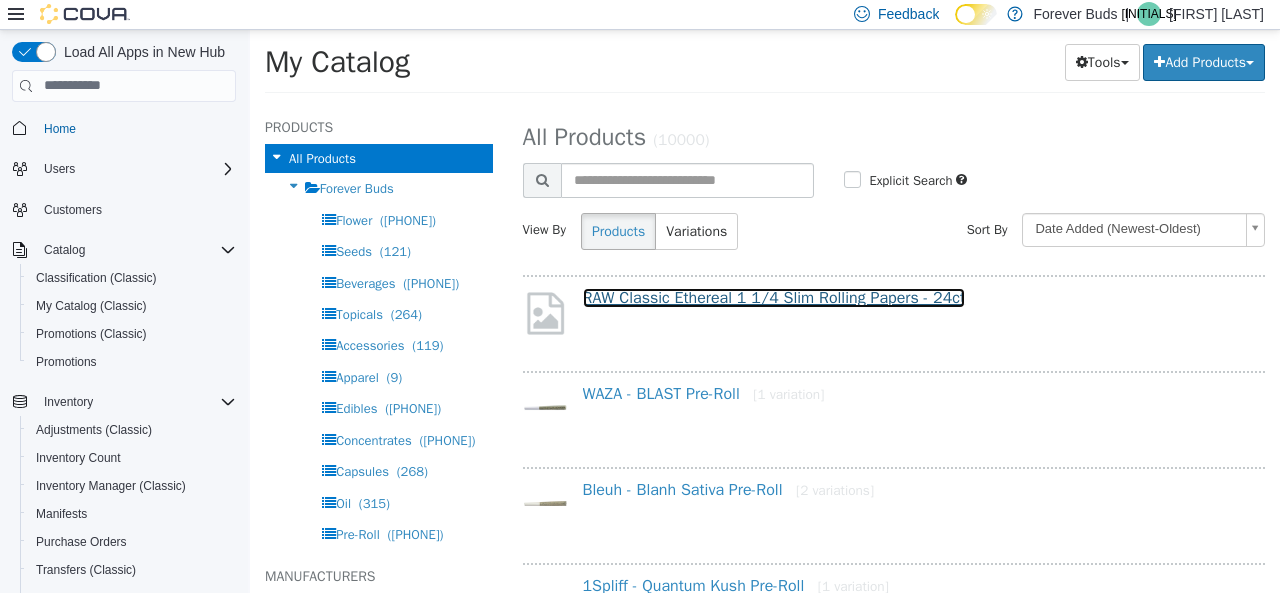 click on "RAW Classic Ethereal 1 1/4 Slim Rolling Papers - 24ct" at bounding box center (774, 297) 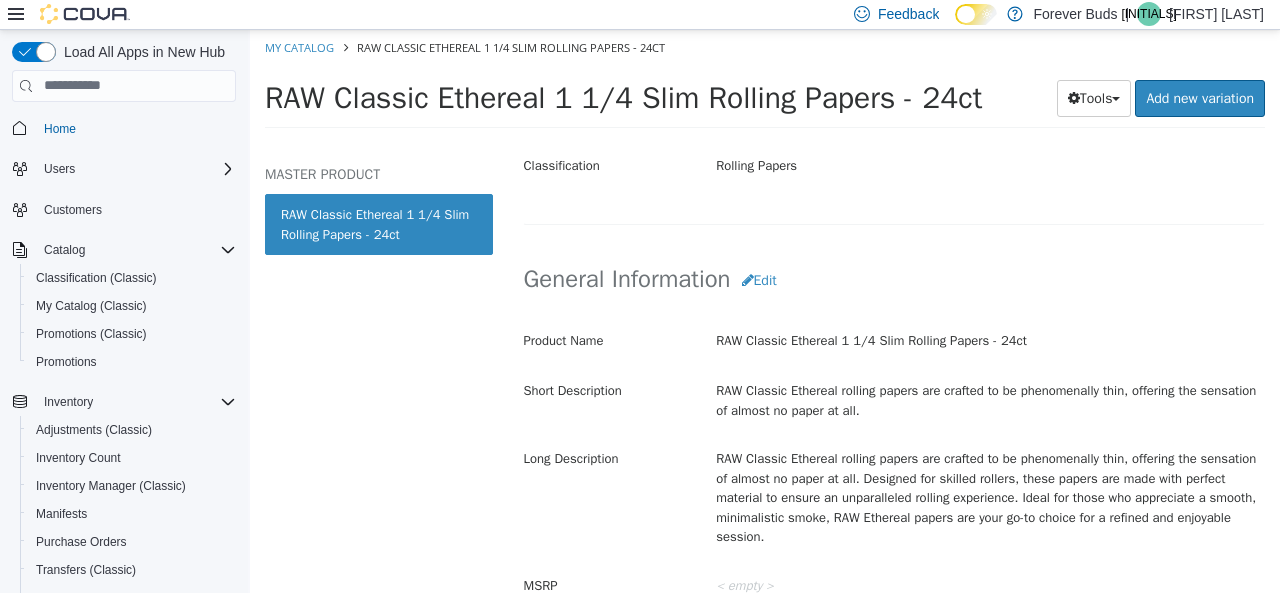 scroll, scrollTop: 128, scrollLeft: 0, axis: vertical 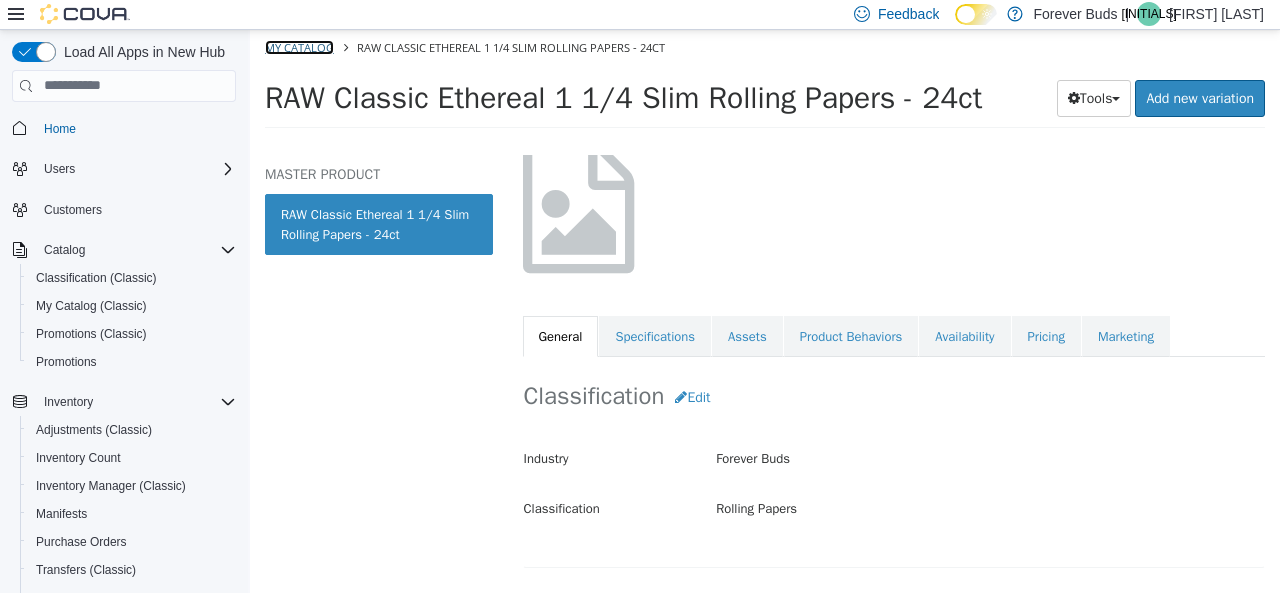 click on "My Catalog" at bounding box center (299, 46) 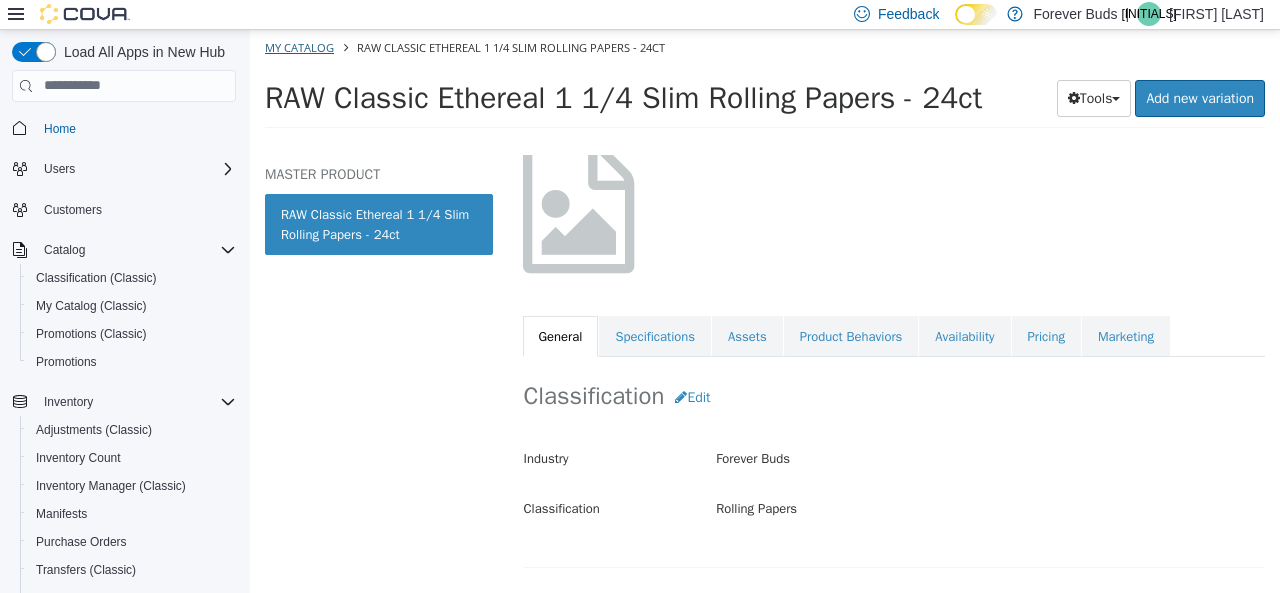 select on "**********" 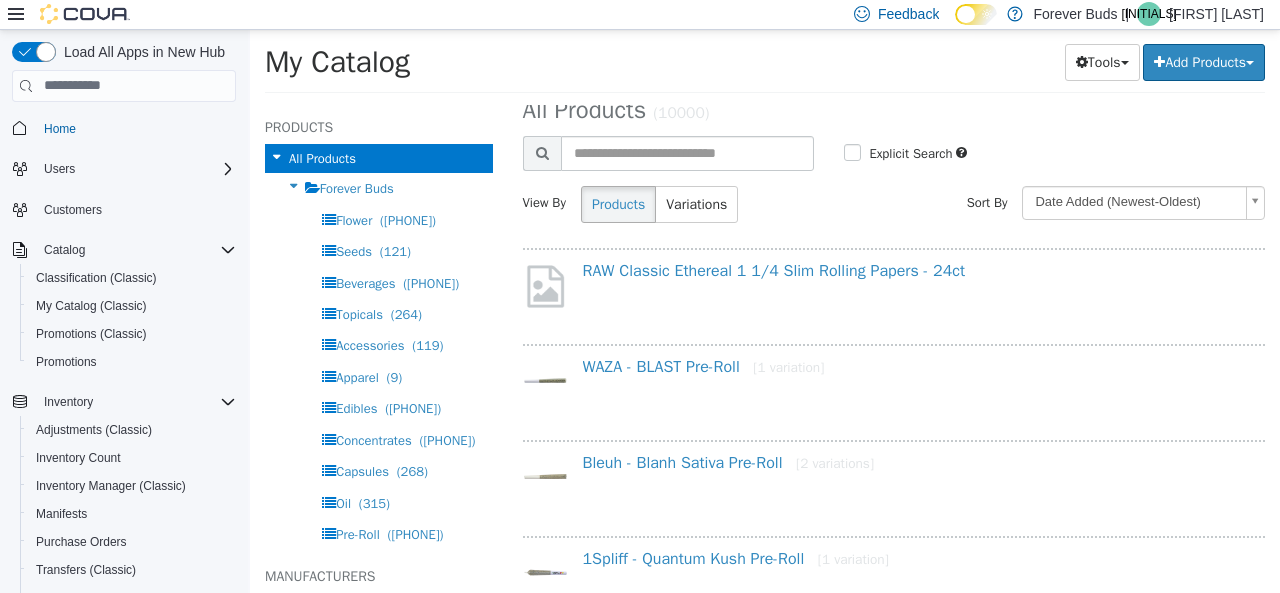 scroll, scrollTop: 0, scrollLeft: 0, axis: both 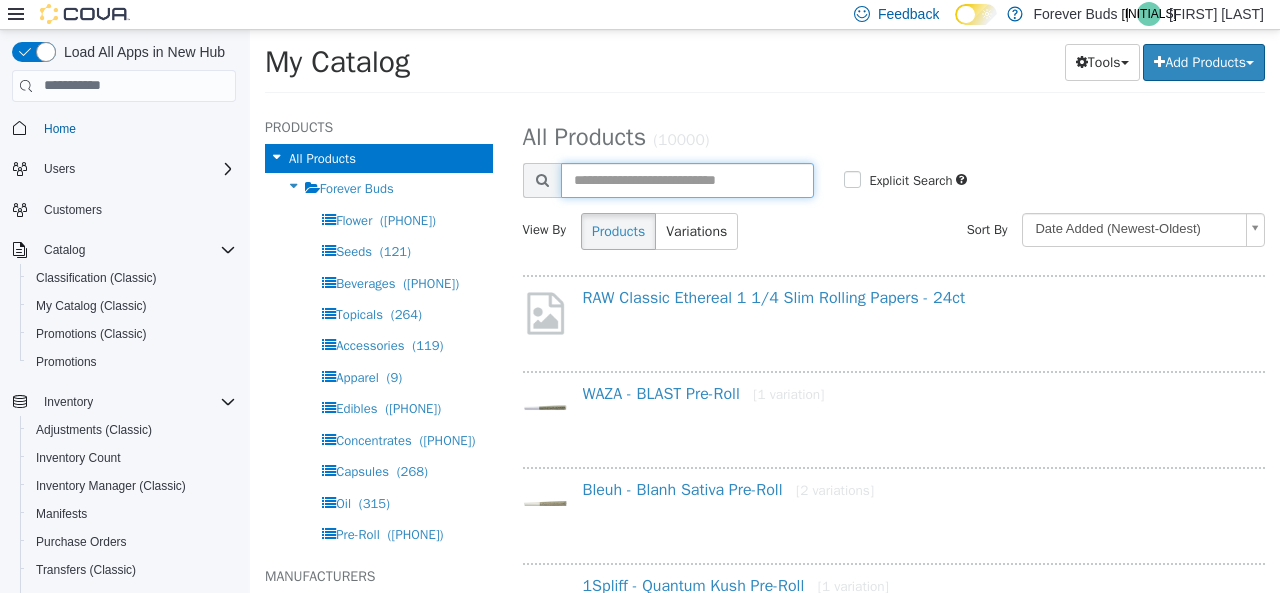 click at bounding box center [688, 179] 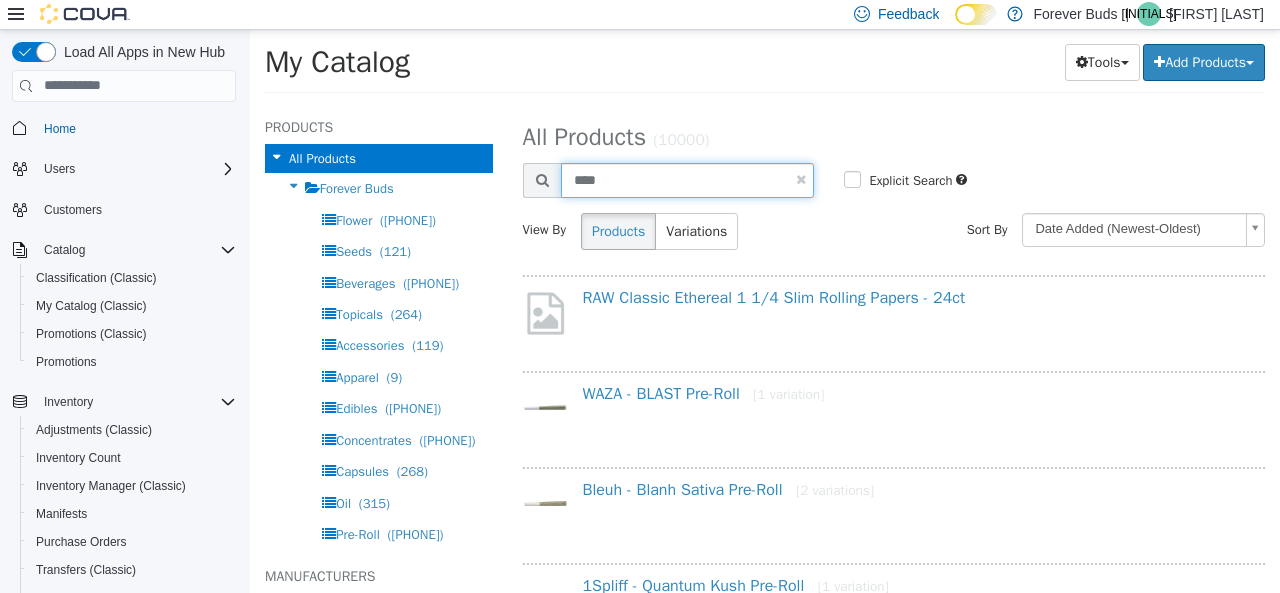 type on "***" 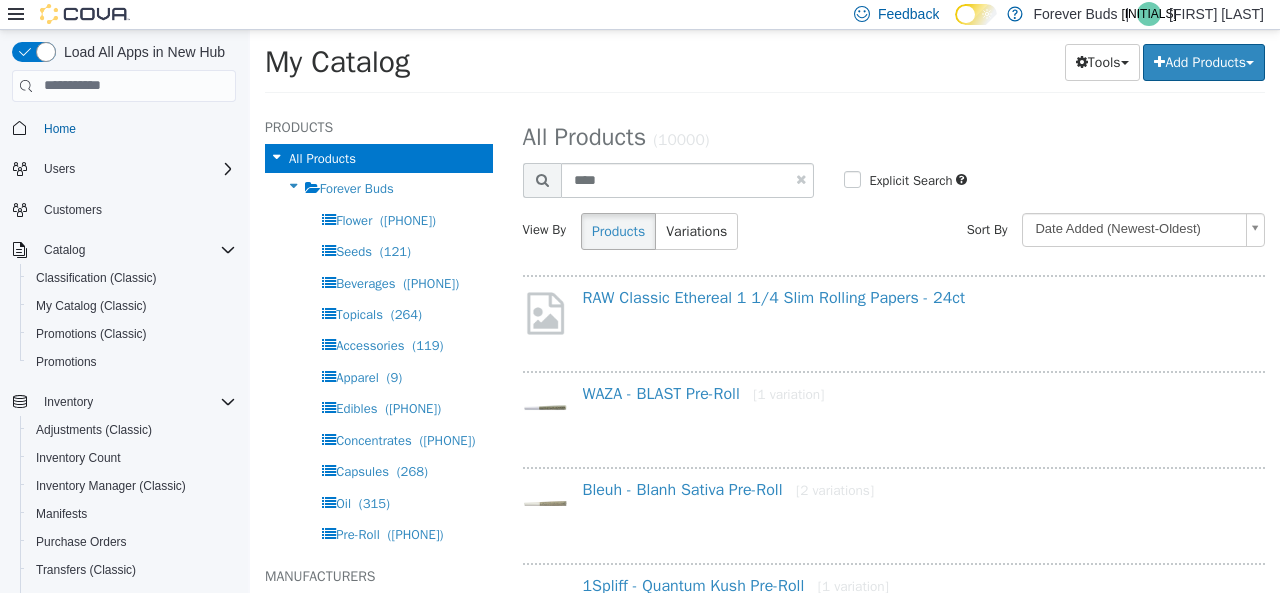 select on "**********" 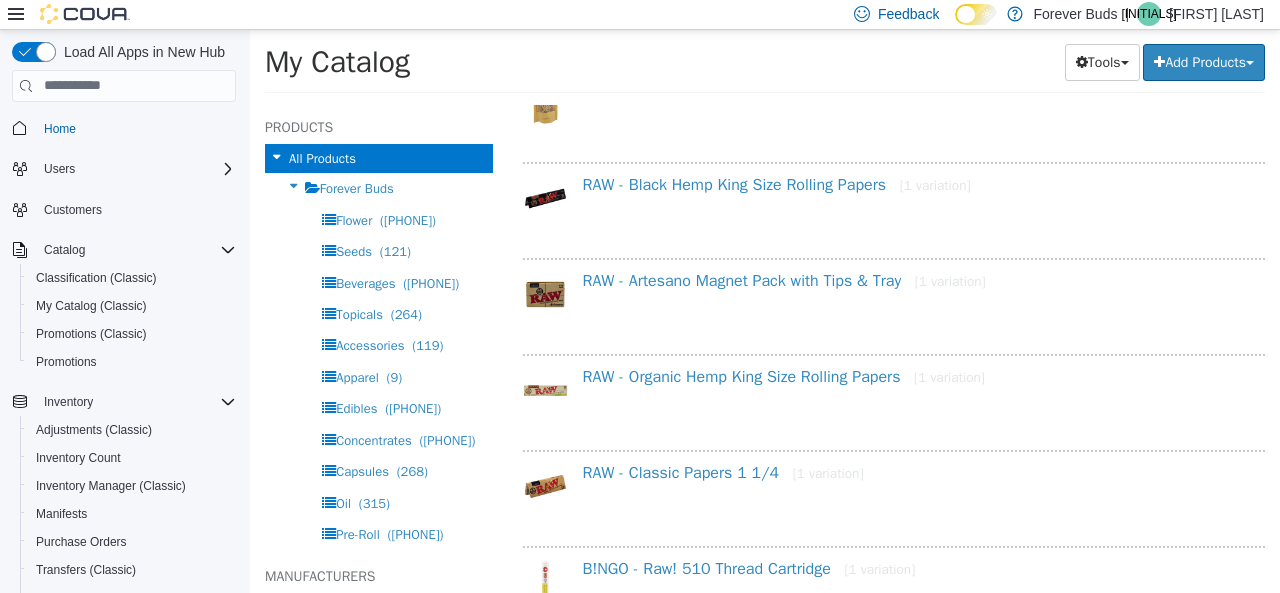 scroll, scrollTop: 1600, scrollLeft: 0, axis: vertical 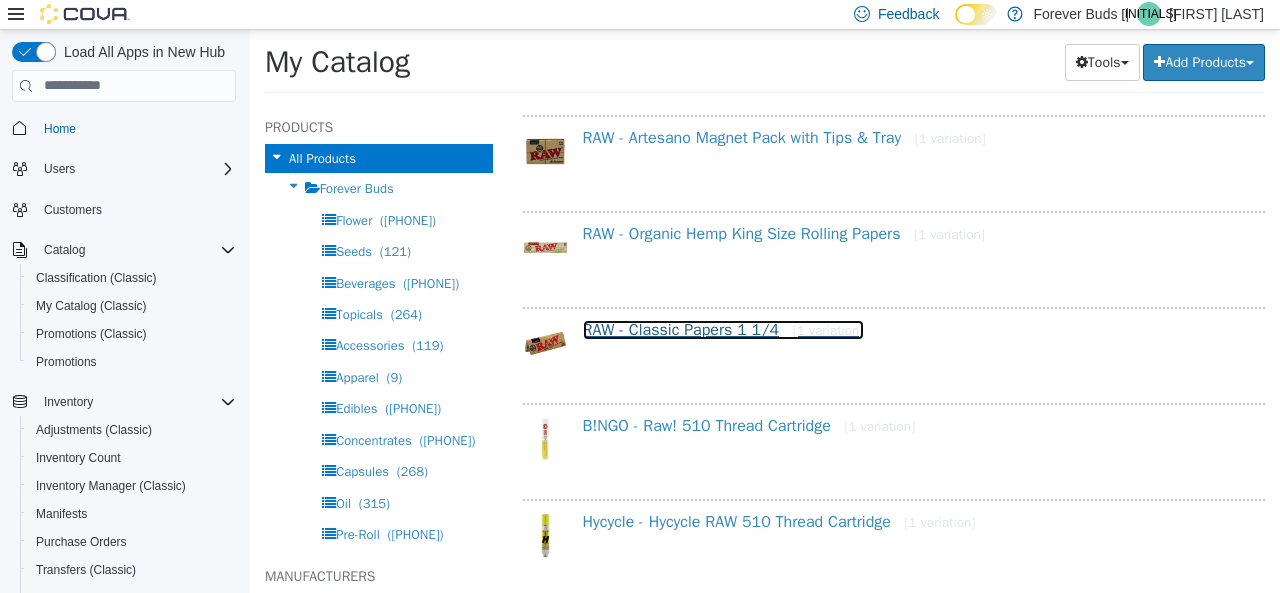 click on "RAW - Classic Papers 1 1/4
[1 variation]" at bounding box center [723, 329] 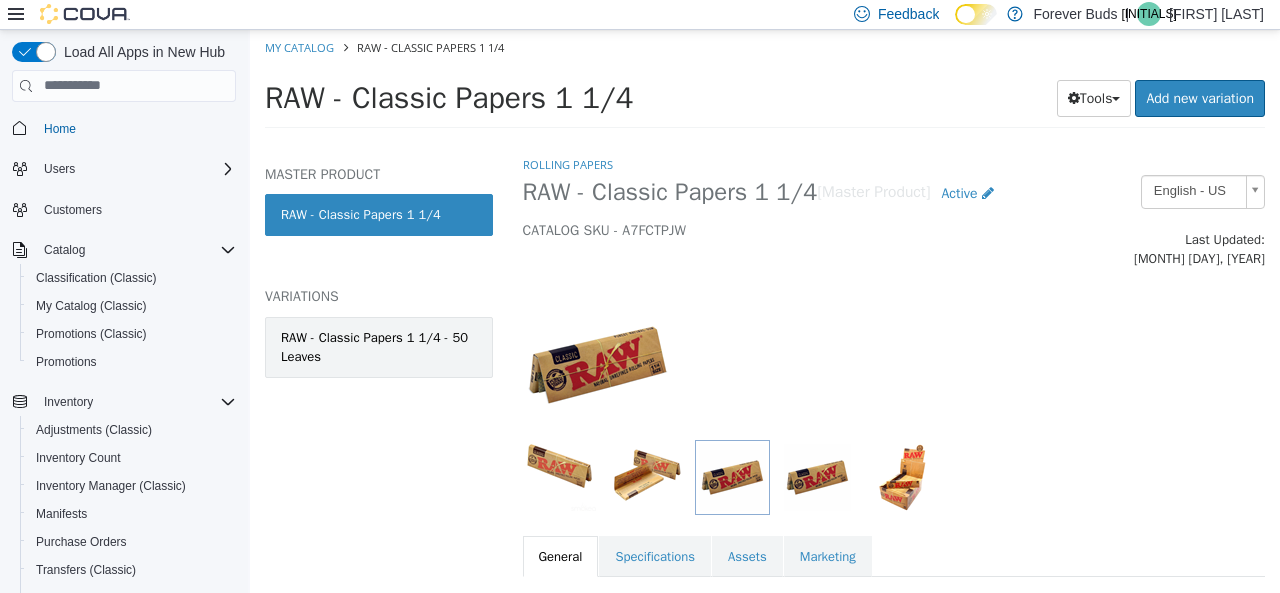 click on "RAW - Classic Papers 1 1/4 - 50 Leaves" at bounding box center [379, 346] 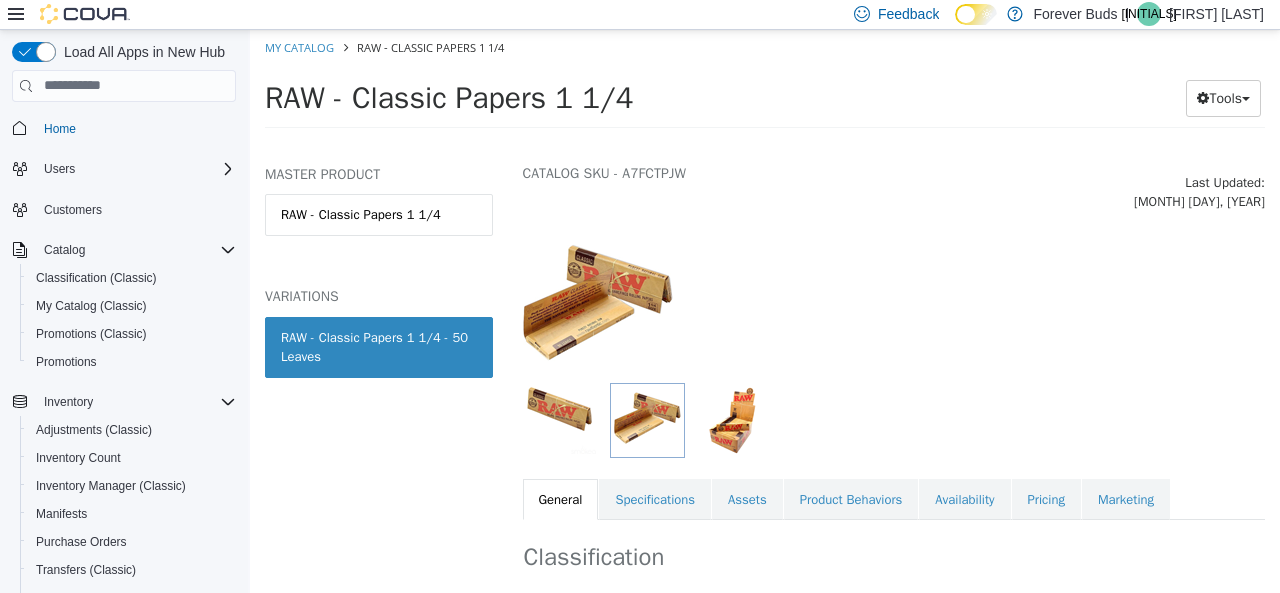 scroll, scrollTop: 0, scrollLeft: 0, axis: both 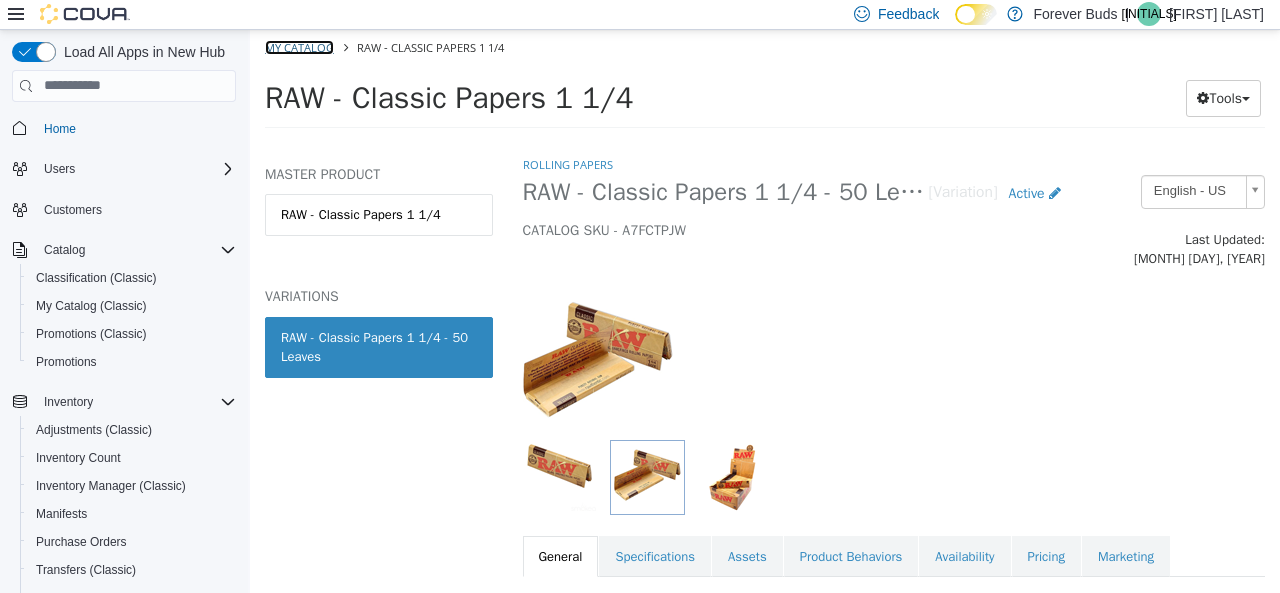 click on "My Catalog" at bounding box center (299, 46) 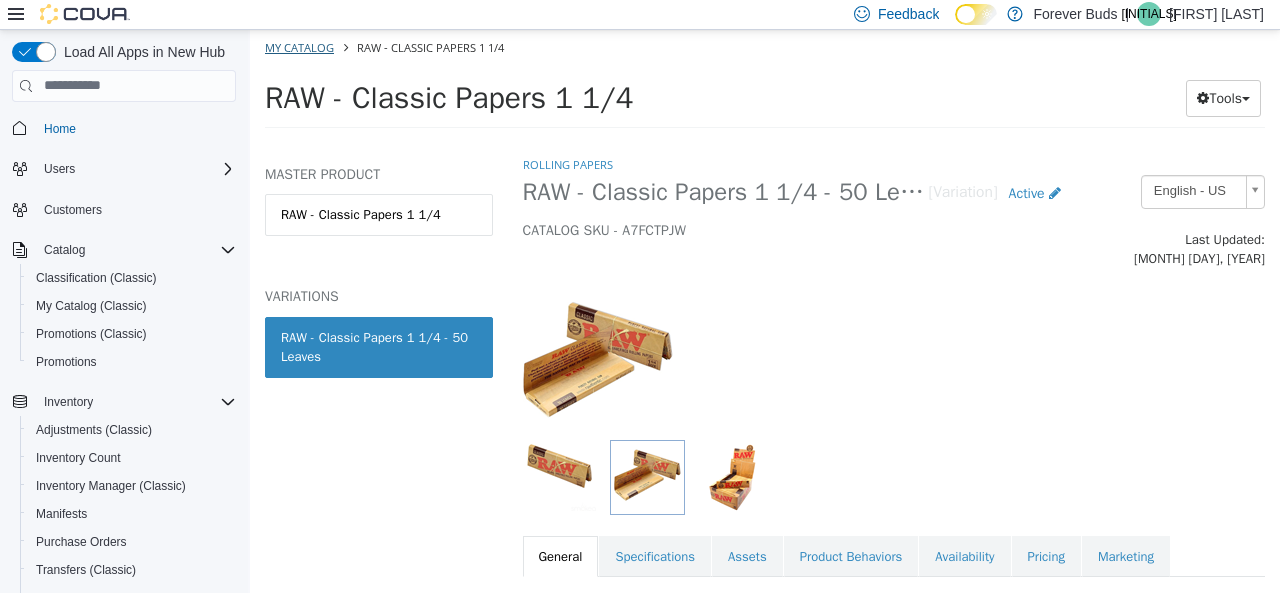 select on "**********" 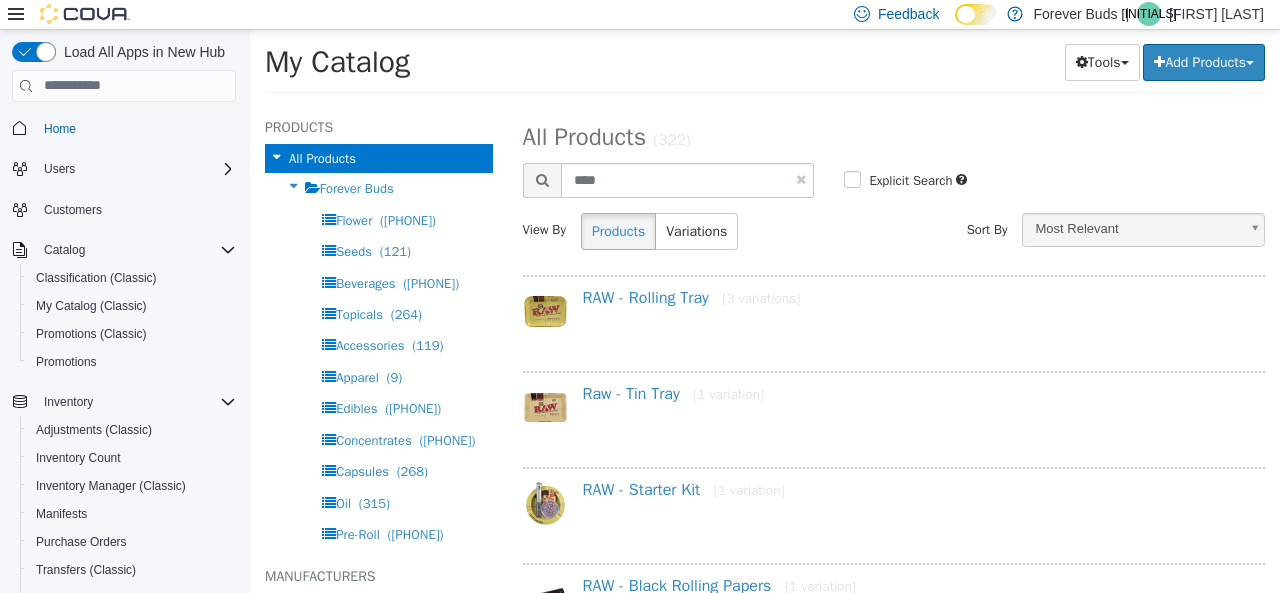 click at bounding box center [801, 178] 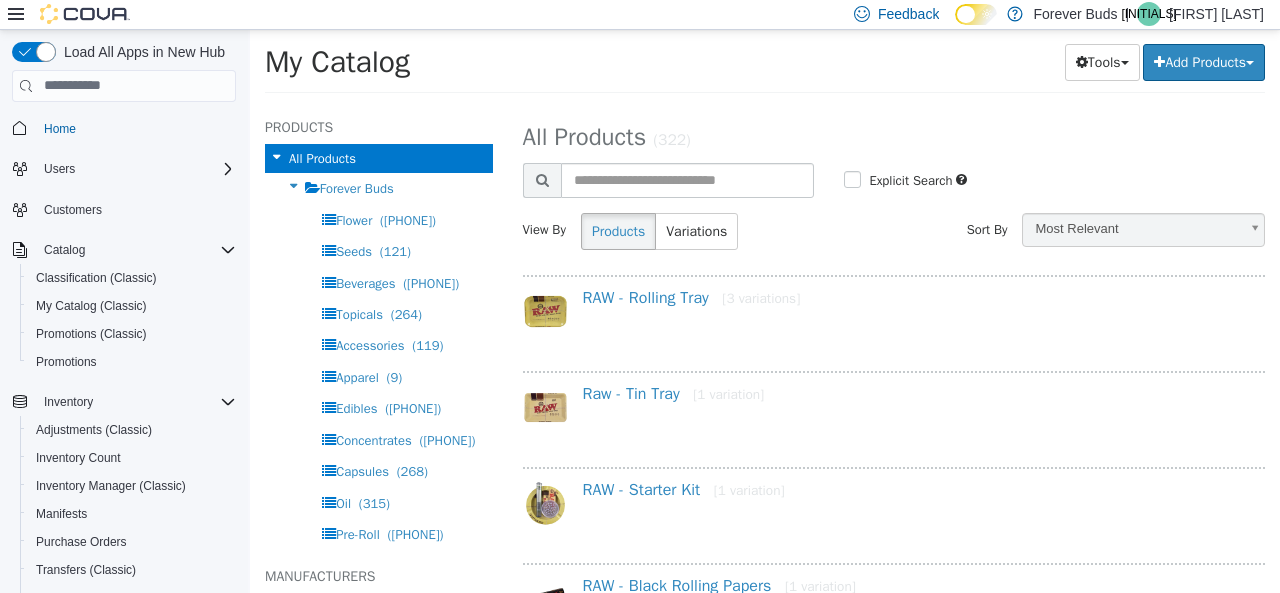 select on "**********" 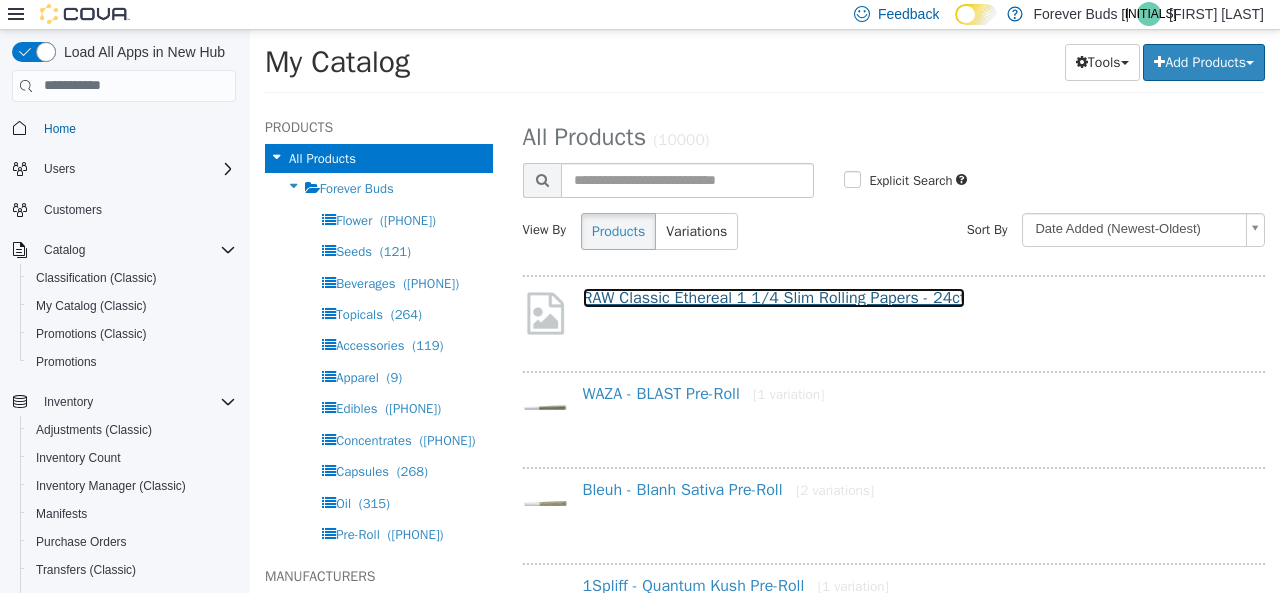 click on "RAW Classic Ethereal 1 1/4 Slim Rolling Papers - 24ct" at bounding box center [774, 297] 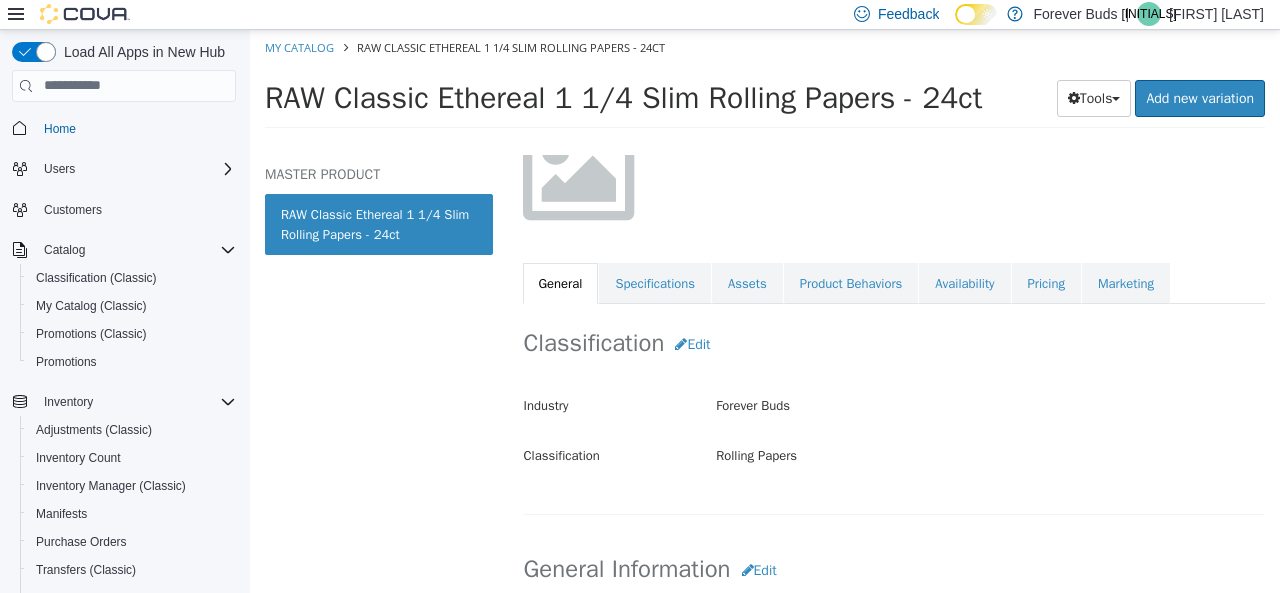 scroll, scrollTop: 200, scrollLeft: 0, axis: vertical 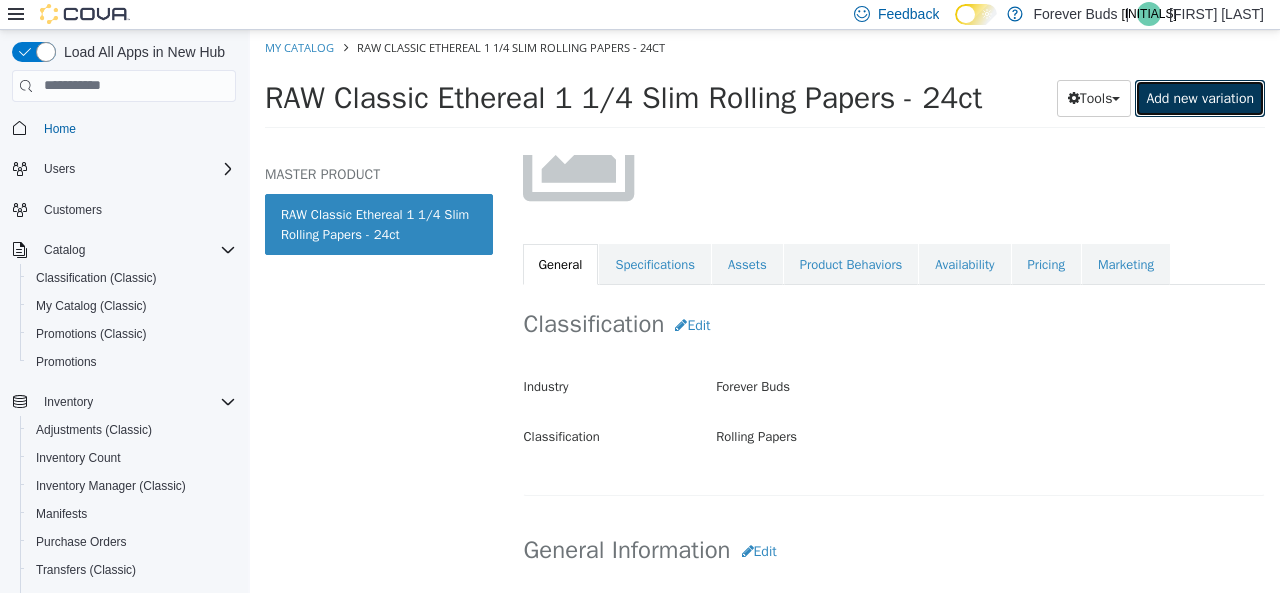 click on "Add new variation" at bounding box center [1200, 97] 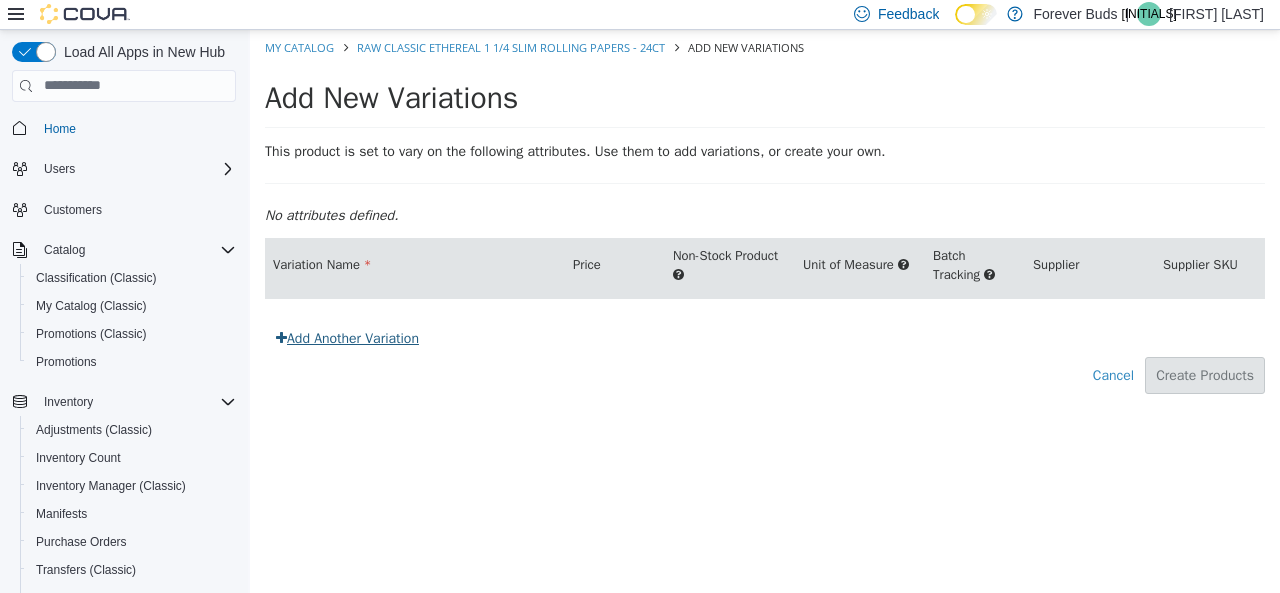 click on "Add Another Variation" at bounding box center (347, 337) 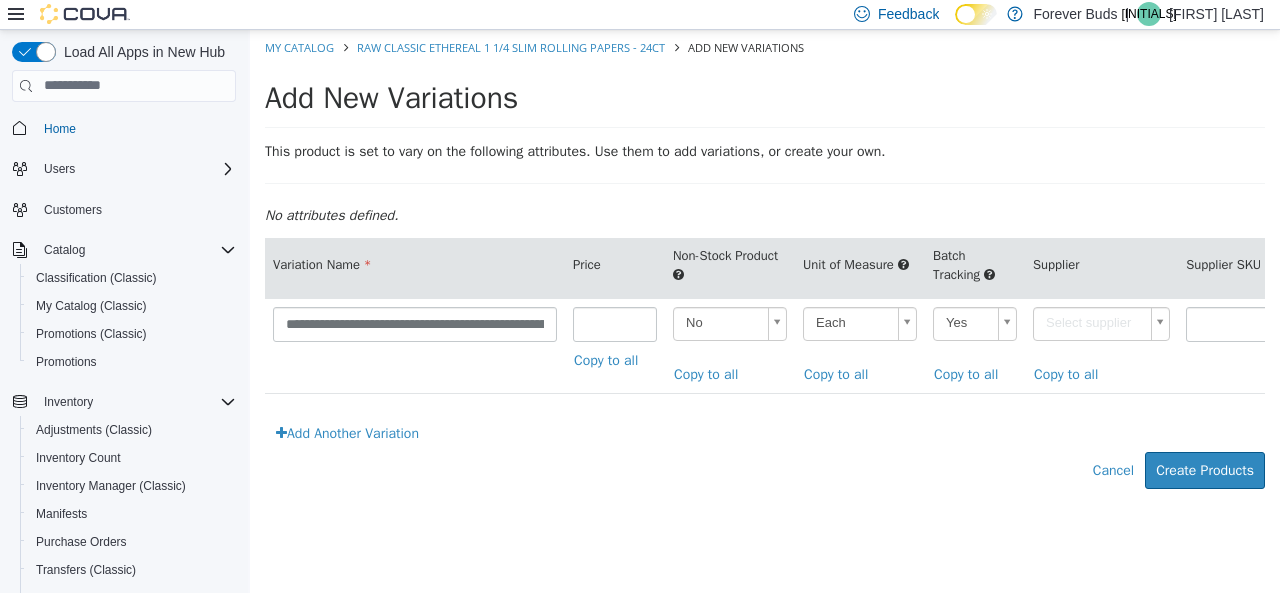 click on "**********" at bounding box center (765, 269) 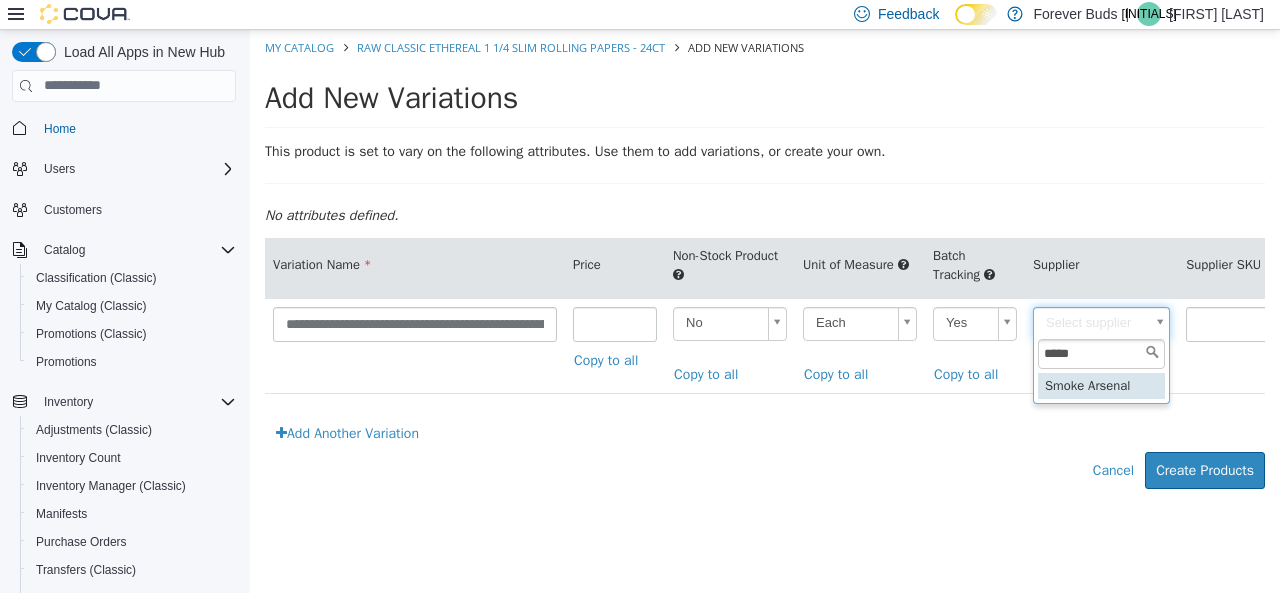 type on "*****" 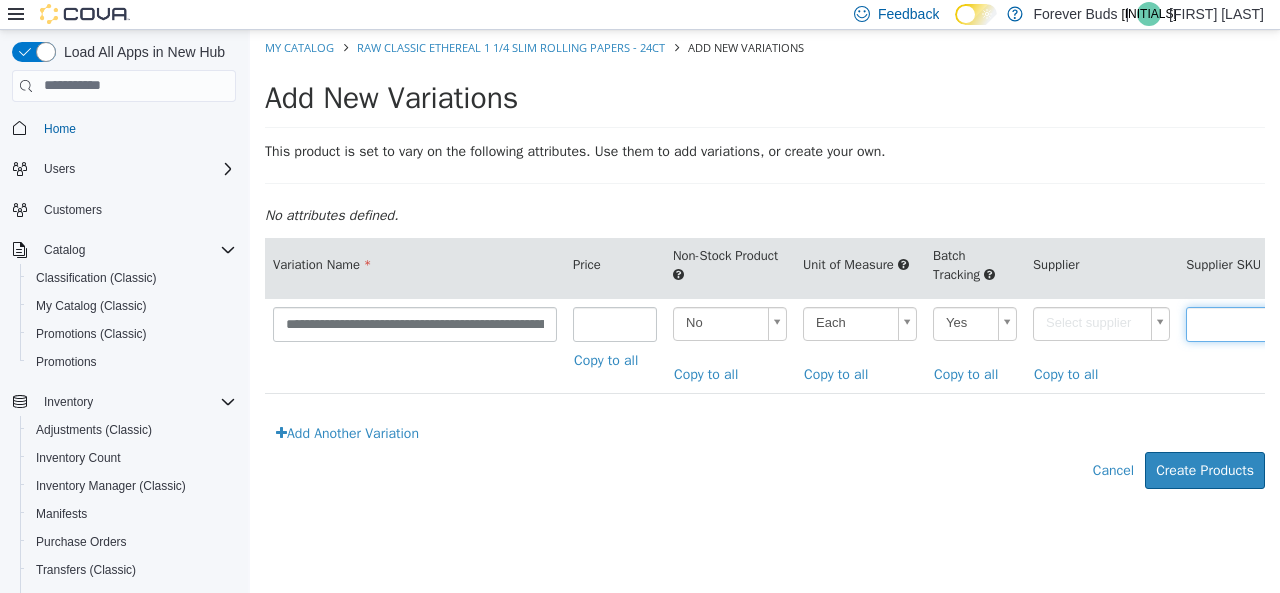 click at bounding box center [1243, 323] 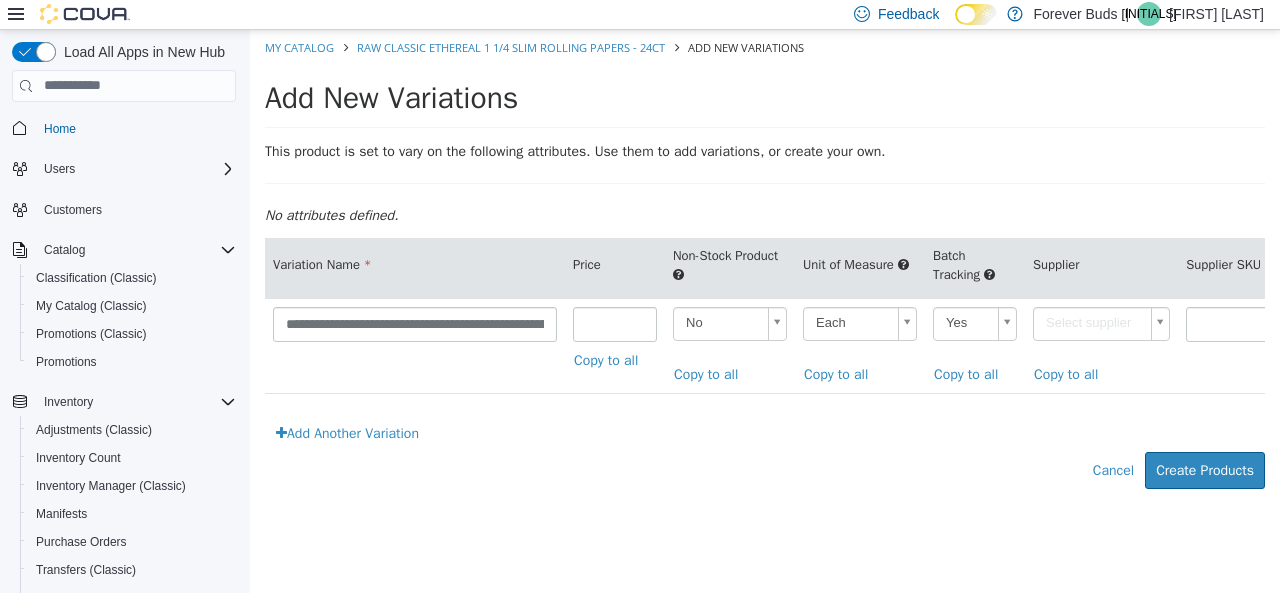 type on "******" 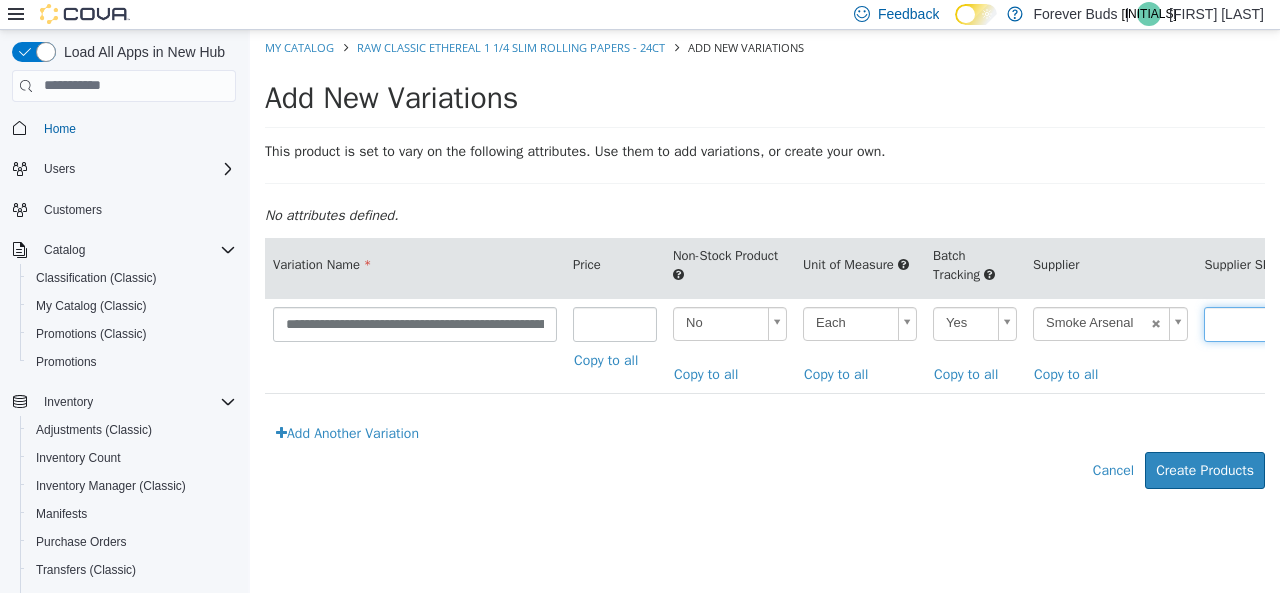 click at bounding box center (1261, 323) 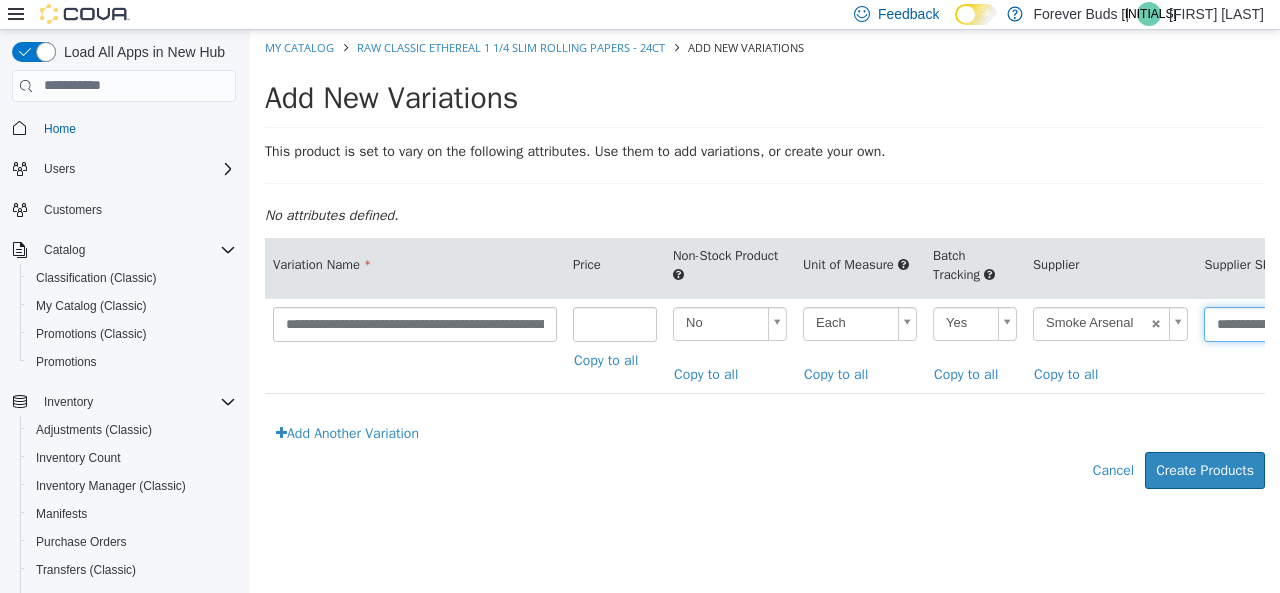scroll, scrollTop: 0, scrollLeft: 129, axis: horizontal 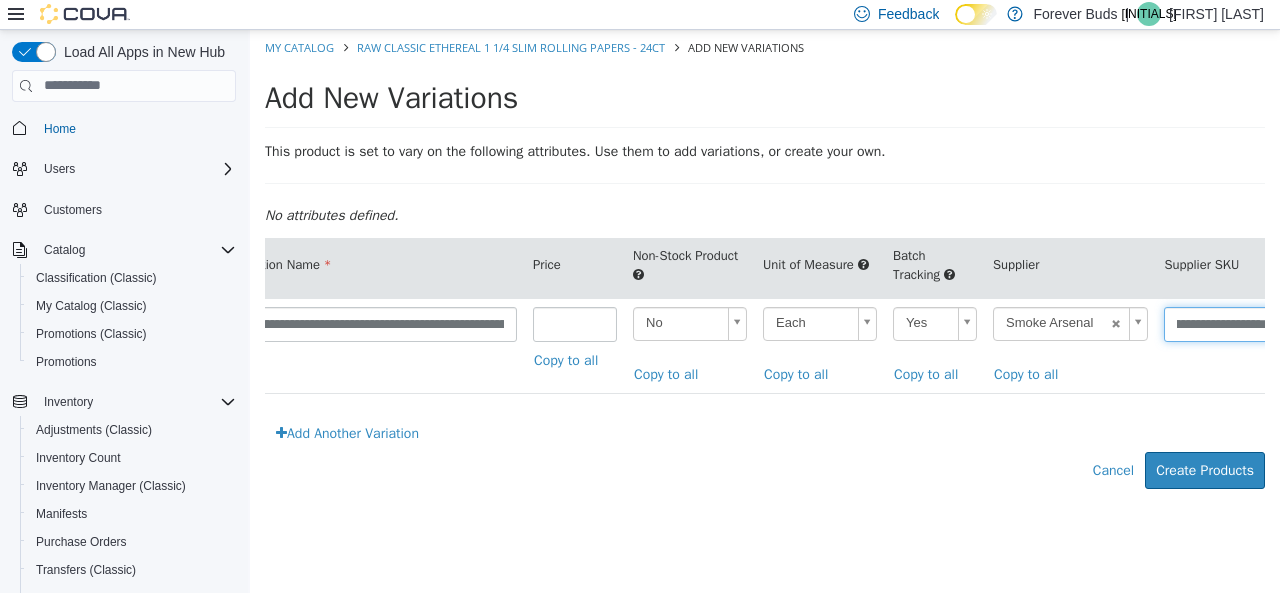 type on "**********" 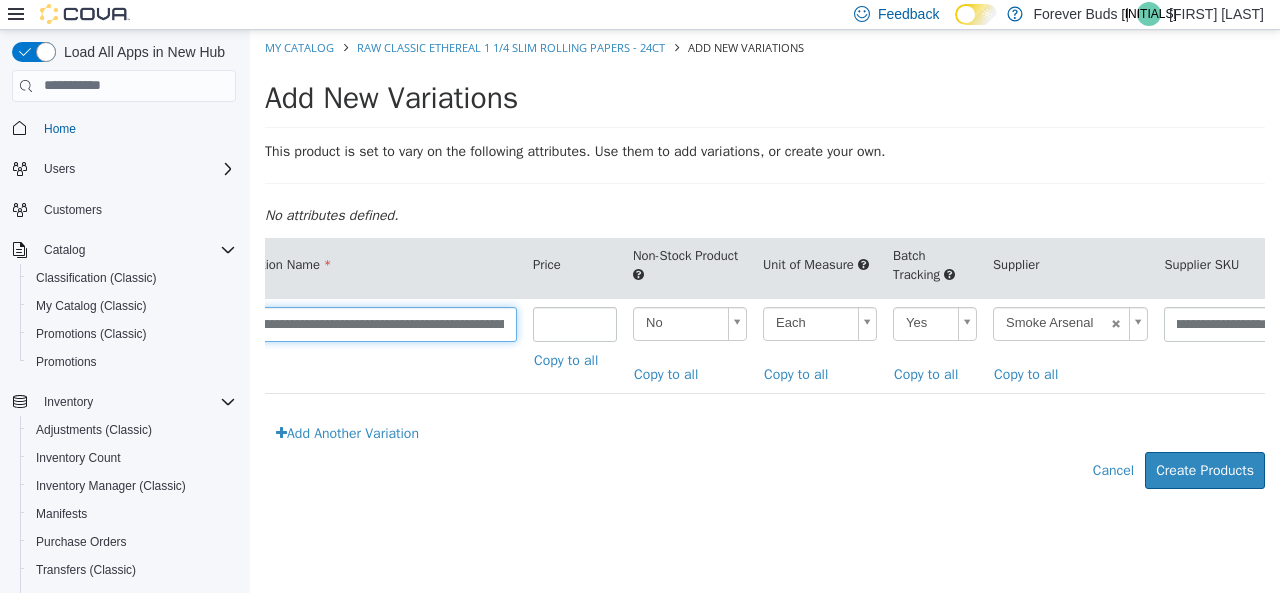 scroll, scrollTop: 0, scrollLeft: 0, axis: both 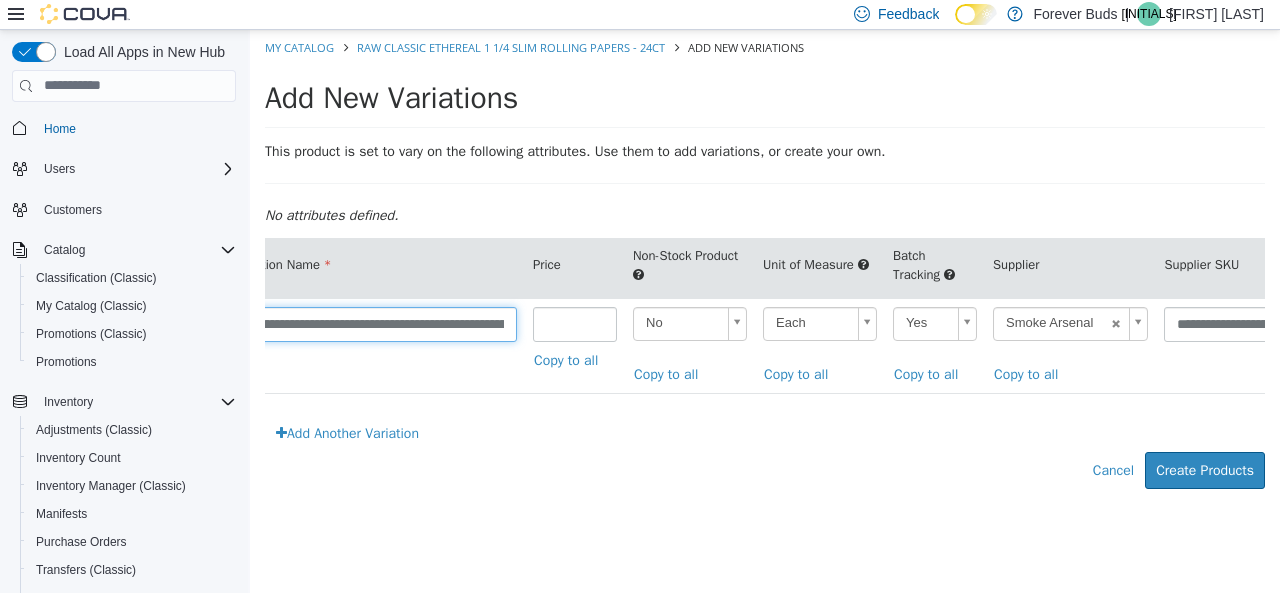 click on "**********" at bounding box center (375, 323) 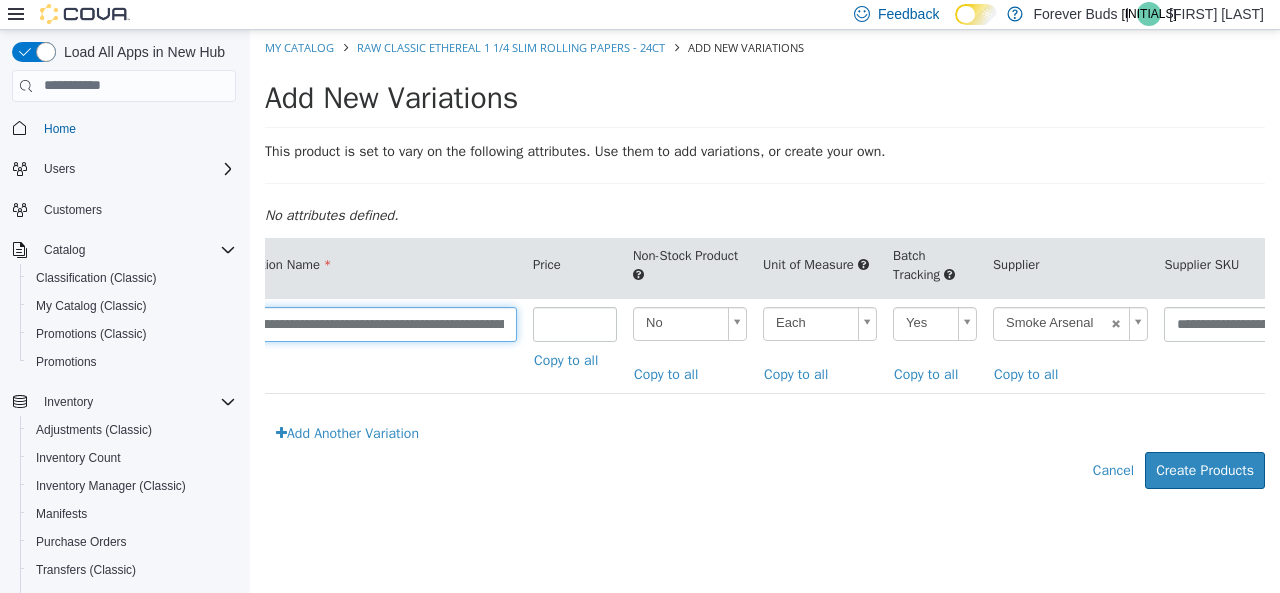 scroll, scrollTop: 0, scrollLeft: 20, axis: horizontal 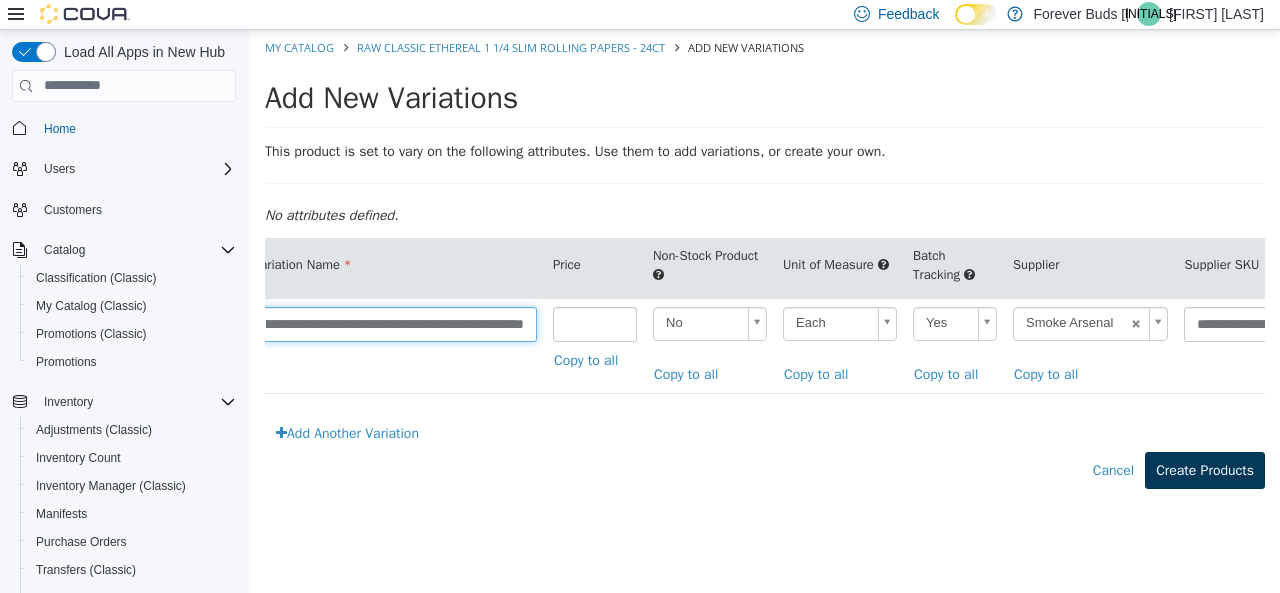 type on "**********" 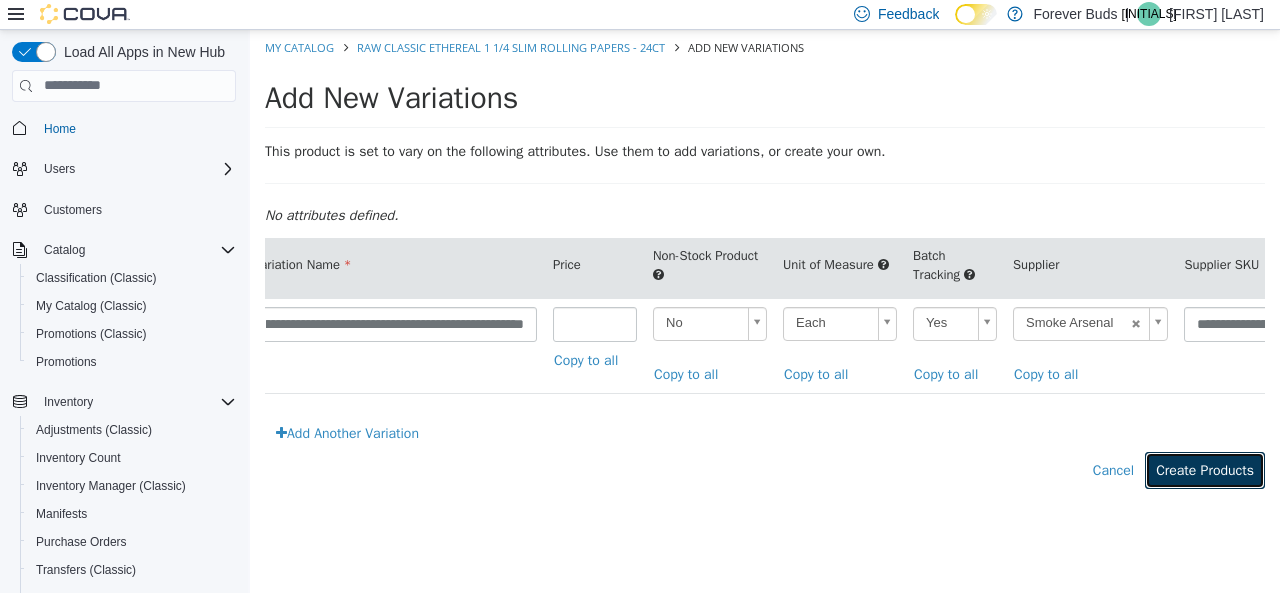 scroll, scrollTop: 0, scrollLeft: 0, axis: both 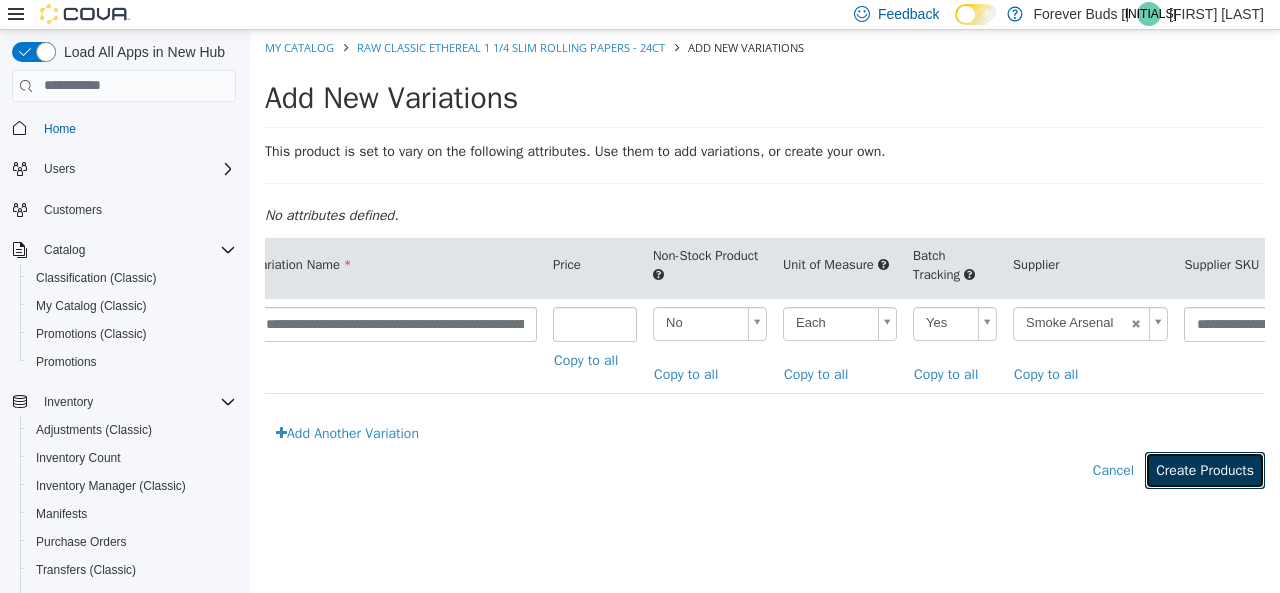 click on "Create Products" at bounding box center (1205, 469) 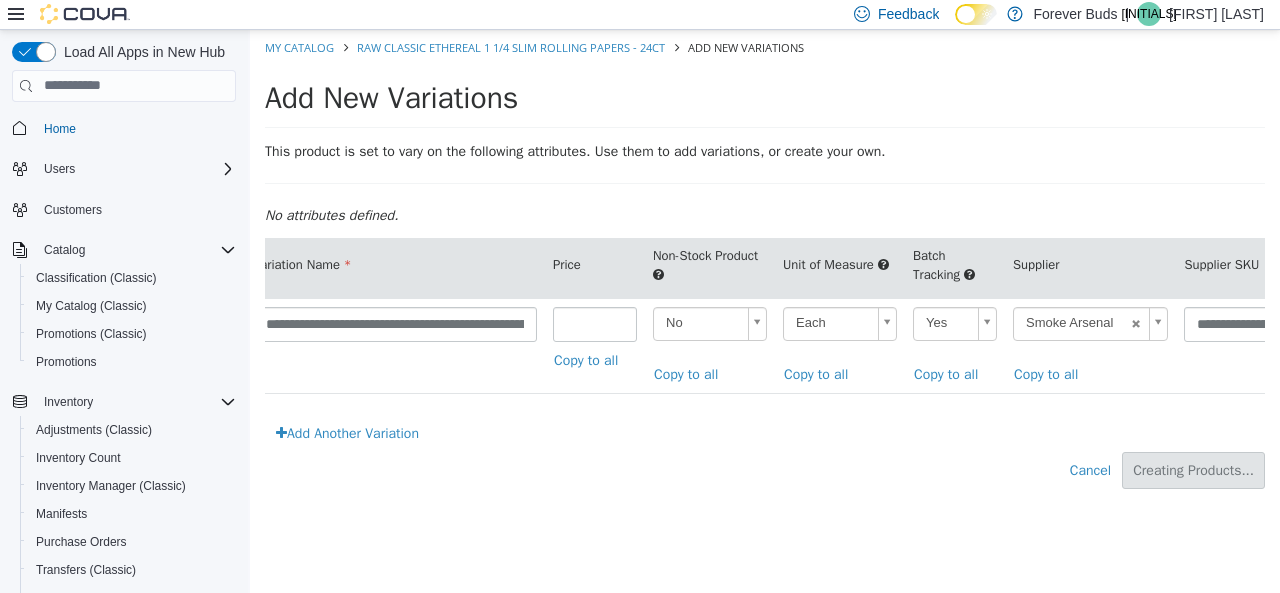 type on "*****" 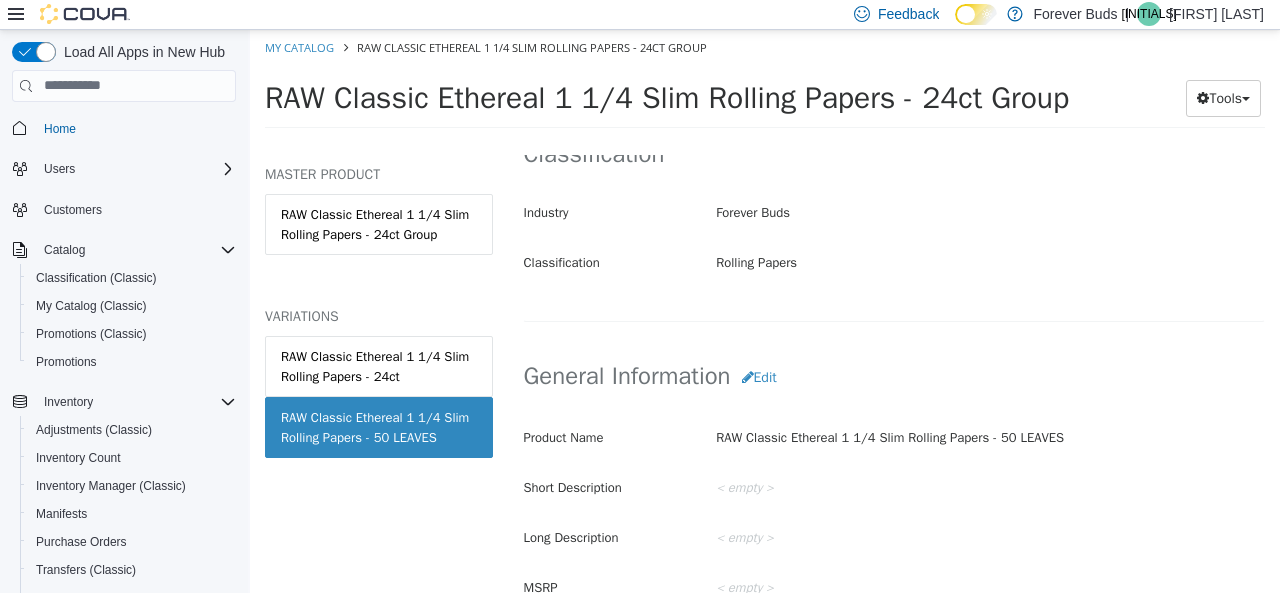 scroll, scrollTop: 400, scrollLeft: 0, axis: vertical 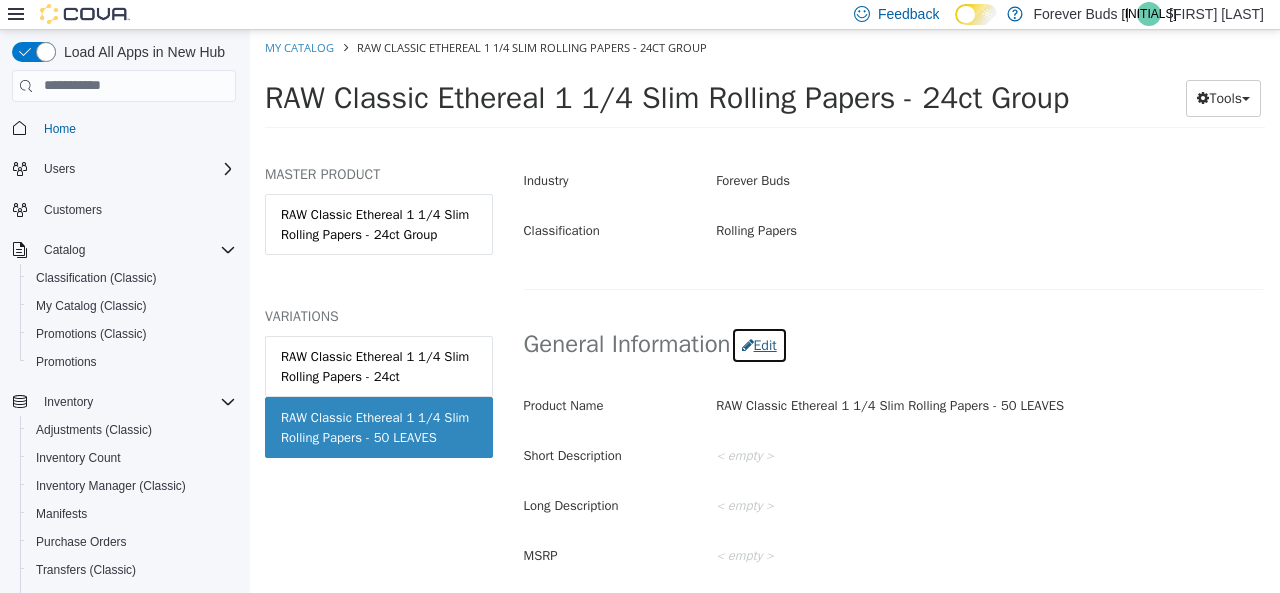 click on "Edit" at bounding box center [759, 344] 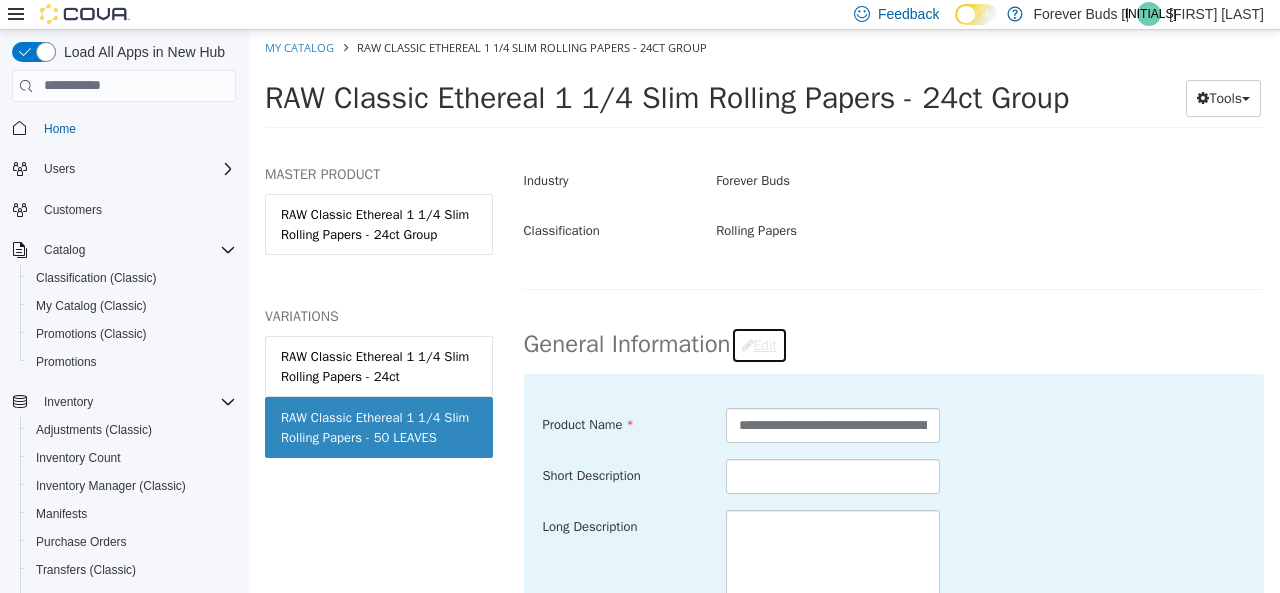 type 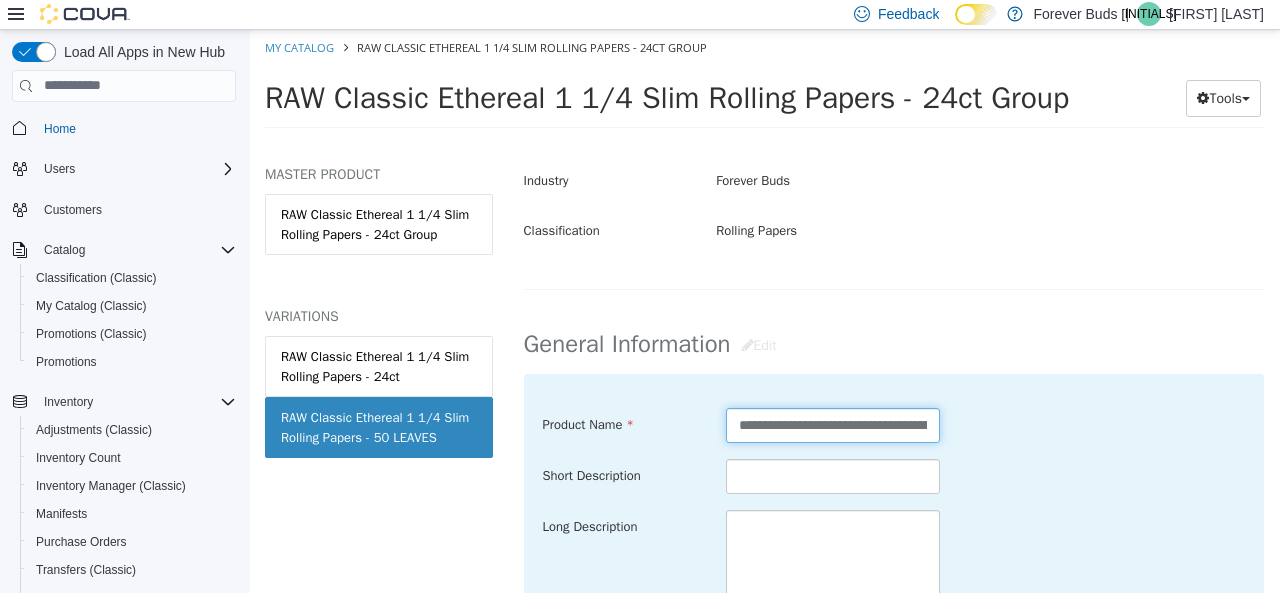 scroll, scrollTop: 0, scrollLeft: 178, axis: horizontal 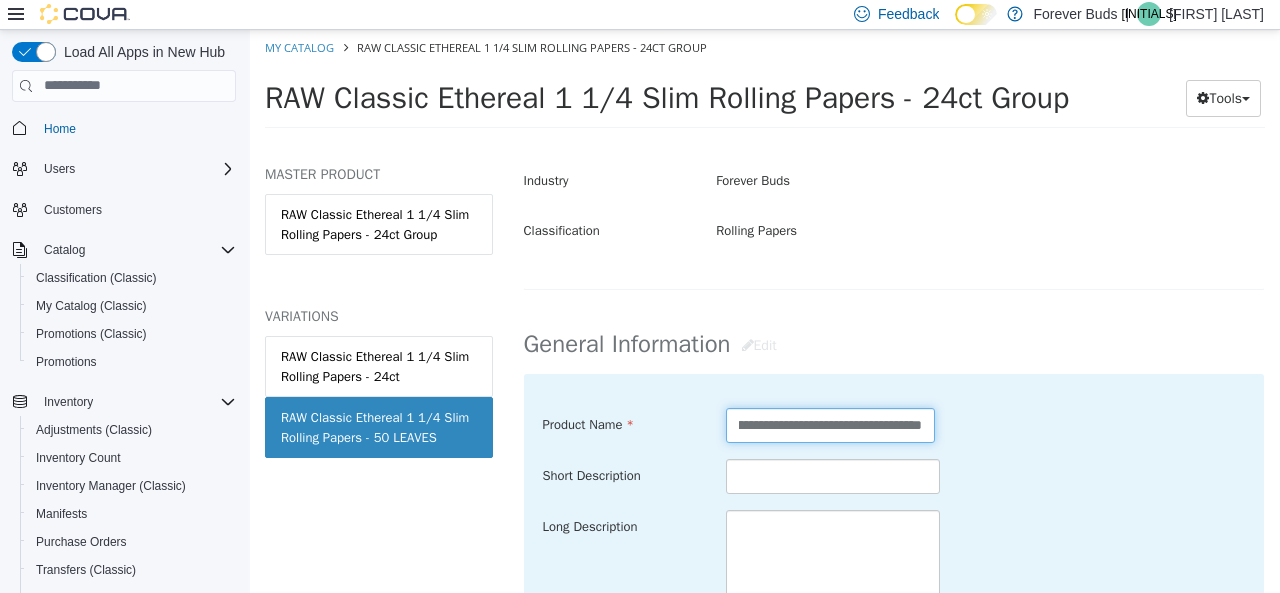 drag, startPoint x: 882, startPoint y: 426, endPoint x: 1064, endPoint y: 456, distance: 184.45596 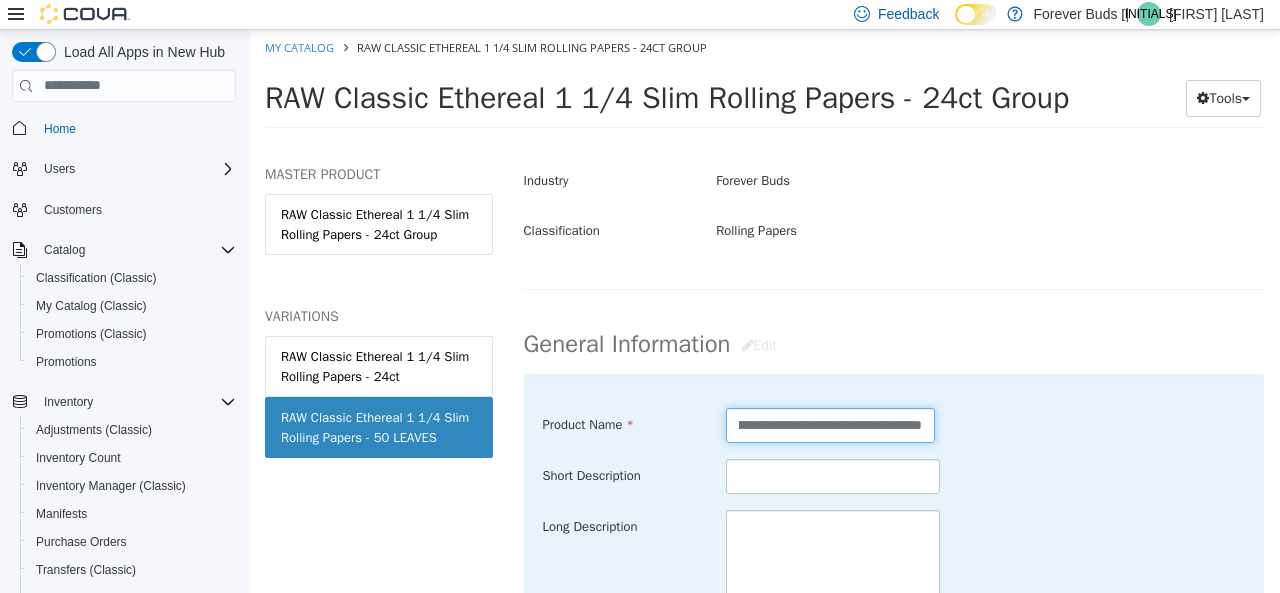 click on "**********" at bounding box center (830, 424) 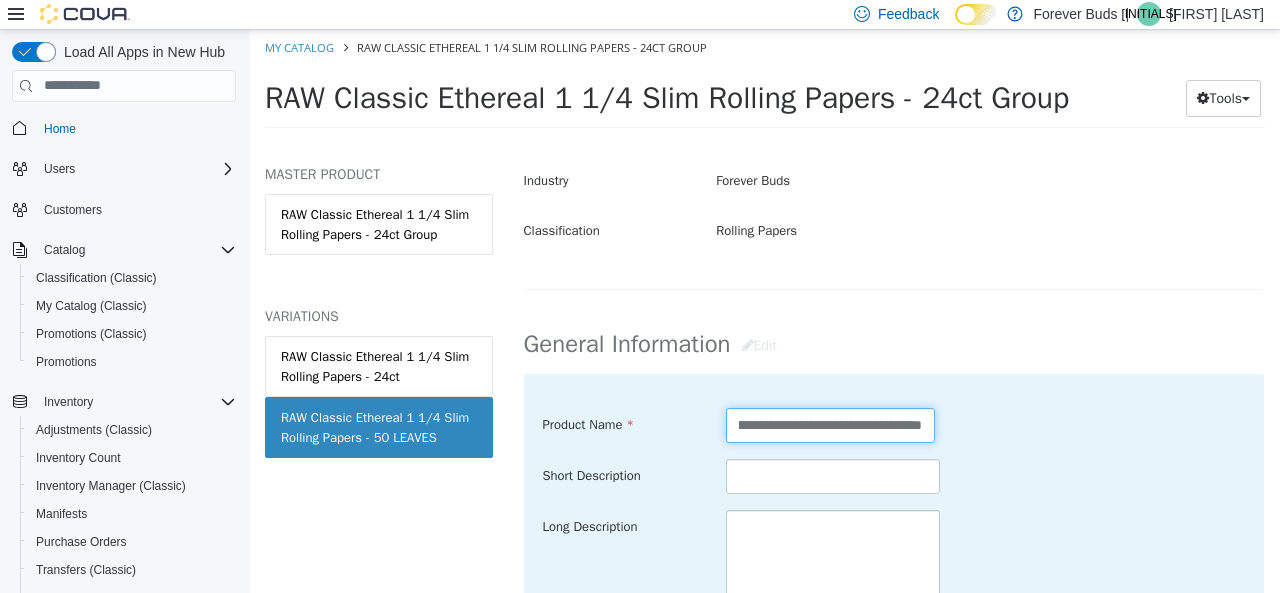 type on "**********" 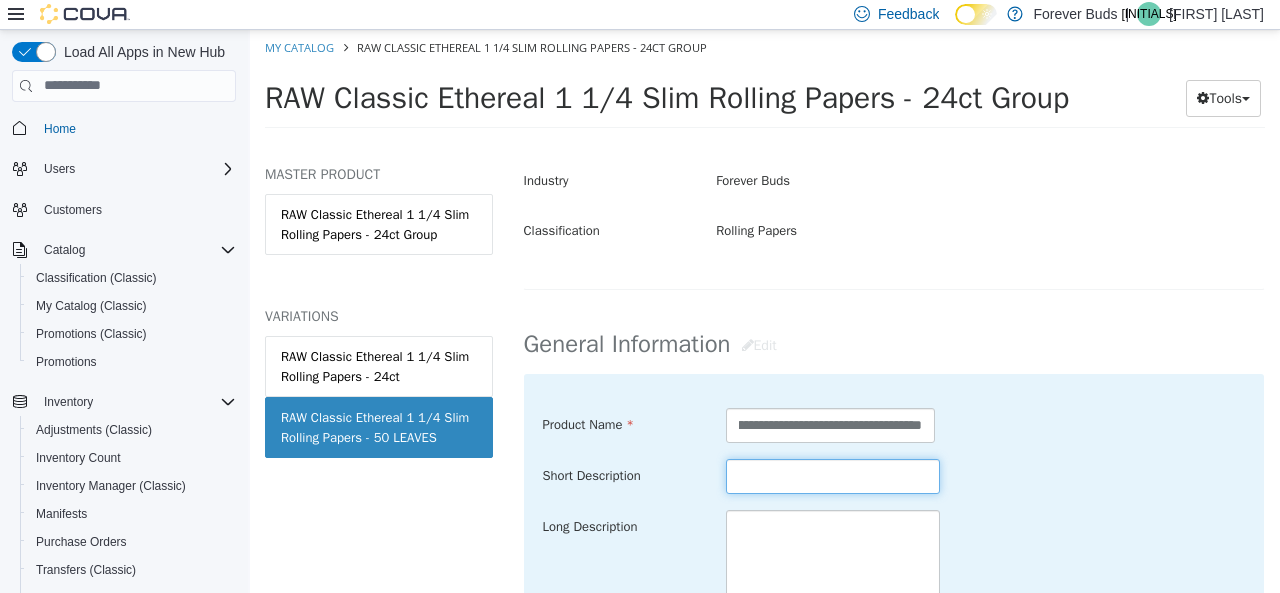 scroll, scrollTop: 0, scrollLeft: 0, axis: both 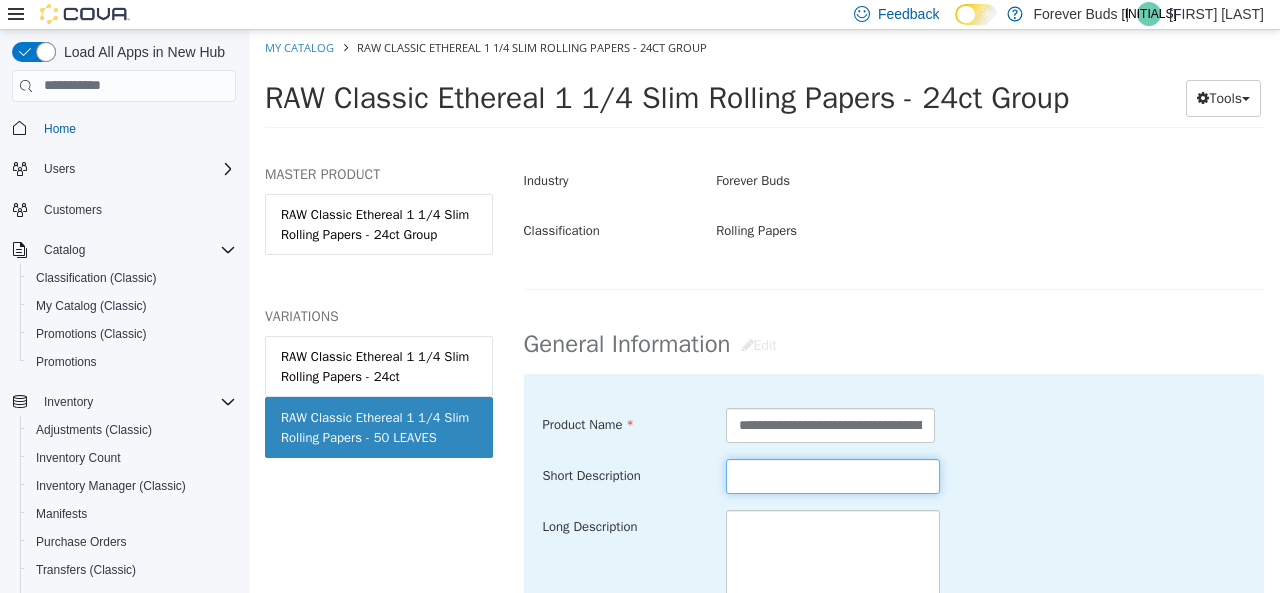 click at bounding box center (833, 475) 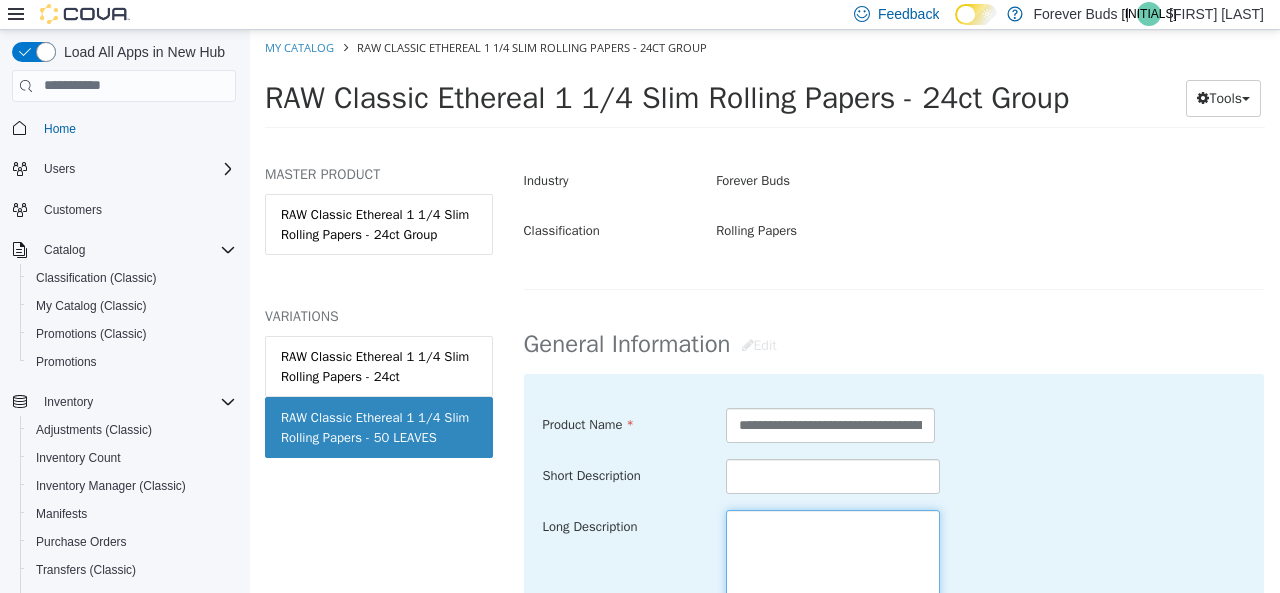 click at bounding box center (833, 621) 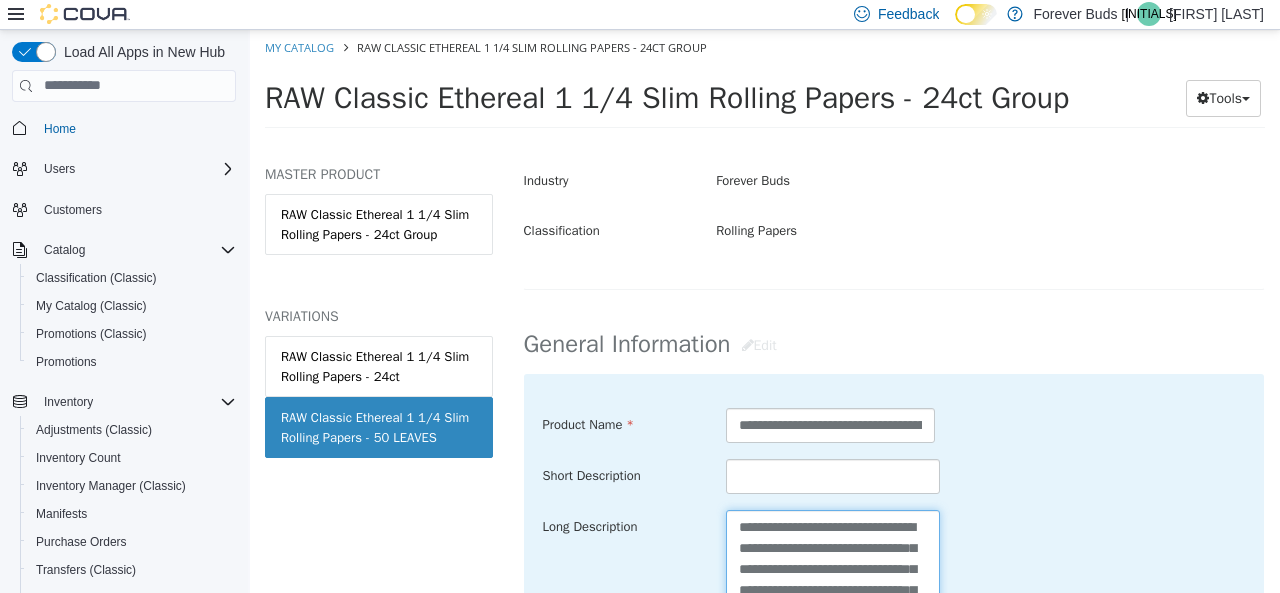 scroll, scrollTop: 0, scrollLeft: 0, axis: both 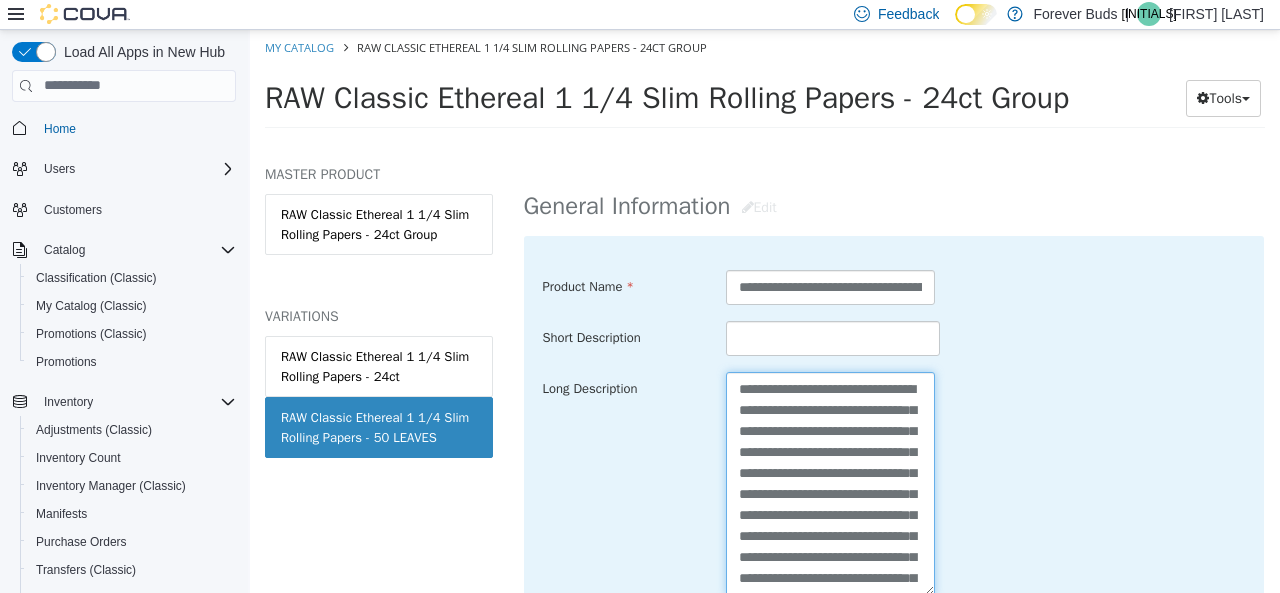 drag, startPoint x: 884, startPoint y: 473, endPoint x: 730, endPoint y: 391, distance: 174.47063 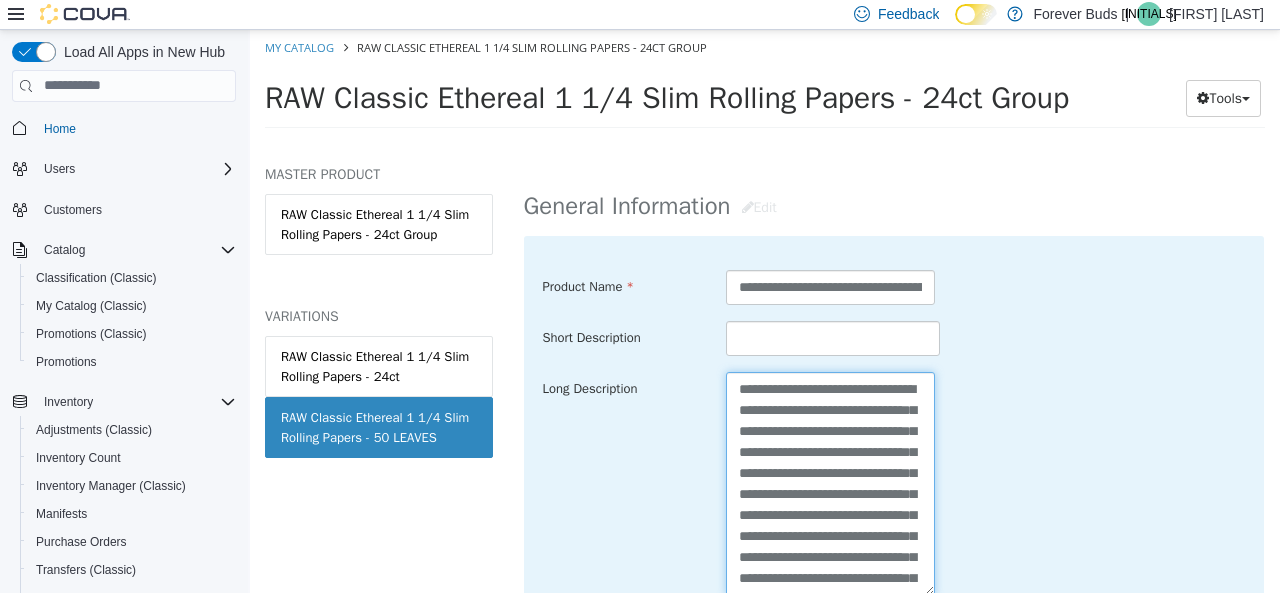type on "**********" 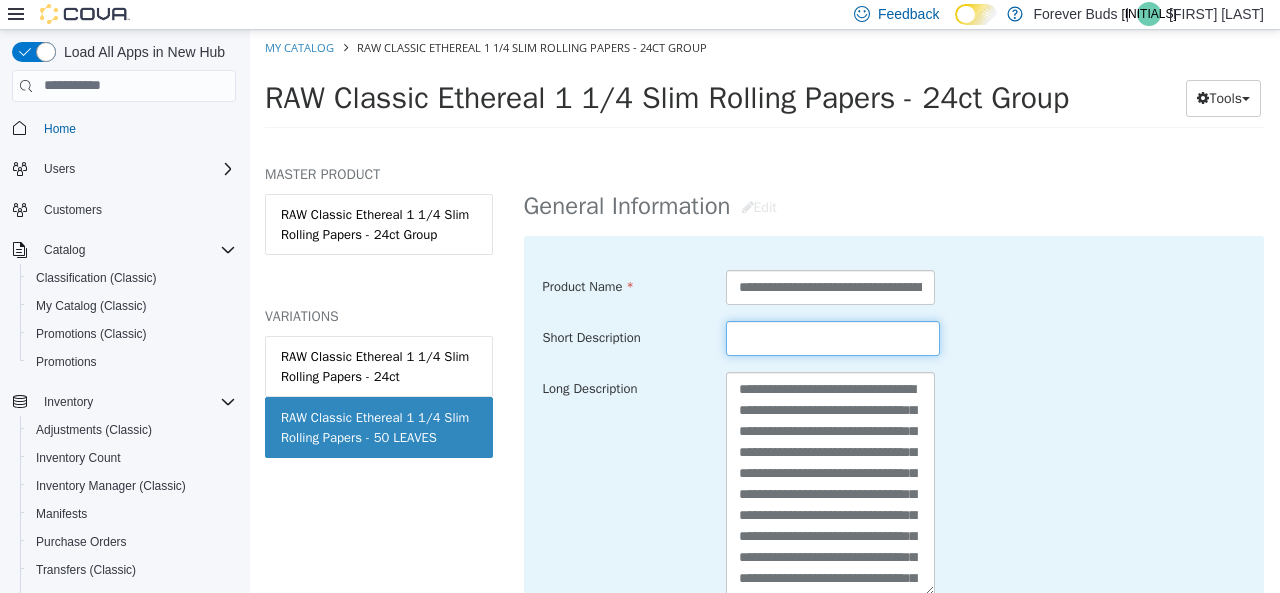 click at bounding box center (833, 337) 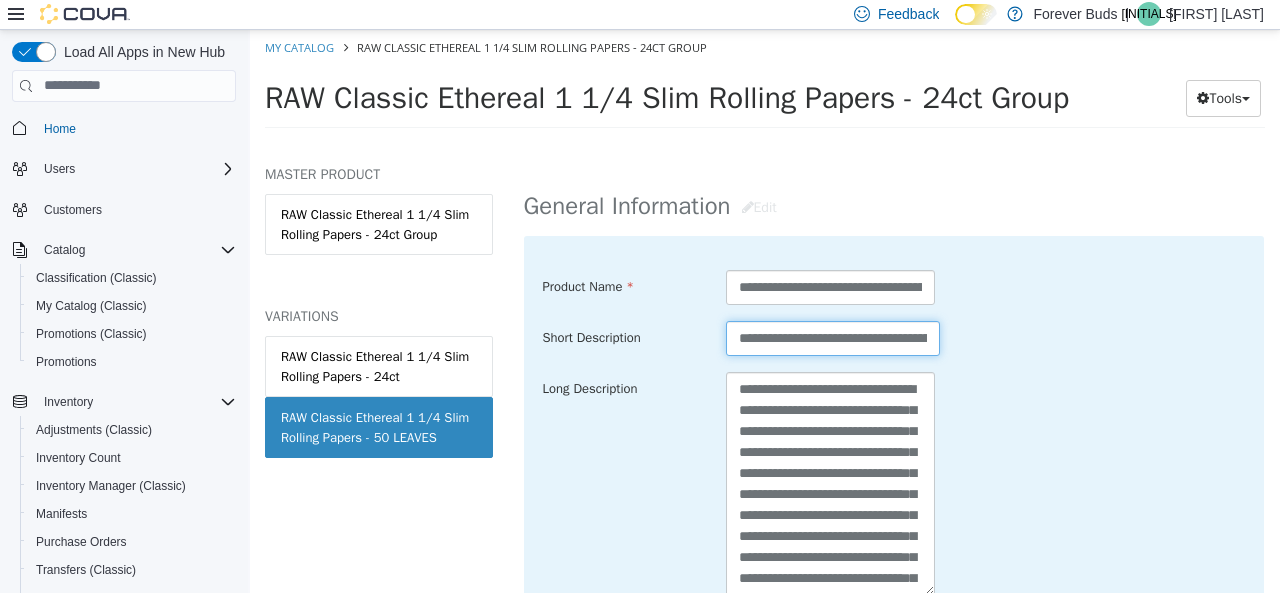 scroll, scrollTop: 0, scrollLeft: 561, axis: horizontal 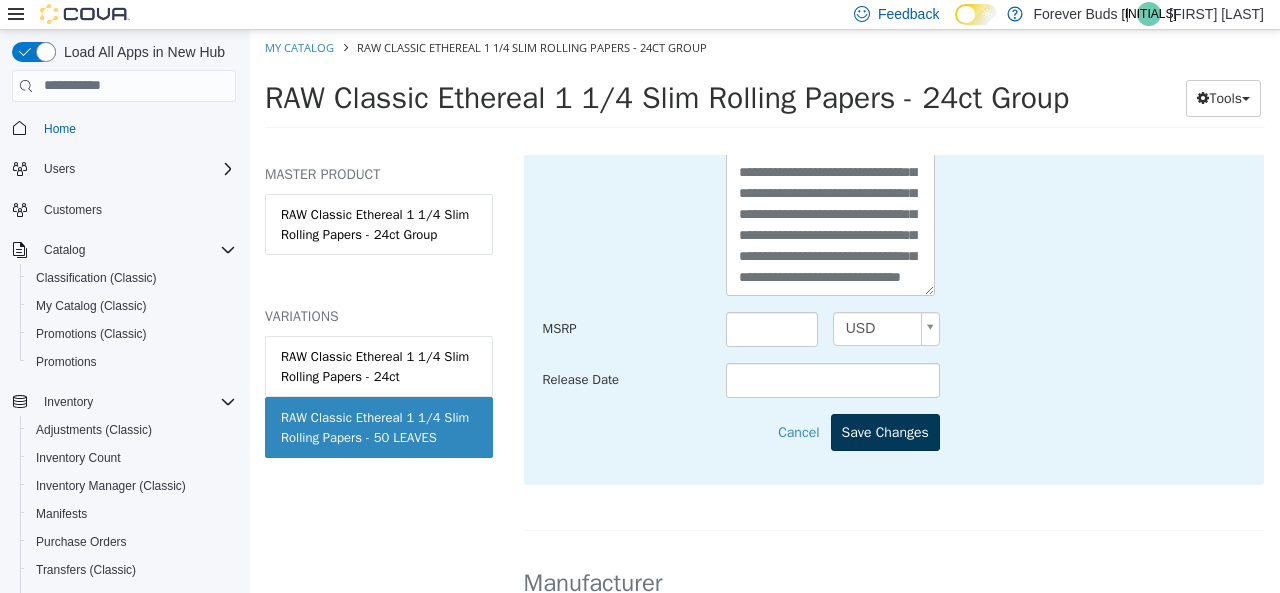 type on "**********" 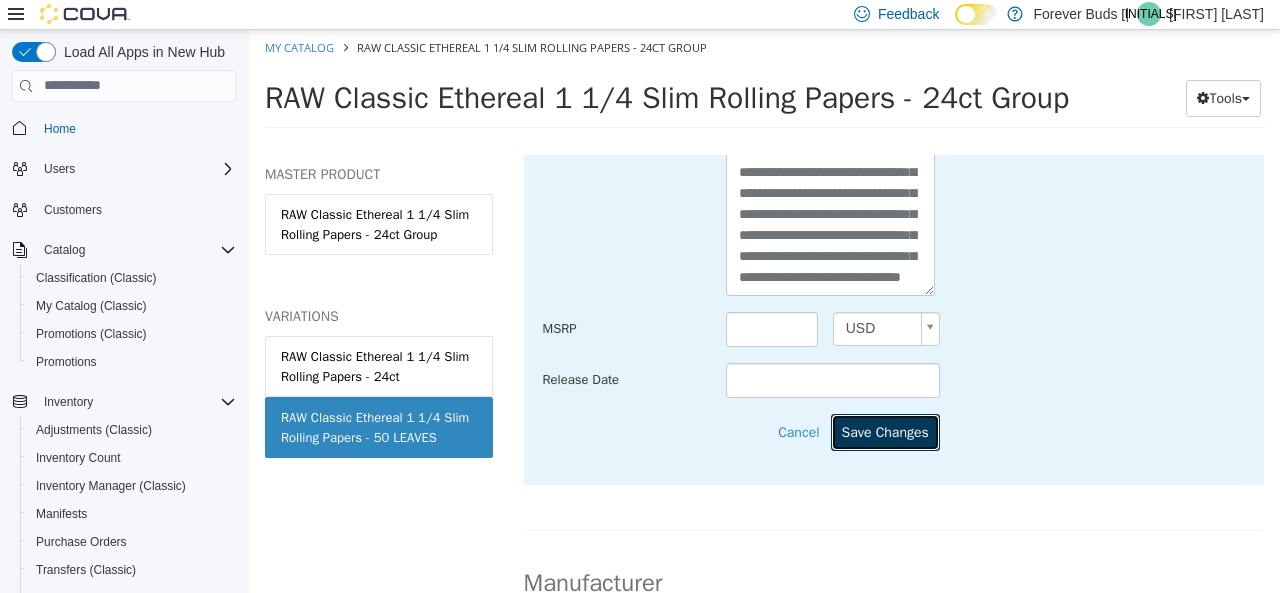 click on "Save Changes" at bounding box center (885, 431) 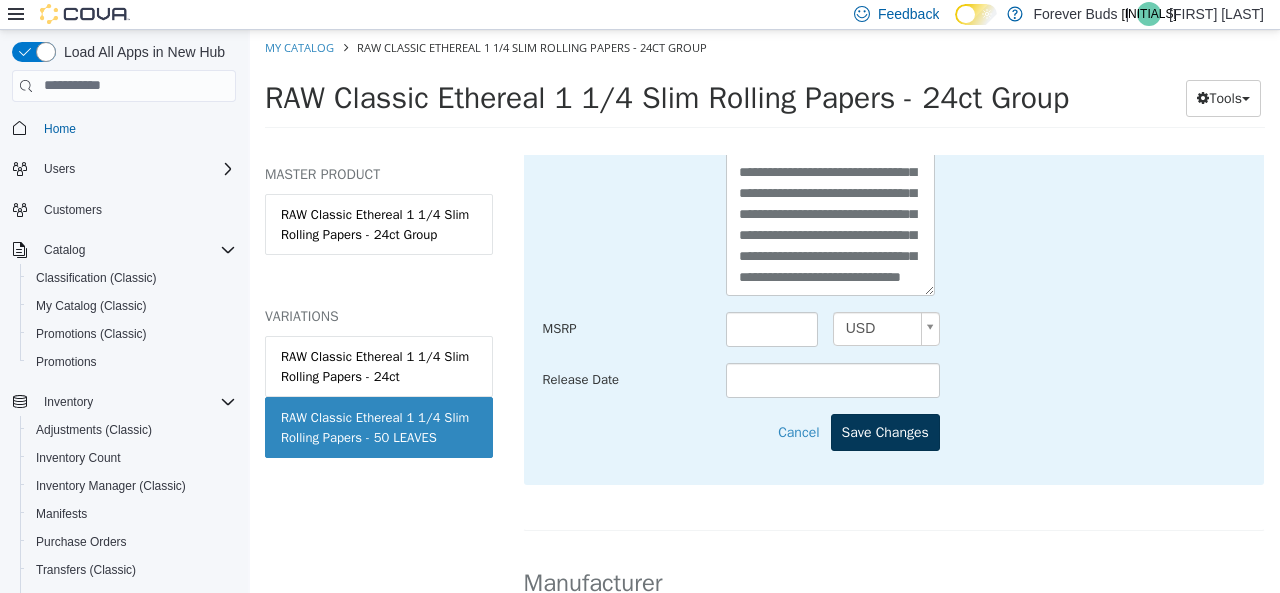 scroll, scrollTop: 0, scrollLeft: 0, axis: both 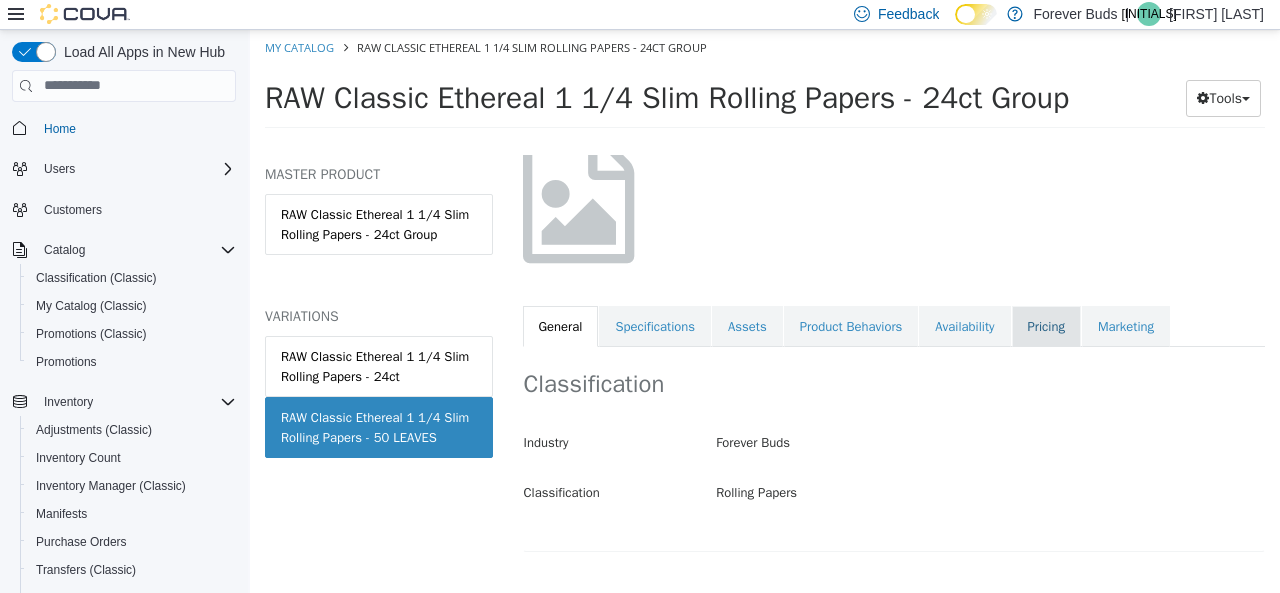 click on "Pricing" at bounding box center (1046, 326) 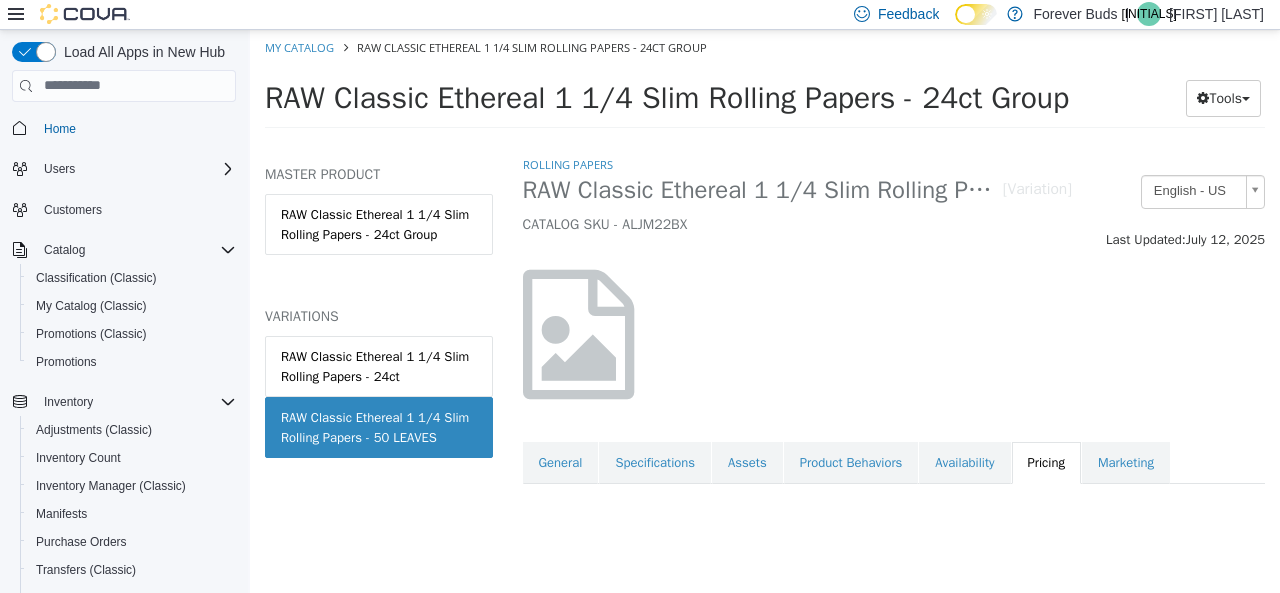 scroll, scrollTop: 0, scrollLeft: 0, axis: both 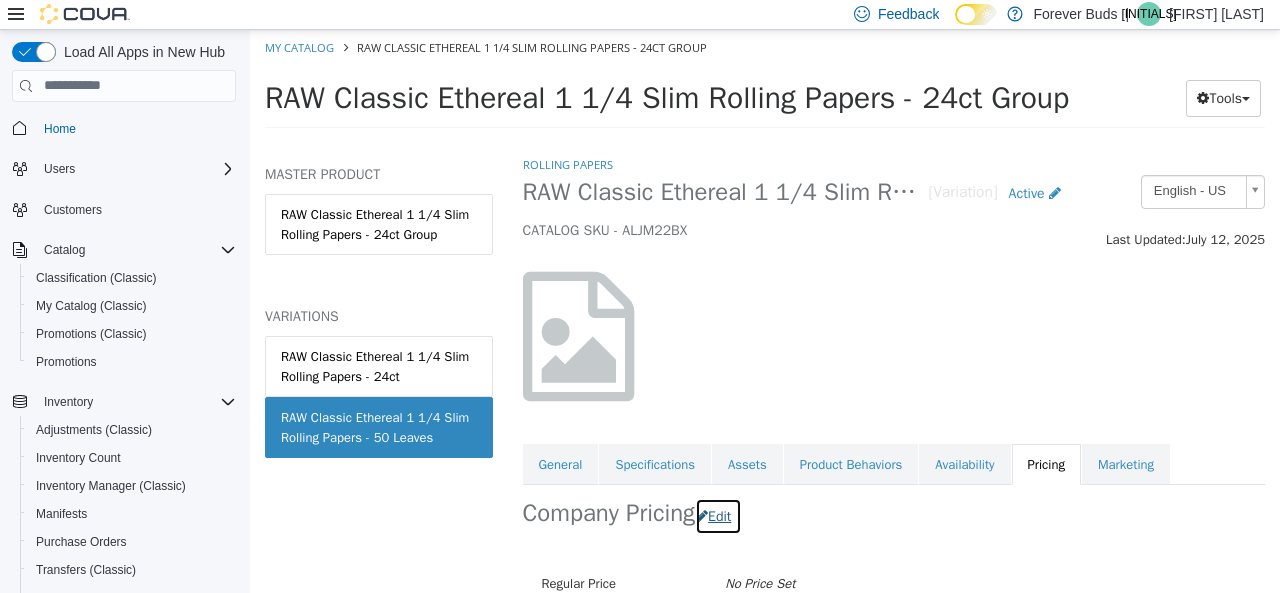 click on "Edit" at bounding box center (718, 515) 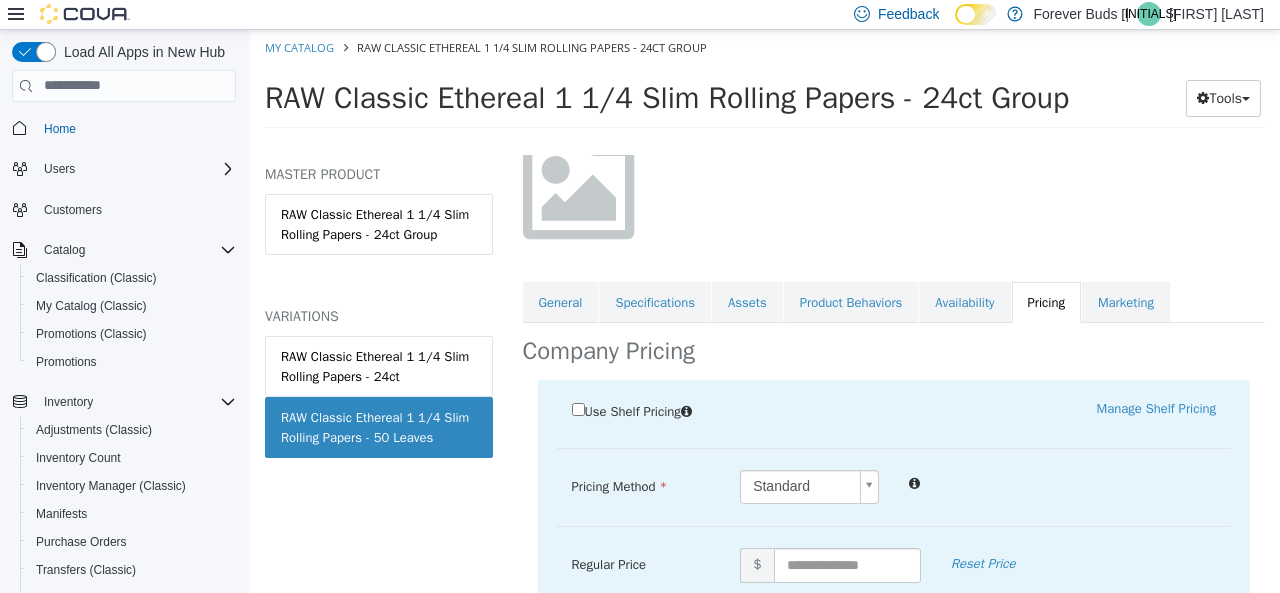 scroll, scrollTop: 300, scrollLeft: 0, axis: vertical 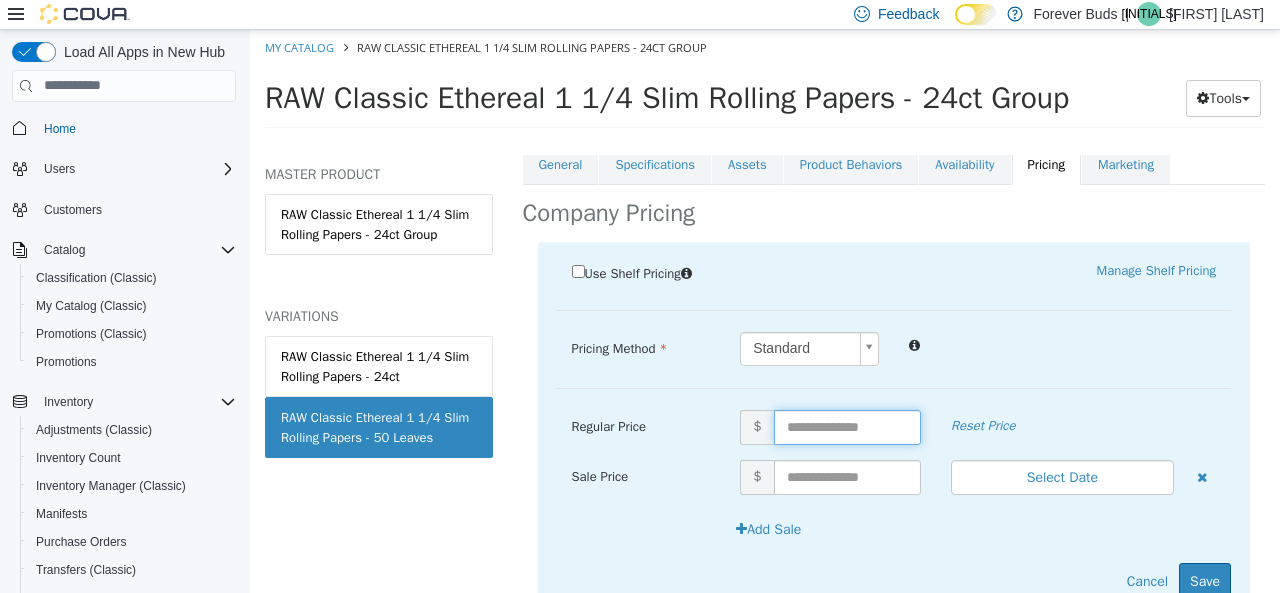 click at bounding box center (847, 426) 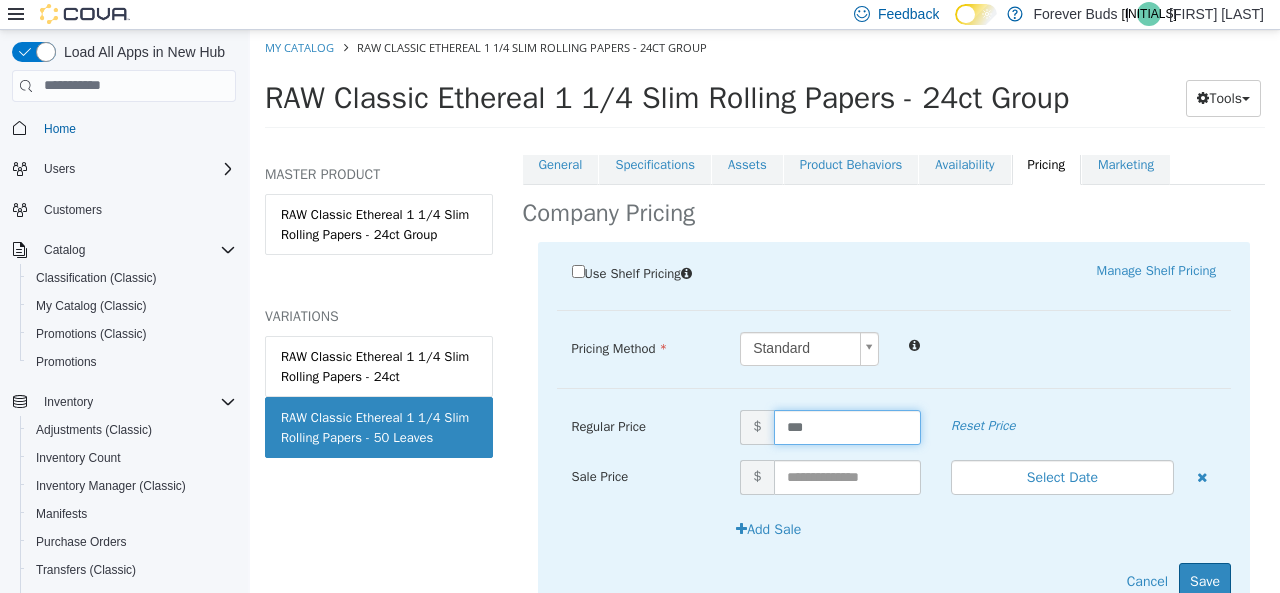 type on "****" 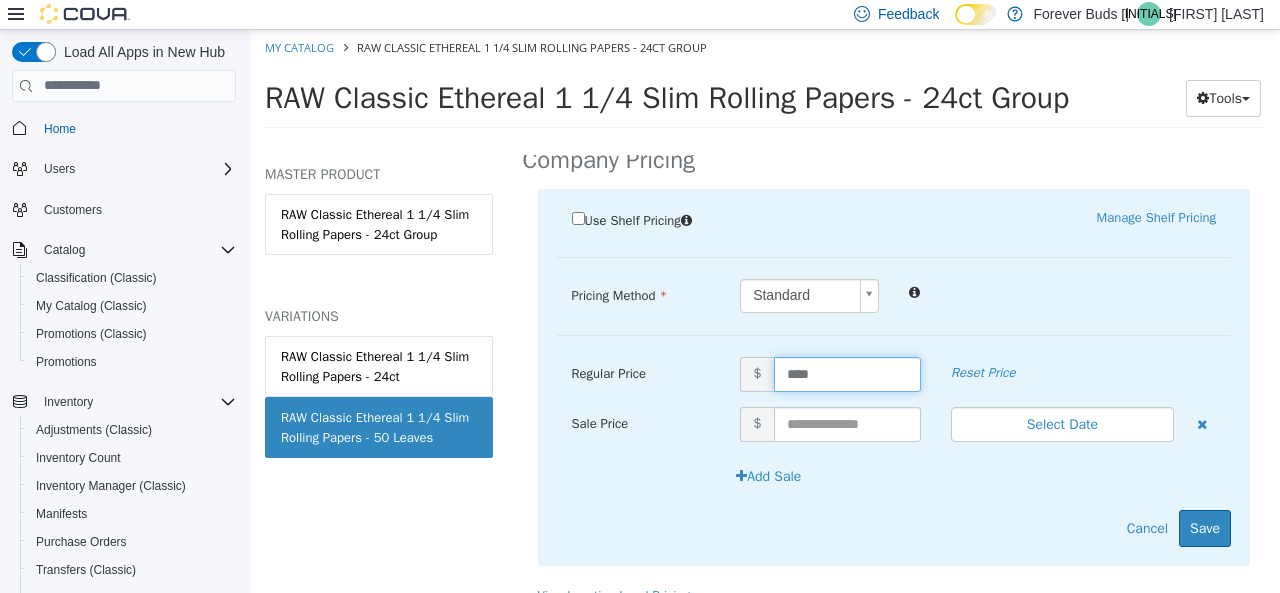 scroll, scrollTop: 376, scrollLeft: 0, axis: vertical 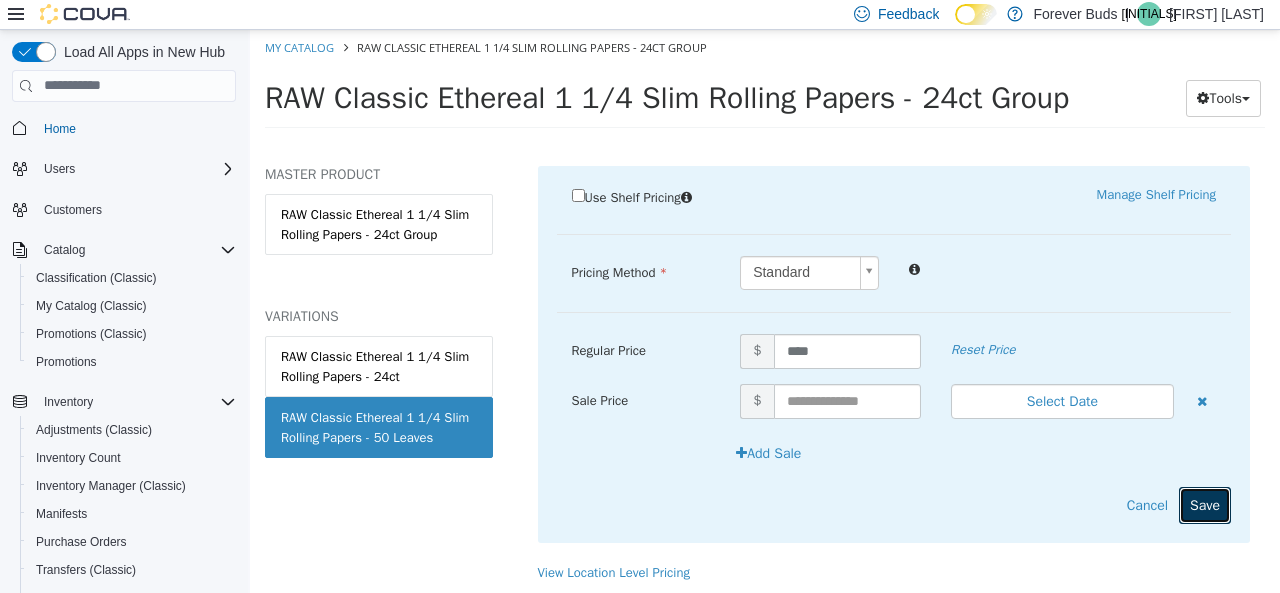click on "Save" at bounding box center [1205, 504] 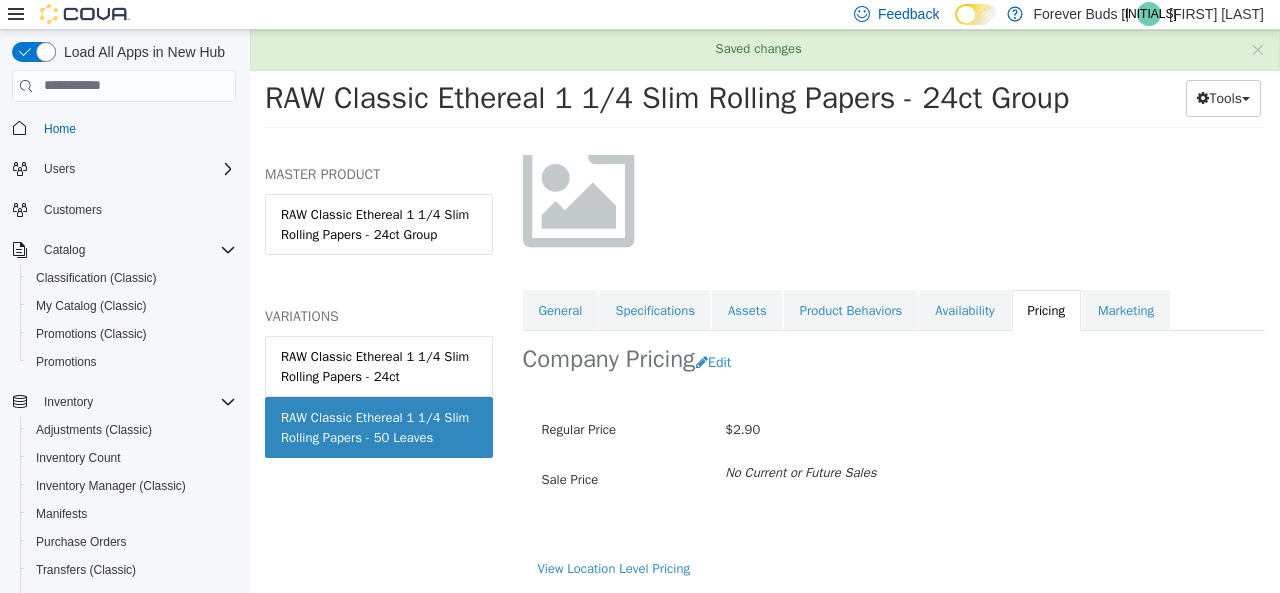 scroll, scrollTop: 152, scrollLeft: 0, axis: vertical 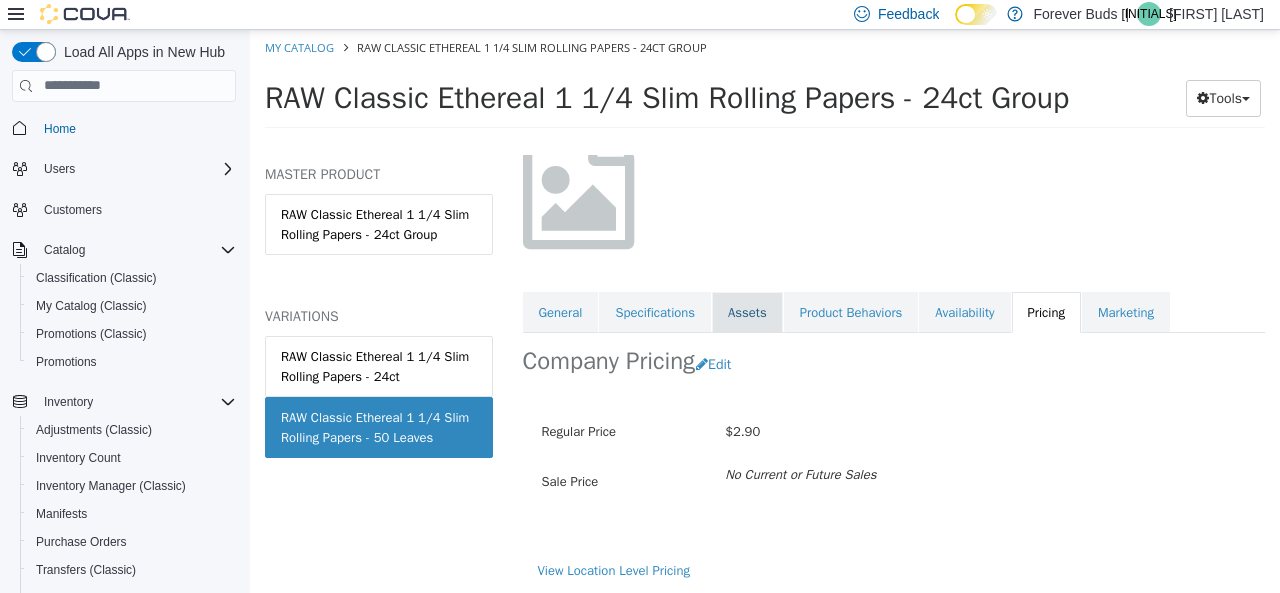 click on "Assets" at bounding box center (747, 312) 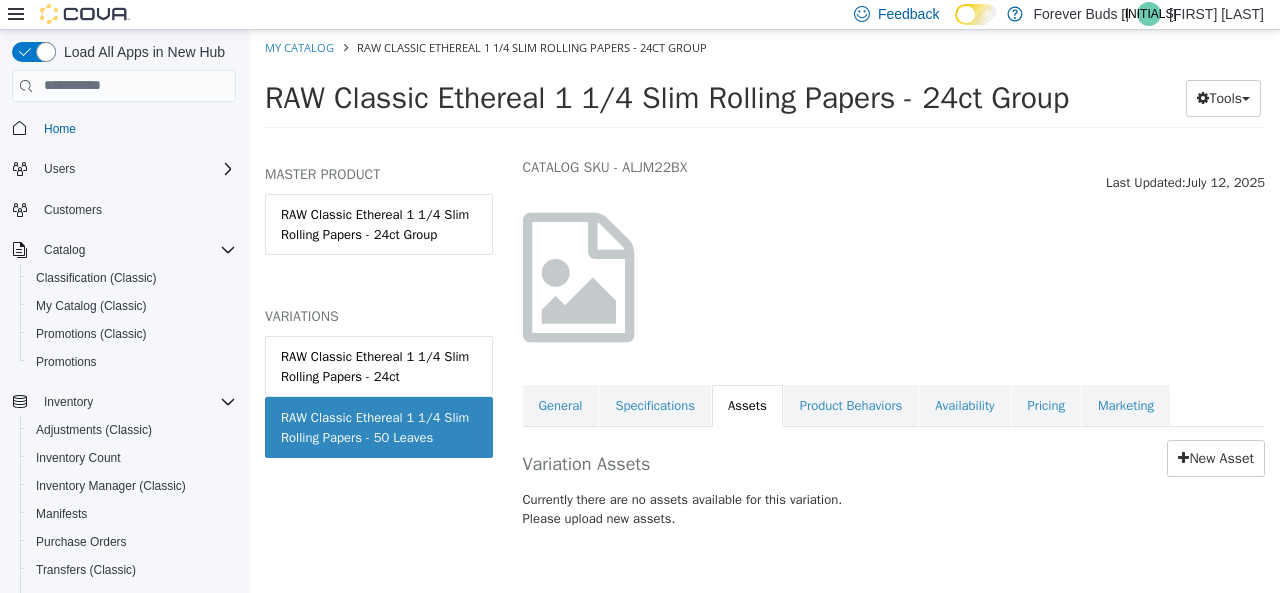 scroll, scrollTop: 60, scrollLeft: 0, axis: vertical 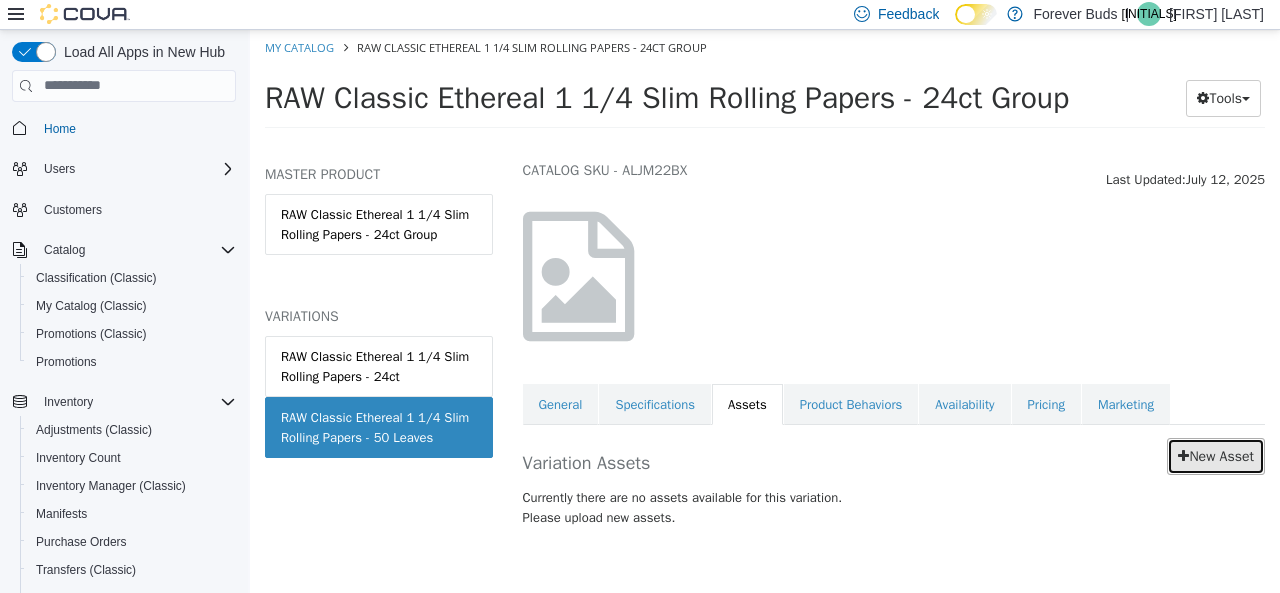 click on "New Asset" at bounding box center (1216, 455) 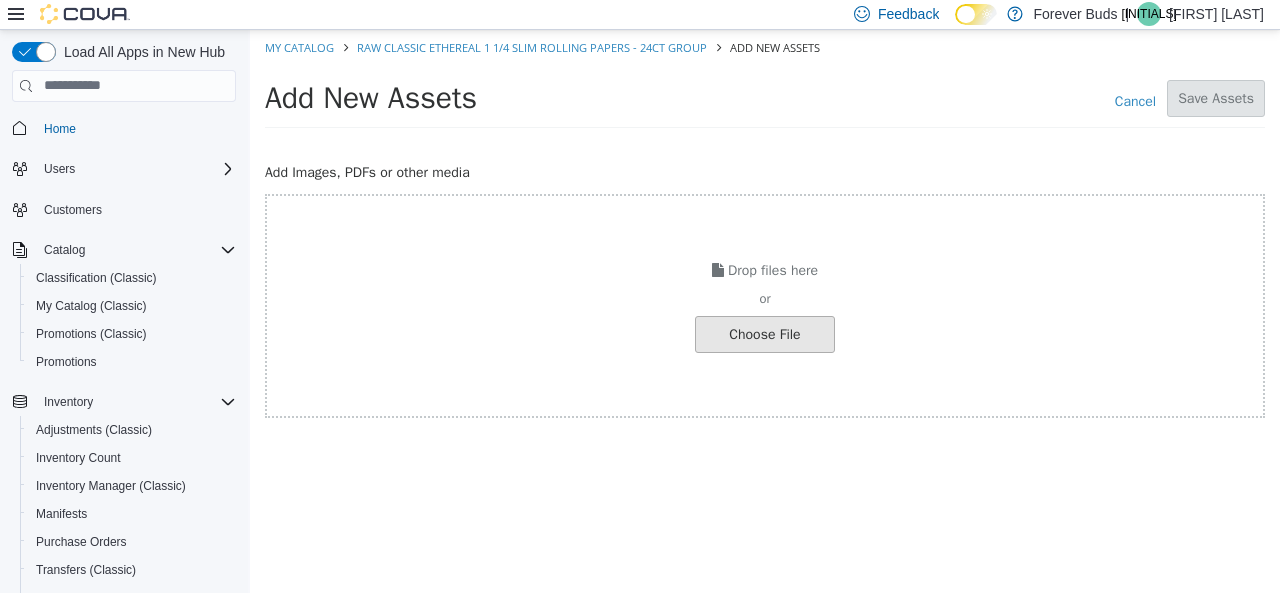 click at bounding box center [-282, 333] 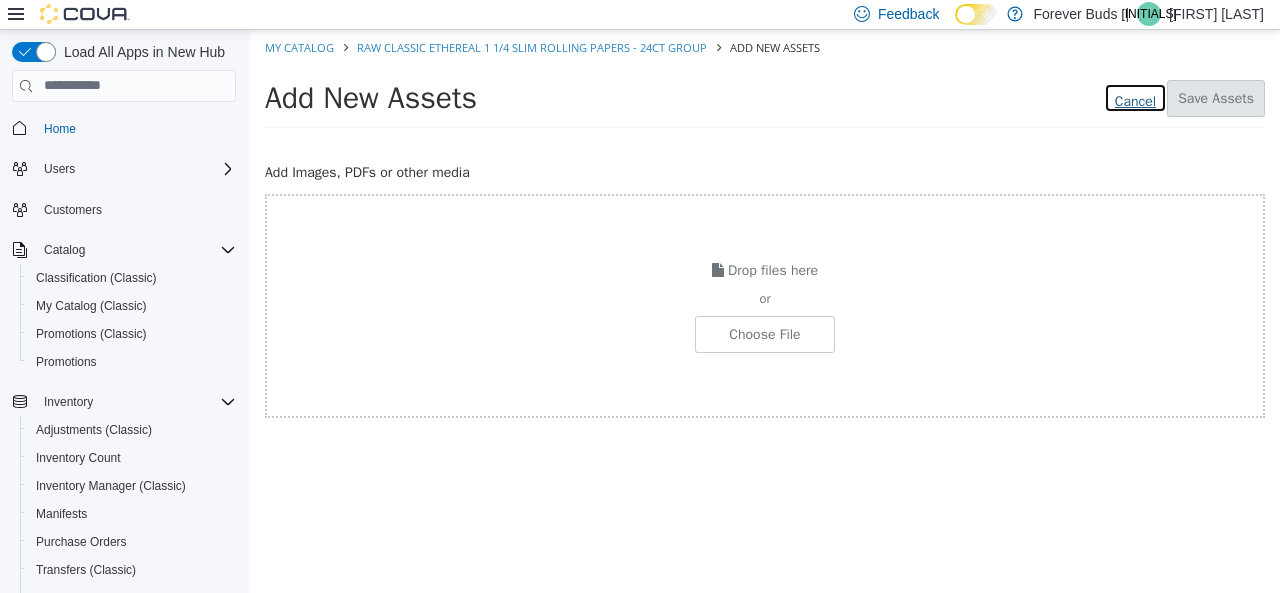 click on "Cancel" at bounding box center [1135, 97] 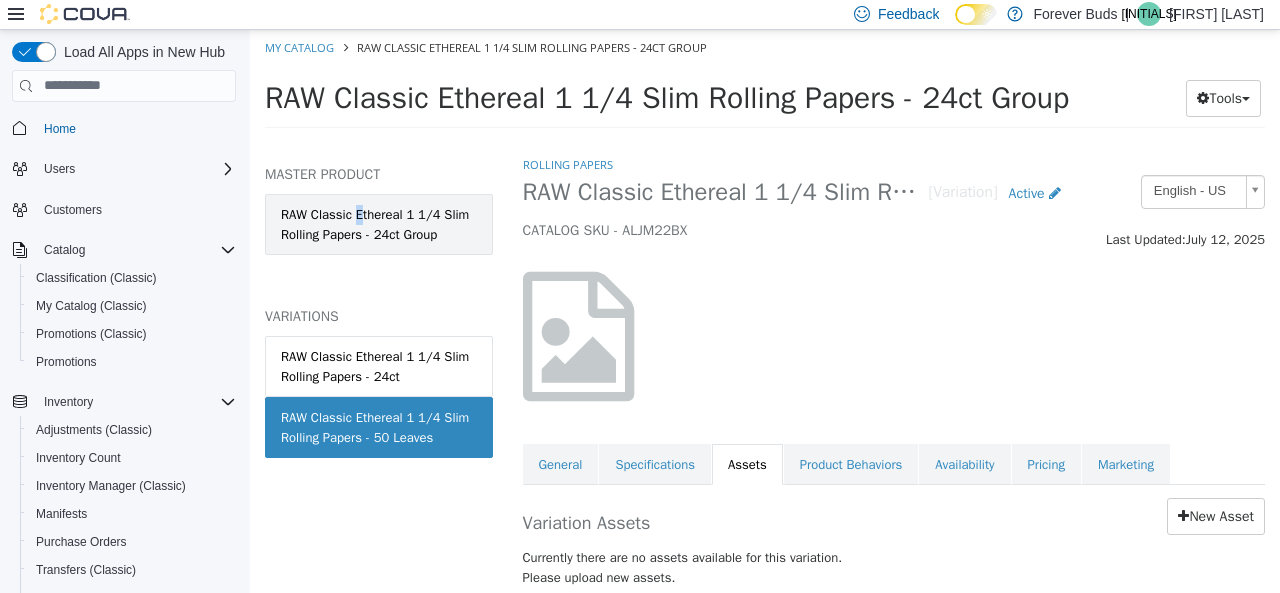 click on "RAW Classic Ethereal 1 1/4 Slim Rolling Papers - 24ct Group" at bounding box center (379, 223) 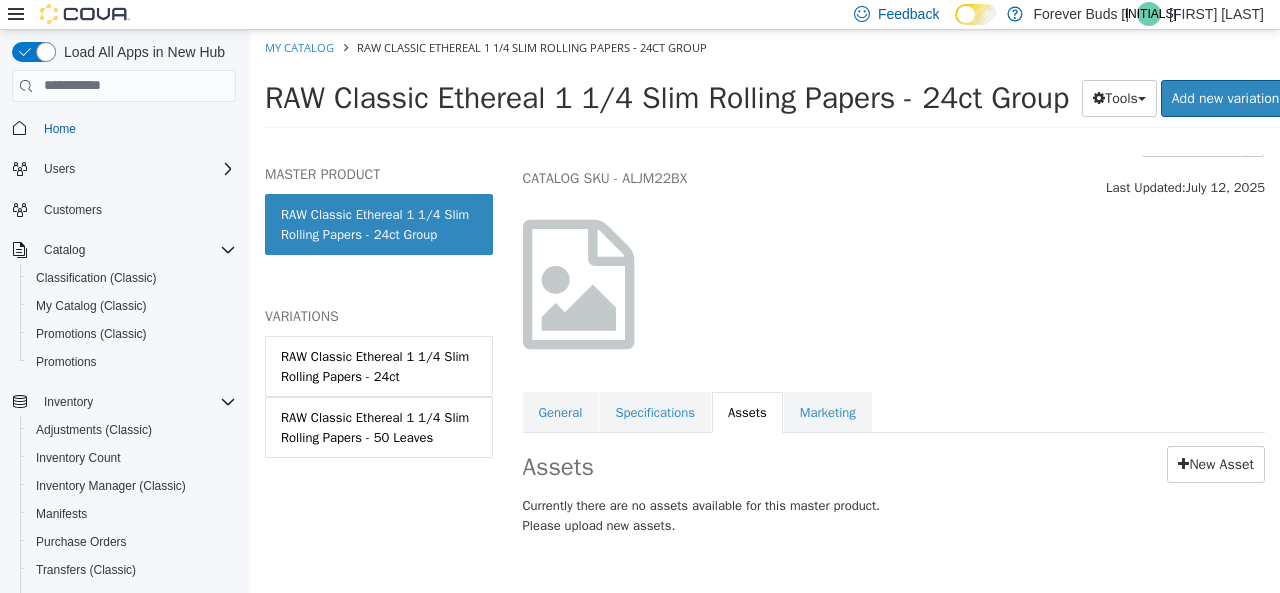 scroll, scrollTop: 75, scrollLeft: 0, axis: vertical 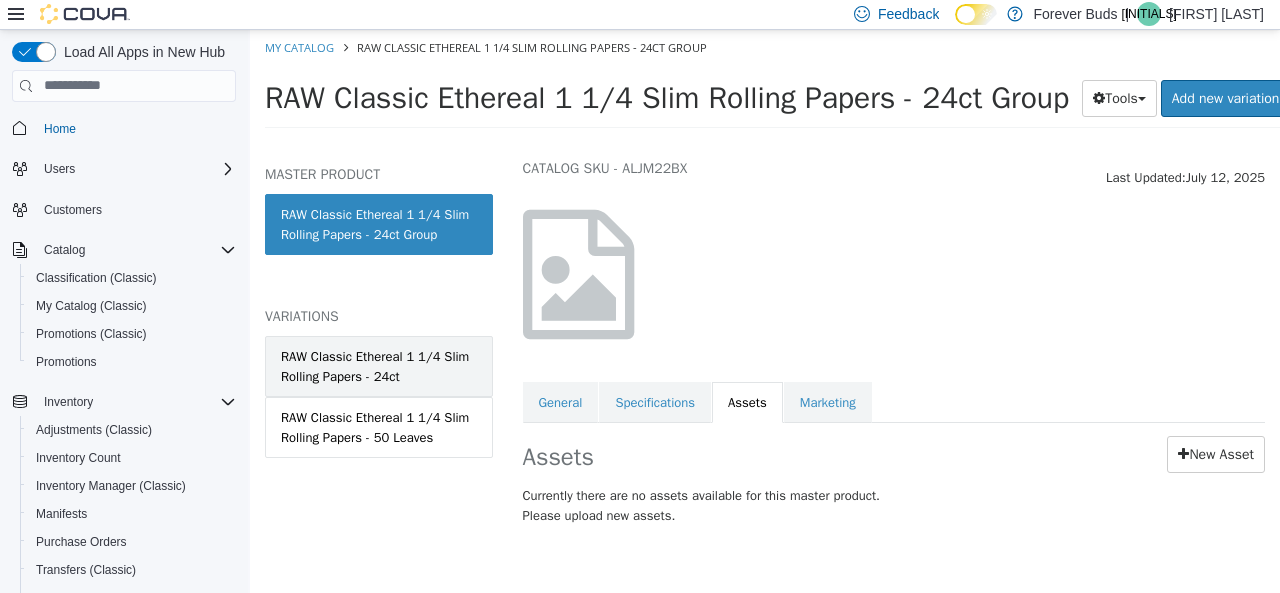 click on "RAW Classic Ethereal 1 1/4 Slim Rolling Papers - 24ct" at bounding box center [379, 365] 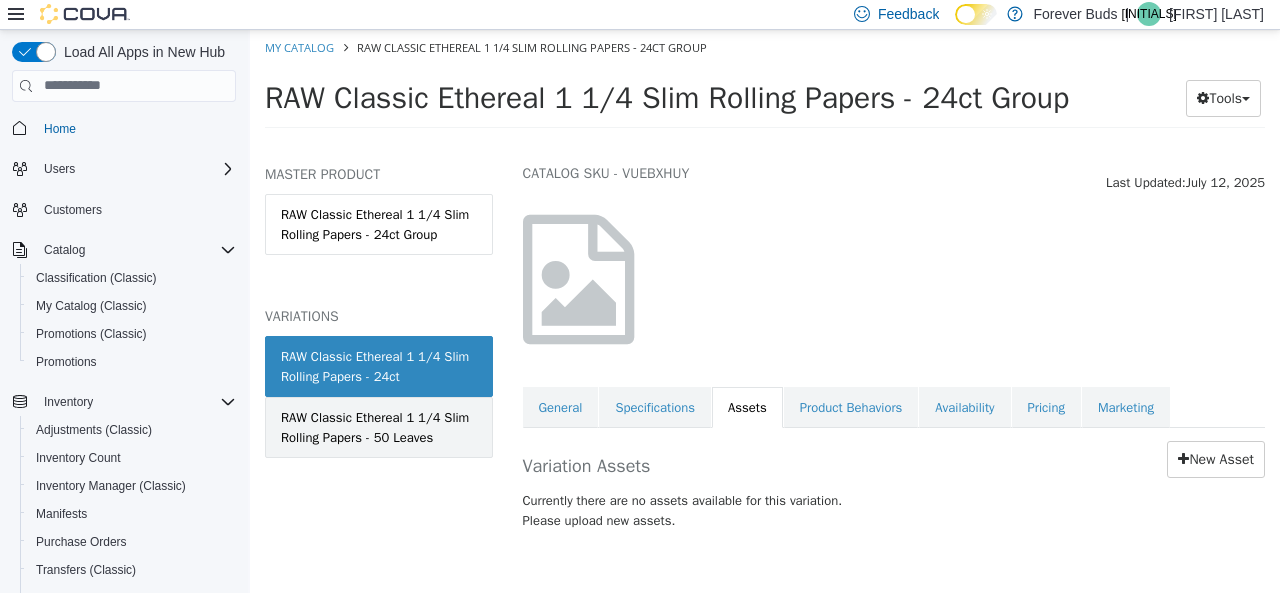 scroll, scrollTop: 60, scrollLeft: 0, axis: vertical 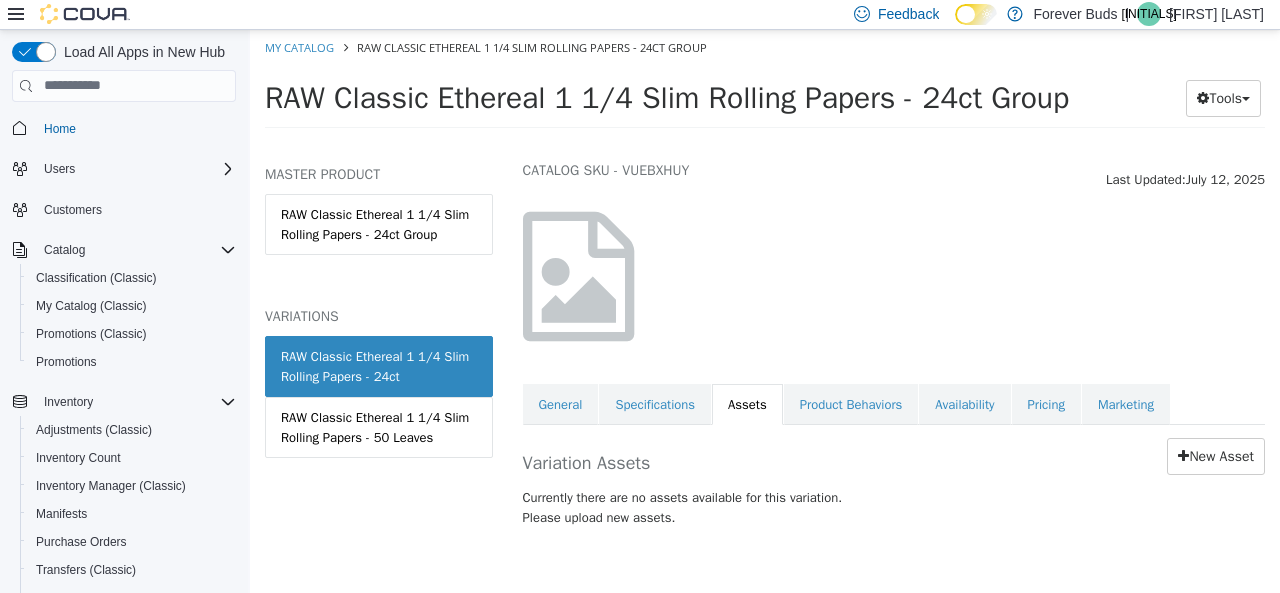 drag, startPoint x: 382, startPoint y: 357, endPoint x: 993, endPoint y: 265, distance: 617.8875 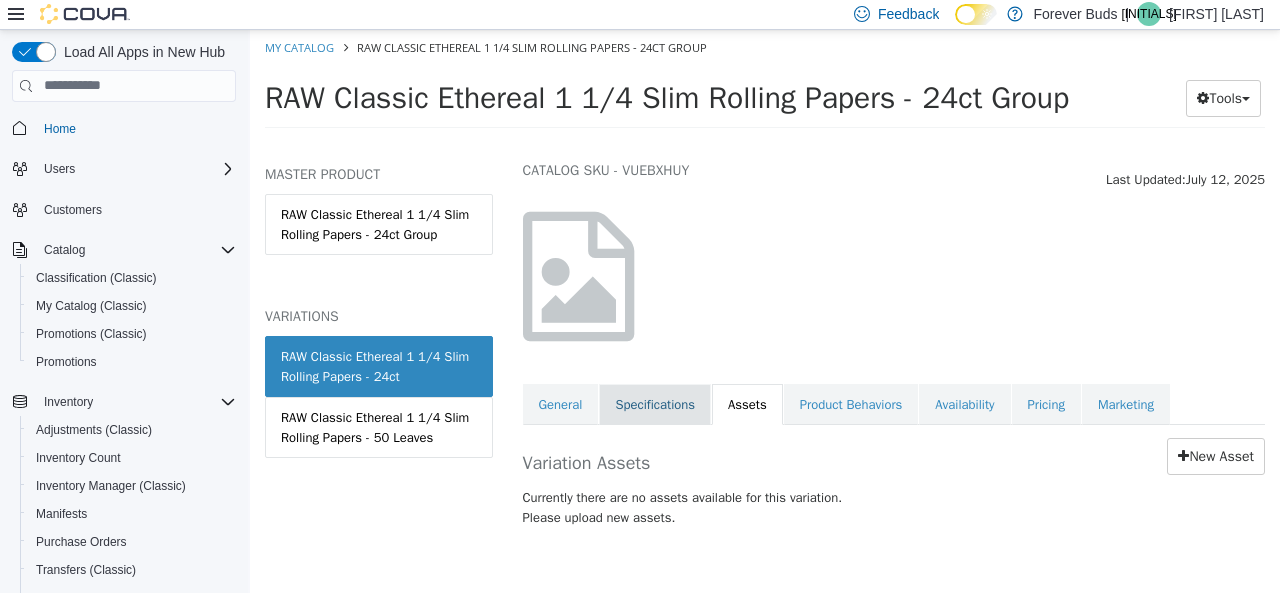 click on "Specifications" at bounding box center [655, 404] 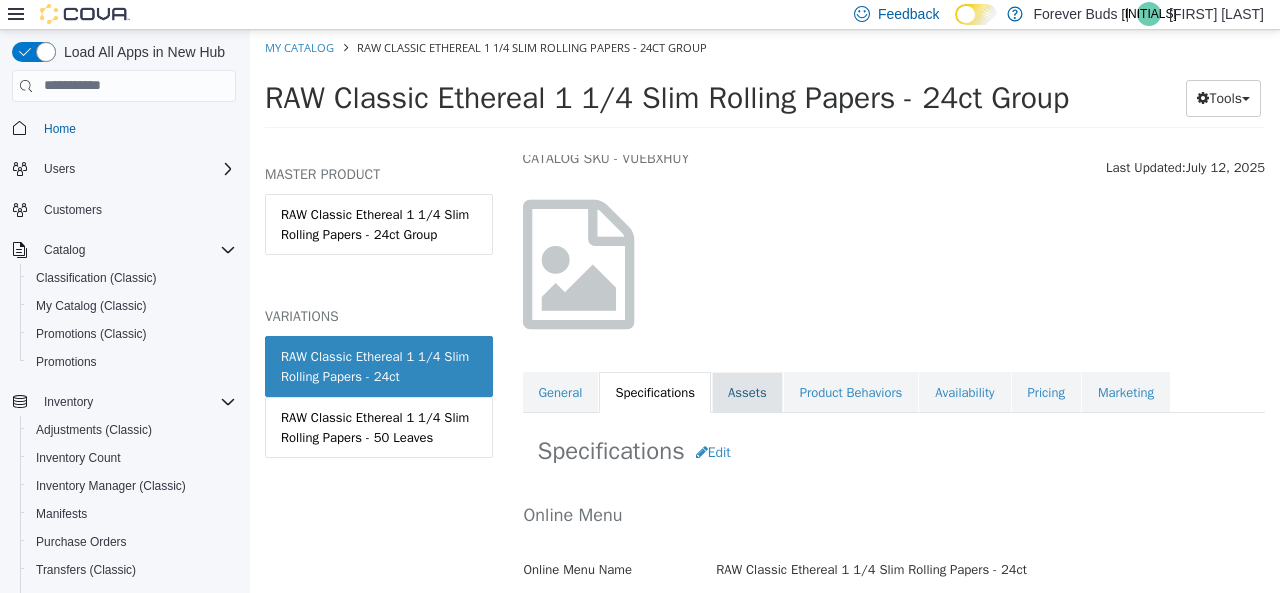 scroll, scrollTop: 220, scrollLeft: 0, axis: vertical 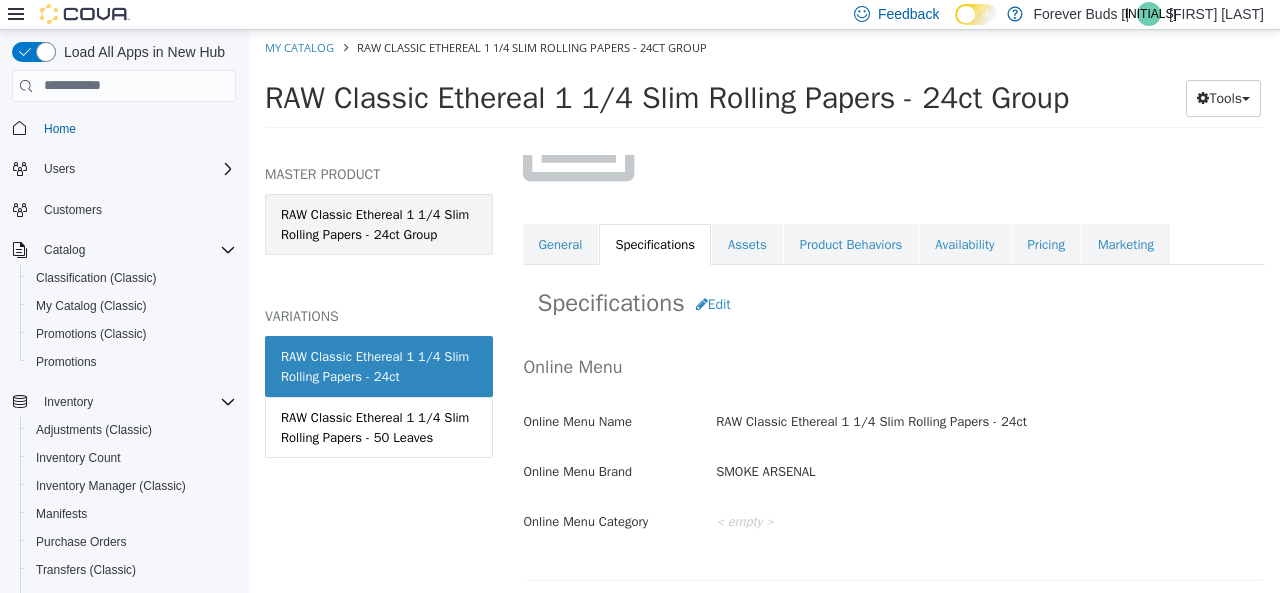 click on "RAW Classic Ethereal 1 1/4 Slim Rolling Papers - 24ct Group" at bounding box center (379, 223) 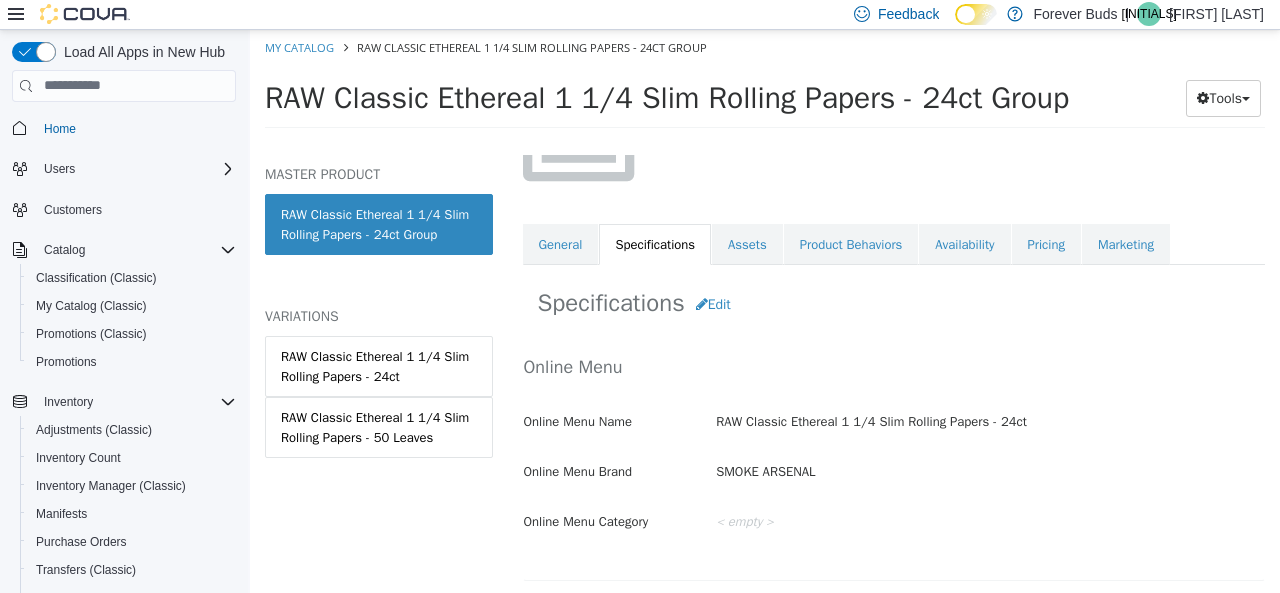 scroll, scrollTop: 218, scrollLeft: 0, axis: vertical 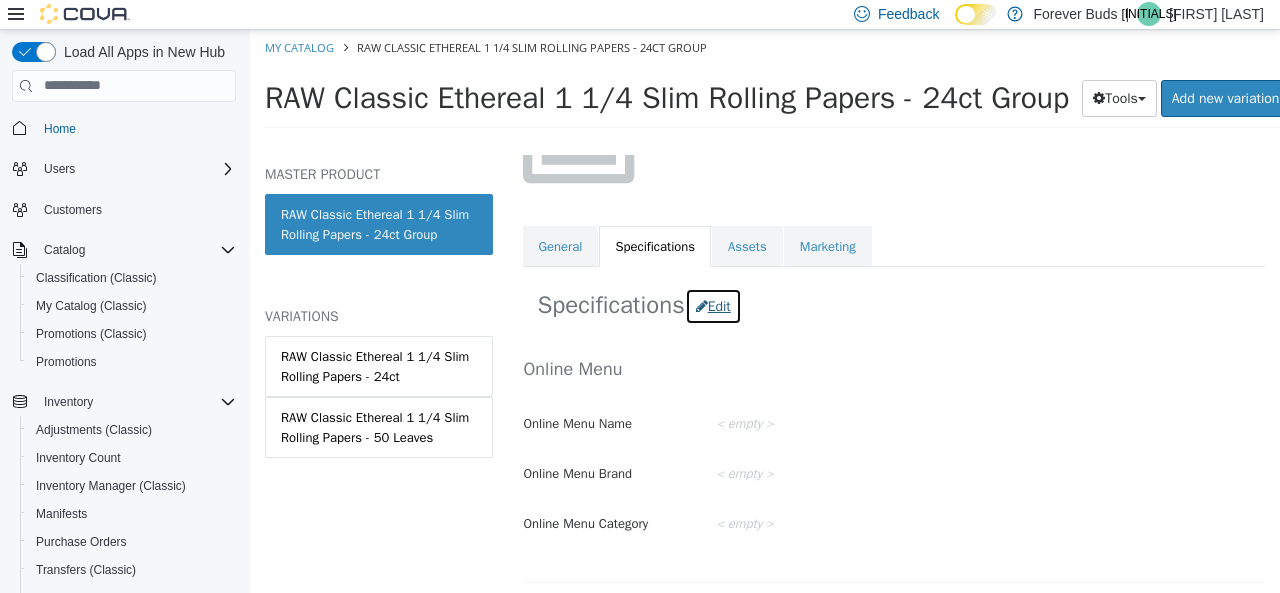 click on "Edit" at bounding box center [713, 305] 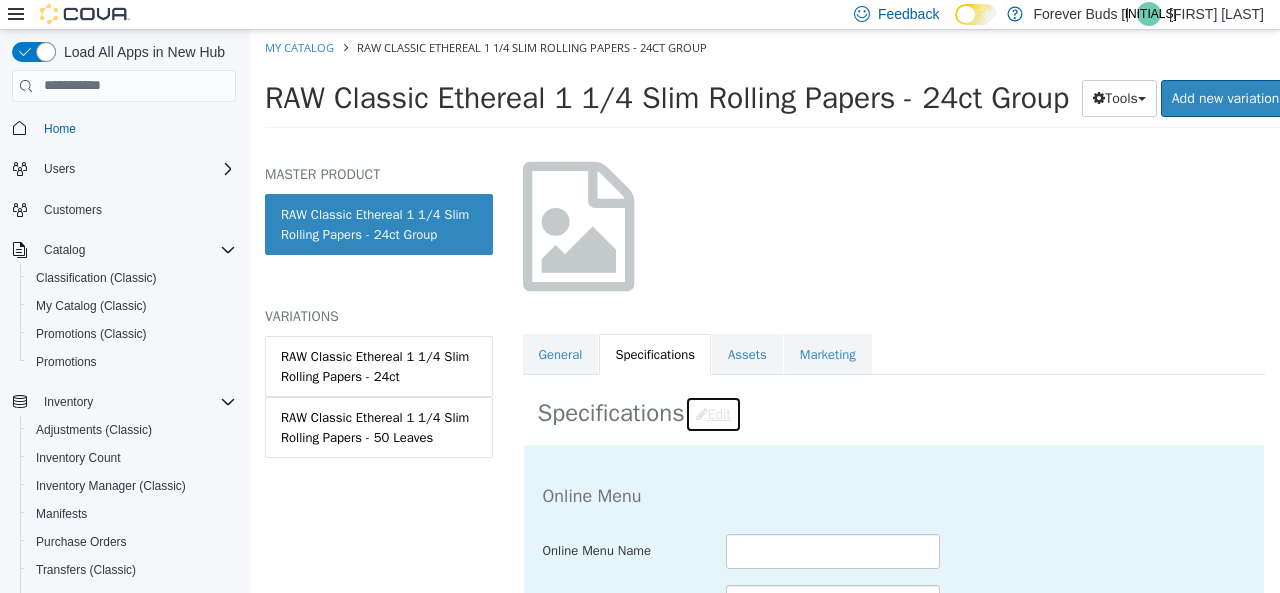 scroll, scrollTop: 0, scrollLeft: 0, axis: both 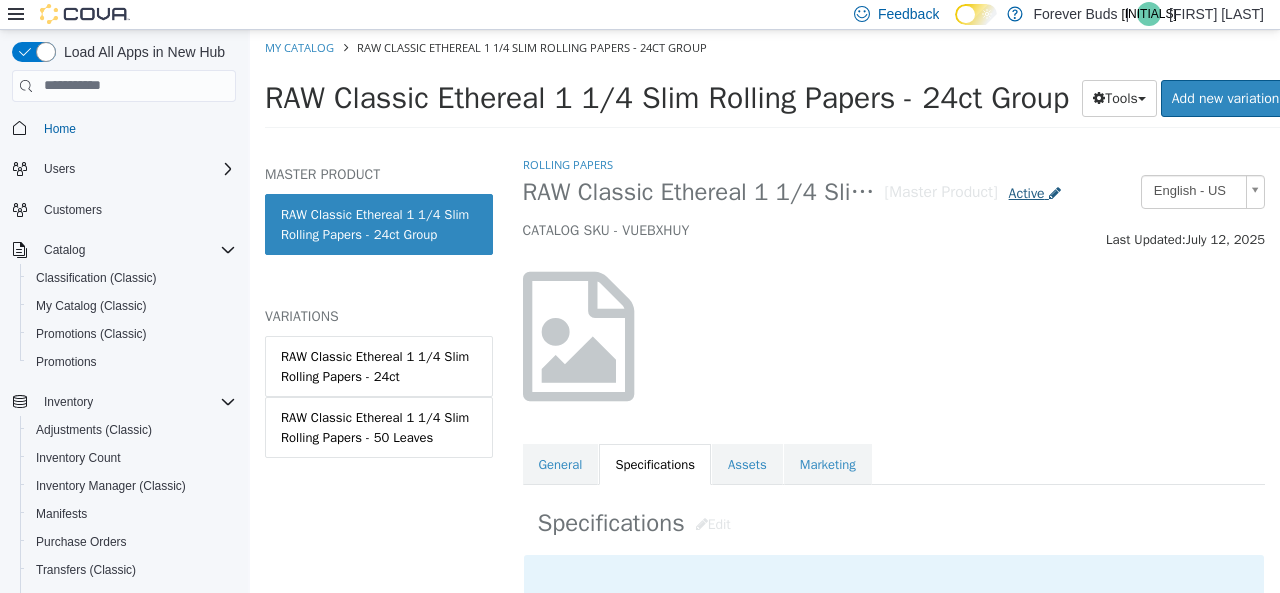 click on "Active" at bounding box center [1027, 192] 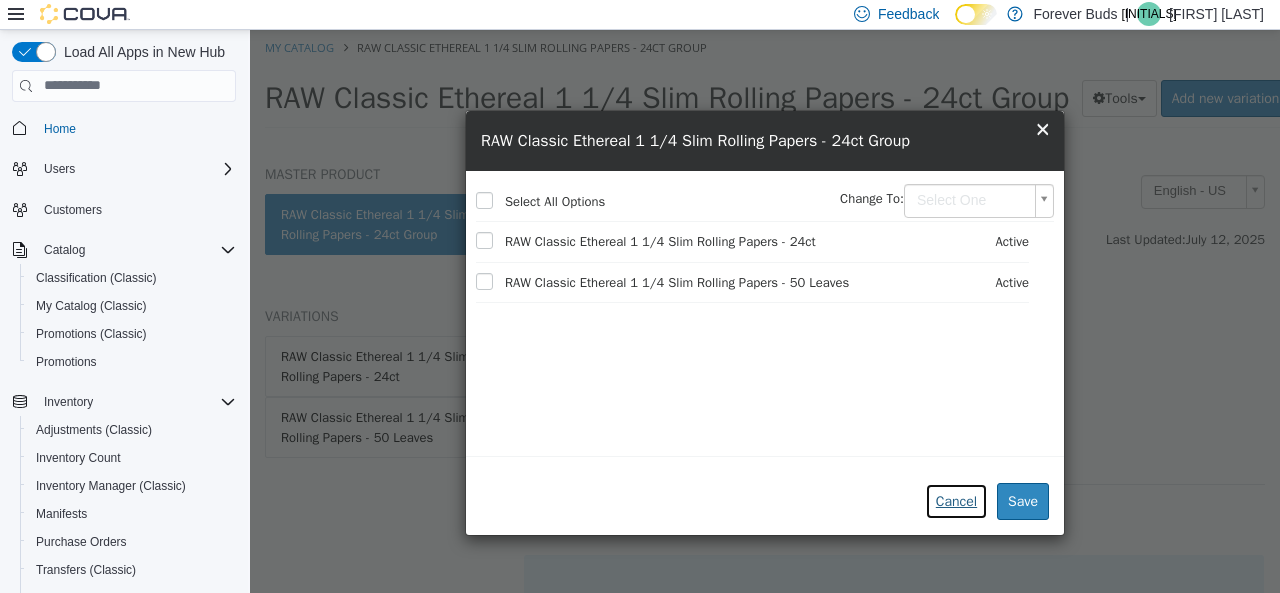 click on "Cancel" at bounding box center [956, 500] 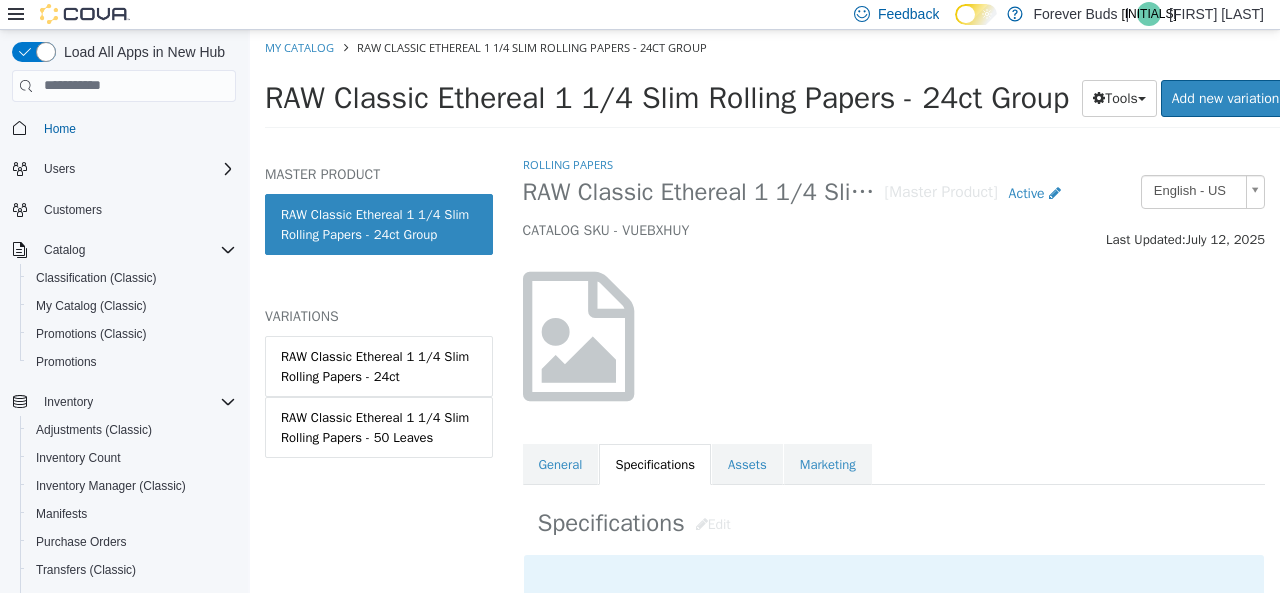 click on "RAW Classic Ethereal 1 1/4 Slim Rolling Papers - 24ct Group" at bounding box center (379, 223) 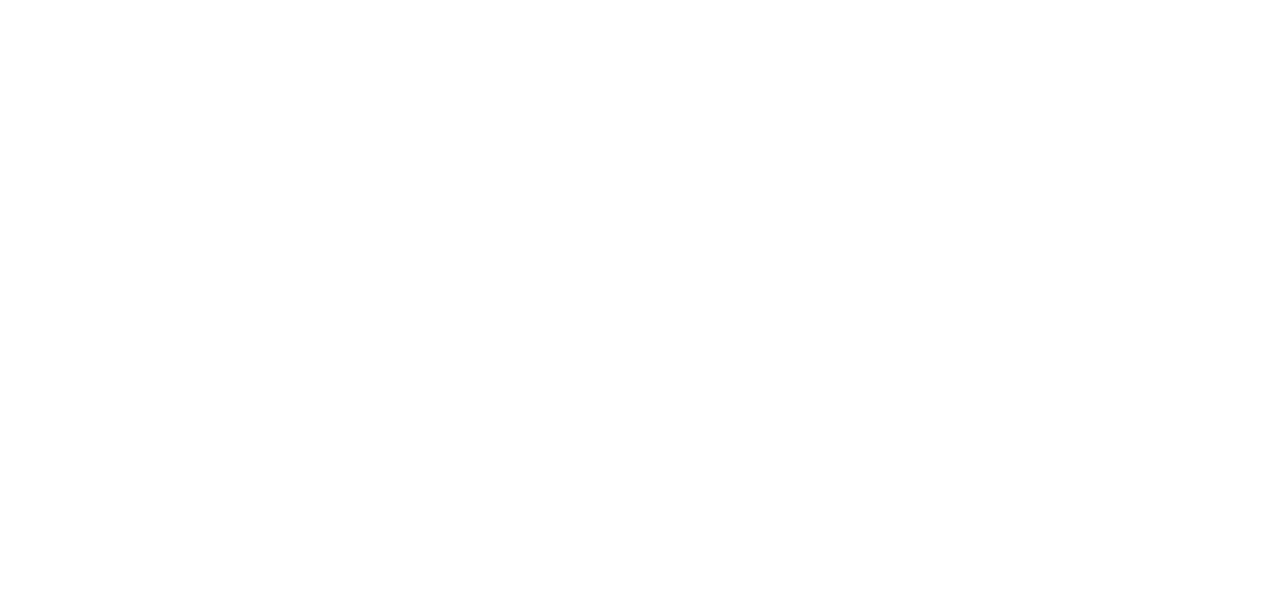 scroll, scrollTop: 0, scrollLeft: 0, axis: both 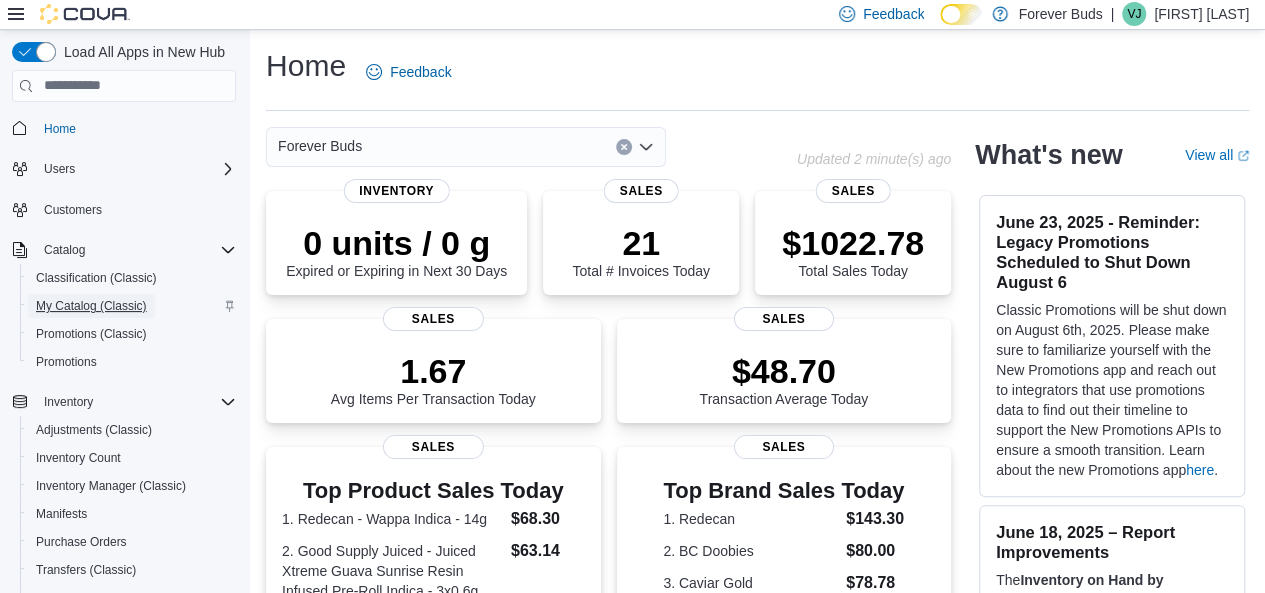 click on "My Catalog (Classic)" at bounding box center (91, 306) 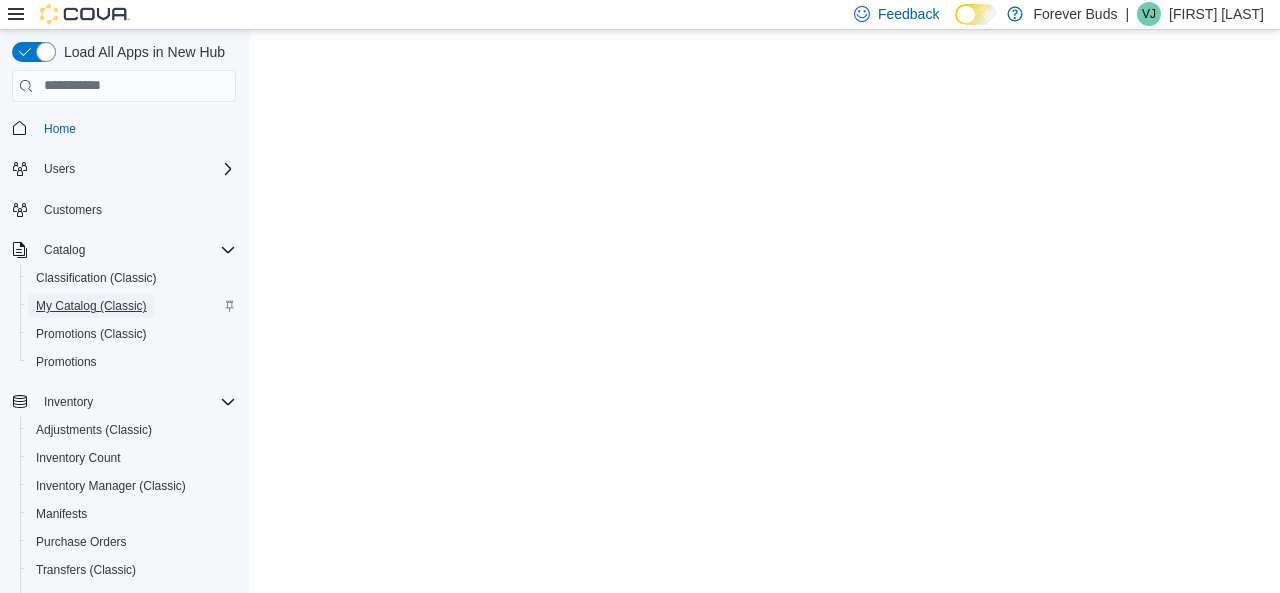 scroll, scrollTop: 0, scrollLeft: 0, axis: both 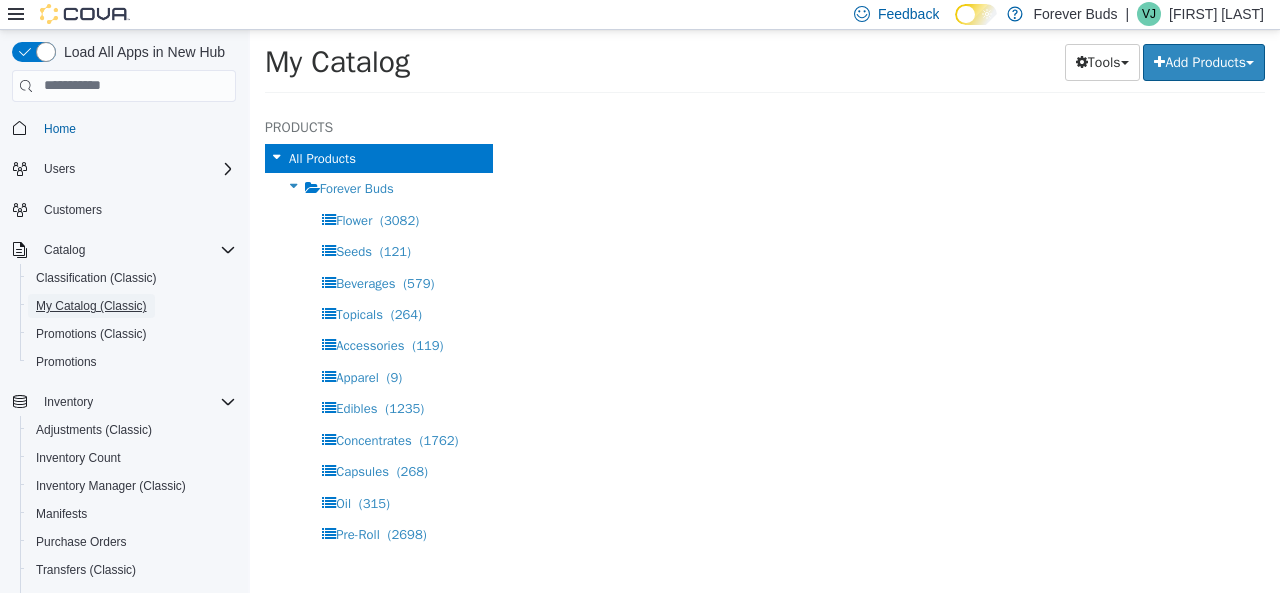 select on "**********" 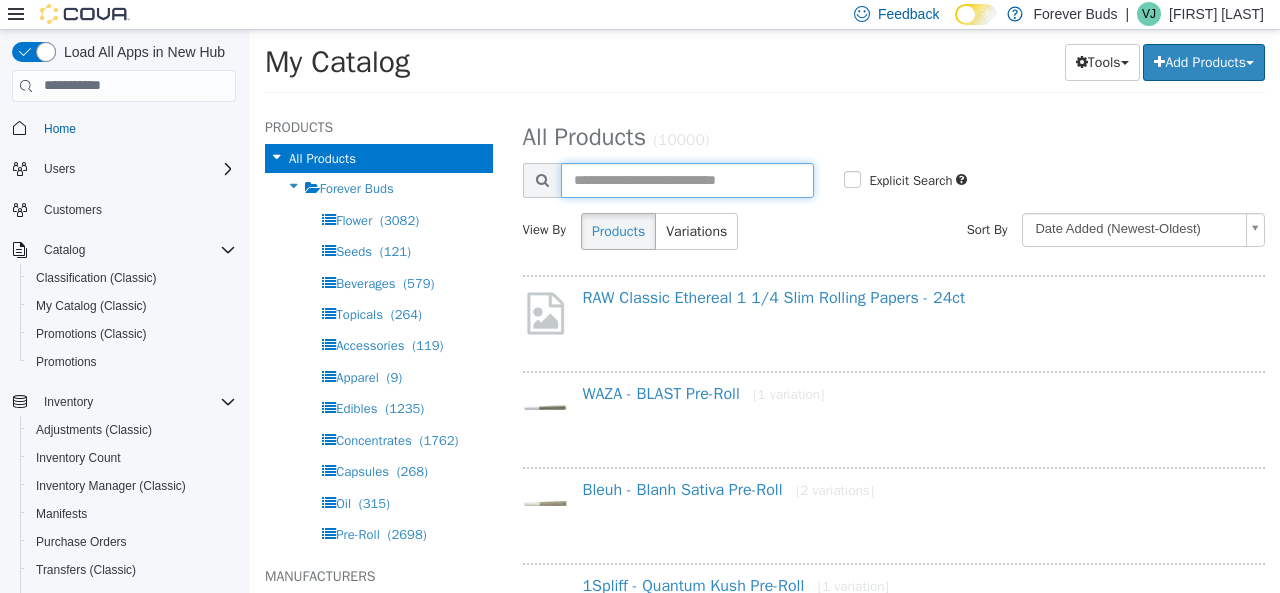 click at bounding box center [688, 179] 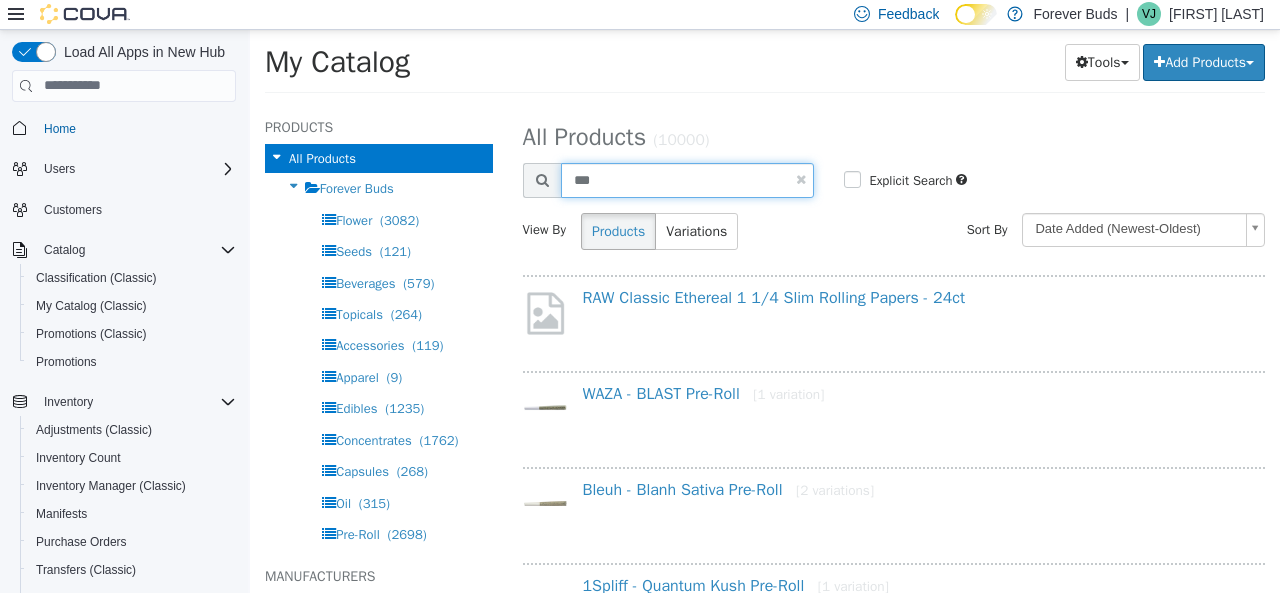 type on "***" 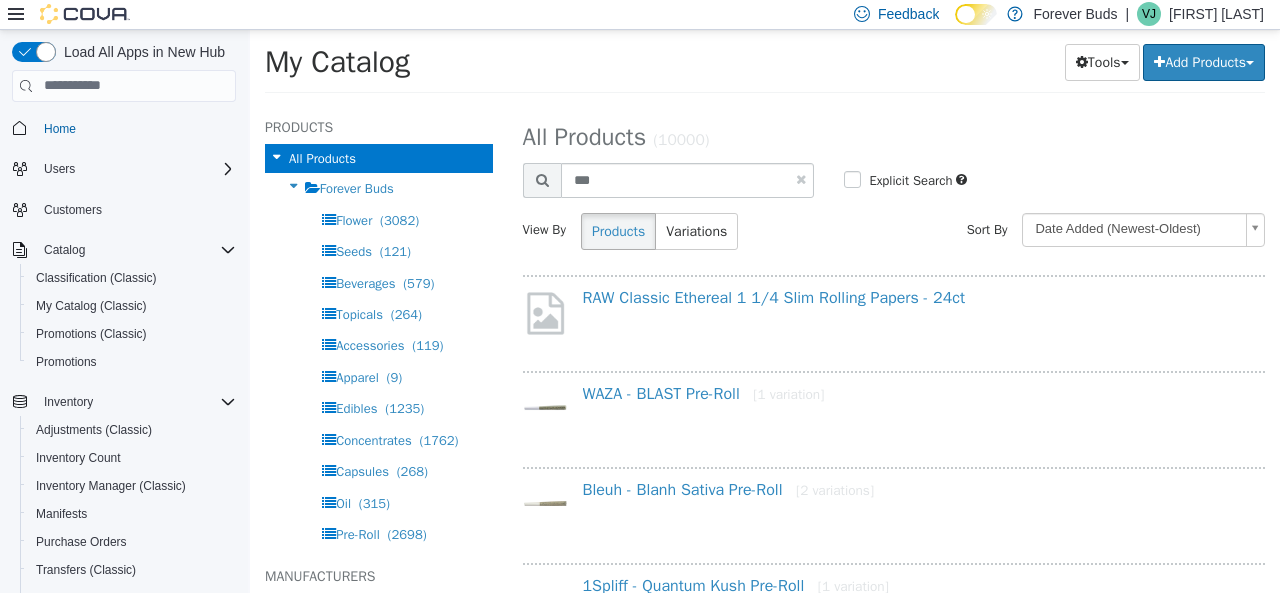 select on "**********" 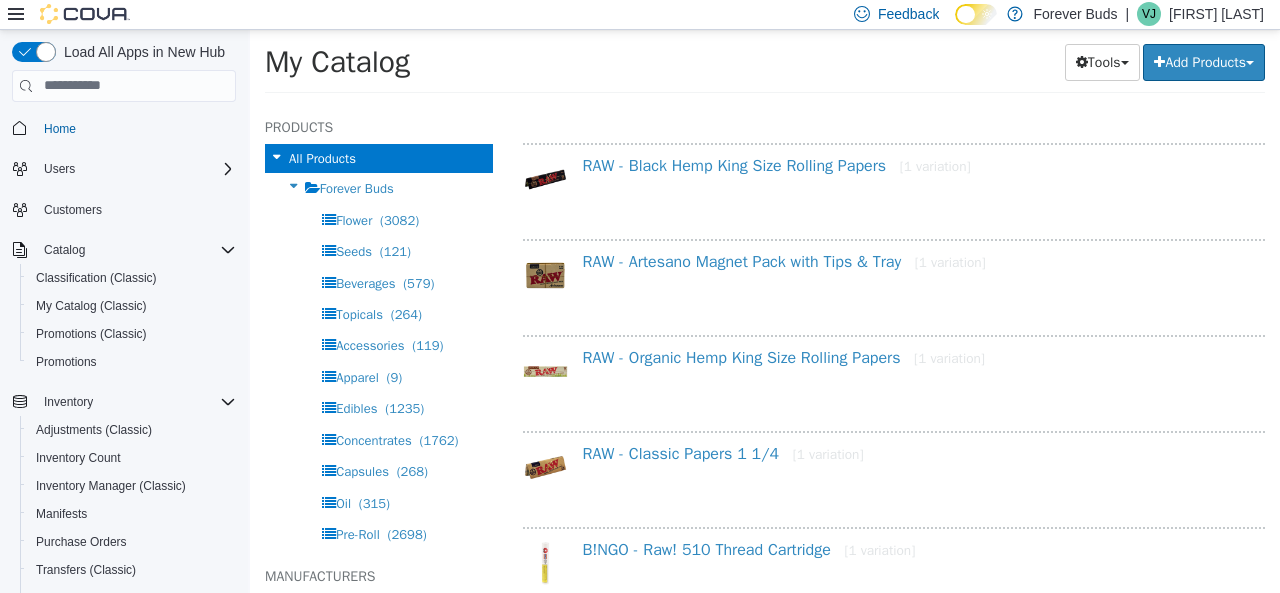 scroll, scrollTop: 1600, scrollLeft: 0, axis: vertical 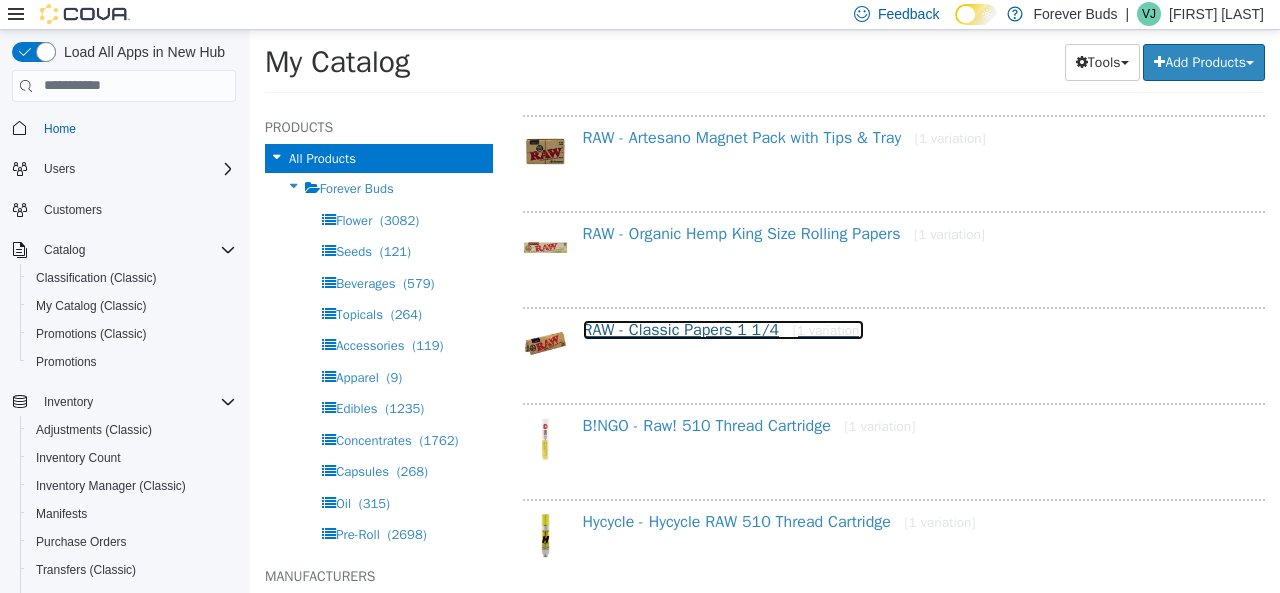 click on "RAW - Classic Papers 1 1/4
[1 variation]" at bounding box center [723, 329] 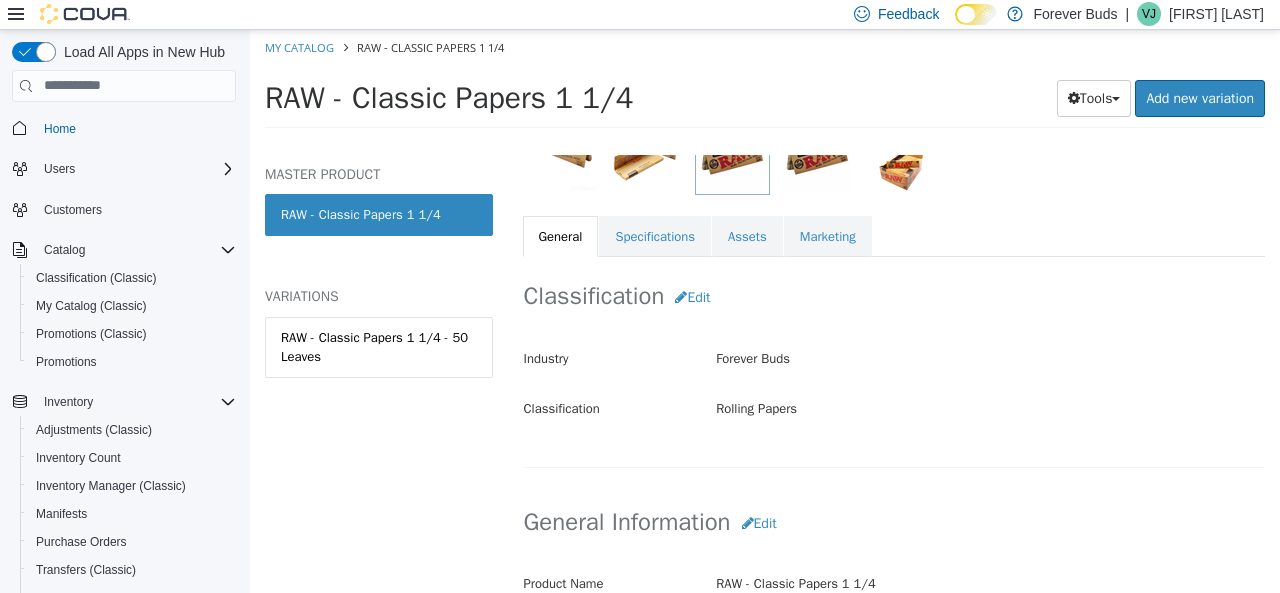 scroll, scrollTop: 200, scrollLeft: 0, axis: vertical 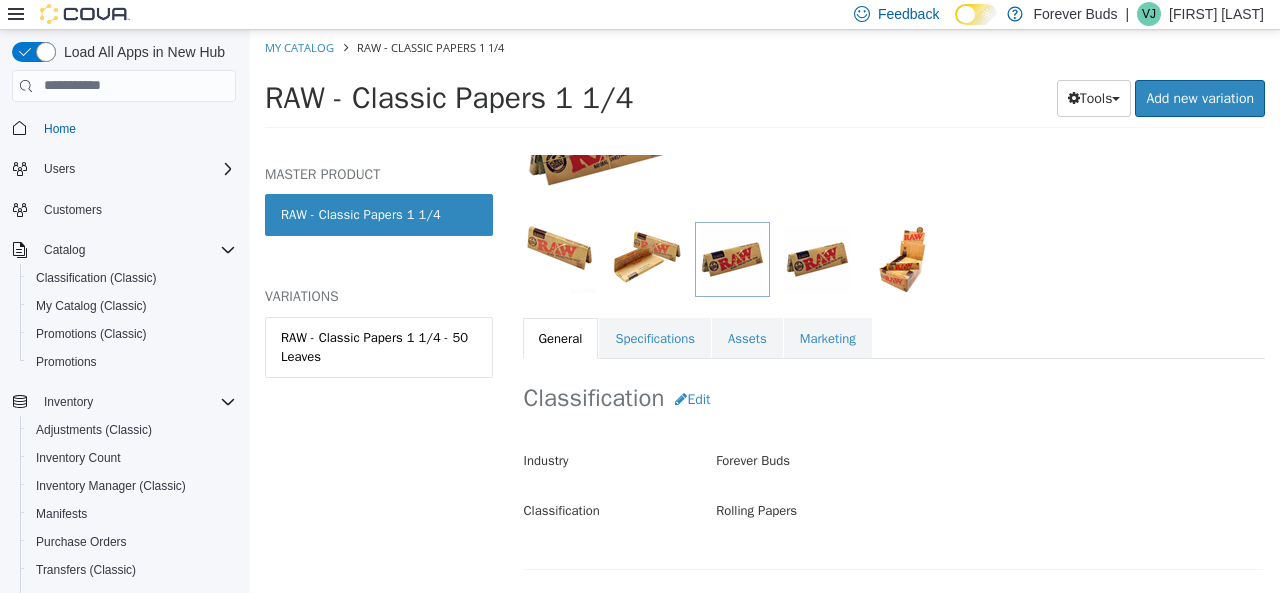 click on "Classification  Edit" at bounding box center (894, 398) 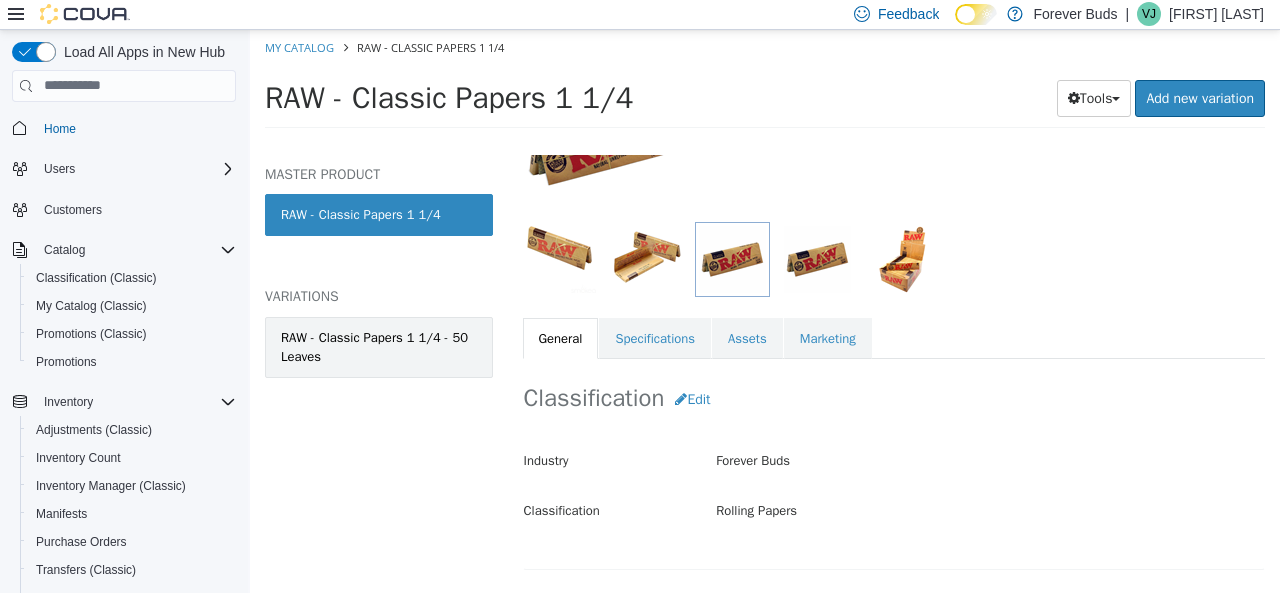 click on "RAW - Classic Papers 1 1/4 - 50 Leaves" at bounding box center (379, 346) 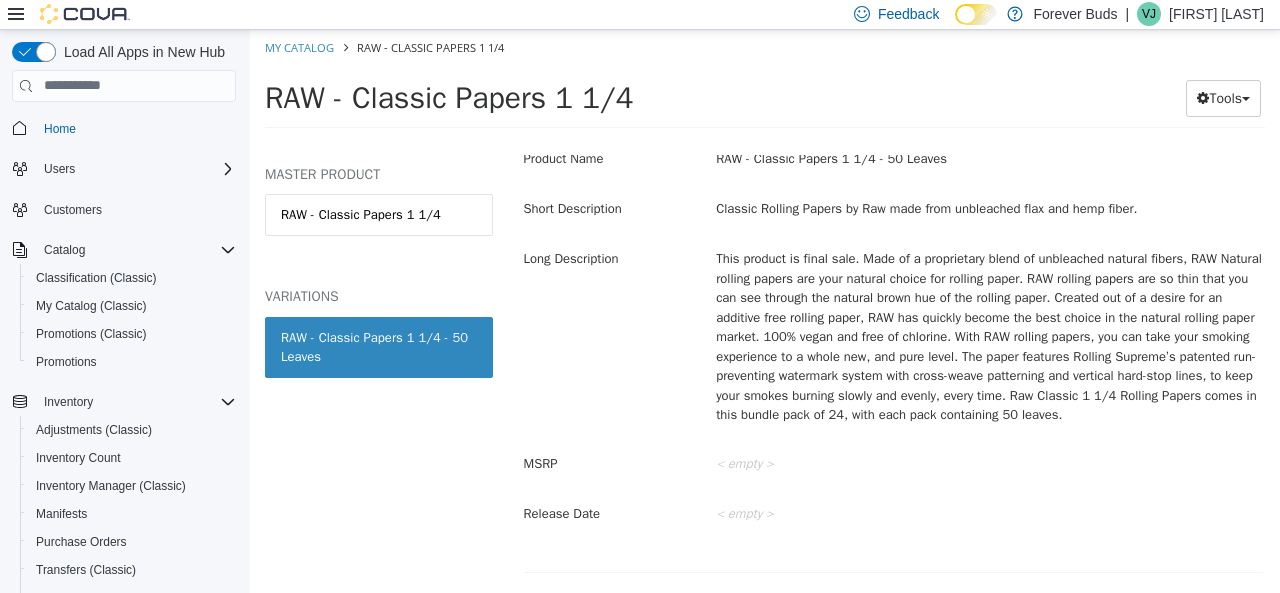 scroll, scrollTop: 621, scrollLeft: 0, axis: vertical 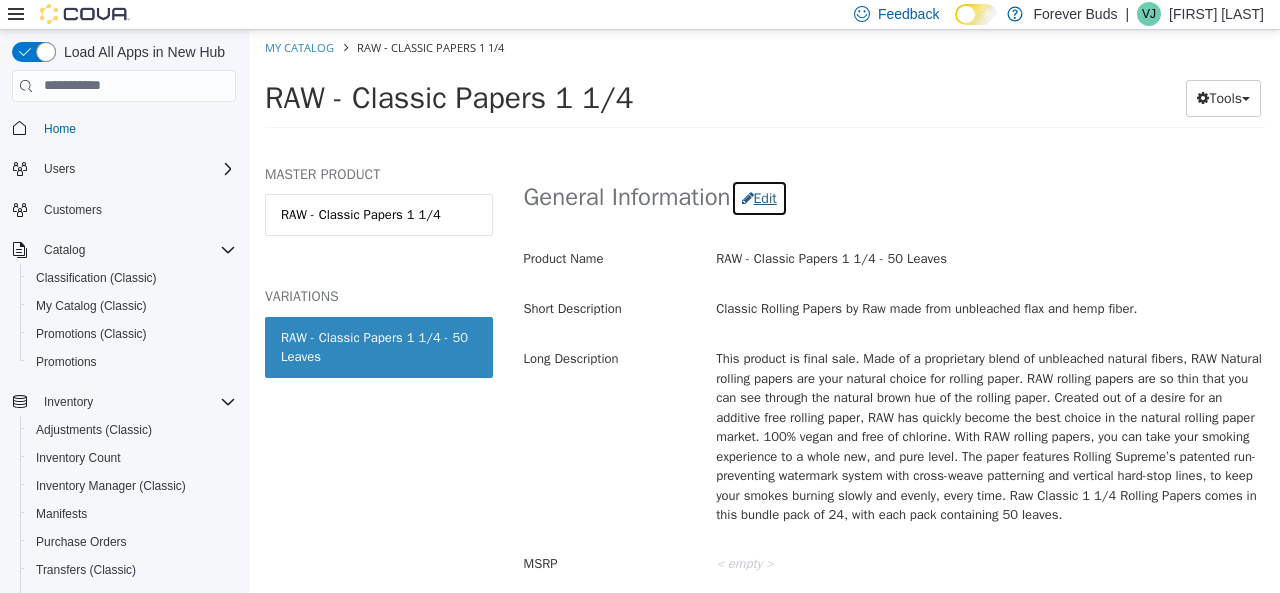 click on "Edit" at bounding box center (759, 197) 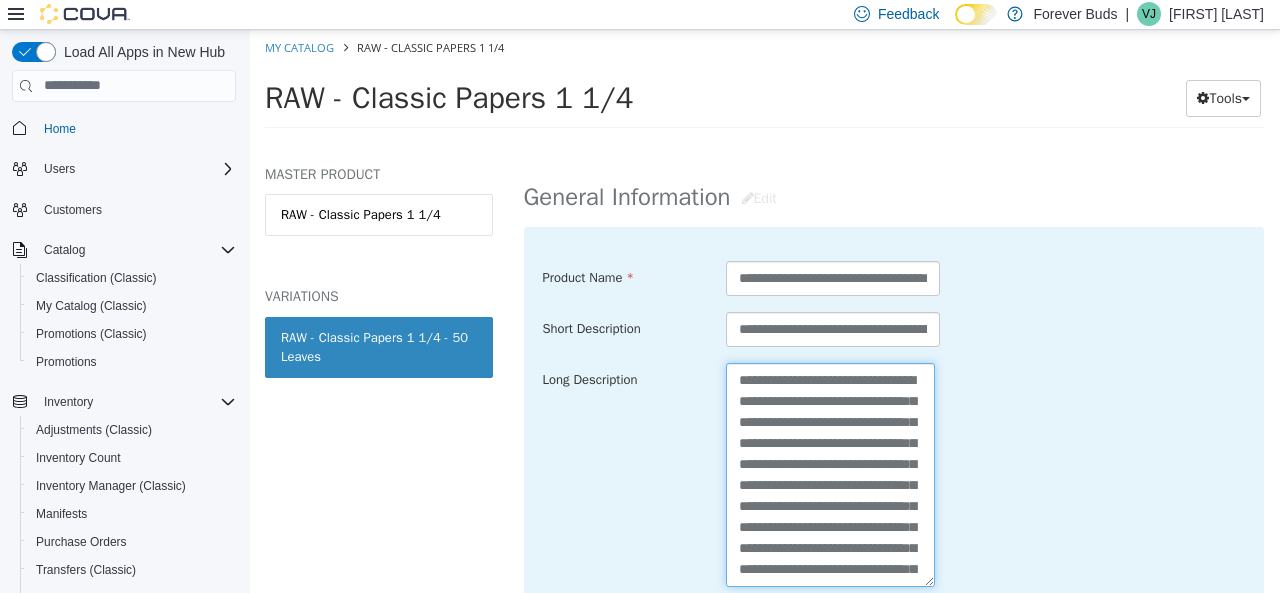 drag, startPoint x: 889, startPoint y: 379, endPoint x: 720, endPoint y: 373, distance: 169.10648 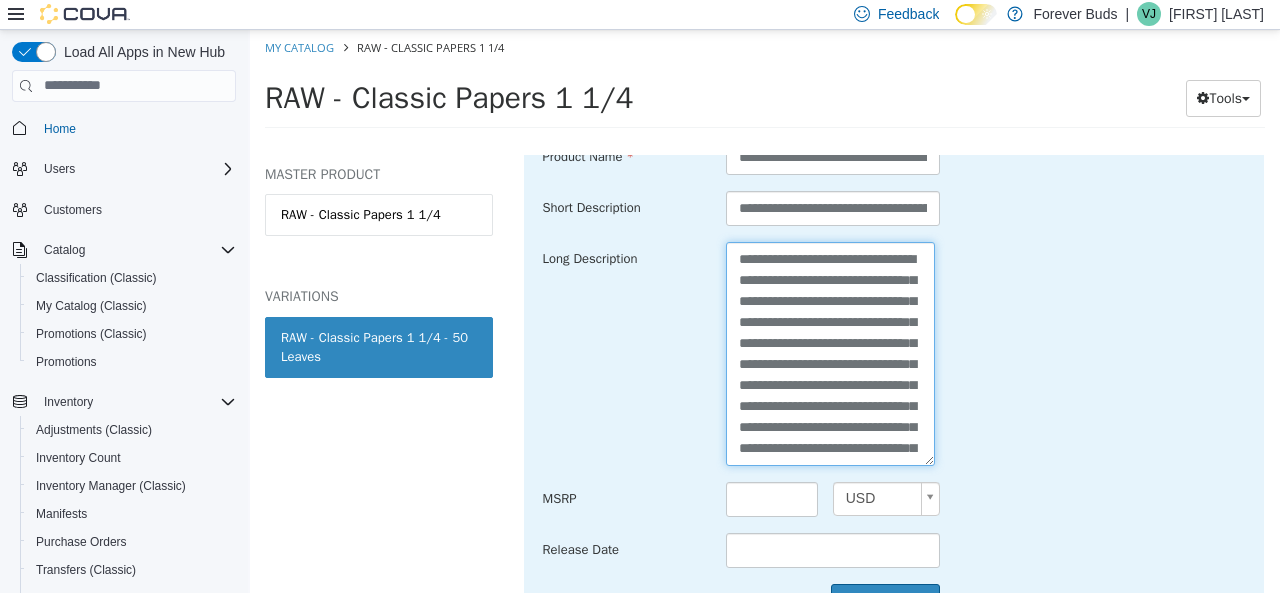 scroll, scrollTop: 1021, scrollLeft: 0, axis: vertical 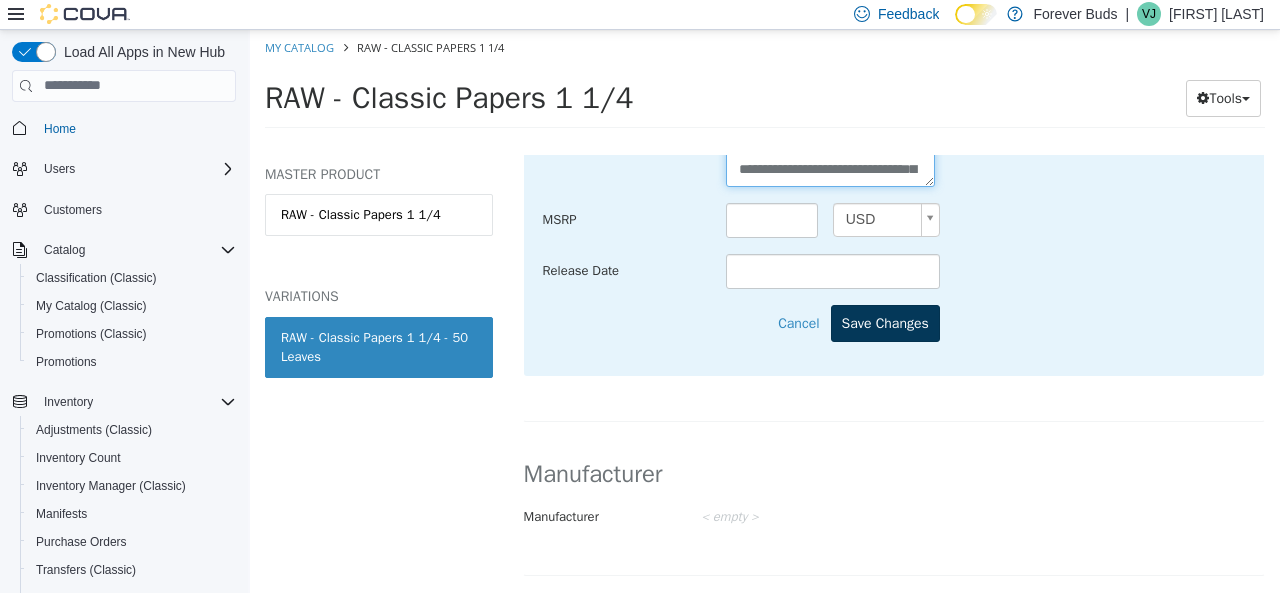 type on "**********" 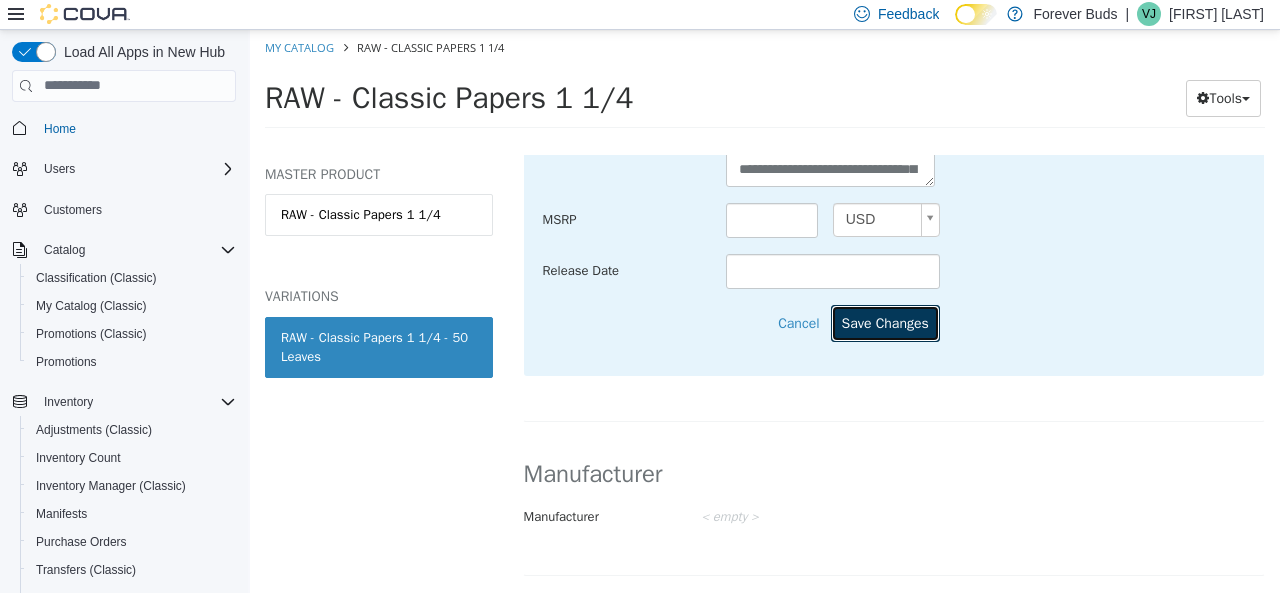 click on "Save Changes" at bounding box center (885, 322) 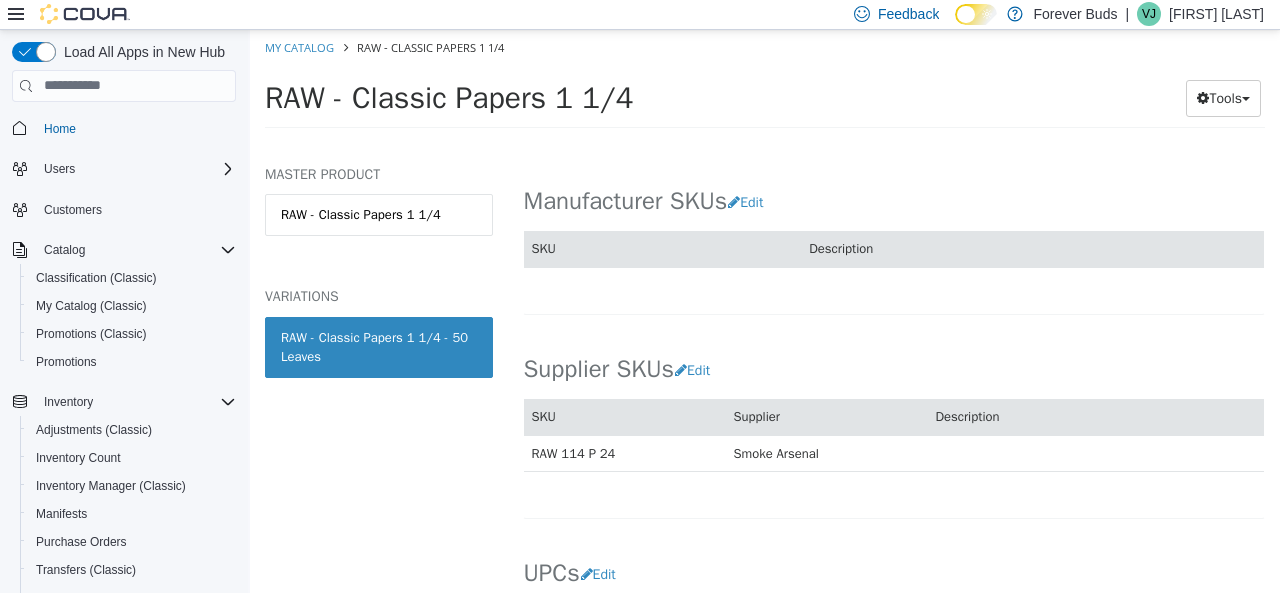 scroll, scrollTop: 1321, scrollLeft: 0, axis: vertical 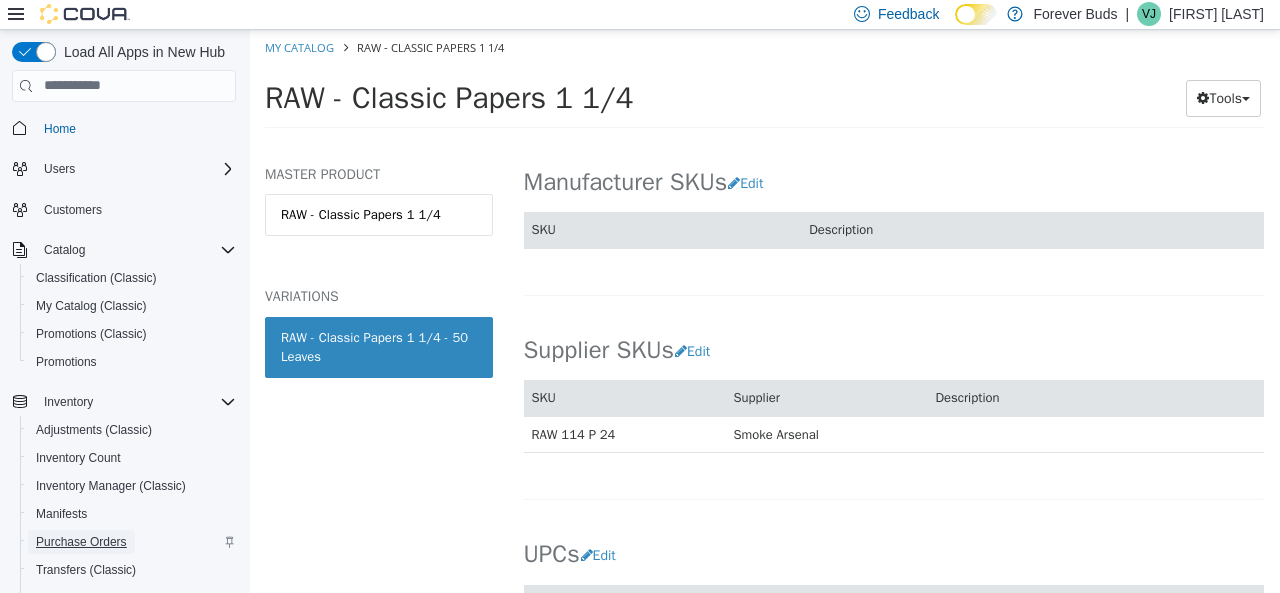 click on "Purchase Orders" at bounding box center [81, 542] 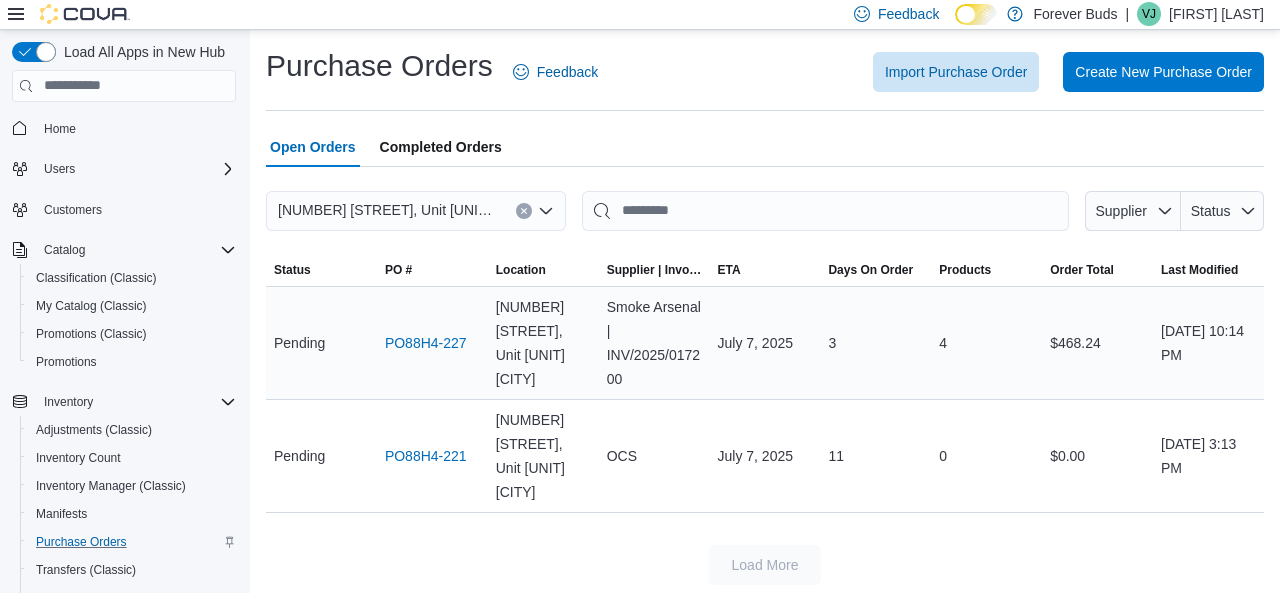 click on "PO # PO88H4-227" at bounding box center (432, 342) 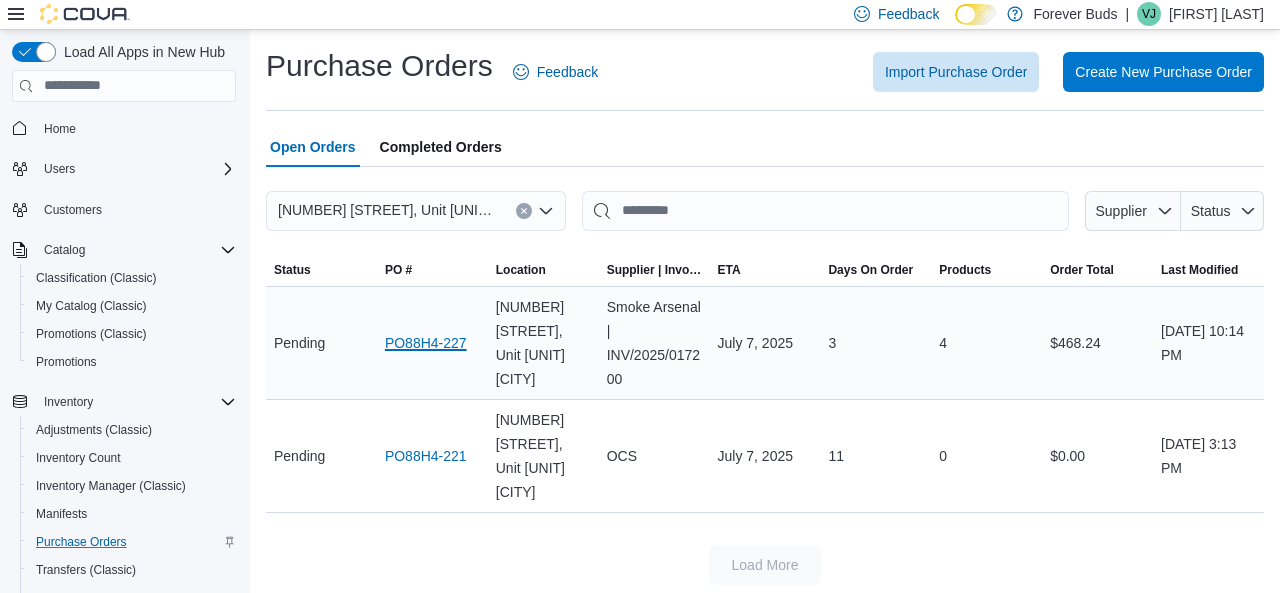 click on "PO88H4-227" at bounding box center [426, 343] 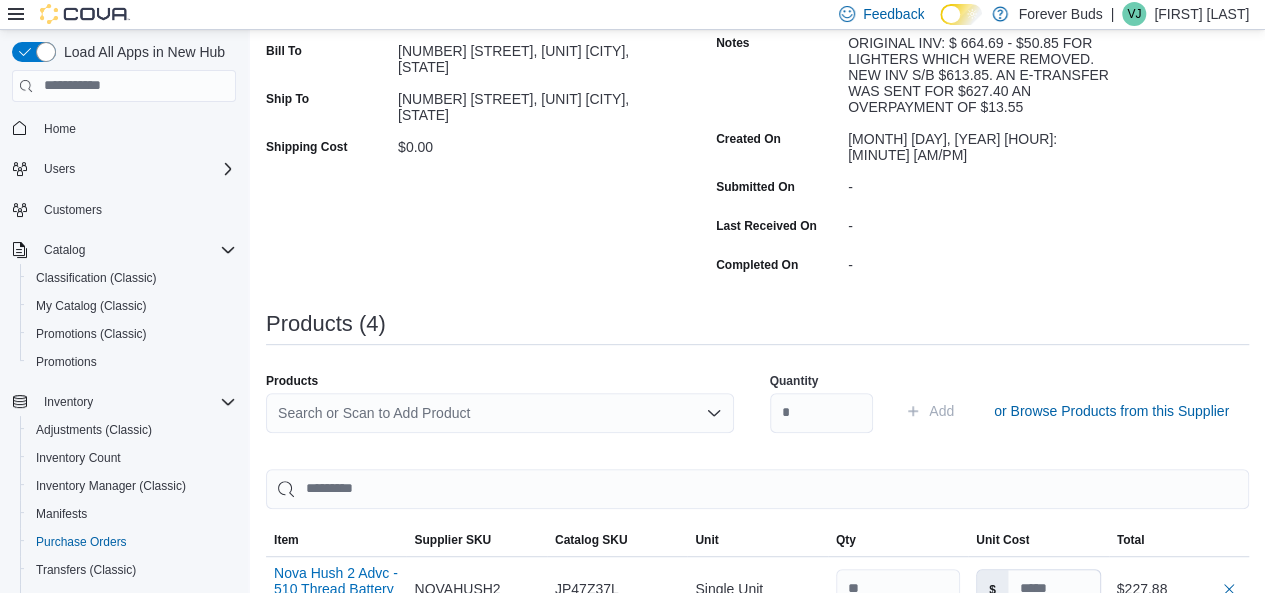 scroll, scrollTop: 308, scrollLeft: 0, axis: vertical 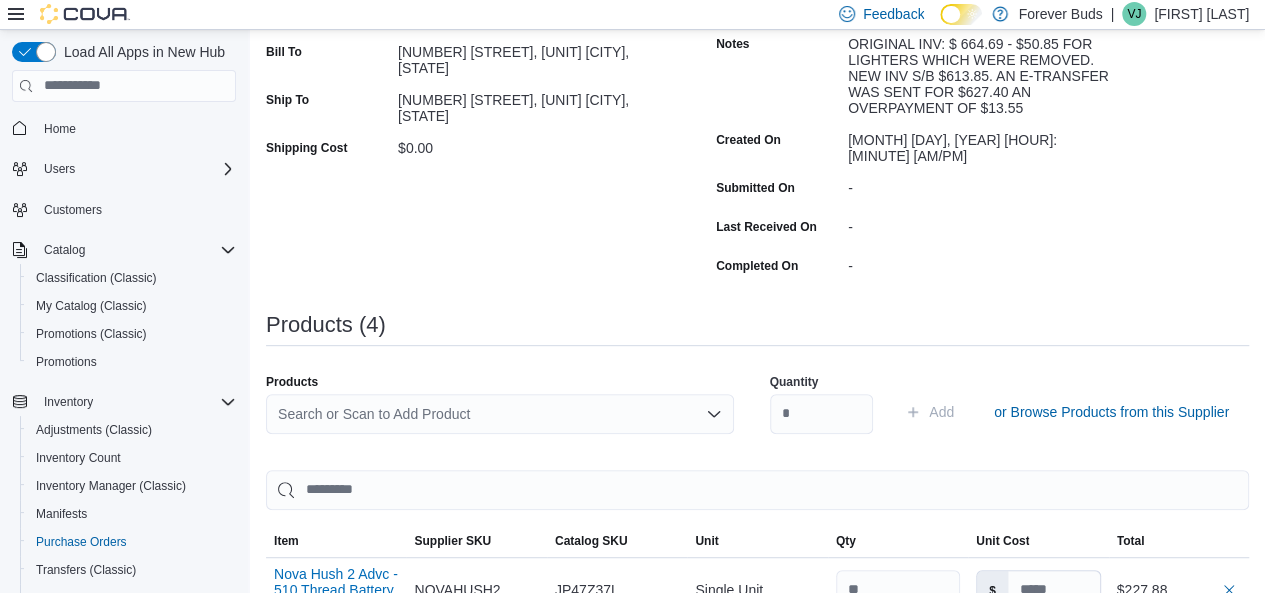 click on "Search or Scan to Add Product" at bounding box center [500, 414] 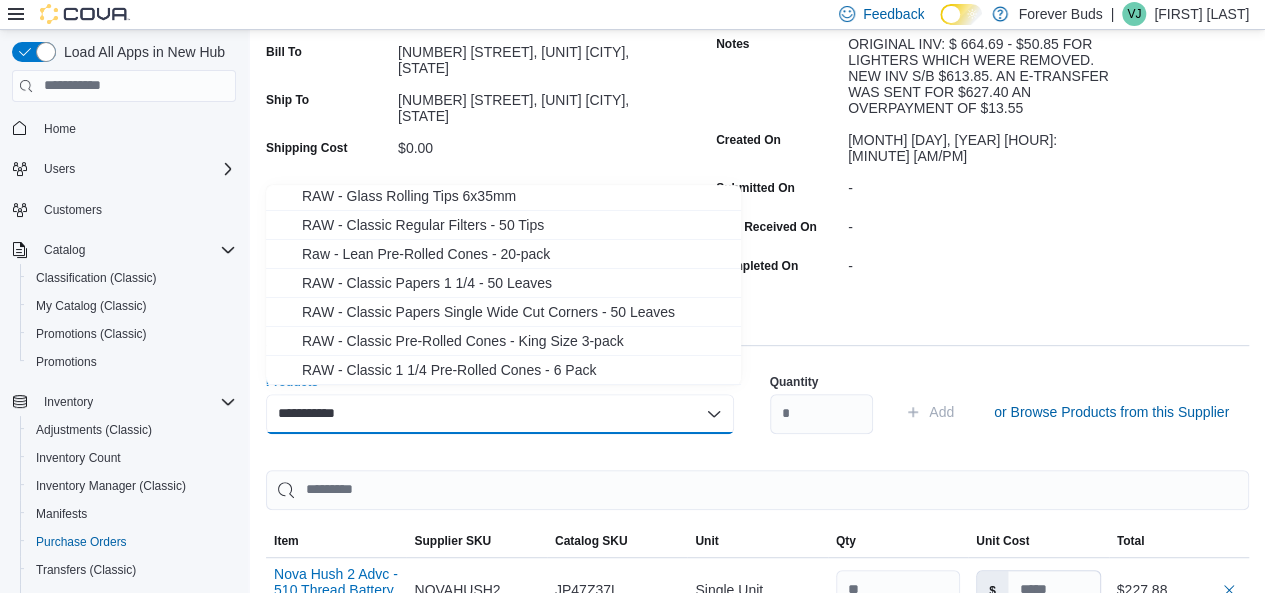 scroll, scrollTop: 61, scrollLeft: 0, axis: vertical 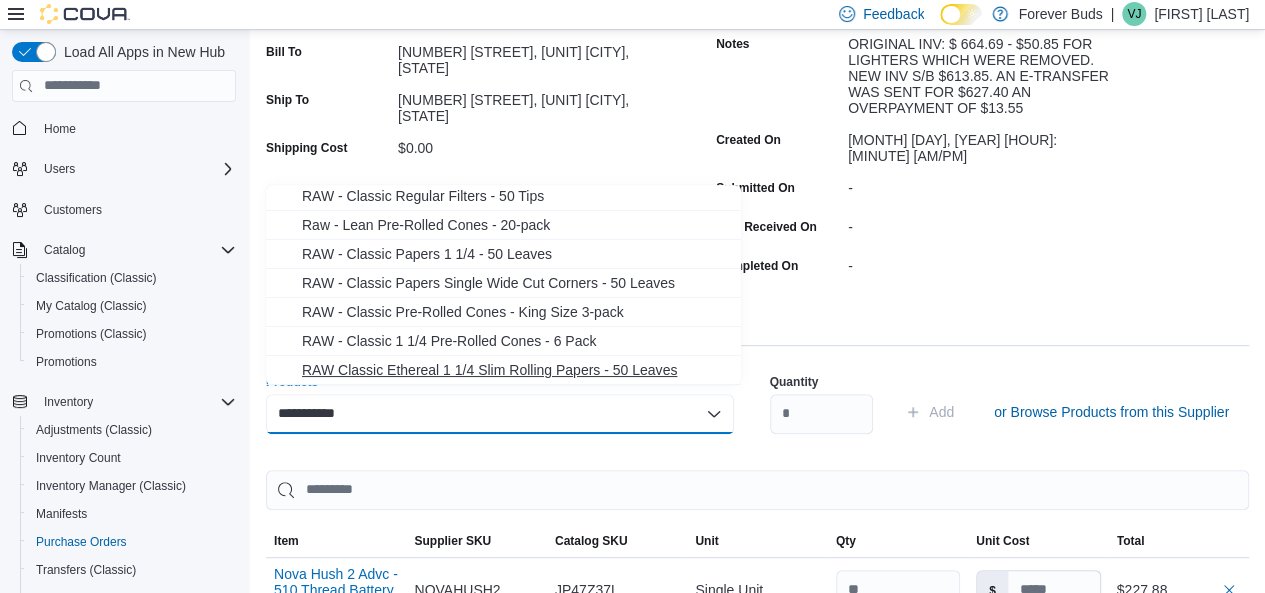 type on "**********" 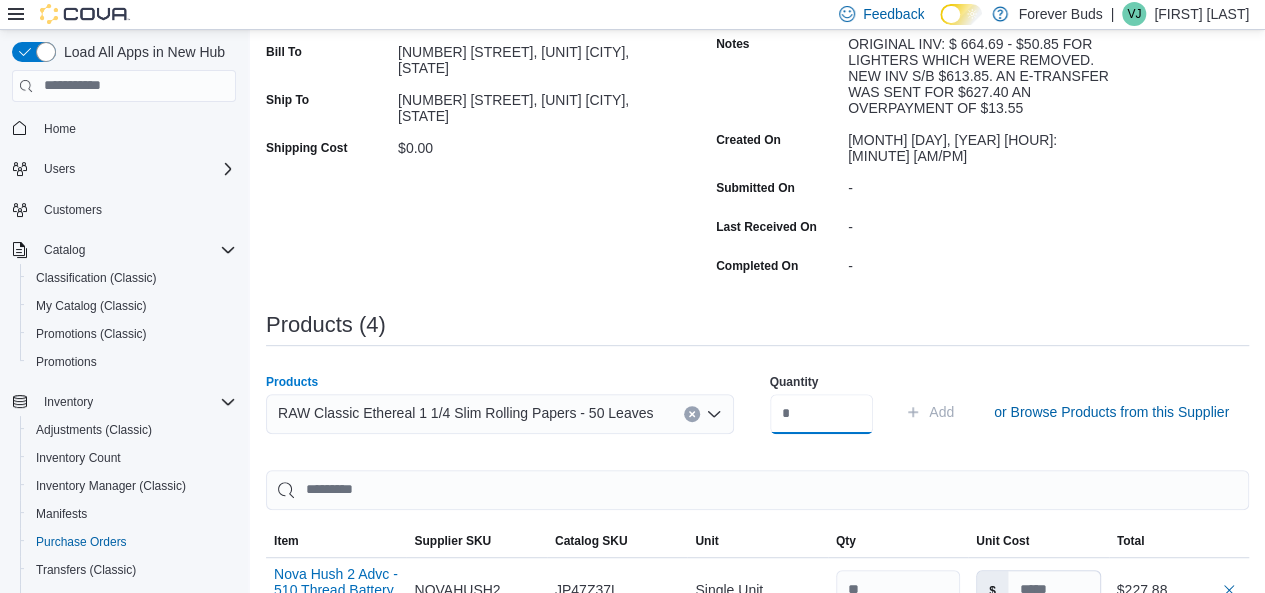 click at bounding box center (822, 414) 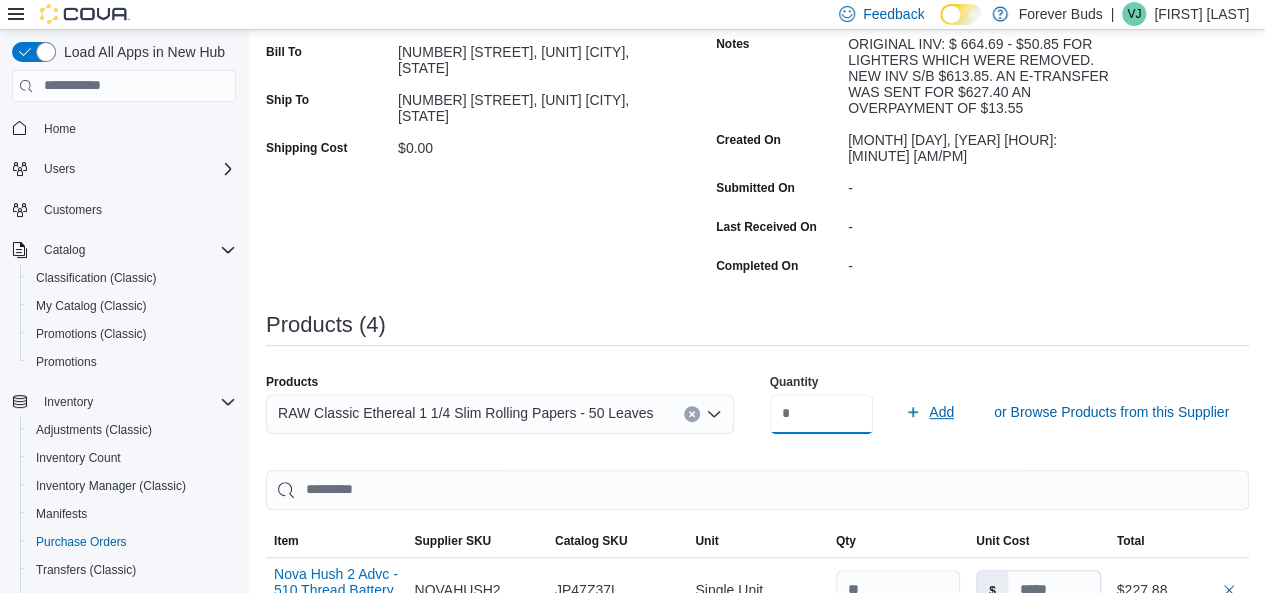 type on "**" 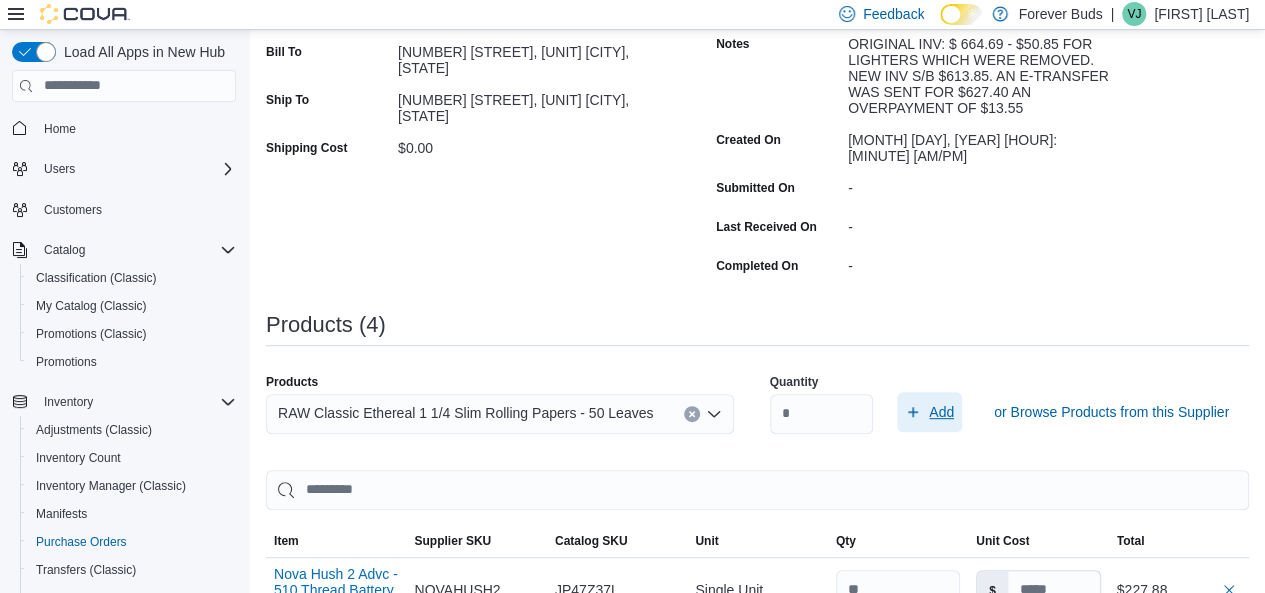 click on "Add" at bounding box center (941, 412) 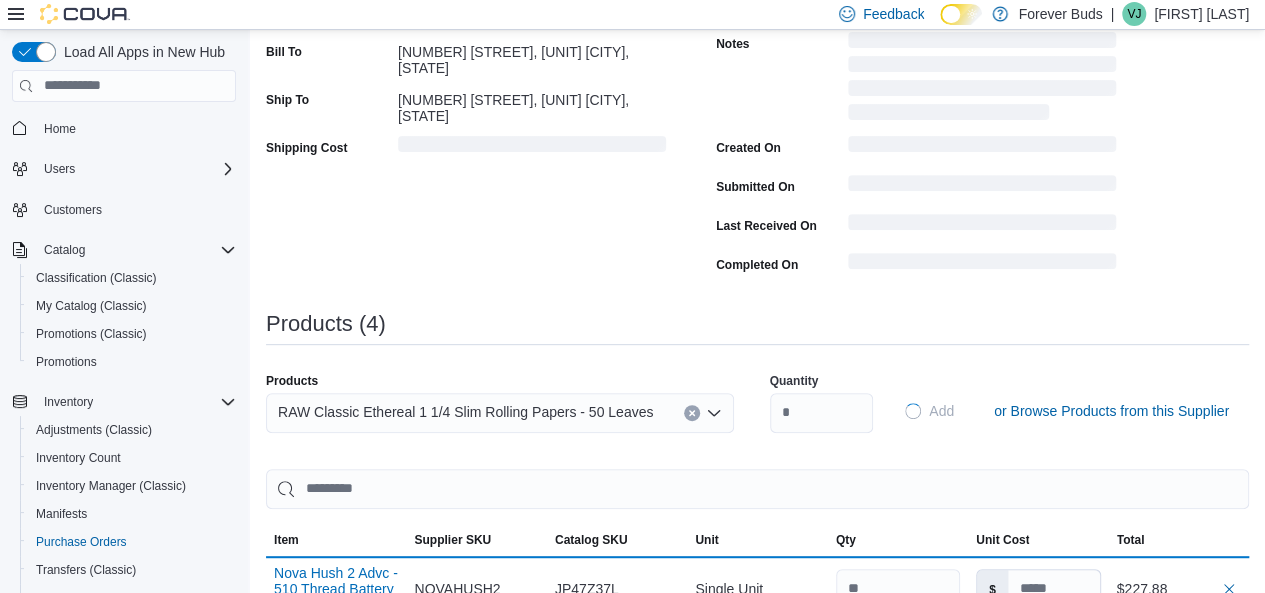 type 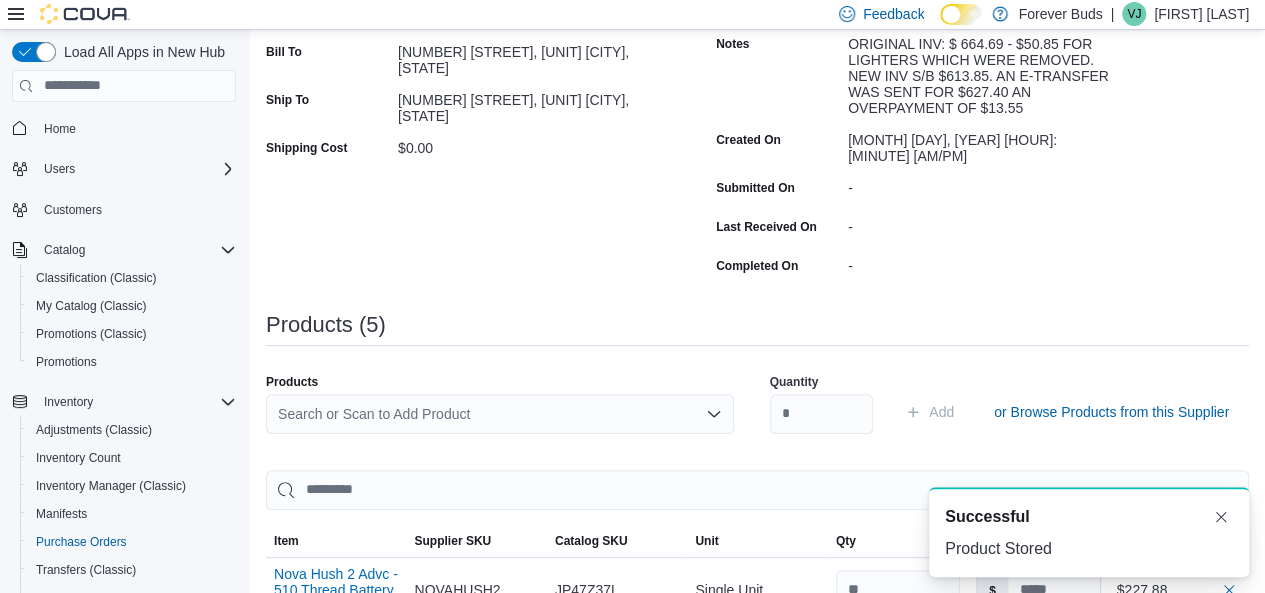 scroll, scrollTop: 0, scrollLeft: 0, axis: both 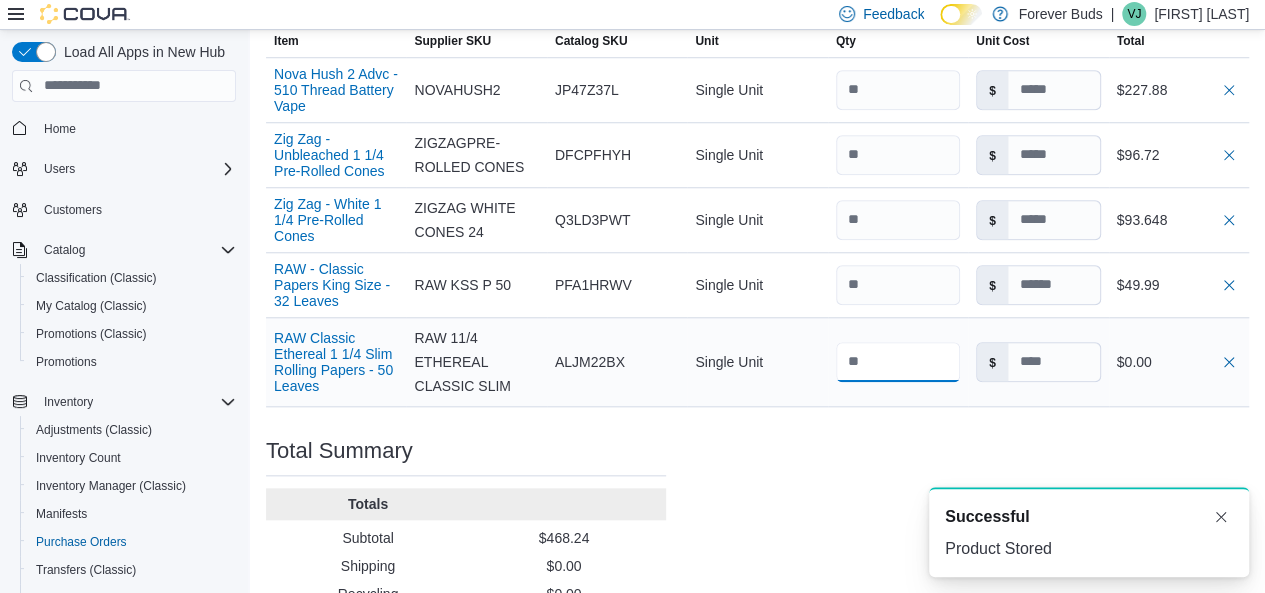 click at bounding box center (898, 362) 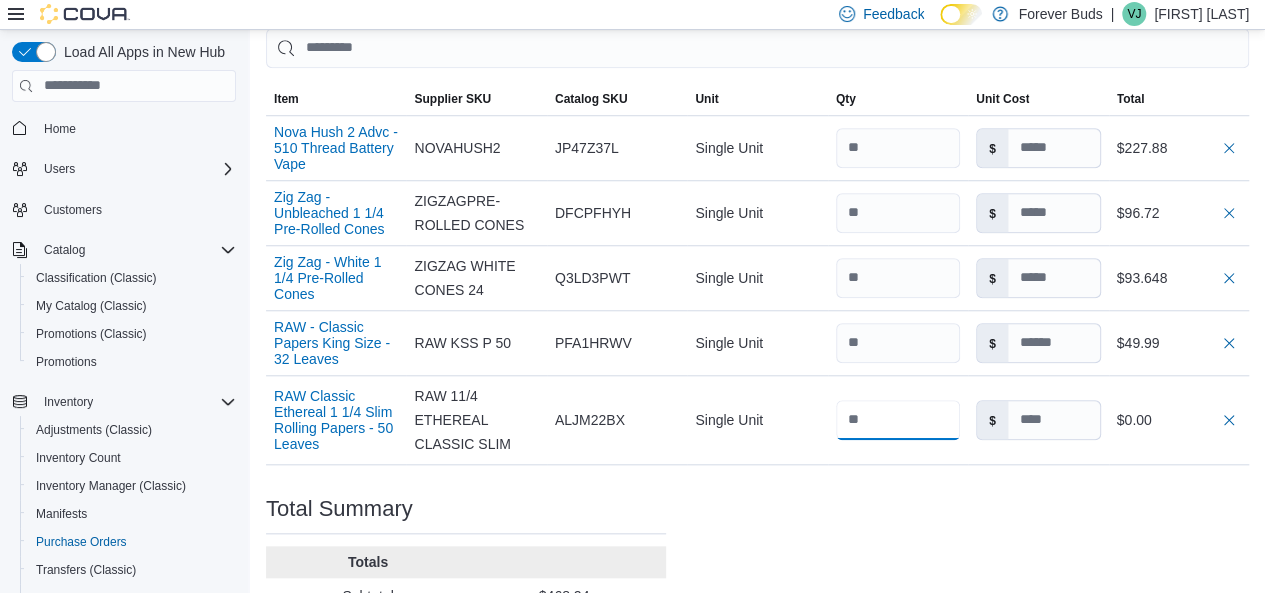 scroll, scrollTop: 896, scrollLeft: 0, axis: vertical 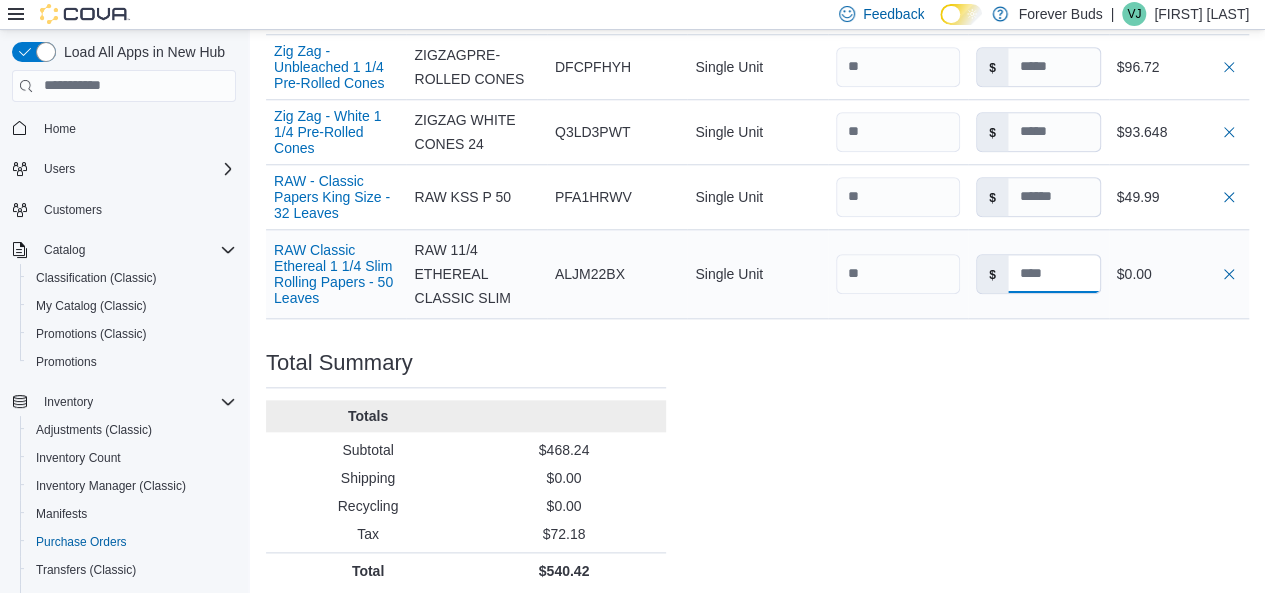 click at bounding box center [1054, 274] 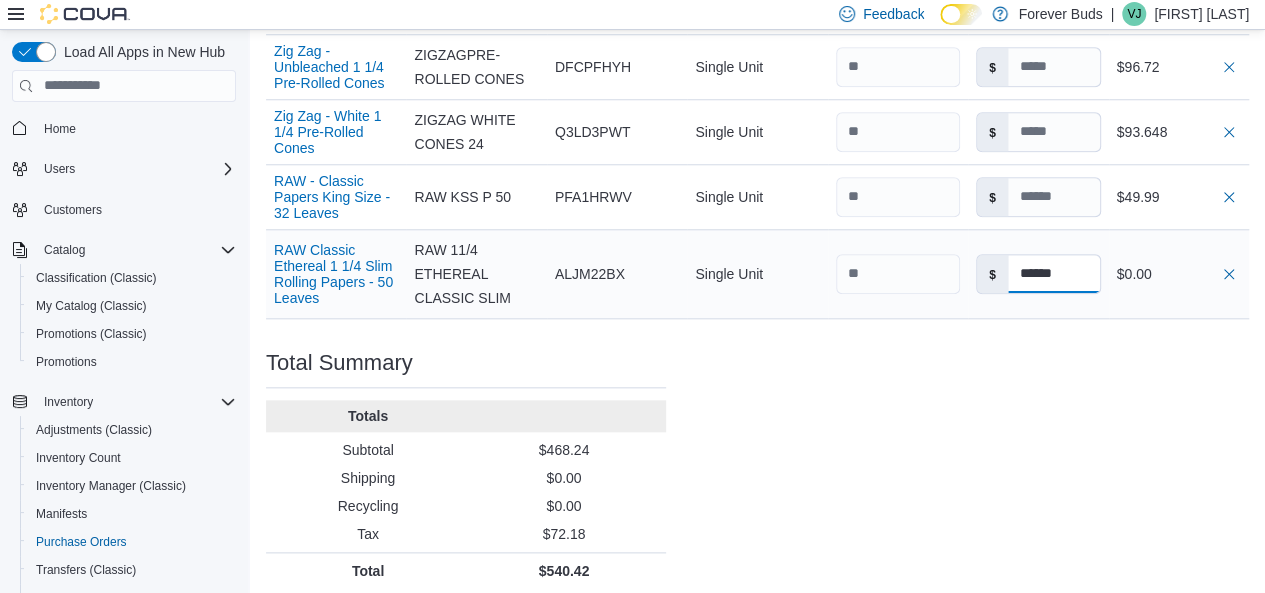 type on "******" 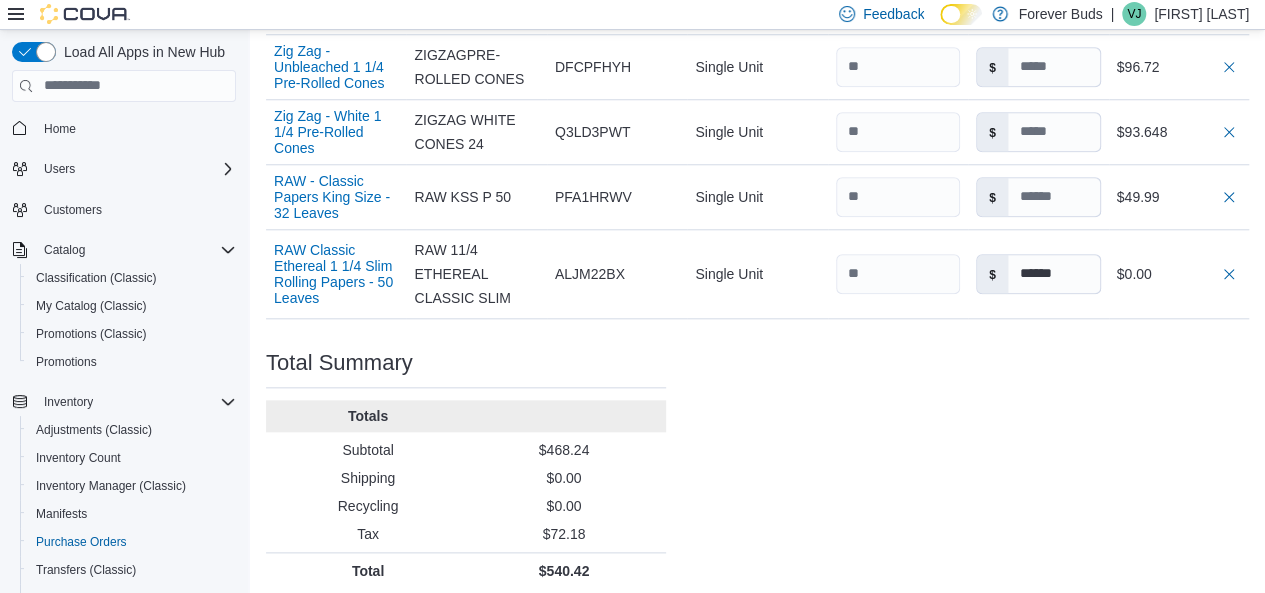 click on "Purchase Order: [ALPHANUMERIC] Feedback Purchase Order Details   Edit Status Pending Supplier Smoke Arsenal Supplier Invoice Number [ALPHANUMERIC] Bill To [NUMBER] [STREET], [UNIT] [CITY], [STATE] Ship To [NUMBER] [STREET], [UNIT] [CITY], [STATE] Shipping Cost $0.00 Recycling Cost $0.00 Tax $72.18 ETA [MONTH] [DAY], [YEAR] Notes ORIGINAL INV: $ 664.69 - $50.85 FOR LIGHTERS WHICH WERE REMOVED. NEW INV S/B $613.85.  AN E-TRANSFER WAS SENT FOR $627.40 AN OVERPAYMENT OF $13.55 Created On [MONTH] [DAY], [YEAR] [HOUR]:[MINUTE] [AM/PM] Submitted On - Last Received On - Completed On - Products (5)     Products Search or Scan to Add Product Quantity  Add or Browse Products from this Supplier Sorting EuiBasicTable with search callback Item Supplier SKU Catalog SKU Unit Qty Unit Cost Total Nova Hush 2 Advc - 510 Thread Battery Vape Supplier SKU NOVAHUSH2 Catalog SKU JP47Z37L Unit Single Unit Qty Unit Cost $ Total $227.88 Zig Zag - Unbleached 1 1/4 Pre-Rolled Cones Supplier SKU ZIGZAGPRE-ROLLED CONES Catalog SKU DFCPFHYH Unit Single Unit Qty Unit Cost $ Total $96.72 Unit" at bounding box center (757, -72) 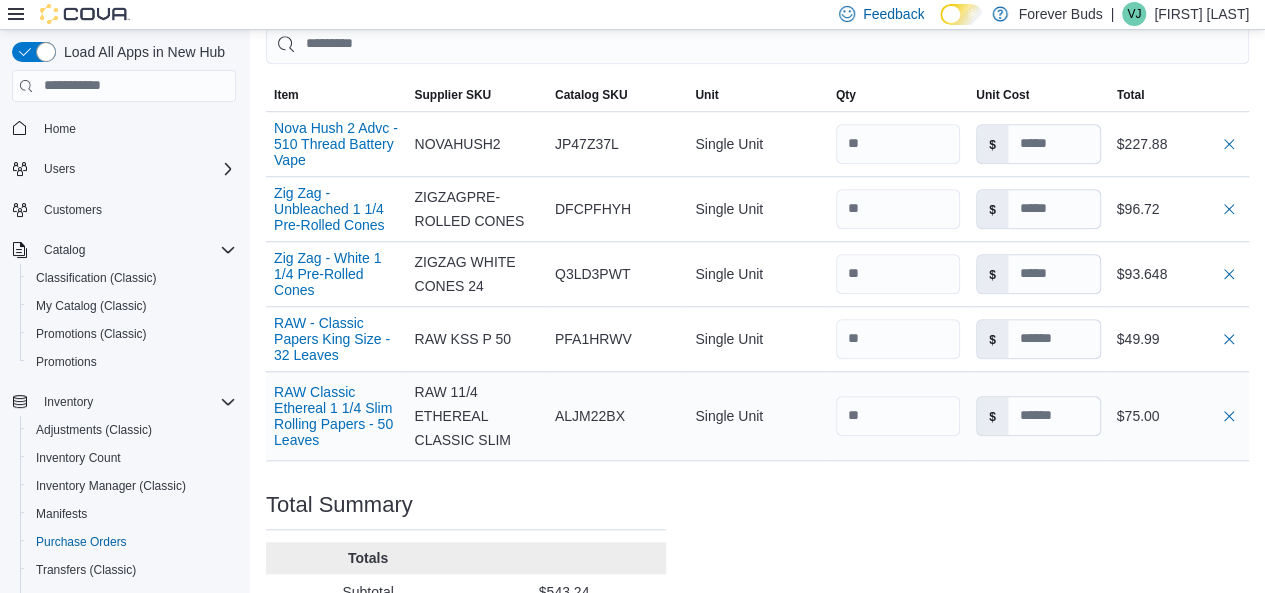 scroll, scrollTop: 896, scrollLeft: 0, axis: vertical 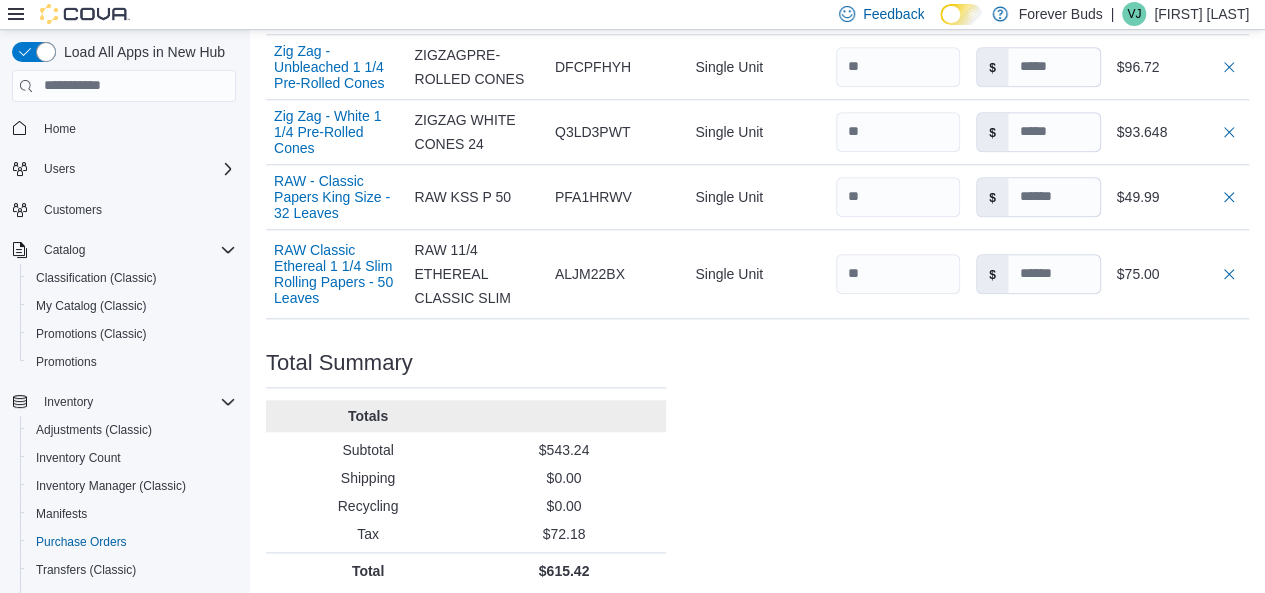 click on "Purchase Order: [ALPHANUMERIC] Feedback Purchase Order Details   Edit Status Pending Supplier Smoke Arsenal Supplier Invoice Number [ALPHANUMERIC] Bill To [NUMBER] [STREET], [UNIT] [CITY], [STATE] Ship To [NUMBER] [STREET], [UNIT] [CITY], [STATE] Shipping Cost $0.00 Recycling Cost $0.00 Tax $72.18 ETA [MONTH] [DAY], [YEAR] Notes ORIGINAL INV: $ 664.69 - $50.85 FOR LIGHTERS WHICH WERE REMOVED. NEW INV S/B $613.85.  AN E-TRANSFER WAS SENT FOR $627.40 AN OVERPAYMENT OF $13.55 Created On [MONTH] [DAY], [YEAR] [HOUR]:[MINUTE] [AM/PM] Submitted On - Last Received On - Completed On - Products (5)     Products Search or Scan to Add Product Quantity  Add or Browse Products from this Supplier Sorting EuiBasicTable with search callback Item Supplier SKU Catalog SKU Unit Qty Unit Cost Total Nova Hush 2 Advc - 510 Thread Battery Vape Supplier SKU NOVAHUSH2 Catalog SKU JP47Z37L Unit Single Unit Qty Unit Cost $ Total $227.88 Zig Zag - Unbleached 1 1/4 Pre-Rolled Cones Supplier SKU ZIGZAGPRE-ROLLED CONES Catalog SKU DFCPFHYH Unit Single Unit Qty Unit Cost $ Total $96.72 Unit" at bounding box center (757, -72) 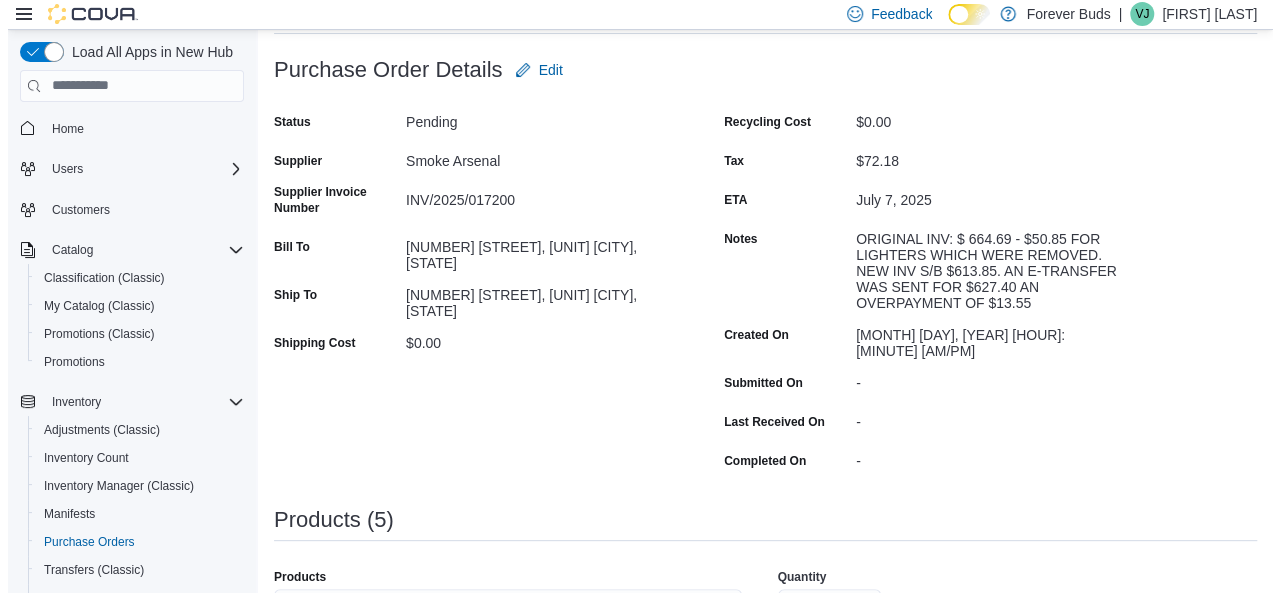 scroll, scrollTop: 0, scrollLeft: 0, axis: both 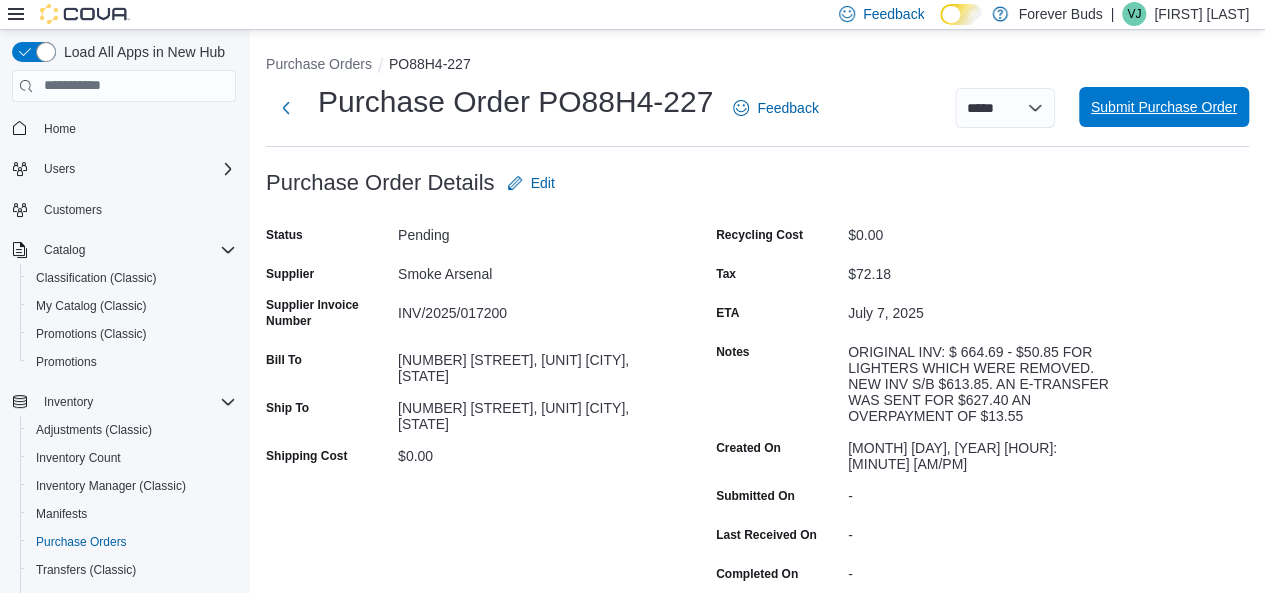 click on "Submit Purchase Order" at bounding box center [1164, 107] 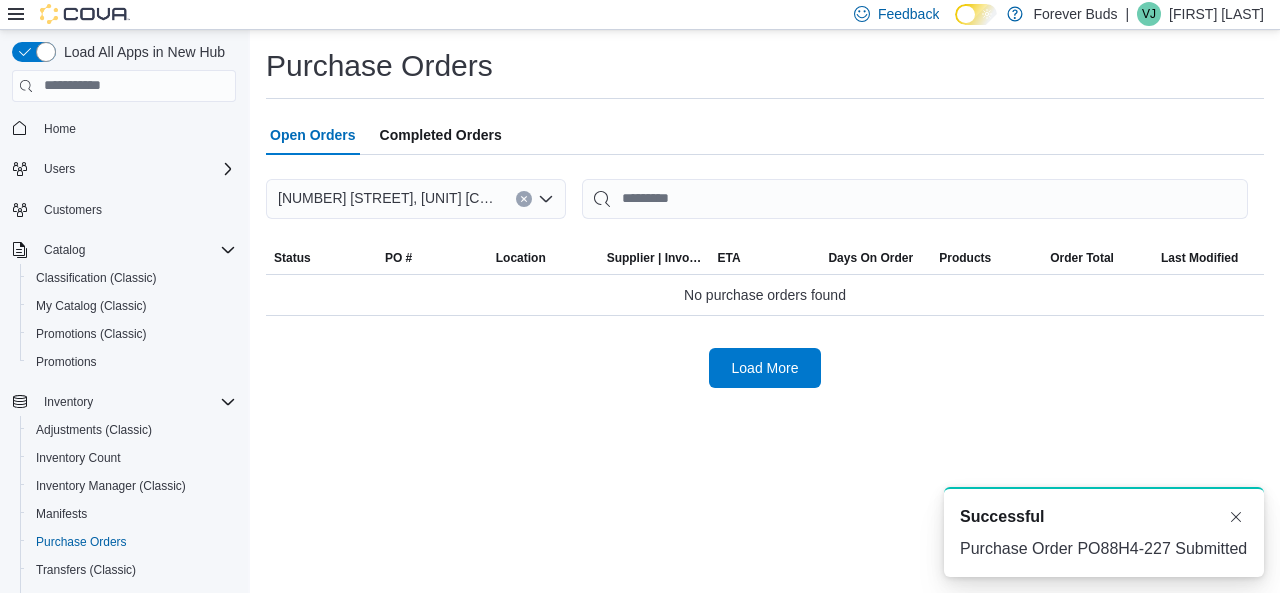 scroll, scrollTop: 0, scrollLeft: 0, axis: both 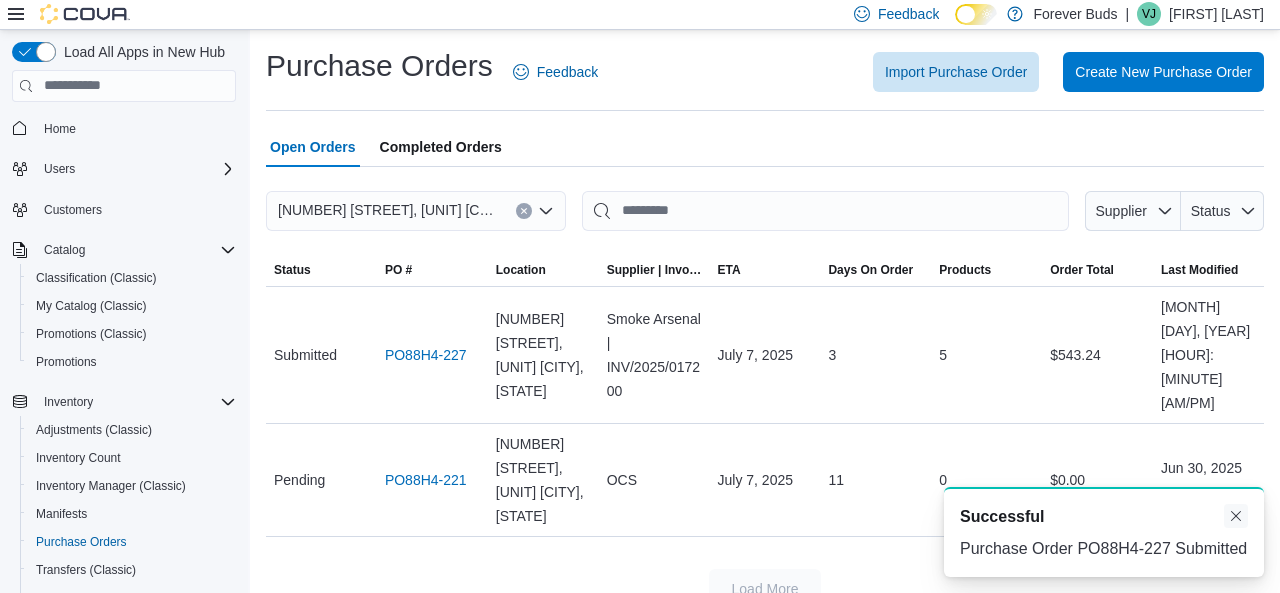 click at bounding box center [1236, 516] 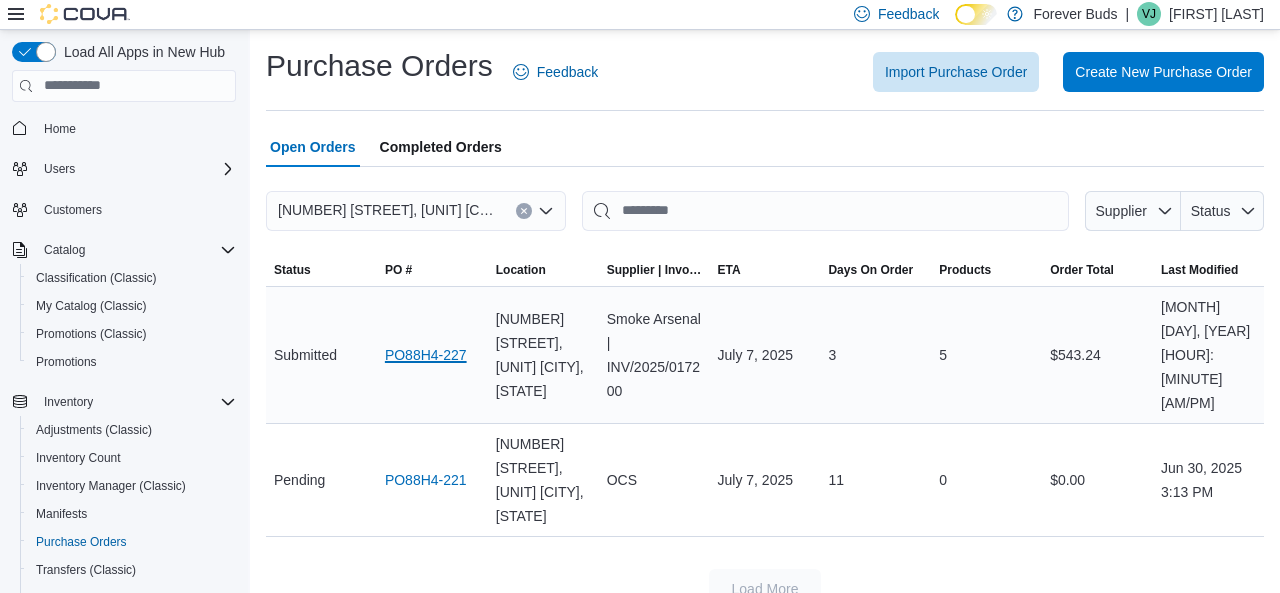 click on "PO88H4-227" at bounding box center [426, 355] 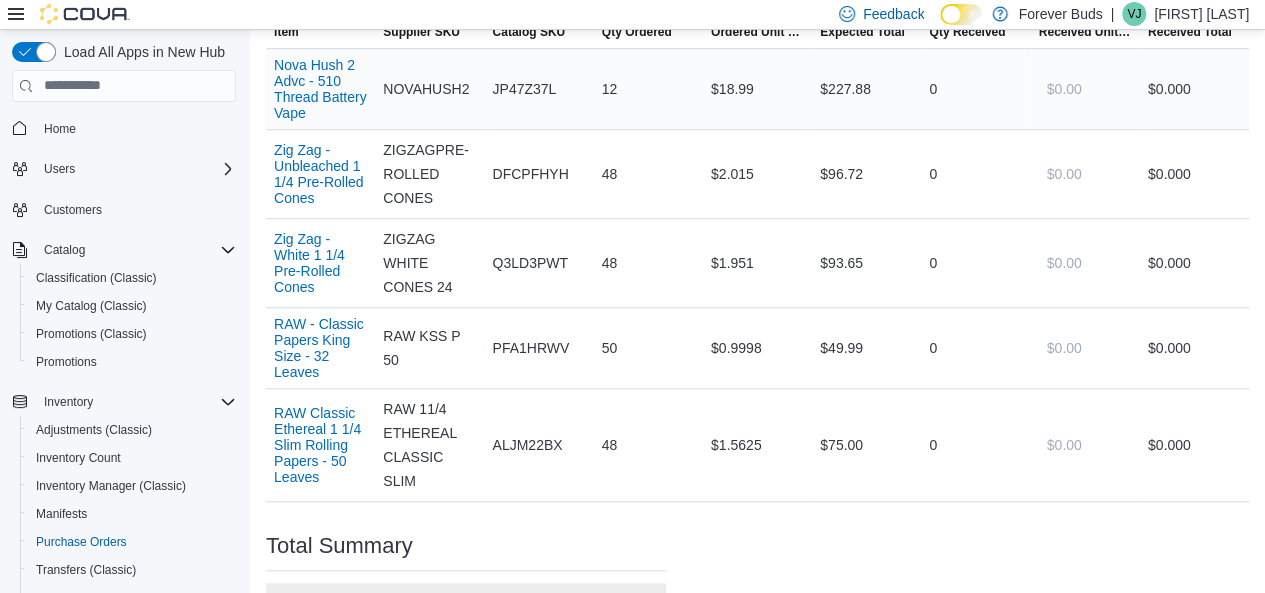 scroll, scrollTop: 340, scrollLeft: 0, axis: vertical 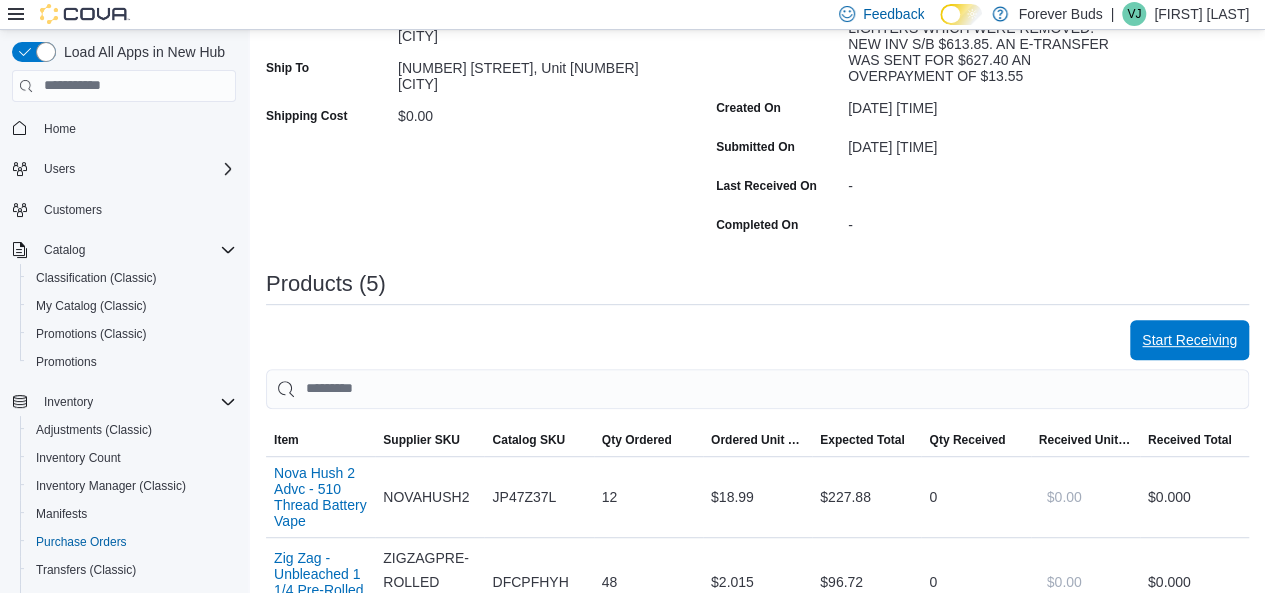 click on "Start Receiving" at bounding box center [1189, 340] 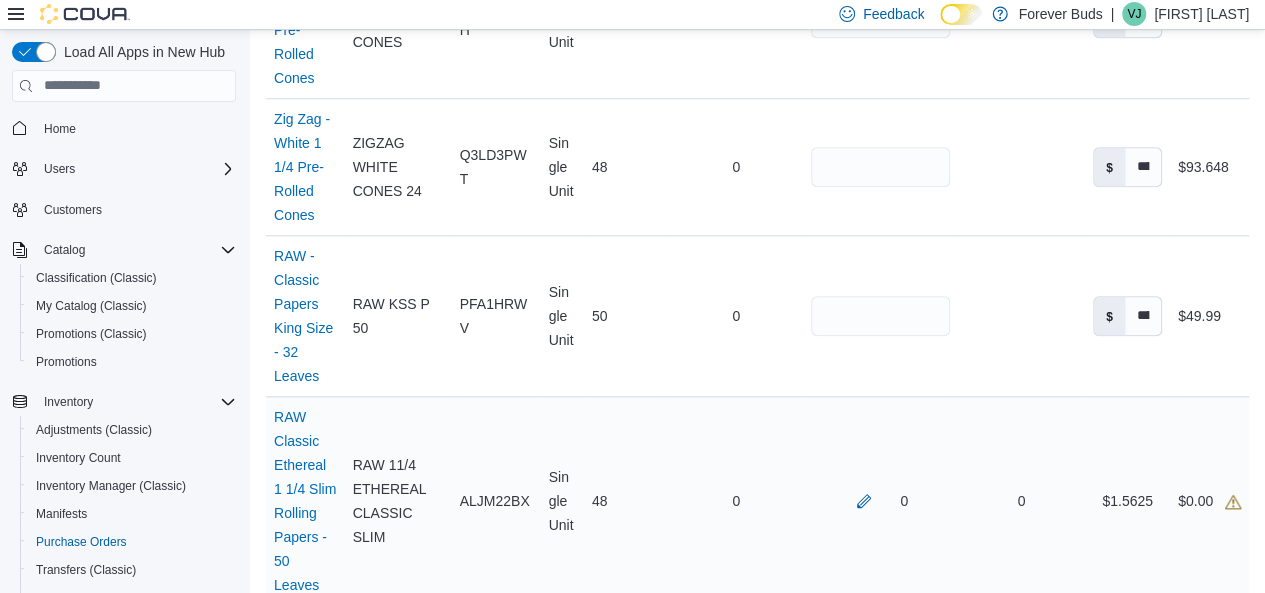 scroll, scrollTop: 933, scrollLeft: 0, axis: vertical 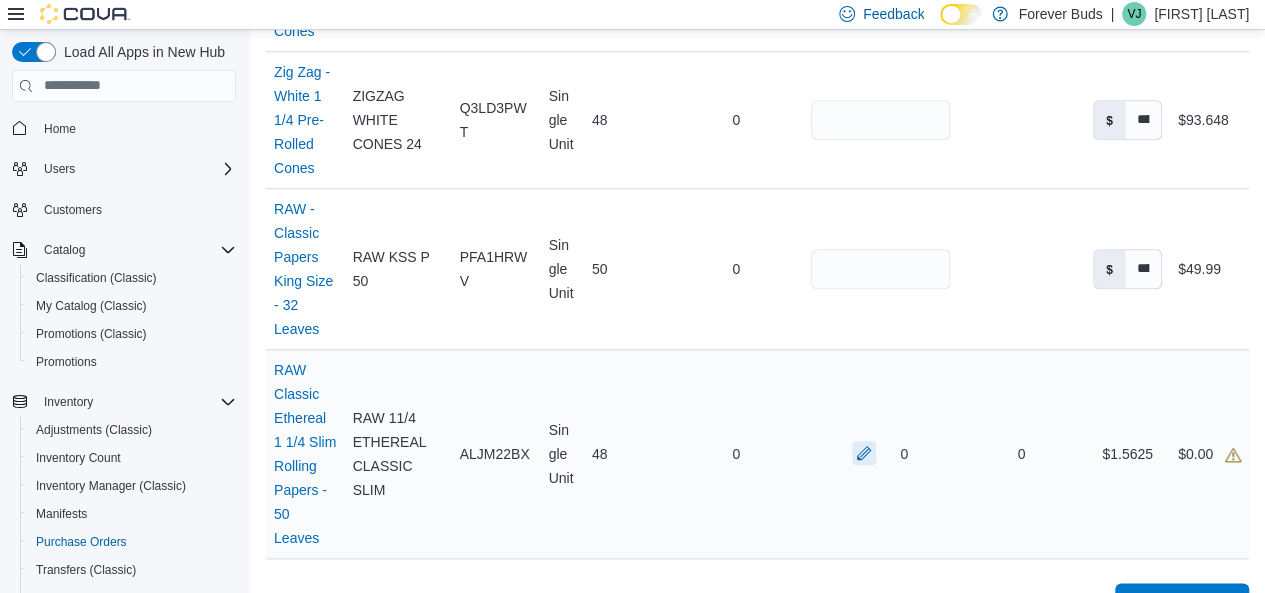 click at bounding box center (864, 453) 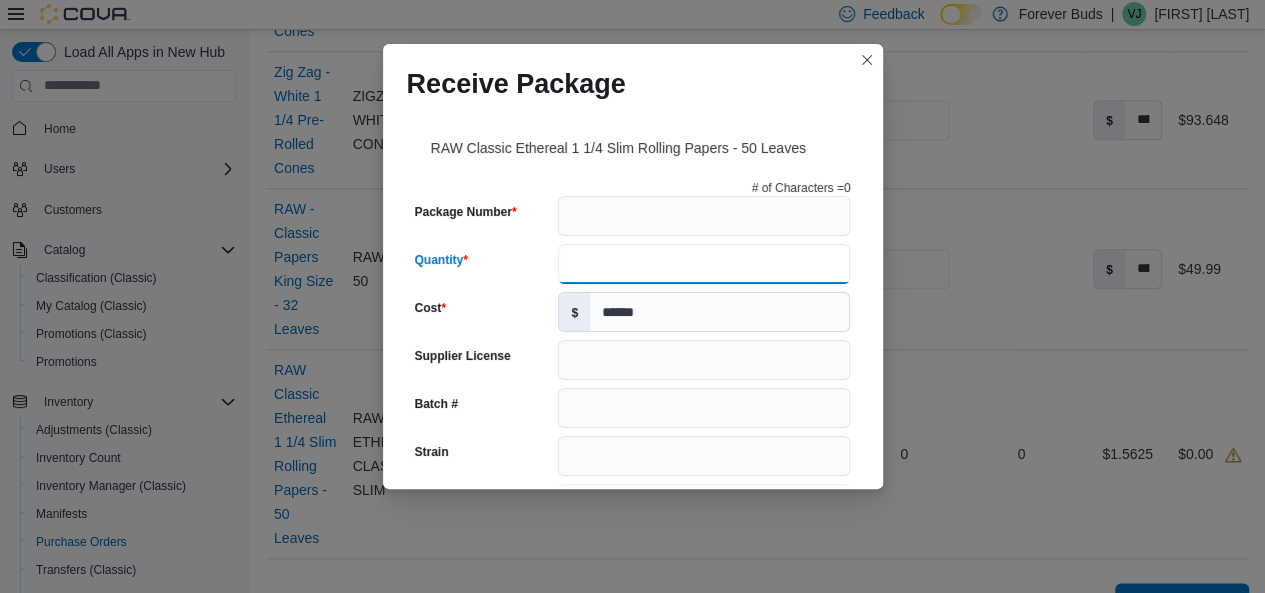 click on "Quantity" at bounding box center [704, 264] 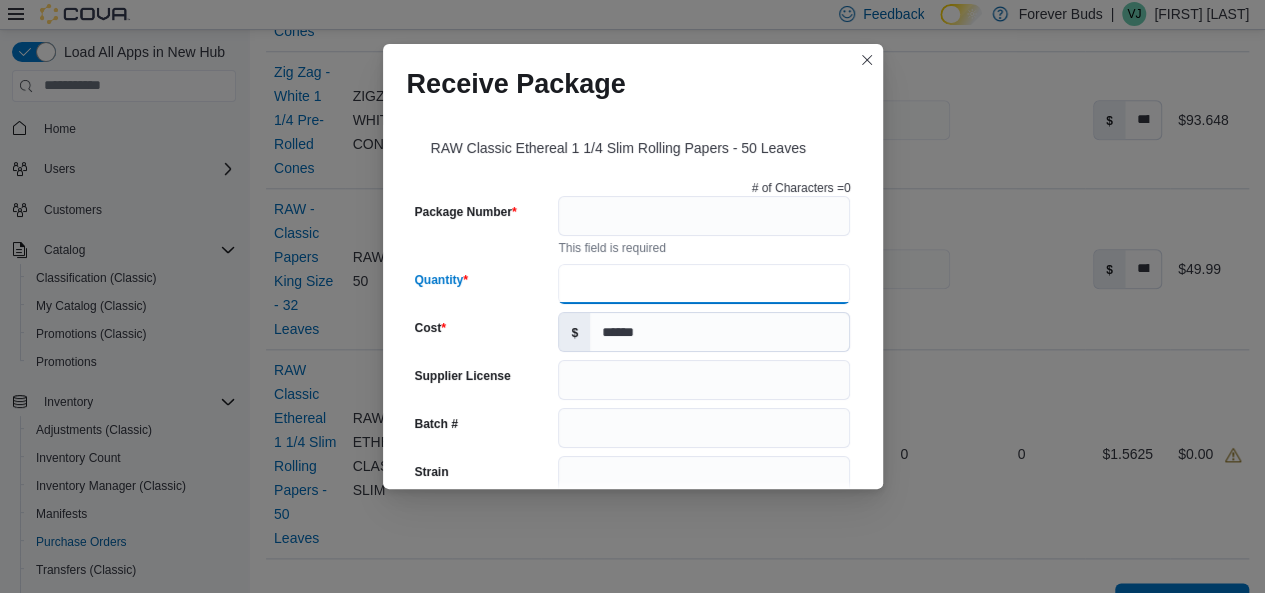 type on "**" 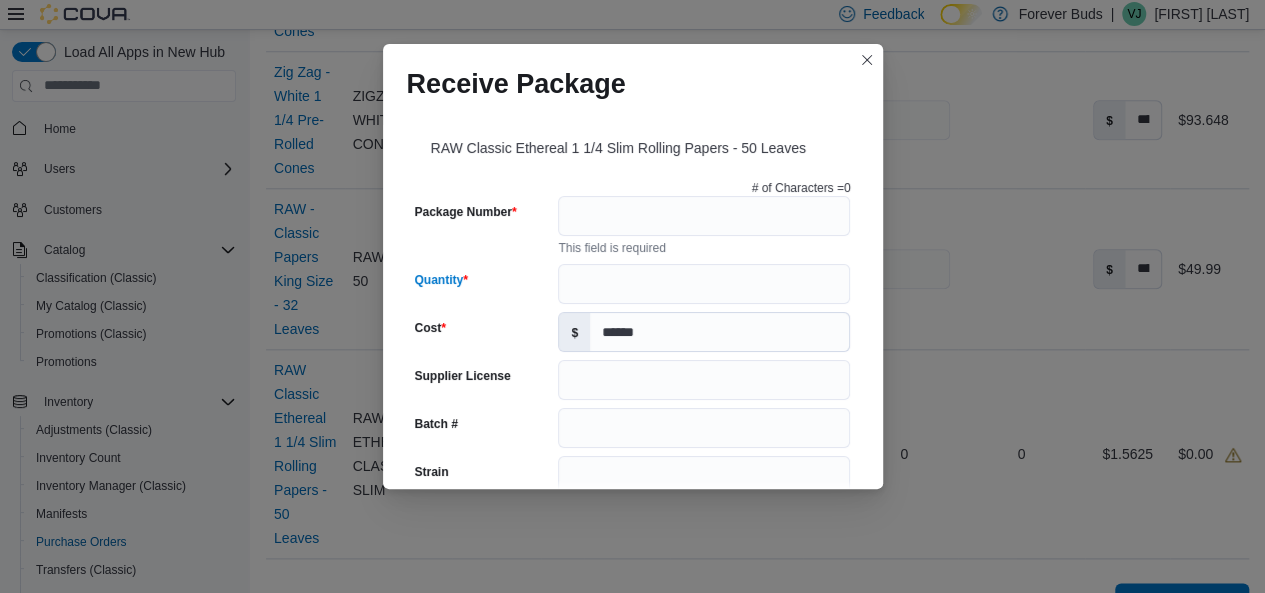 click on "Receive Package RAW Classic Ethereal 1 1/4 Slim Rolling Papers - 50 Leaves # of Characters =  0 Package Number This field is required Quantity ** Cost $ ****** Supplier License Batch # Strain Url Test Date Harvest Date Production Date Packaged Date Testing Facility Test Batch # Terpene Profile Expiration Date Use By Date Cannabinoids Add Cannabinoid Add unit THC % CBD % Add Item Cancel Submit" at bounding box center (632, 296) 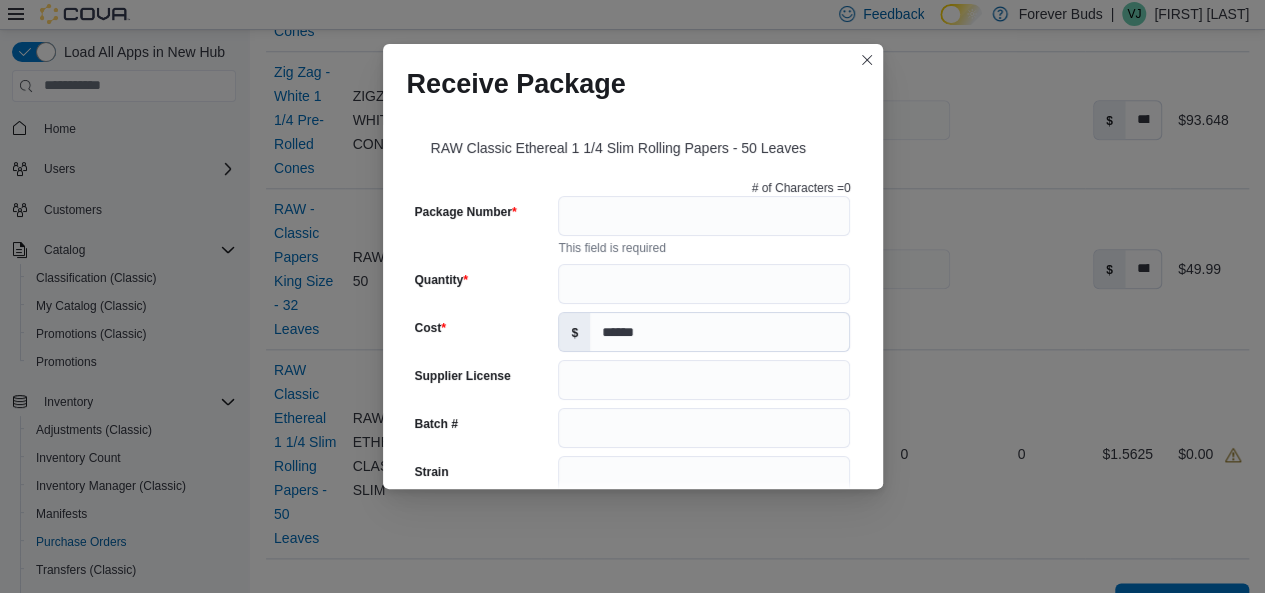 click on "Receive Package RAW Classic Ethereal 1 1/4 Slim Rolling Papers - 50 Leaves # of Characters =  0 Package Number This field is required Quantity ** Cost $ ****** Supplier License Batch # Strain Url Test Date Harvest Date Production Date Packaged Date Testing Facility Test Batch # Terpene Profile Expiration Date Use By Date Cannabinoids Add Cannabinoid Add unit THC % CBD % Add Item Cancel Submit" at bounding box center [632, 296] 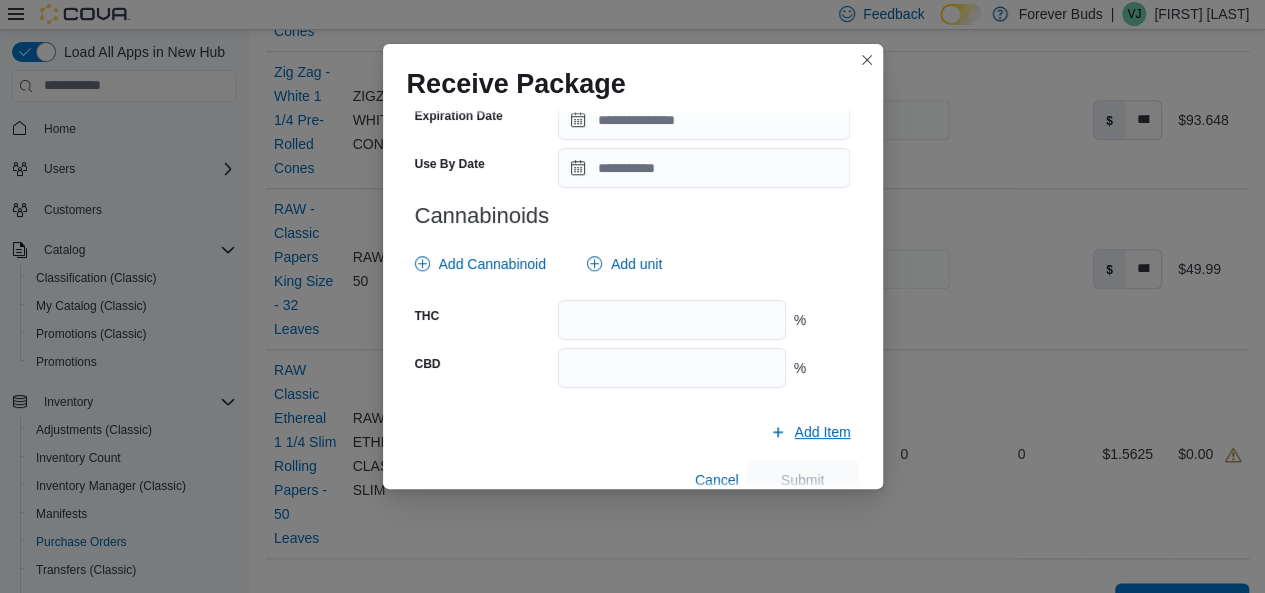 scroll, scrollTop: 822, scrollLeft: 0, axis: vertical 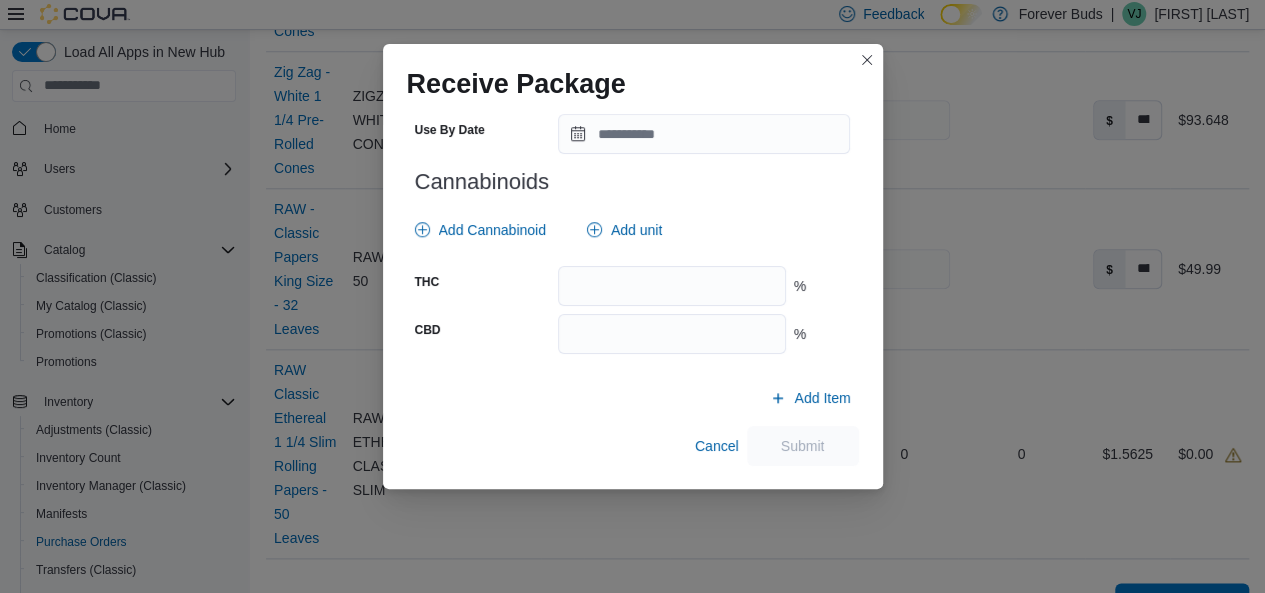 click on "Receive Package RAW Classic Ethereal 1 1/4 Slim Rolling Papers - 50 Leaves # of Characters =  0 Package Number This field is required Quantity ** Cost $ ****** Supplier License Batch # Strain Url Test Date Harvest Date Production Date Packaged Date Testing Facility Test Batch # Terpene Profile Expiration Date Use By Date Cannabinoids Add Cannabinoid Add unit THC % CBD % Add Item Cancel Submit" at bounding box center [632, 296] 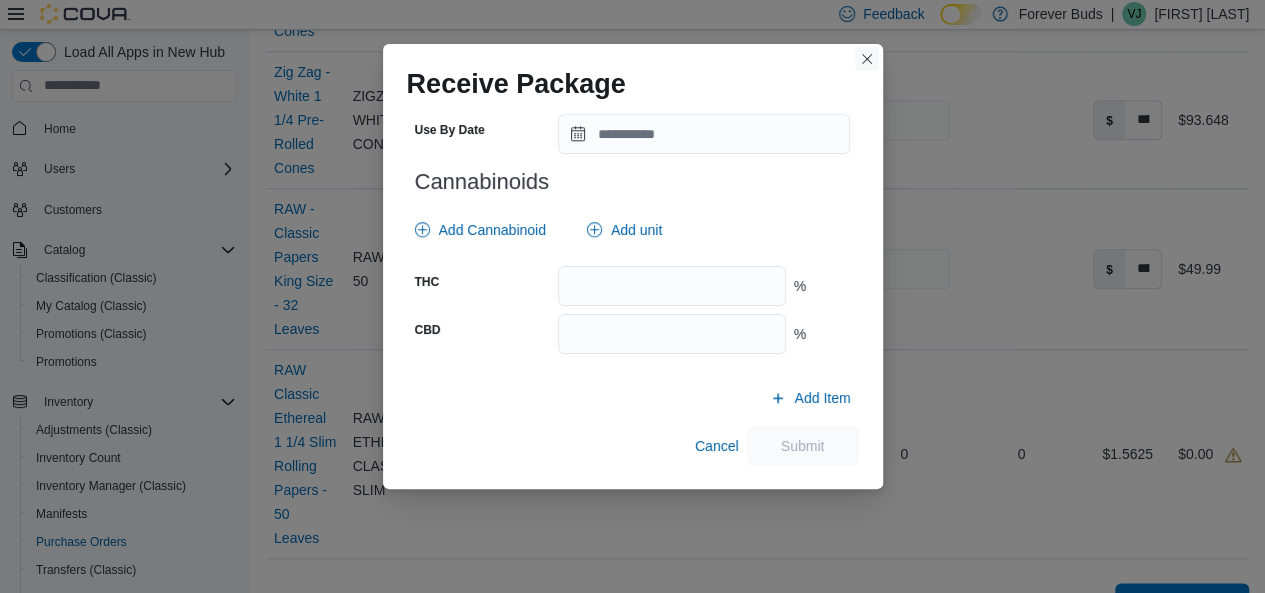 click at bounding box center (867, 59) 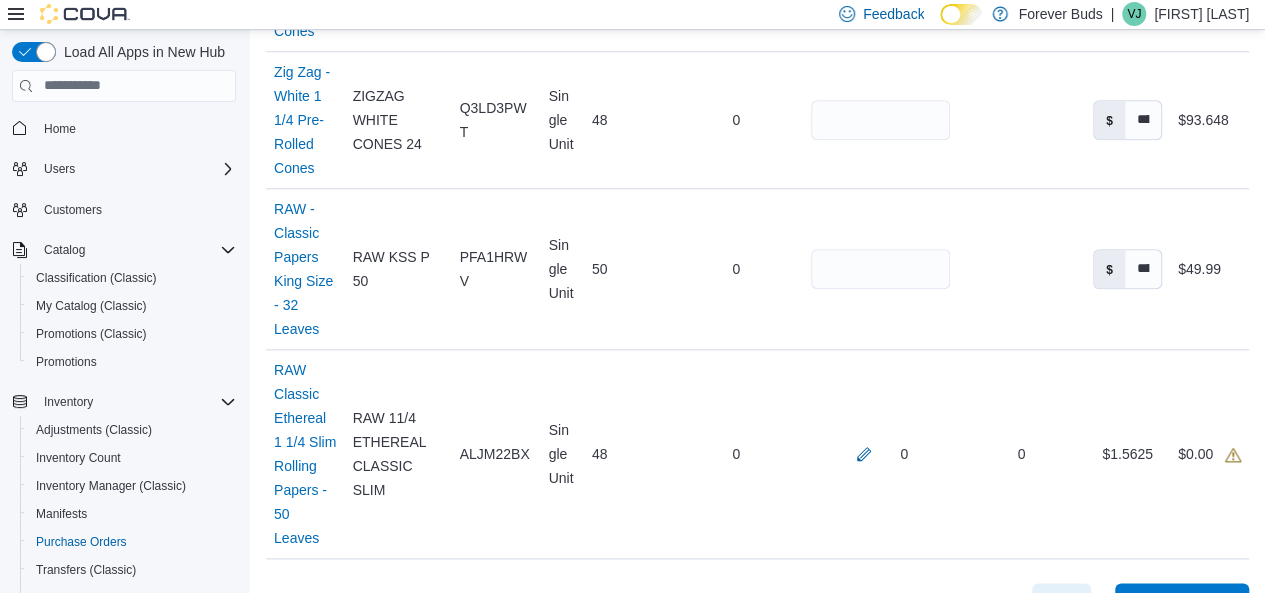 click on "Cancel" at bounding box center (1062, 603) 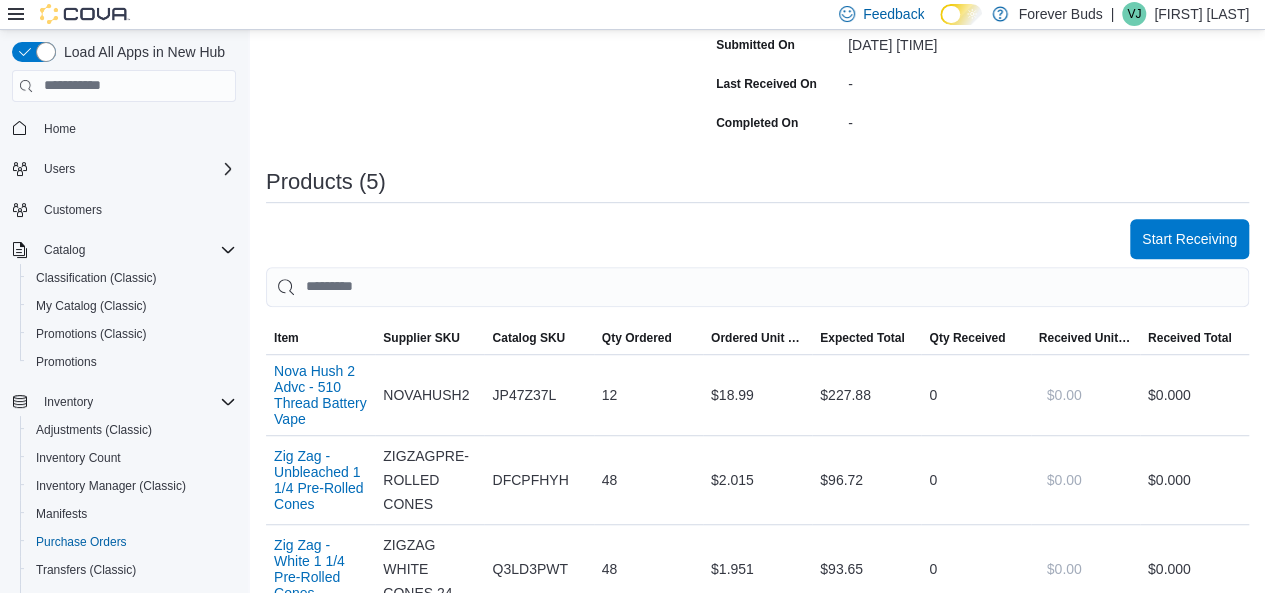 scroll, scrollTop: 440, scrollLeft: 0, axis: vertical 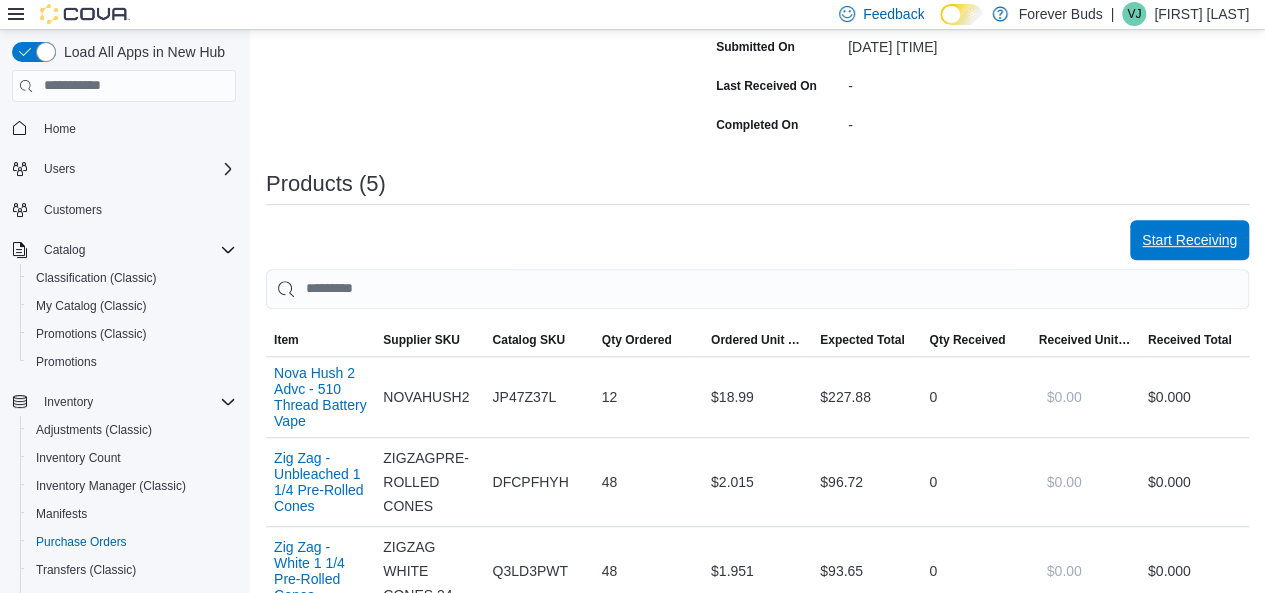 click on "Start Receiving" at bounding box center [1189, 240] 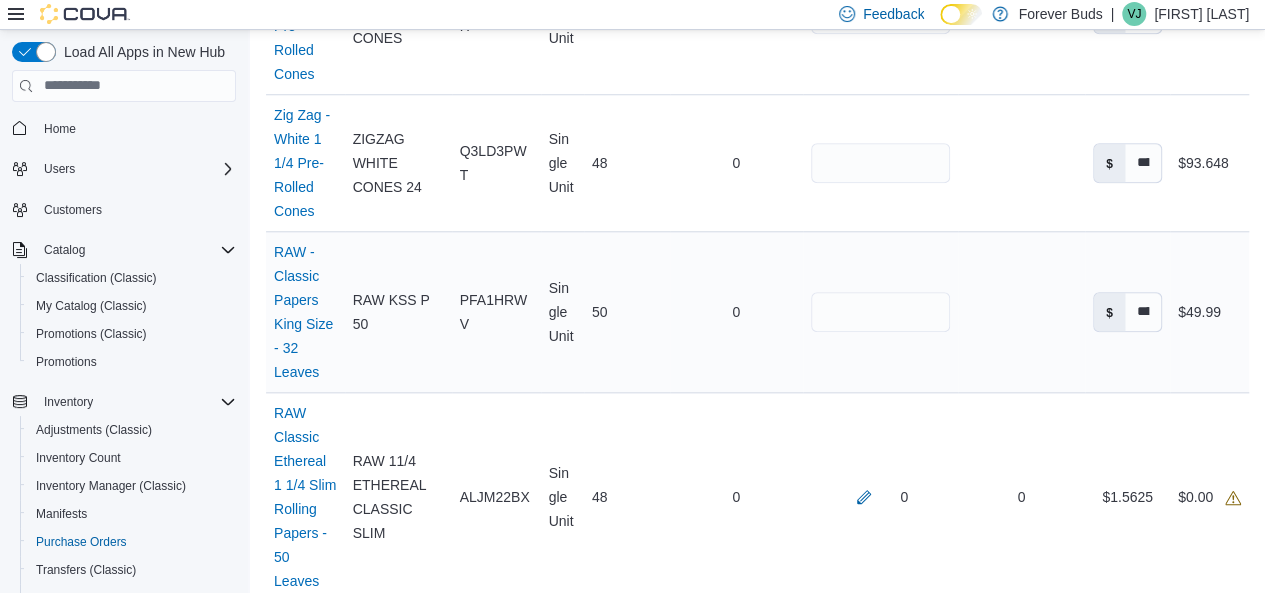 scroll, scrollTop: 900, scrollLeft: 0, axis: vertical 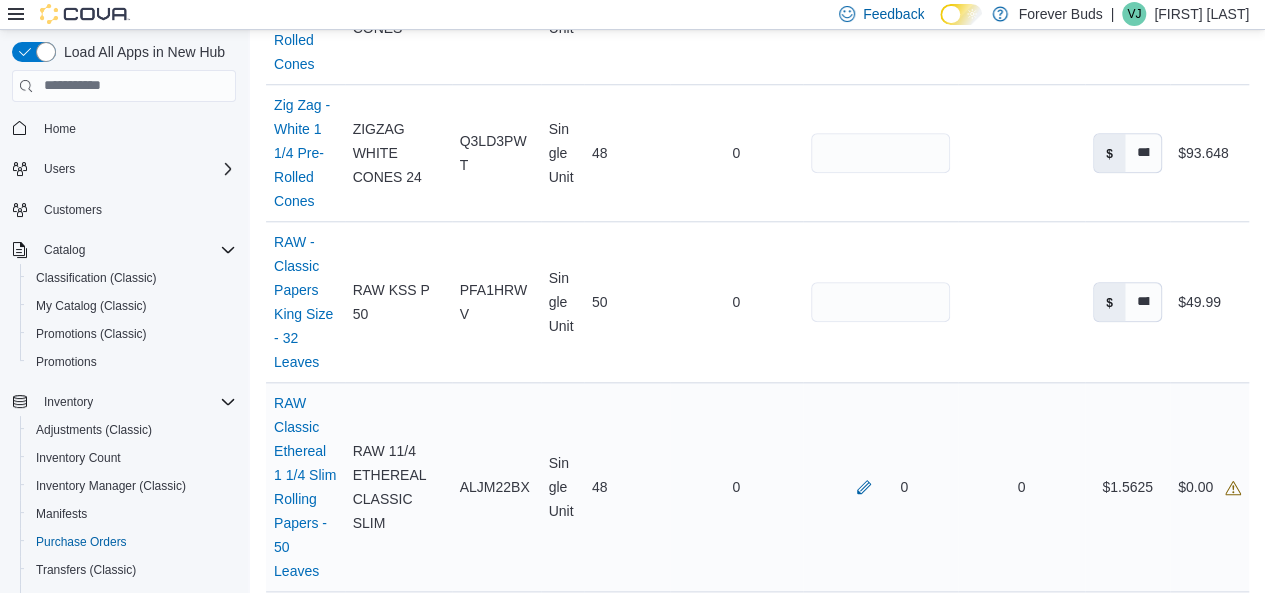 click 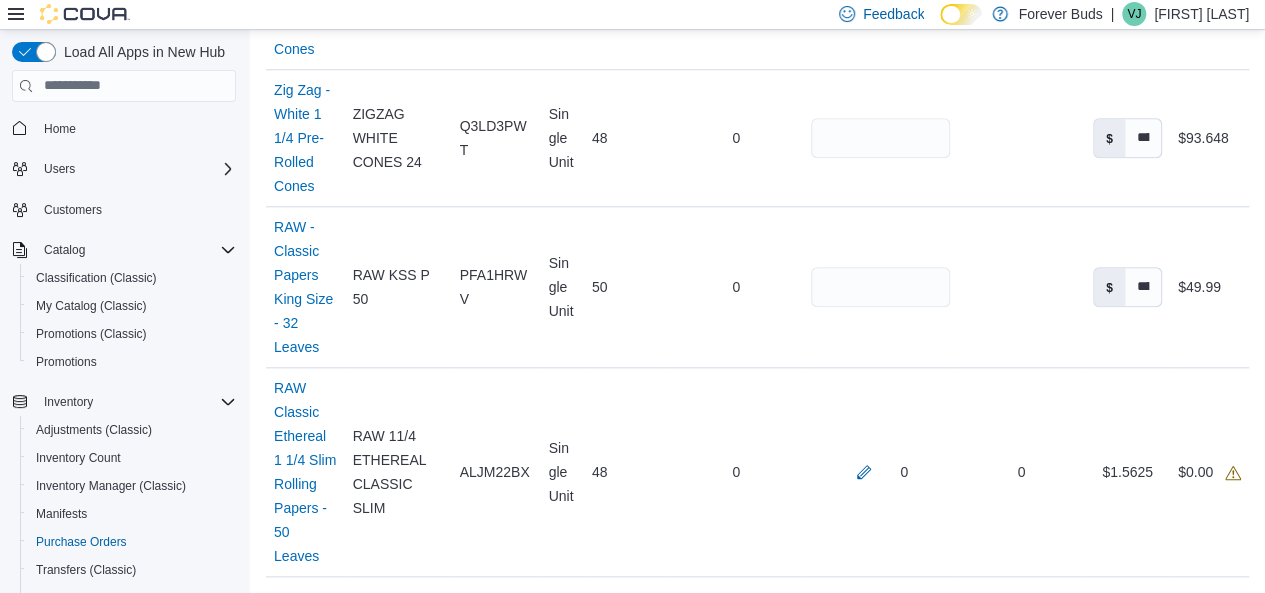 scroll, scrollTop: 1000, scrollLeft: 0, axis: vertical 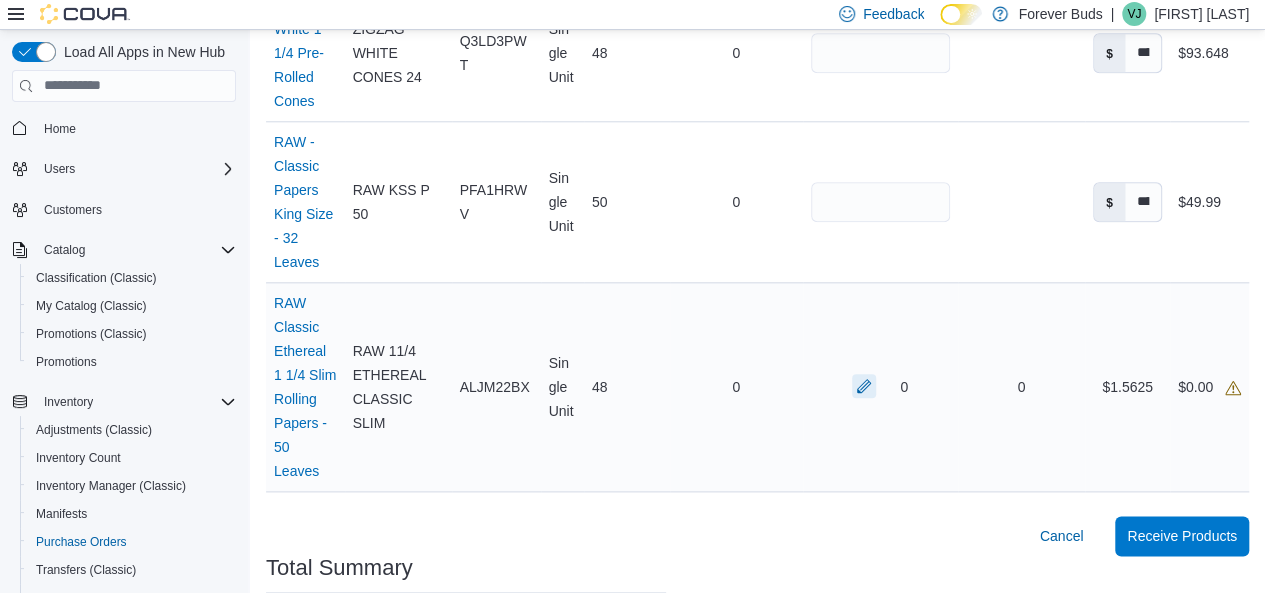 click at bounding box center [864, 386] 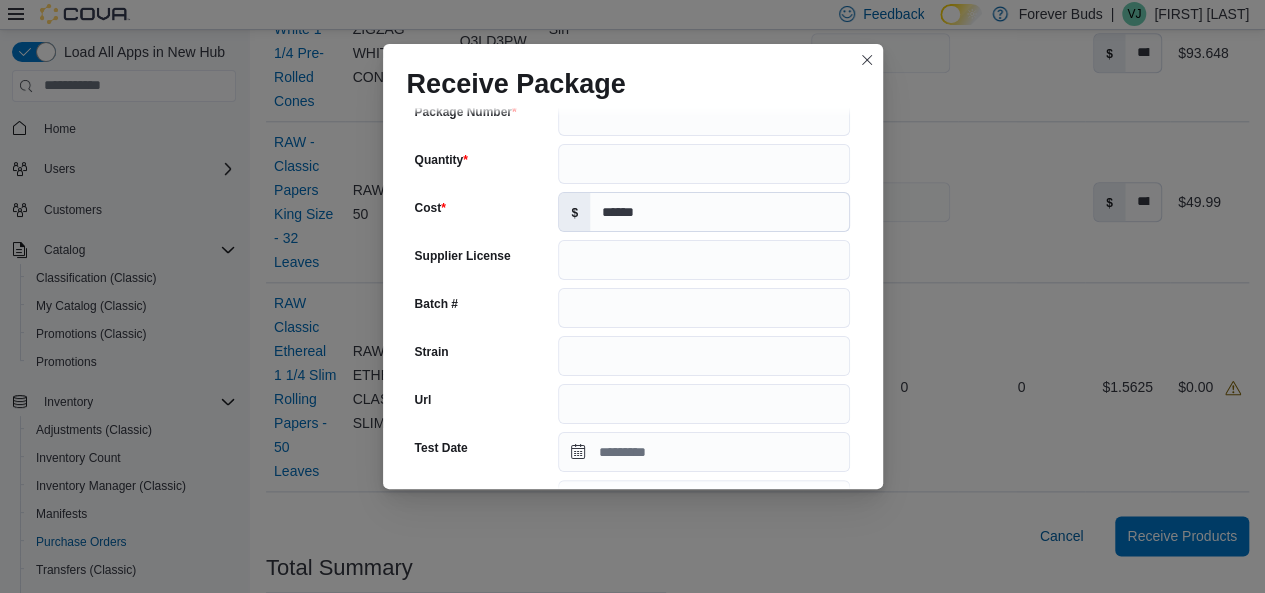 scroll, scrollTop: 0, scrollLeft: 0, axis: both 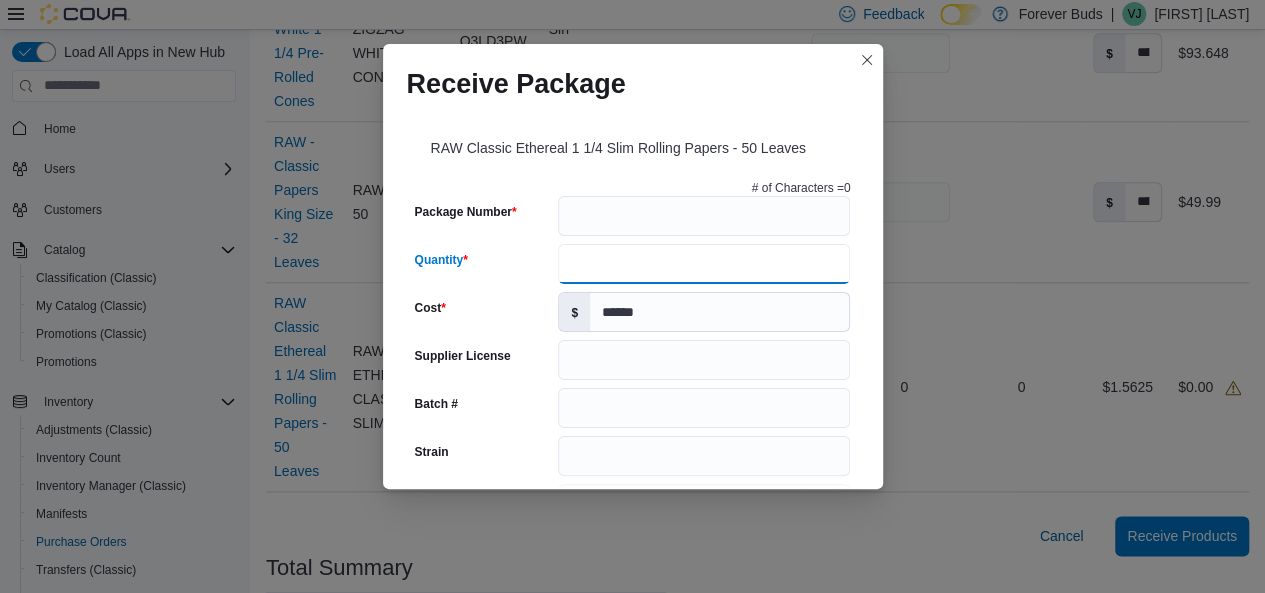 click on "Quantity" at bounding box center (704, 264) 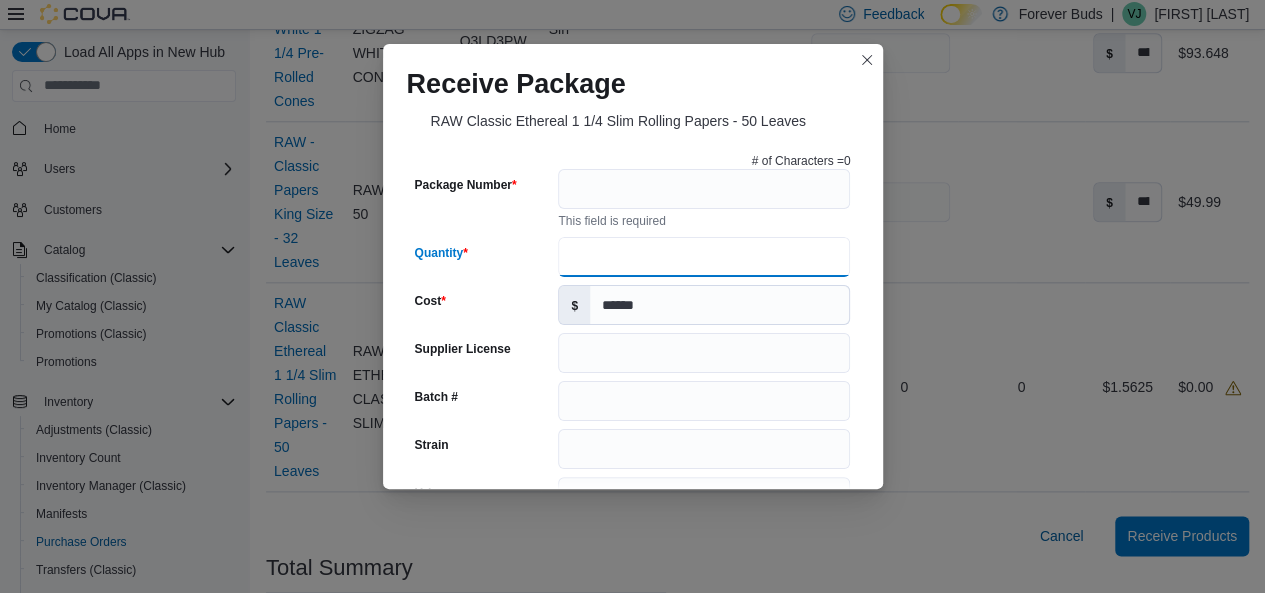 scroll, scrollTop: 22, scrollLeft: 0, axis: vertical 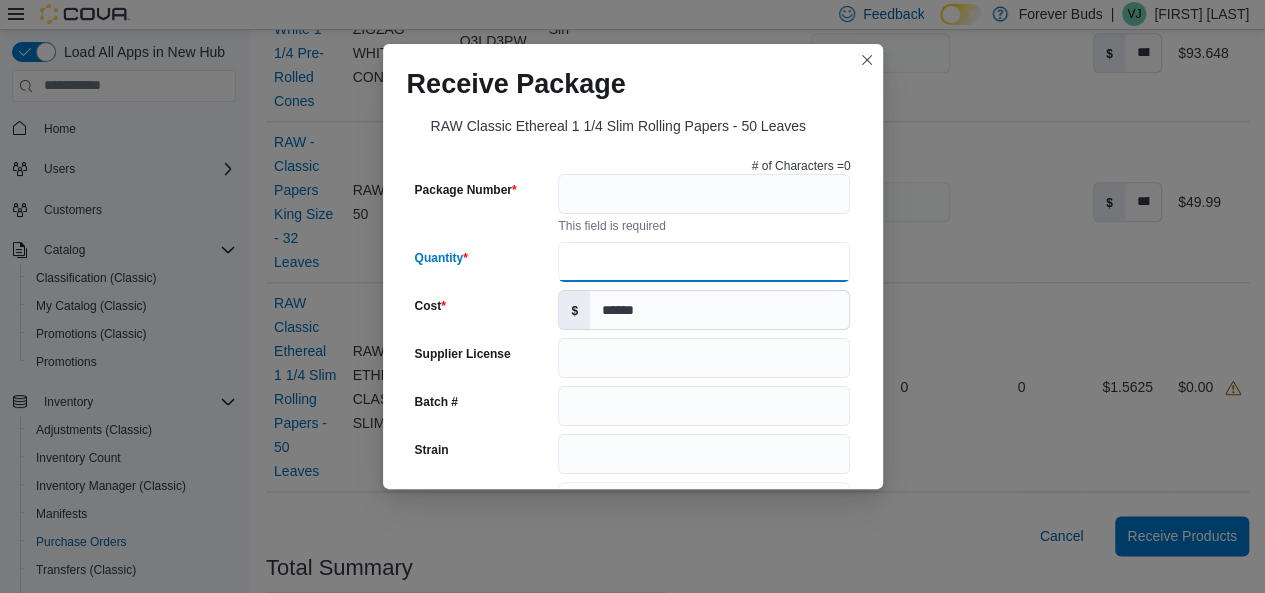 type on "**" 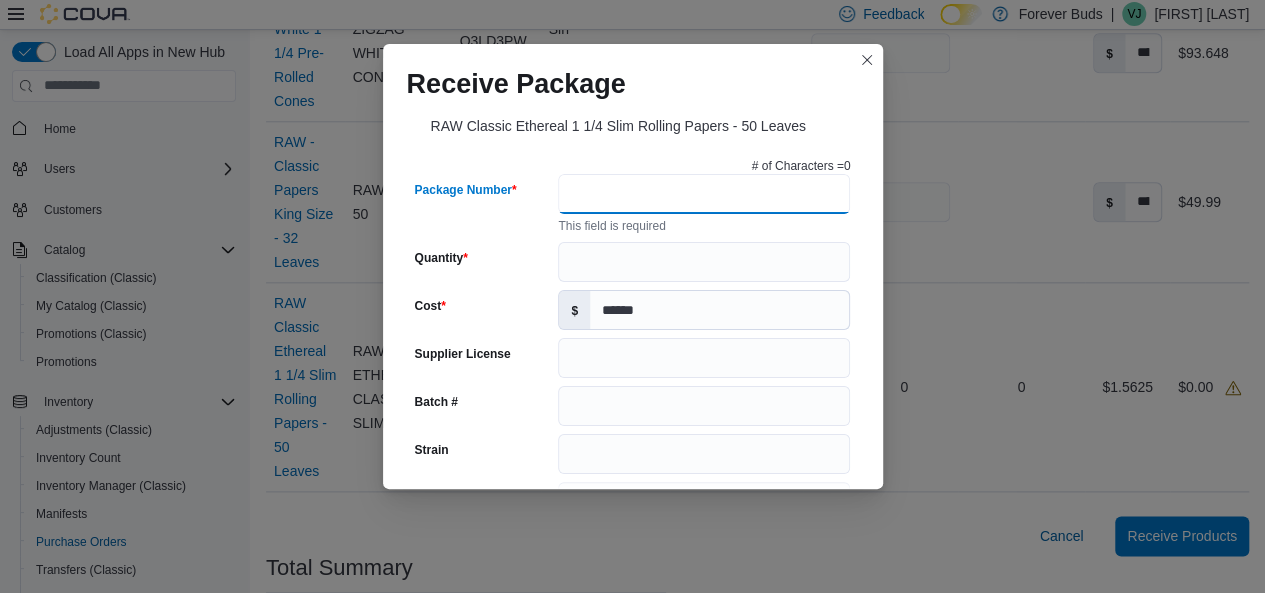click on "Package Number" at bounding box center (704, 194) 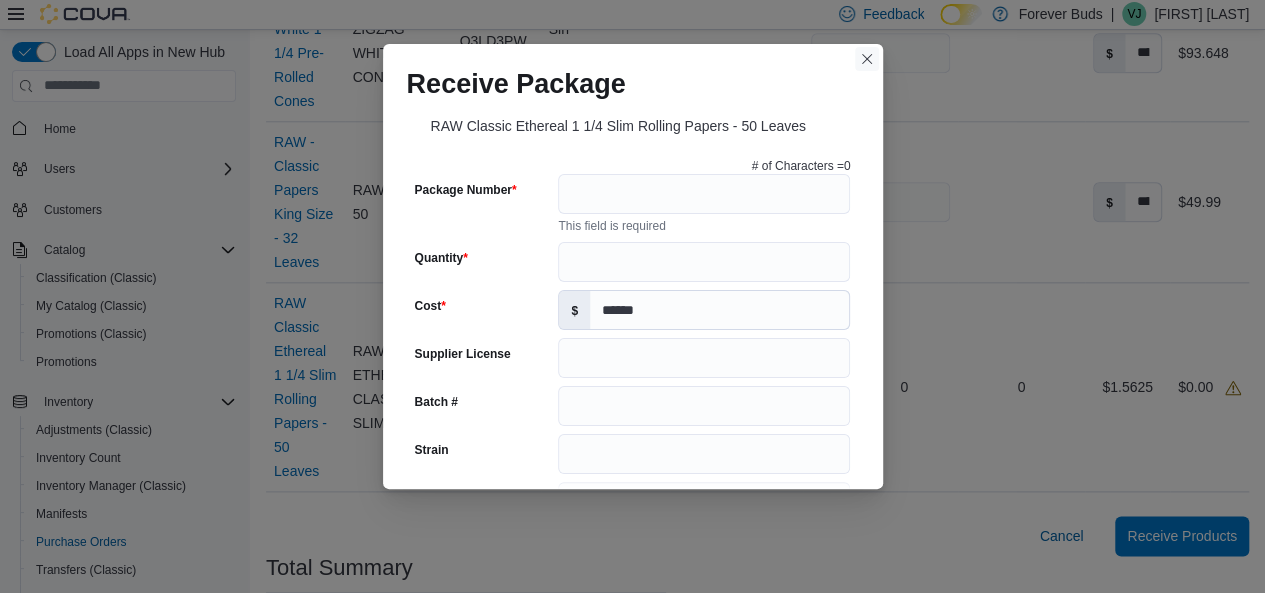 click at bounding box center (867, 59) 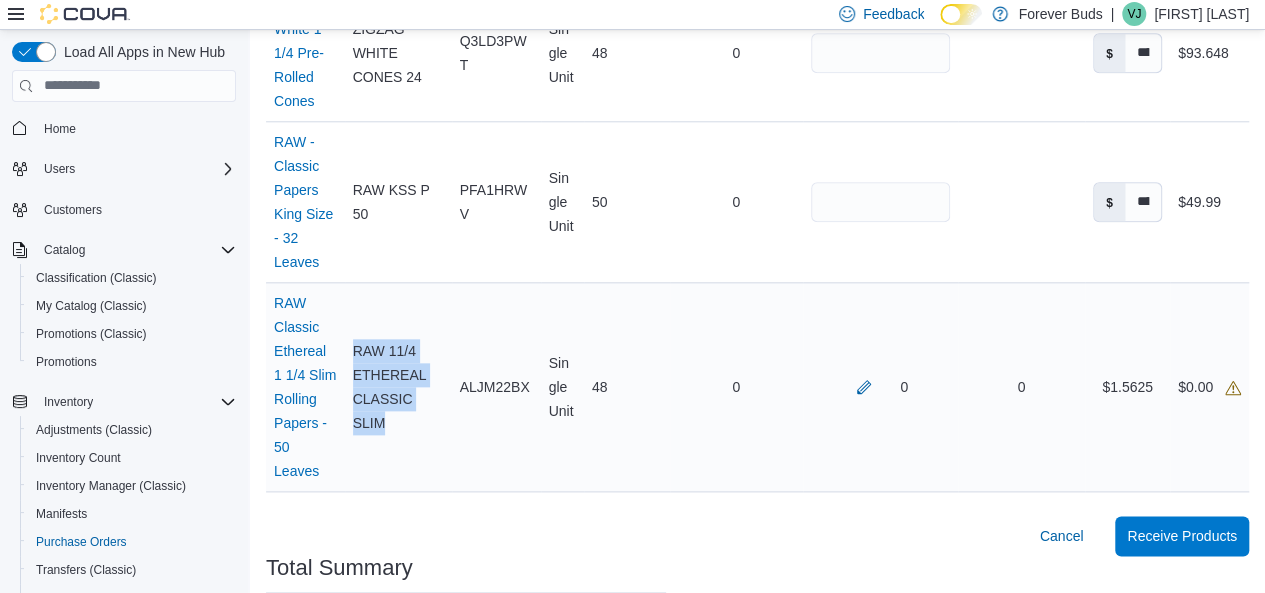 drag, startPoint x: 352, startPoint y: 269, endPoint x: 420, endPoint y: 356, distance: 110.42192 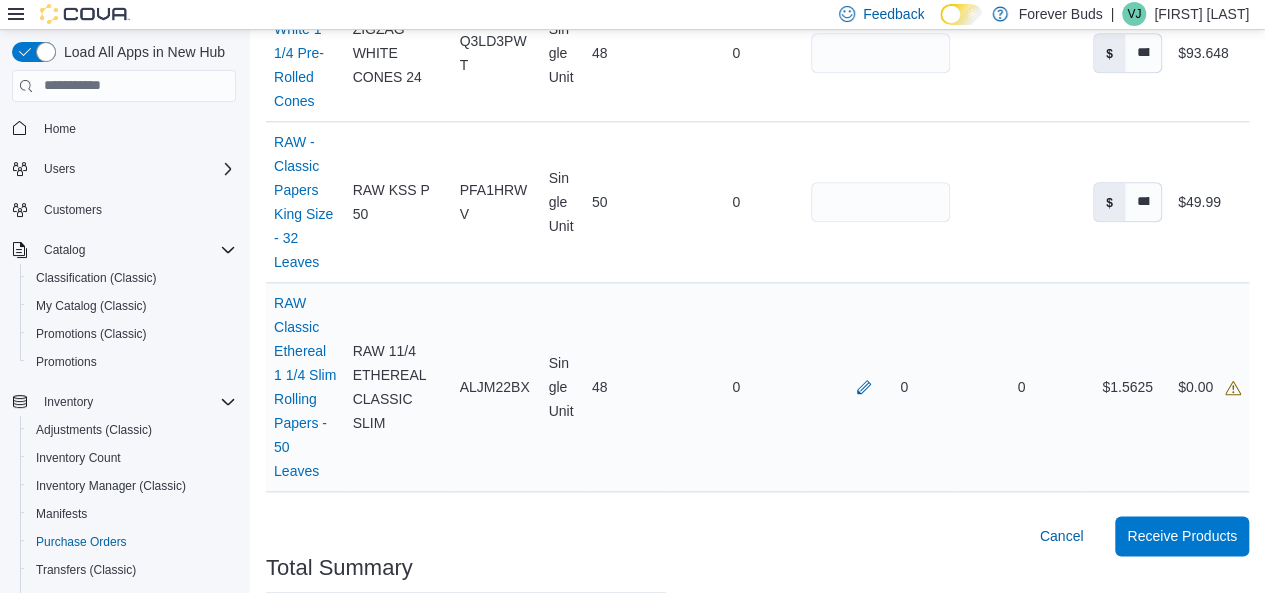 click on "Catalog SKU ALJM22BX" at bounding box center (496, 386) 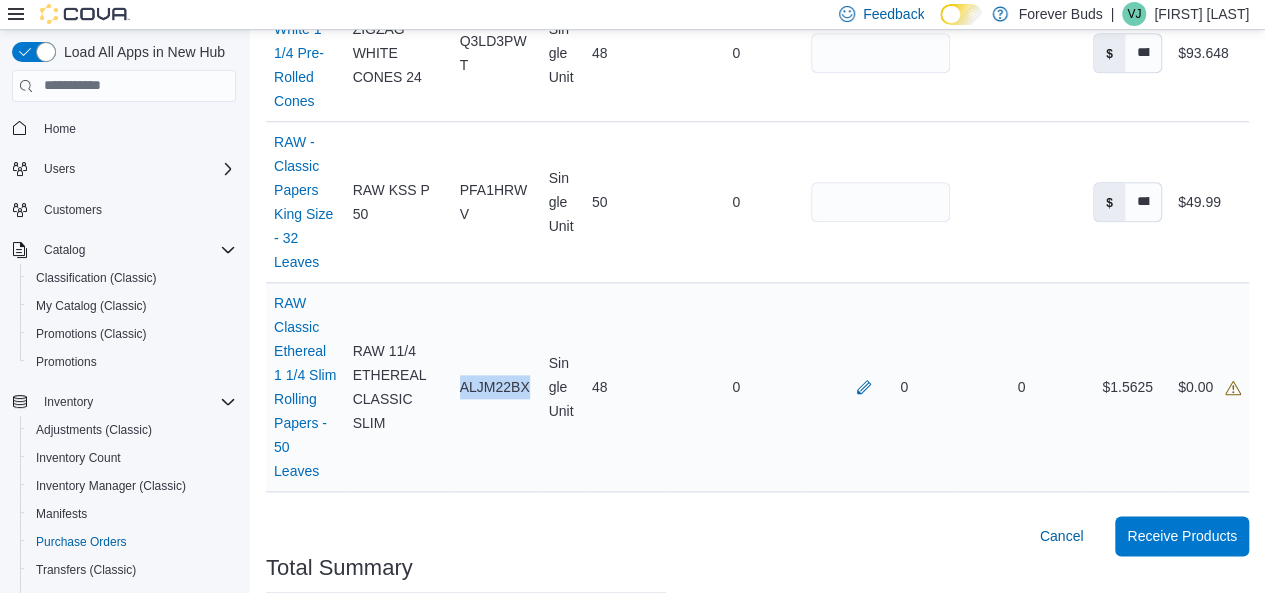 drag, startPoint x: 494, startPoint y: 323, endPoint x: 540, endPoint y: 325, distance: 46.043457 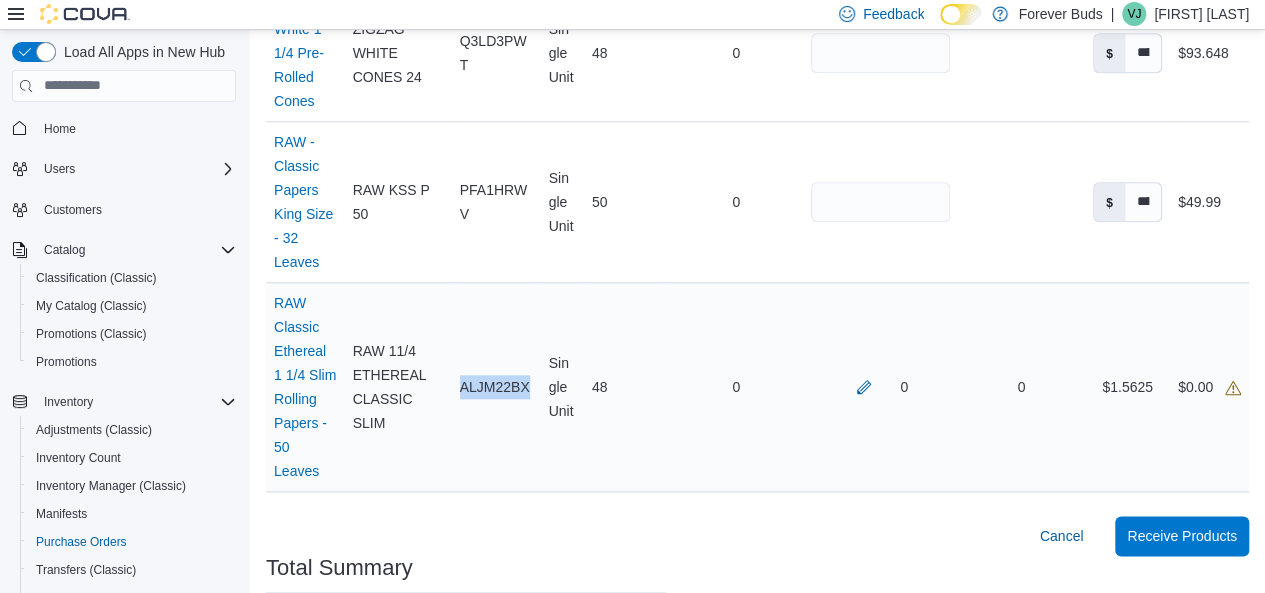 copy on "ALJM22BX" 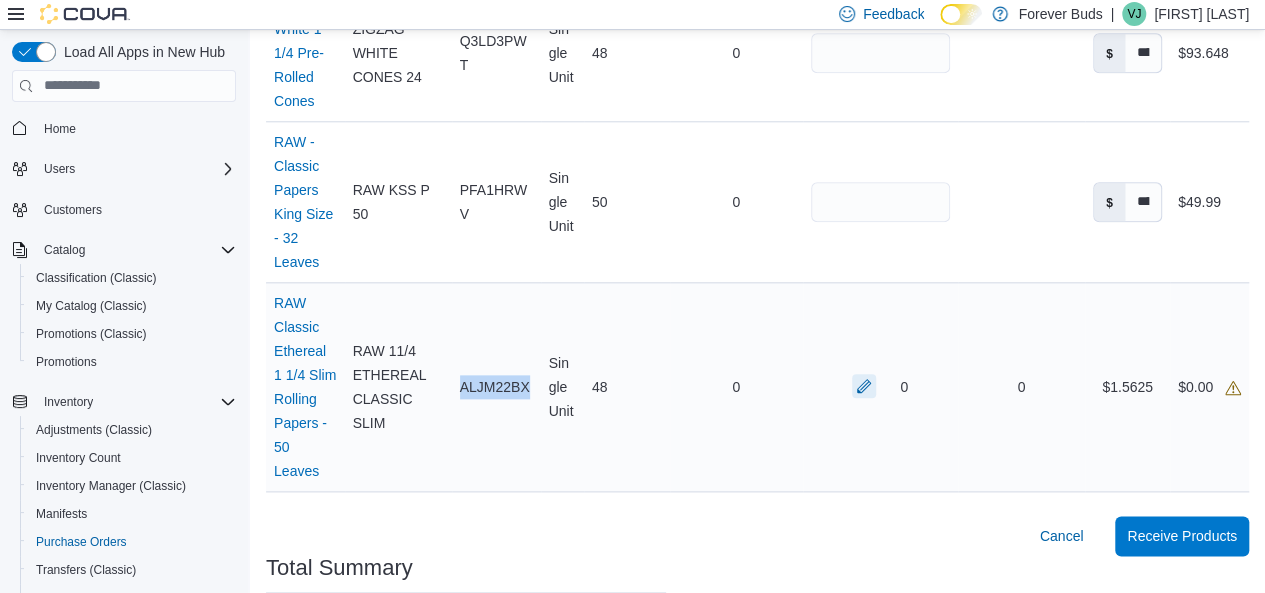 click at bounding box center [864, 386] 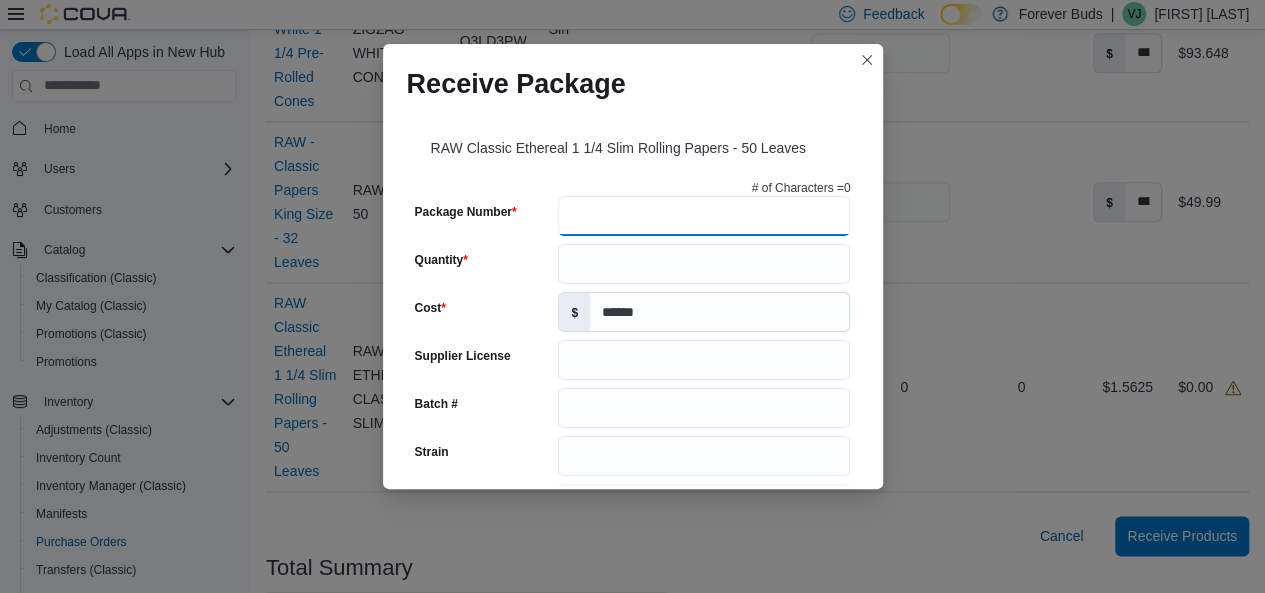 click on "Package Number" at bounding box center (704, 216) 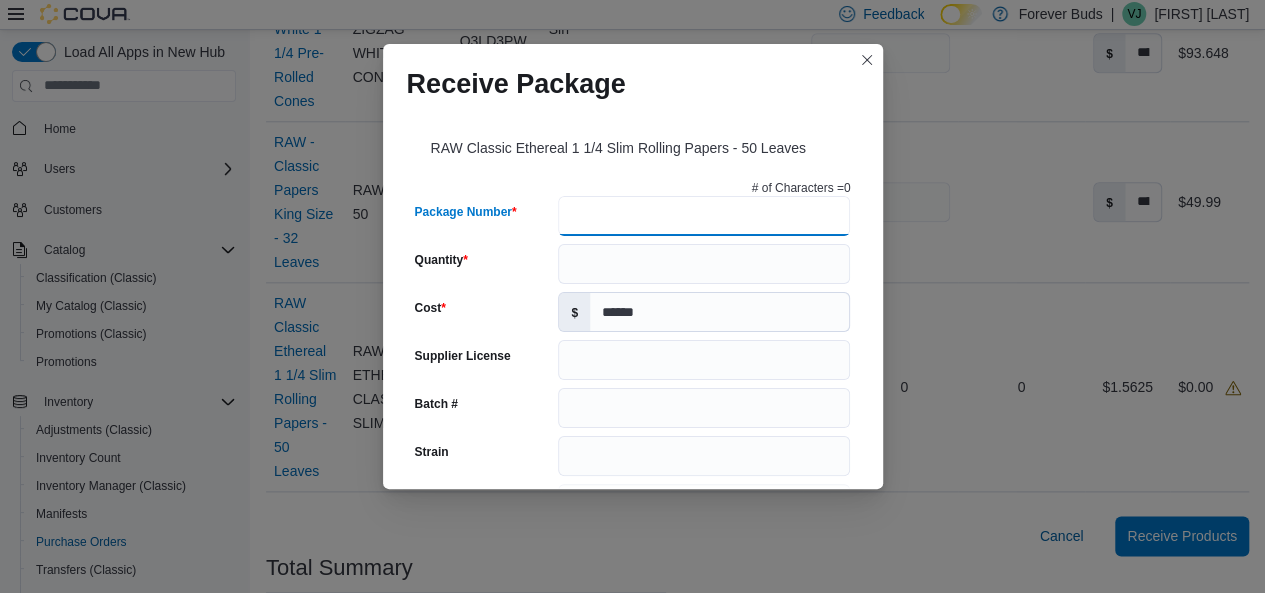 paste on "********" 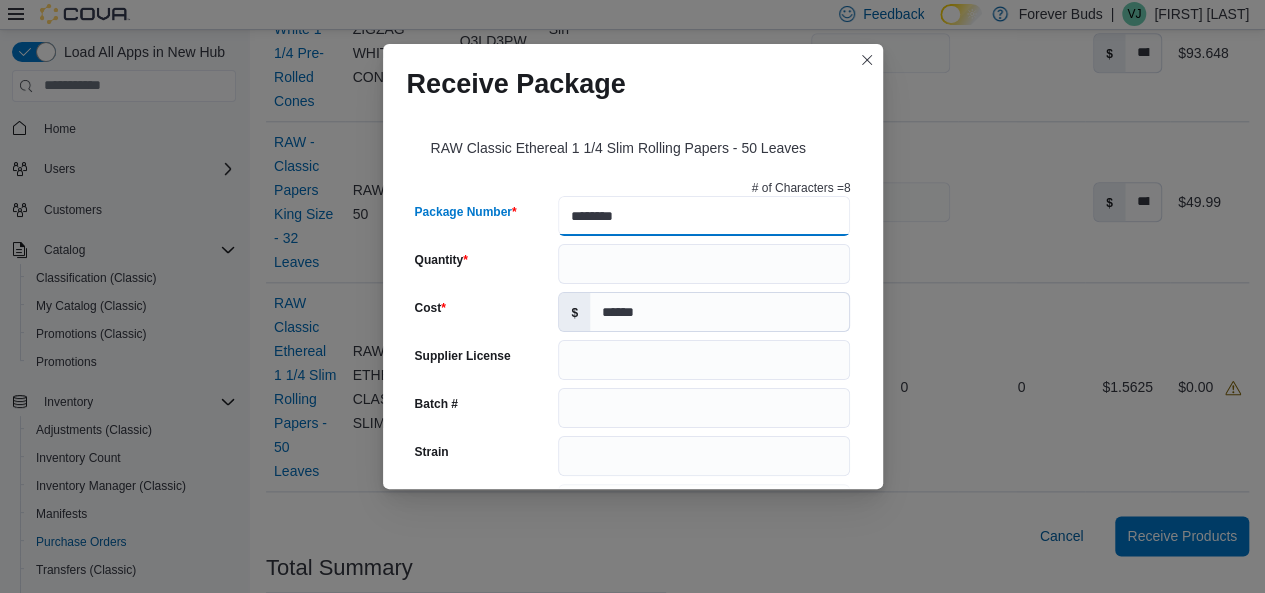 type on "********" 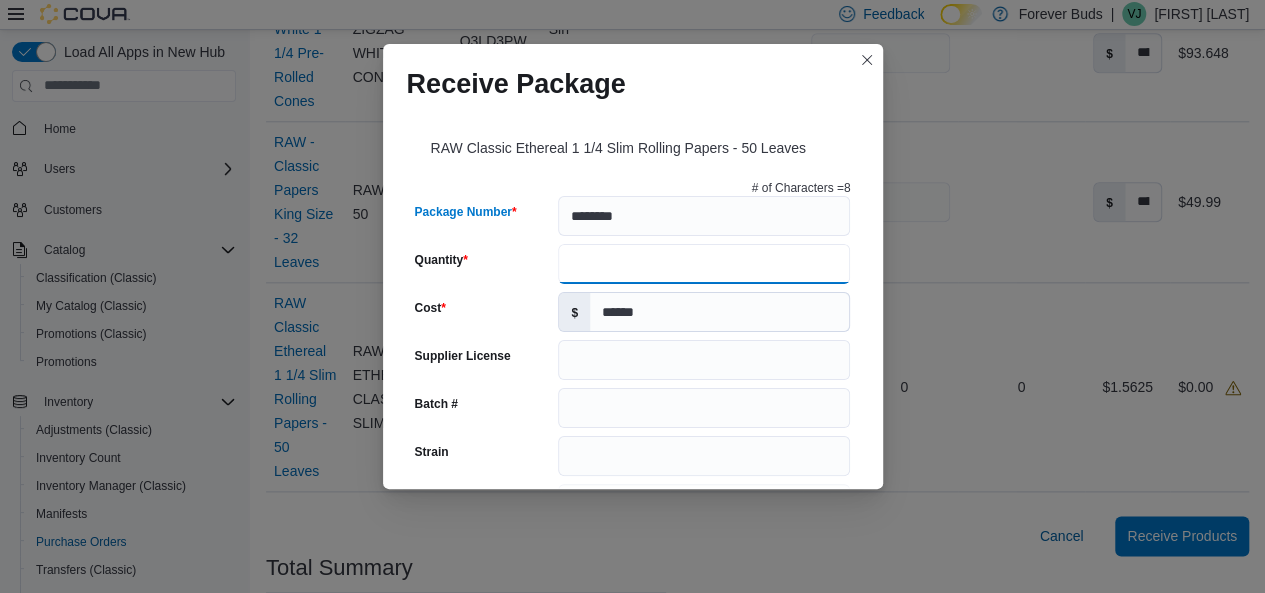 click on "Quantity" at bounding box center (704, 264) 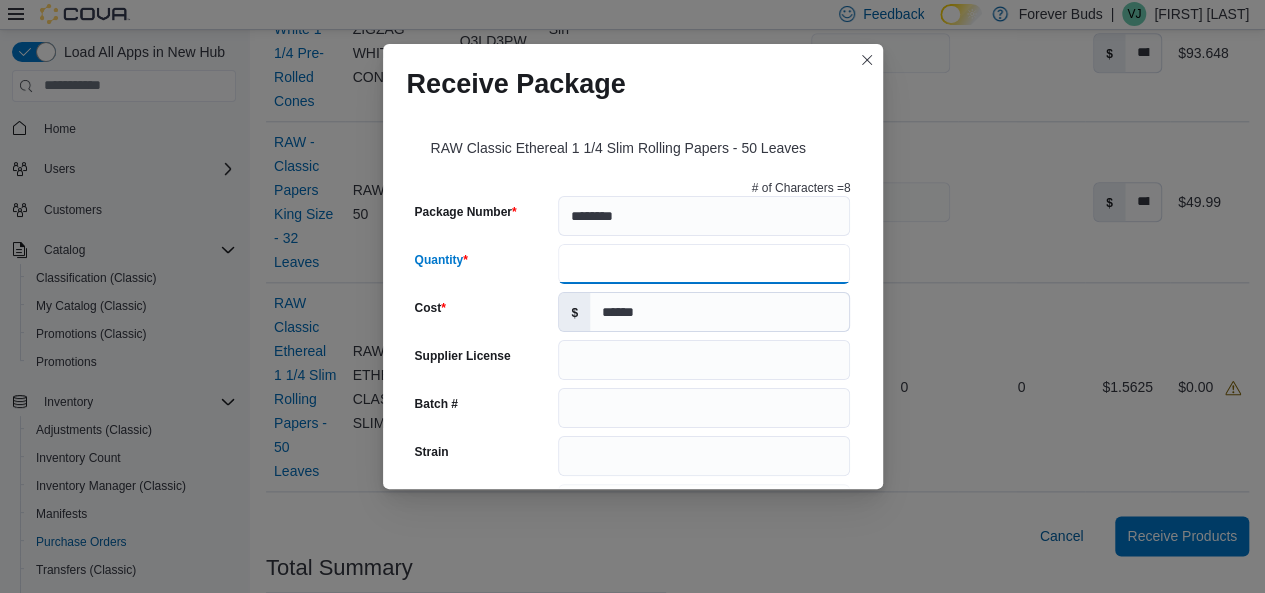 type on "**" 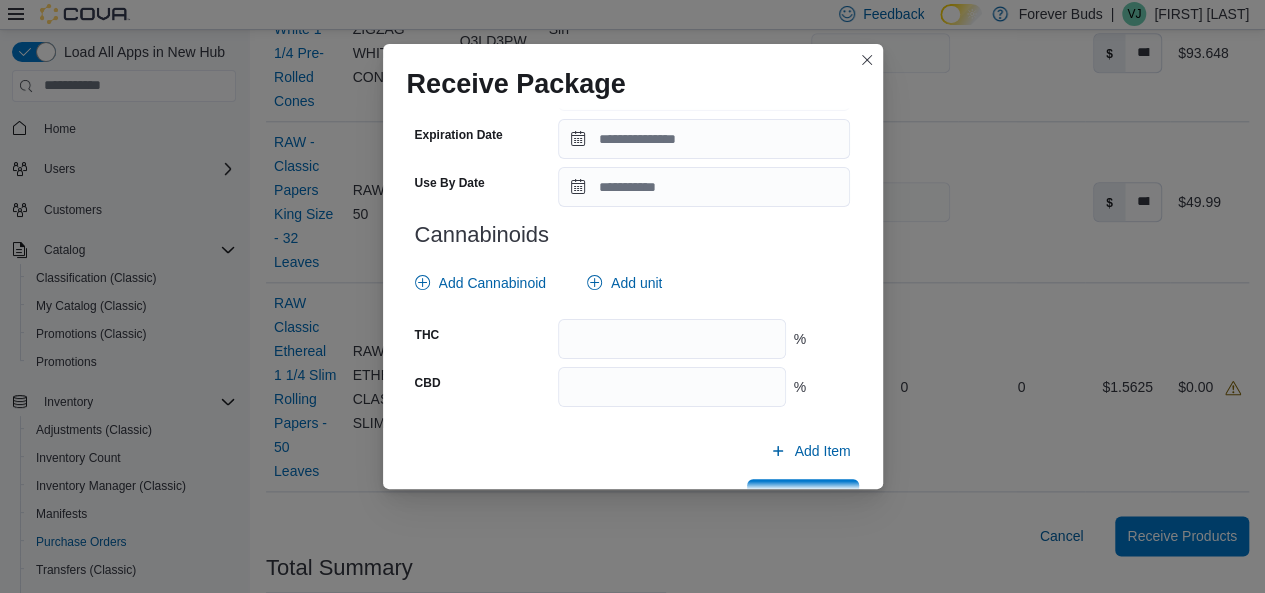 scroll, scrollTop: 802, scrollLeft: 0, axis: vertical 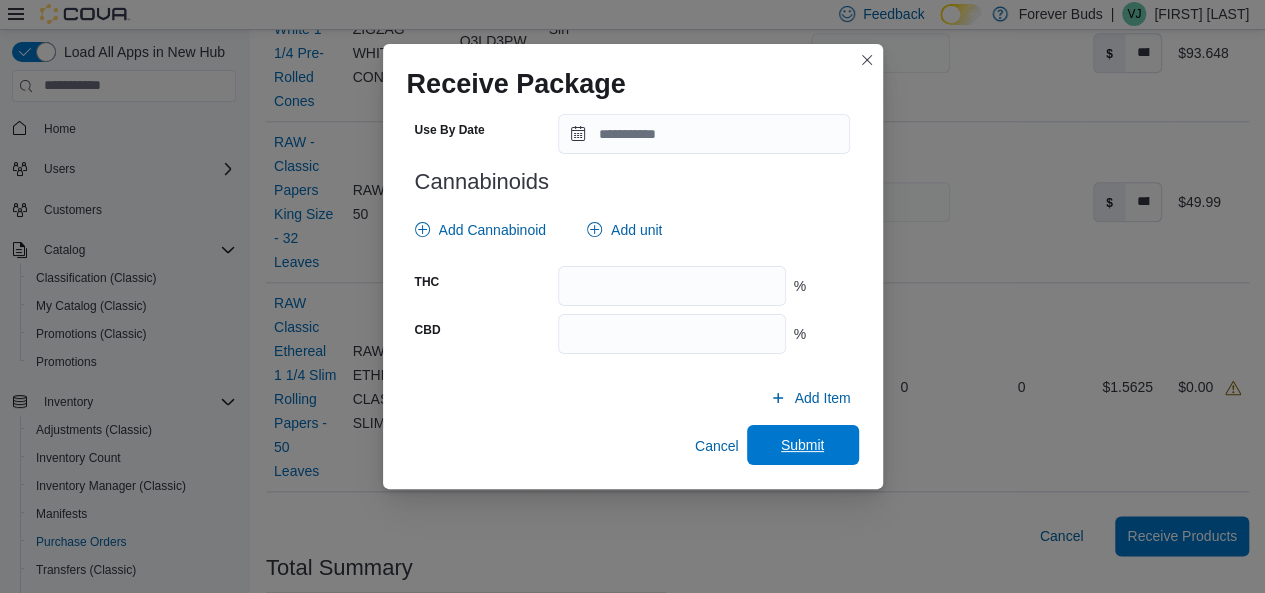 click on "Submit" at bounding box center [803, 445] 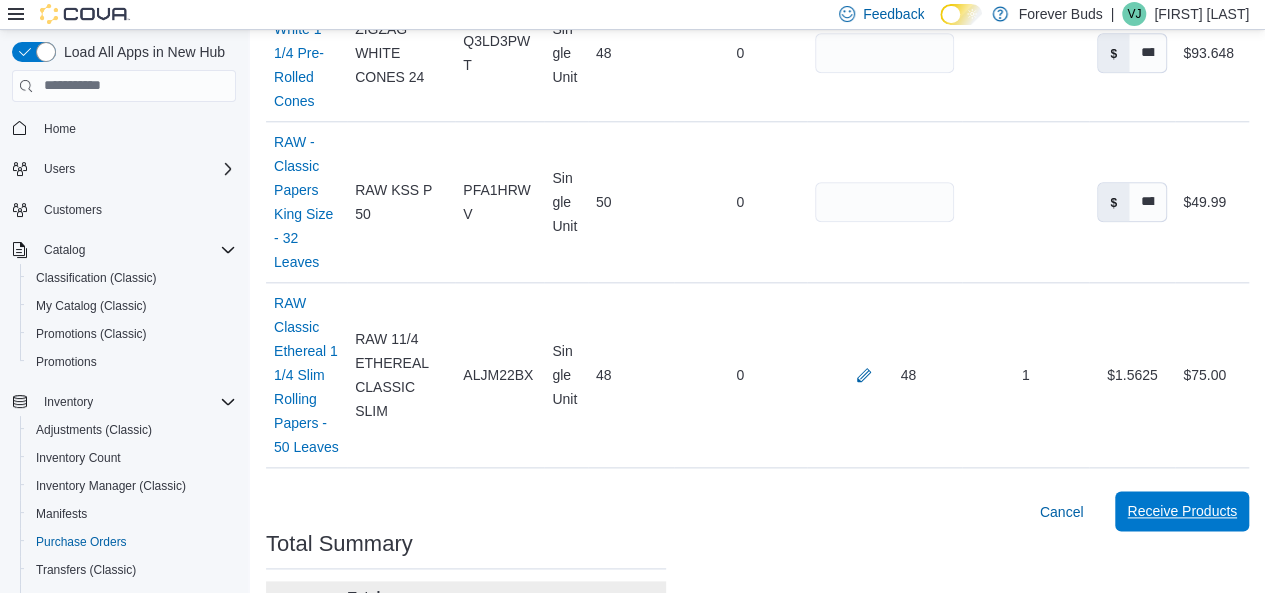 click on "Receive Products" at bounding box center [1182, 511] 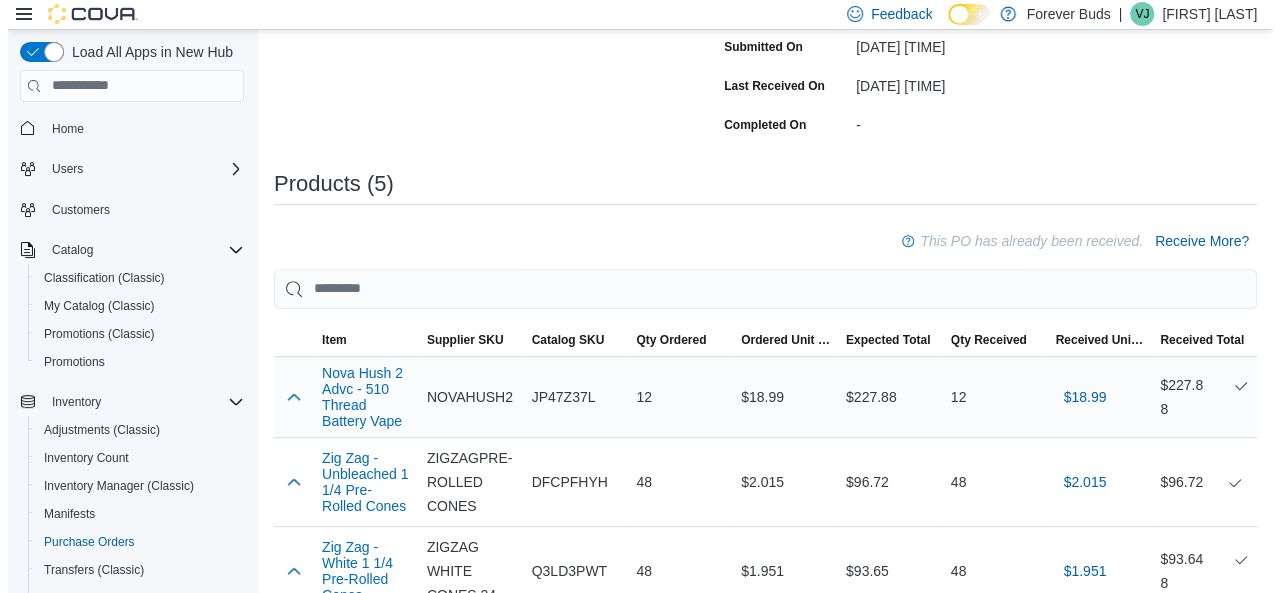 scroll, scrollTop: 0, scrollLeft: 0, axis: both 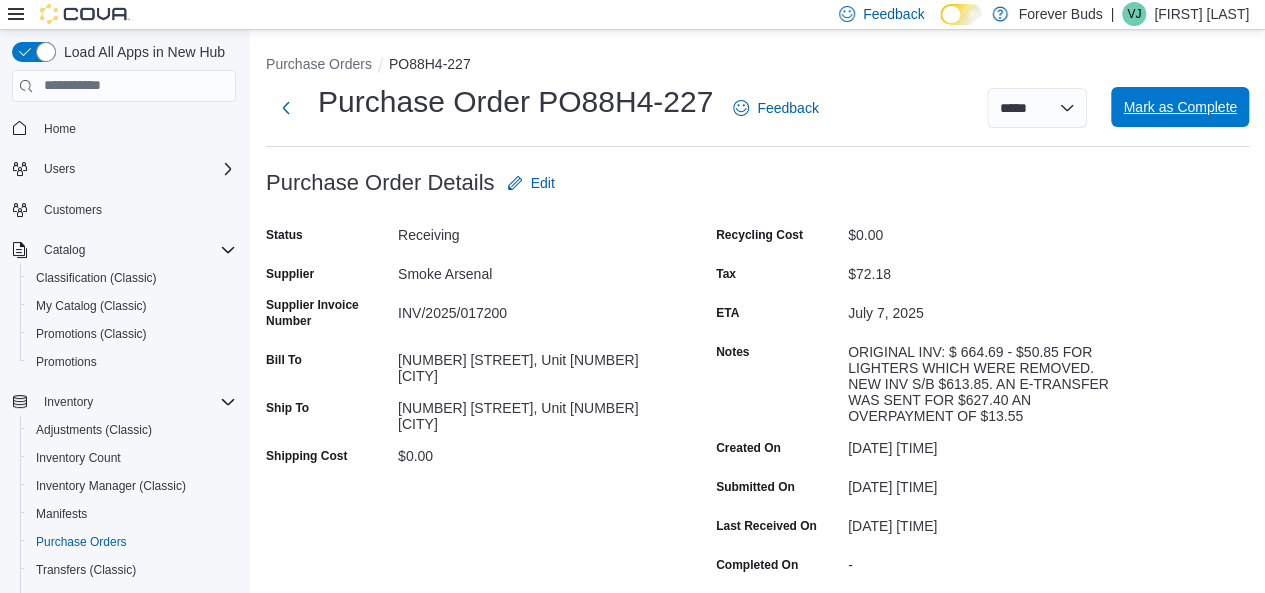 click on "Mark as Complete" at bounding box center [1180, 107] 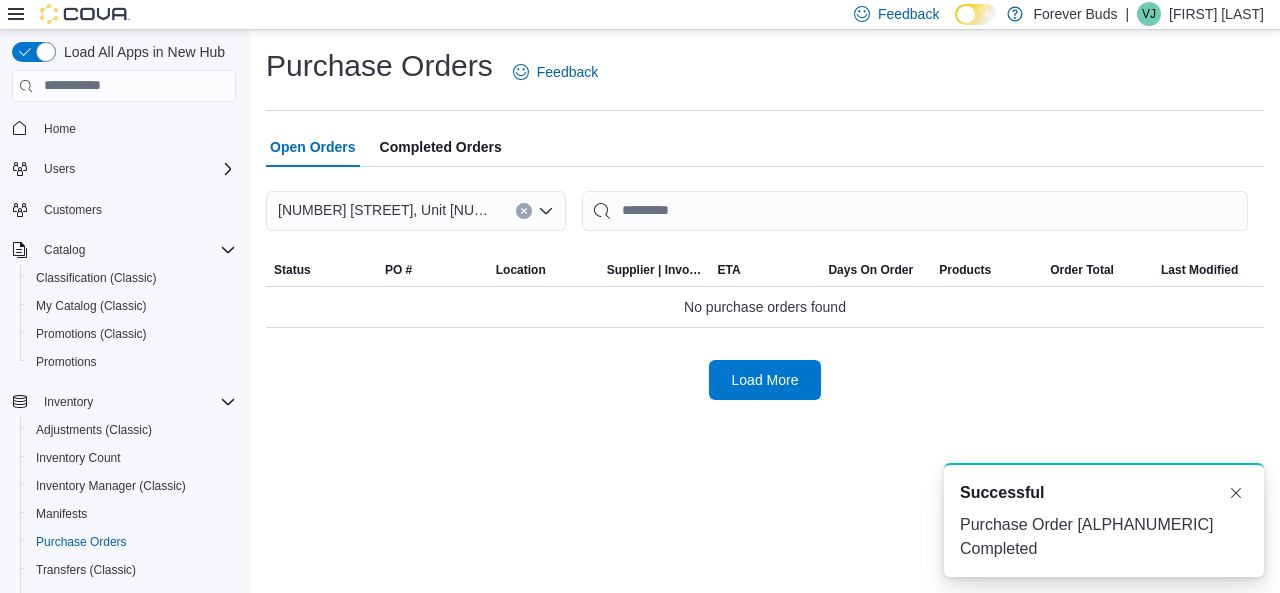 scroll, scrollTop: 0, scrollLeft: 0, axis: both 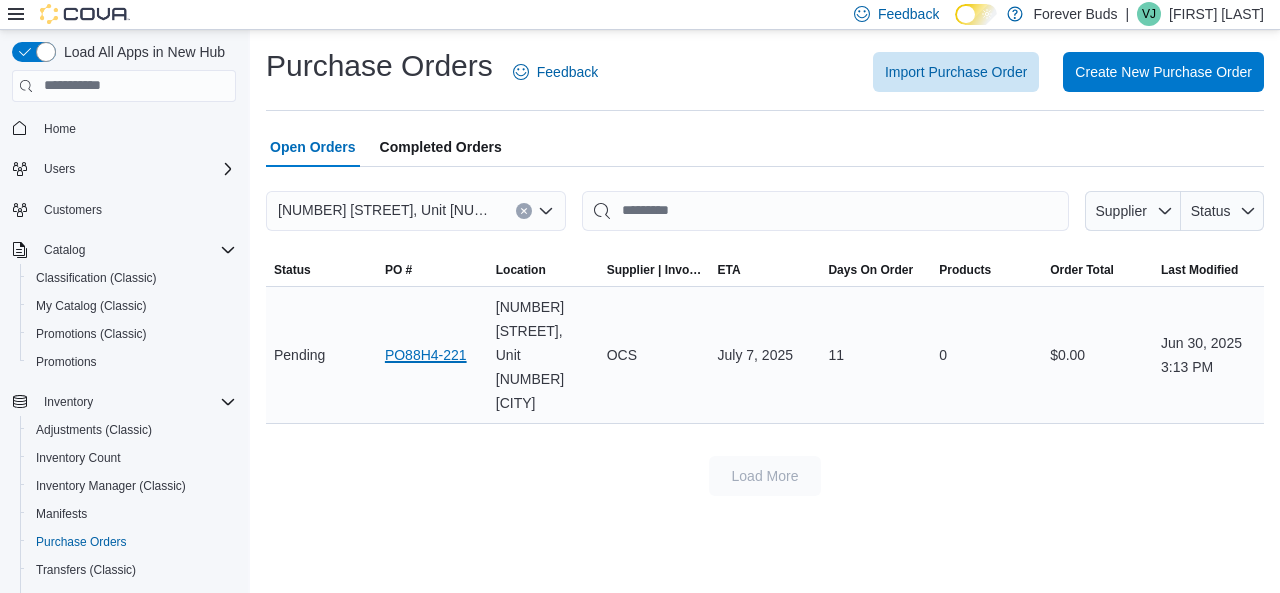 click on "PO88H4-221" at bounding box center [426, 355] 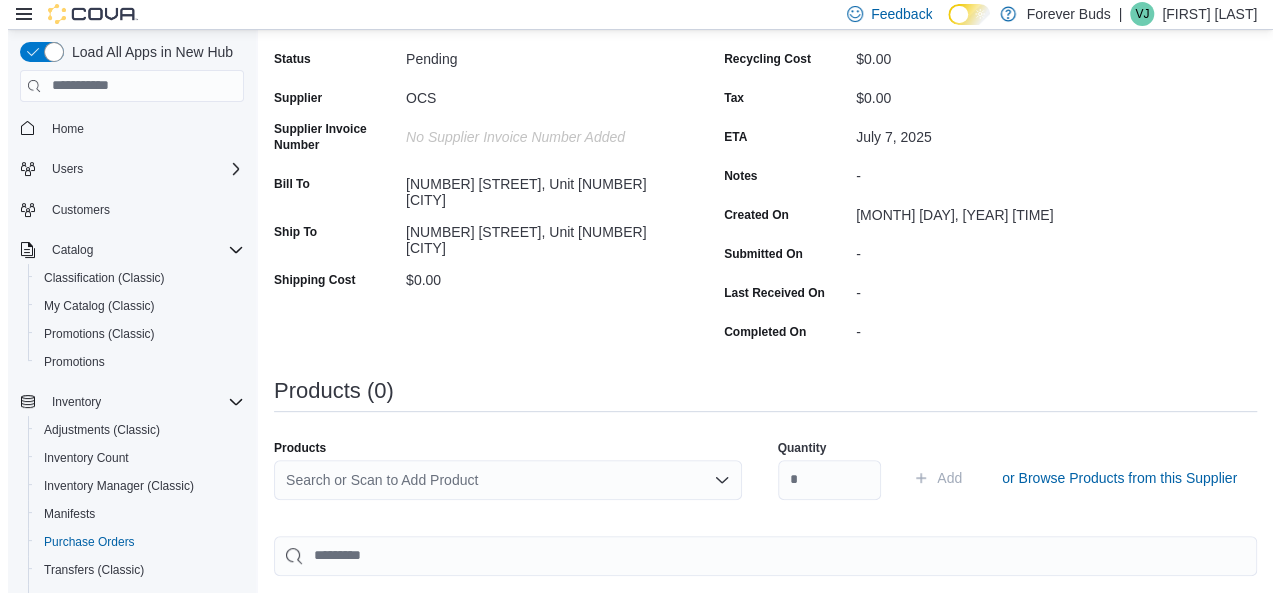 scroll, scrollTop: 0, scrollLeft: 0, axis: both 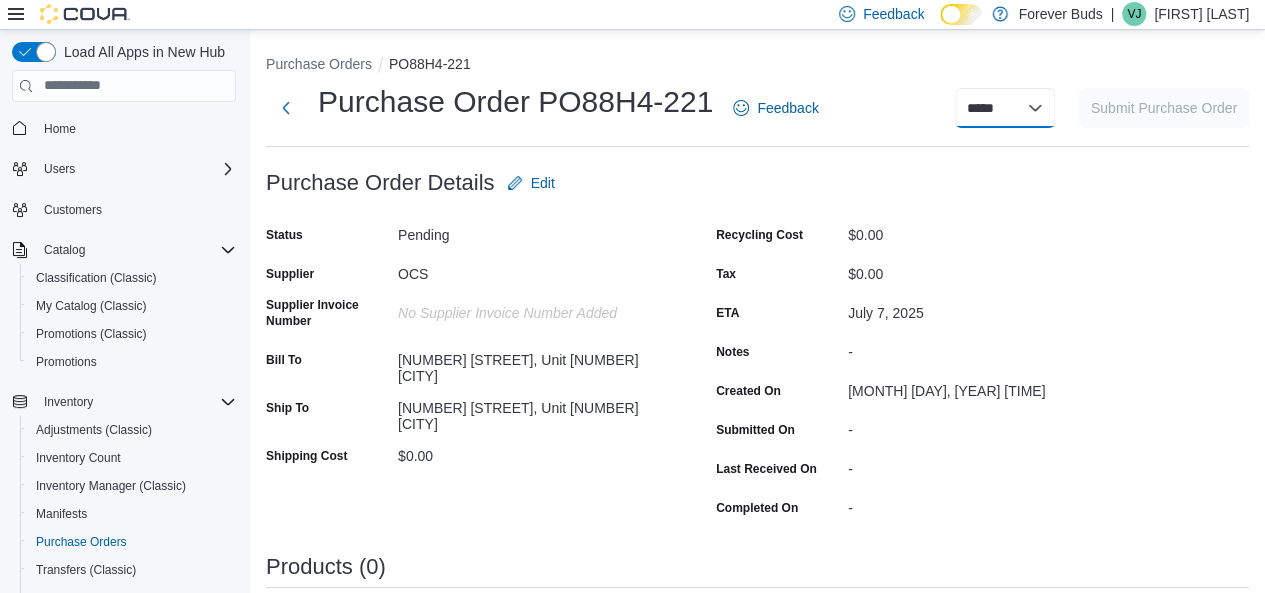 click on "***** ***** ******" at bounding box center [1005, 108] 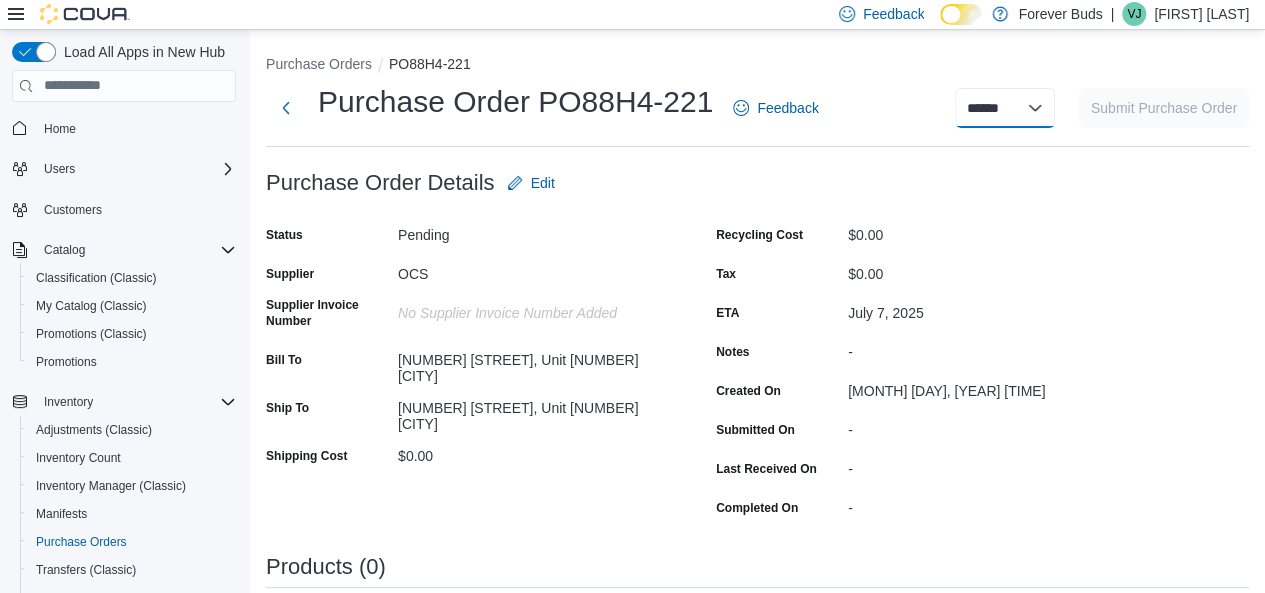 click on "***** ***** ******" at bounding box center [1005, 108] 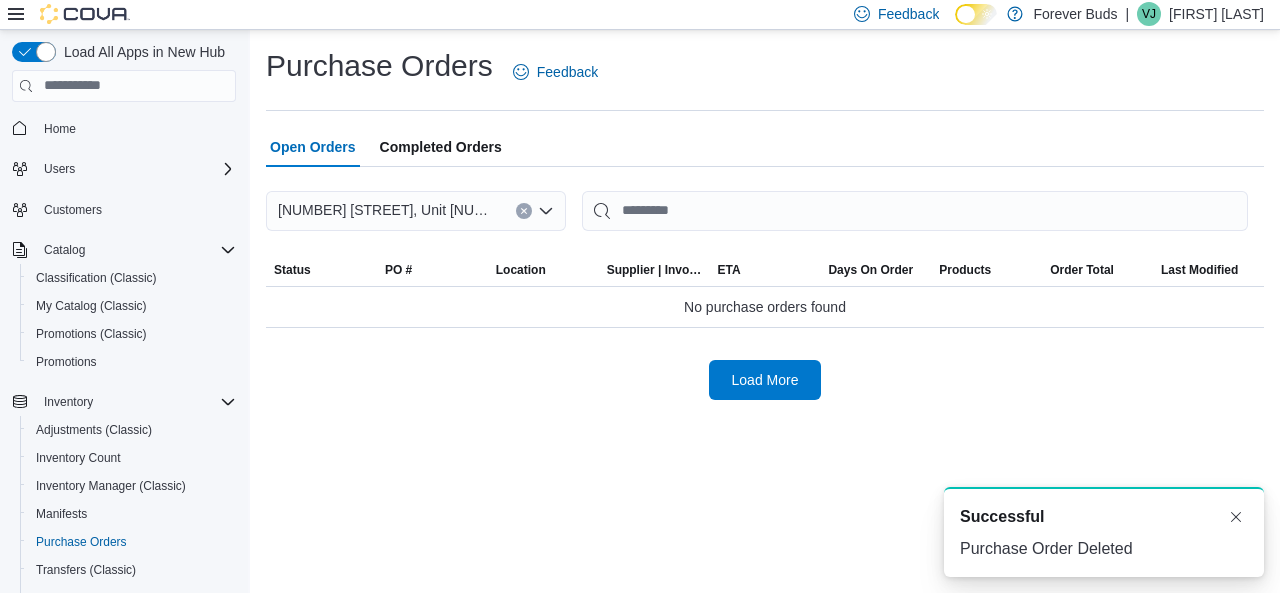 scroll, scrollTop: 0, scrollLeft: 0, axis: both 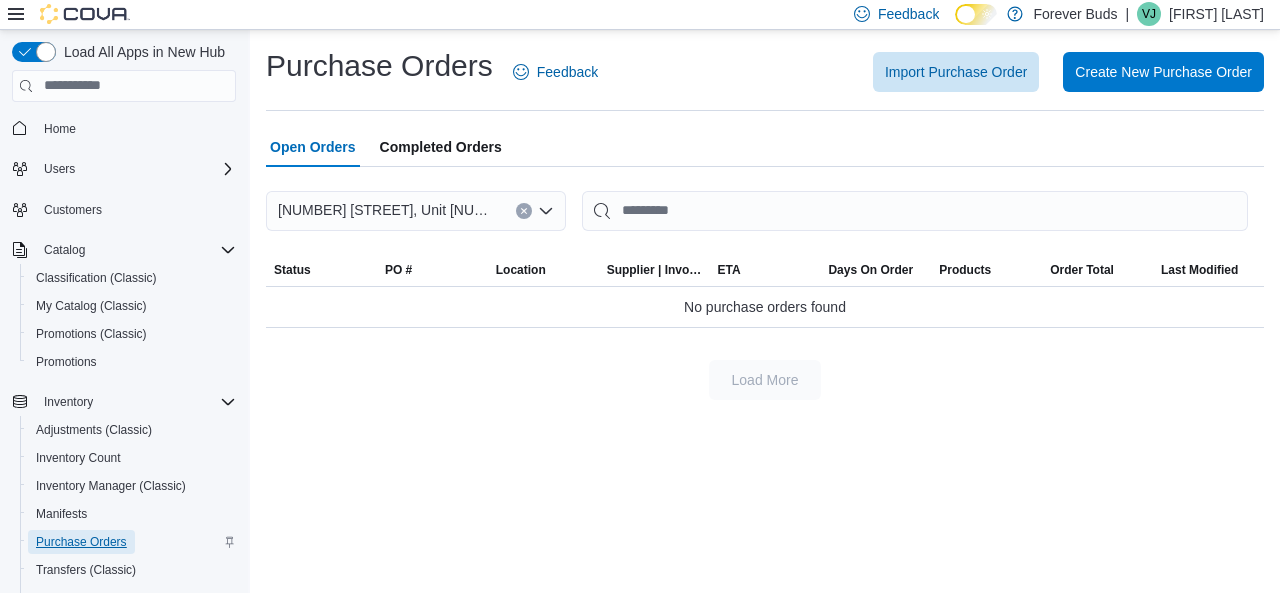 click on "Purchase Orders" at bounding box center [81, 542] 